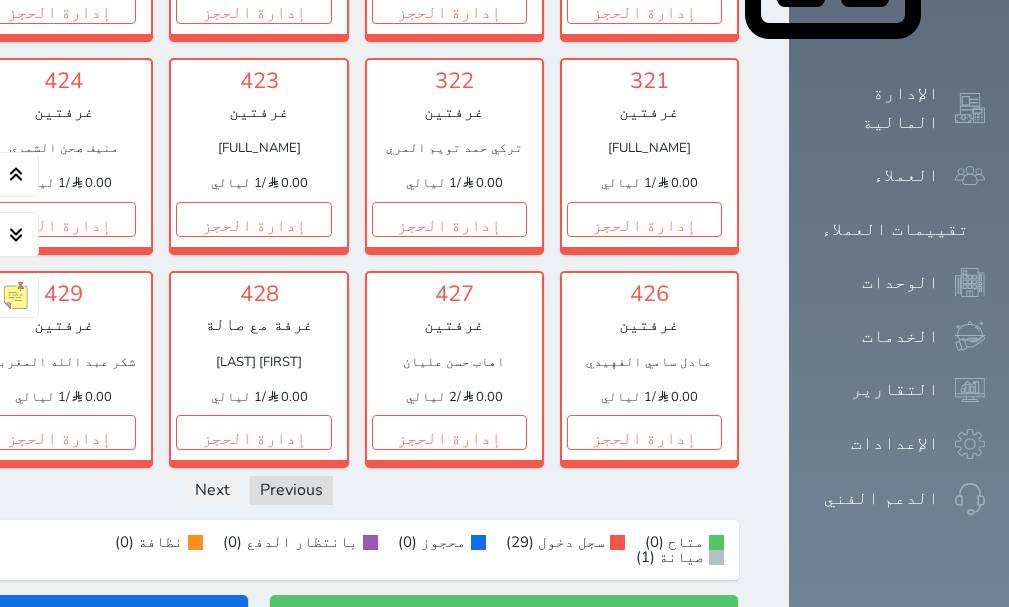 scroll, scrollTop: 1078, scrollLeft: 0, axis: vertical 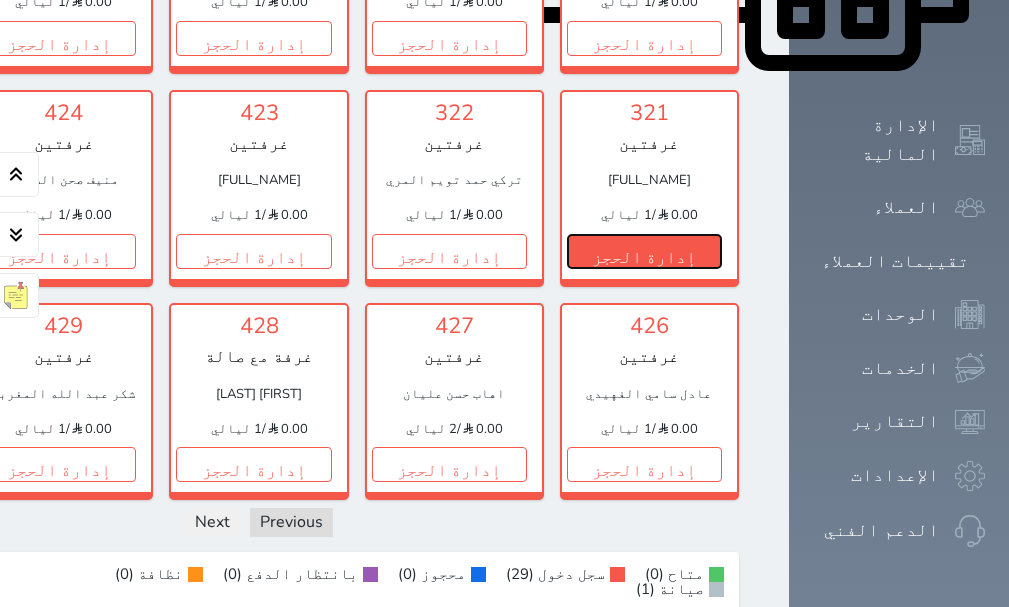 click on "إدارة الحجز" at bounding box center [644, 251] 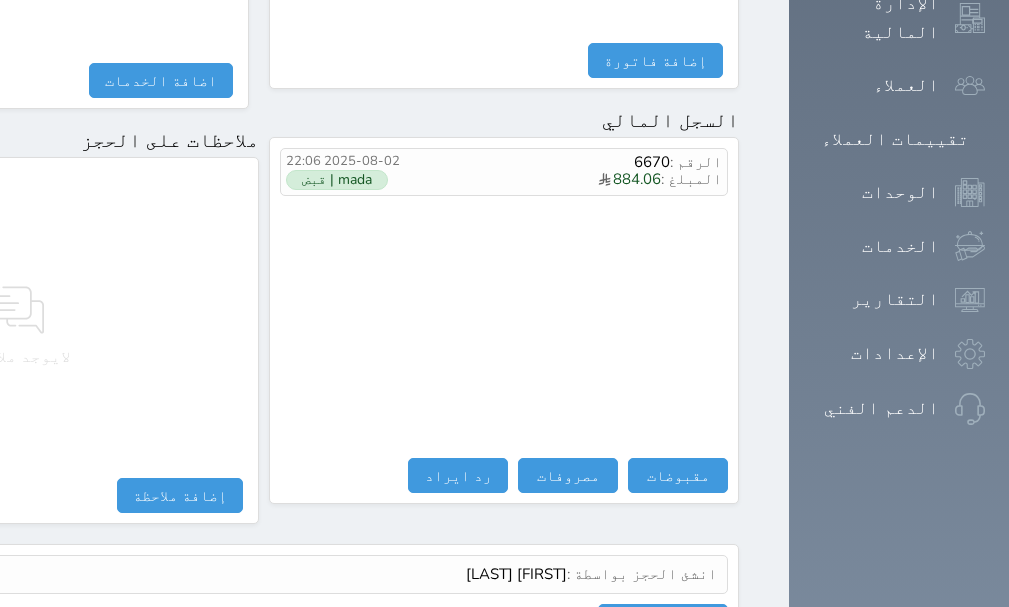 scroll, scrollTop: 1209, scrollLeft: 0, axis: vertical 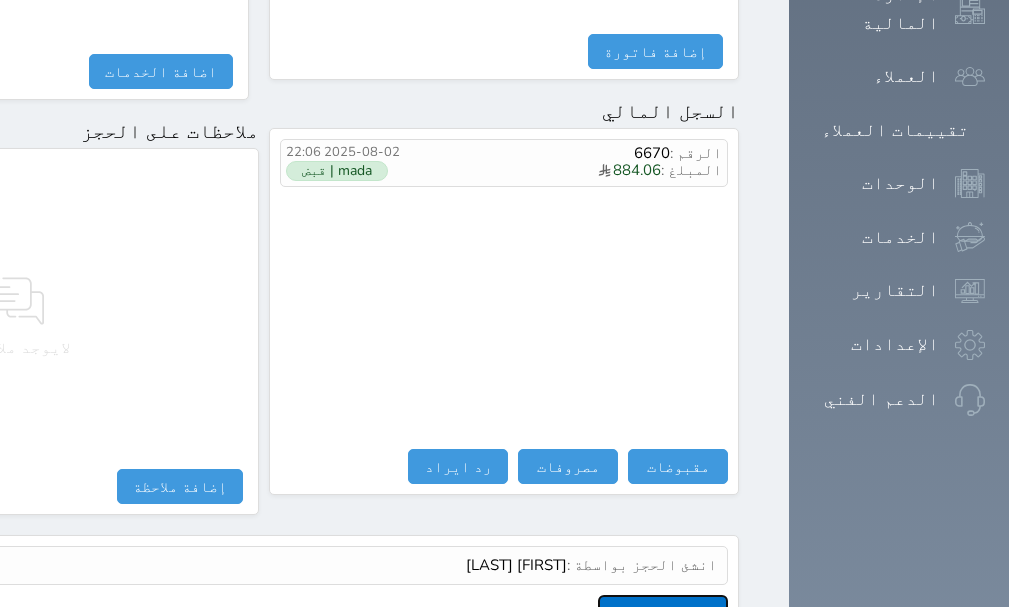 click on "عرض سجل شموس" at bounding box center (663, 612) 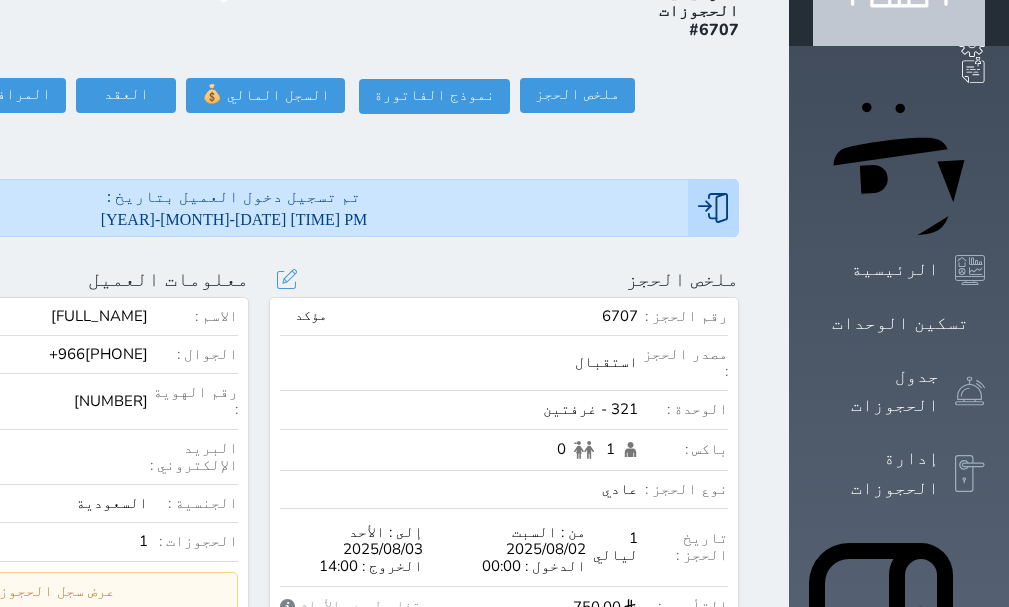 scroll, scrollTop: 109, scrollLeft: 0, axis: vertical 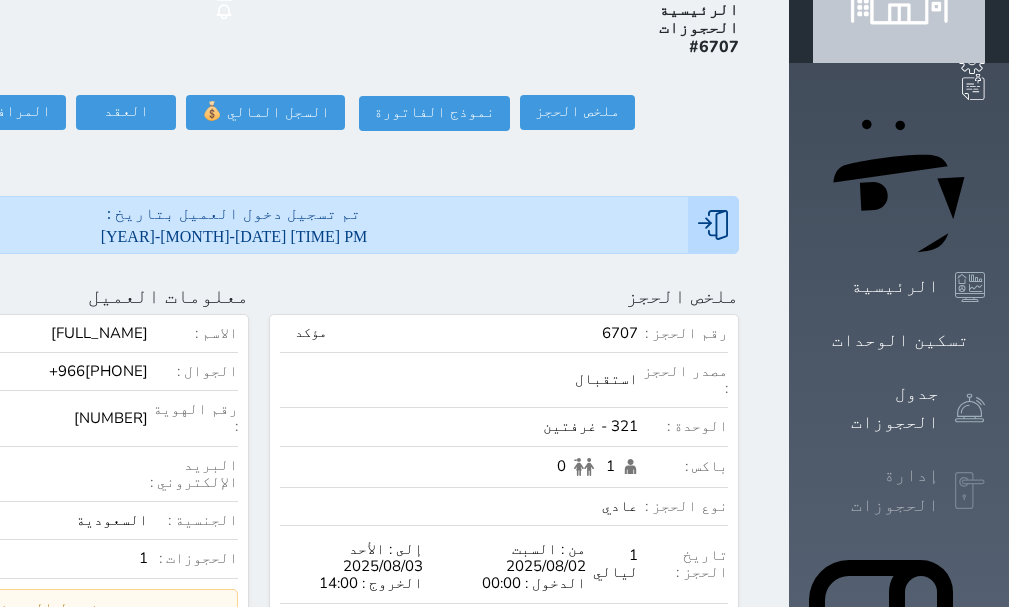 click 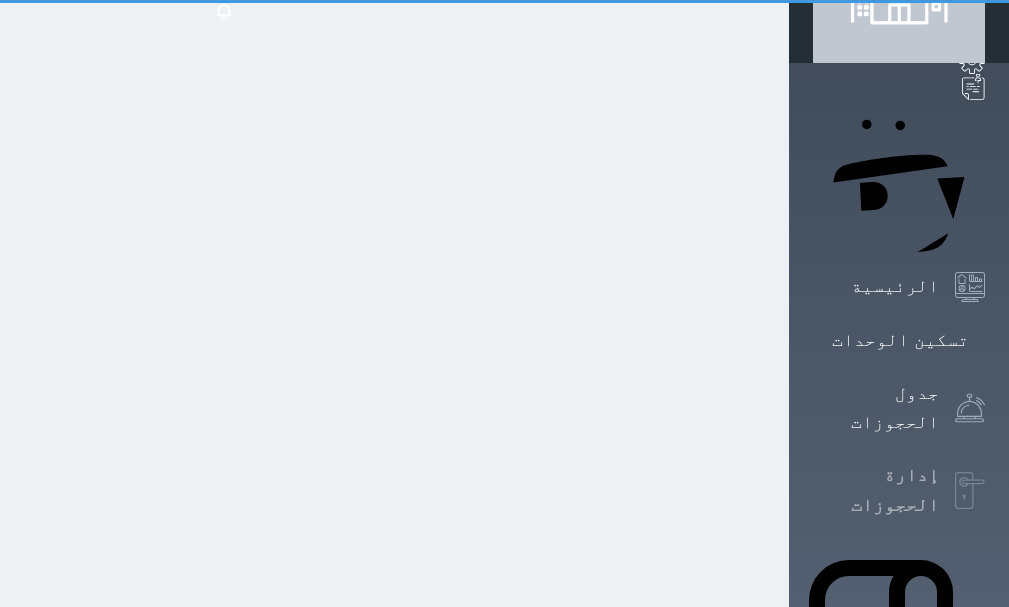 scroll, scrollTop: 0, scrollLeft: 0, axis: both 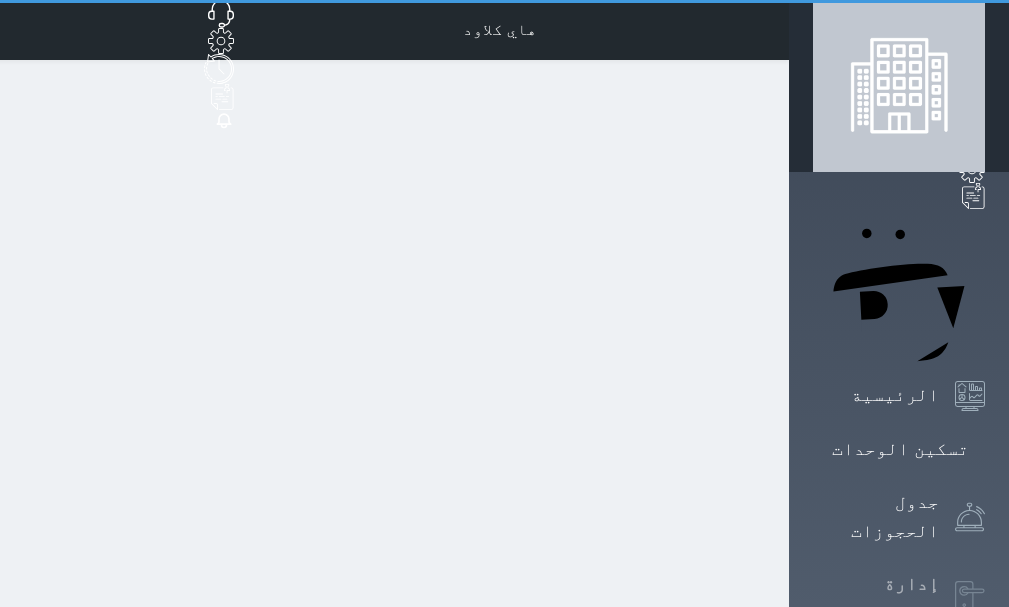 select on "open_all" 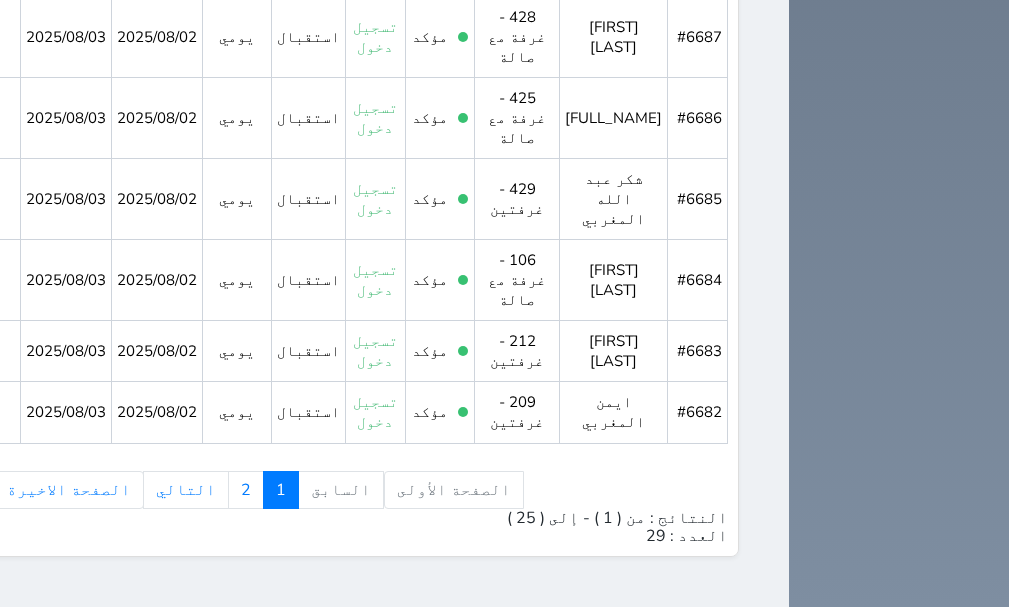 scroll, scrollTop: 2199, scrollLeft: 0, axis: vertical 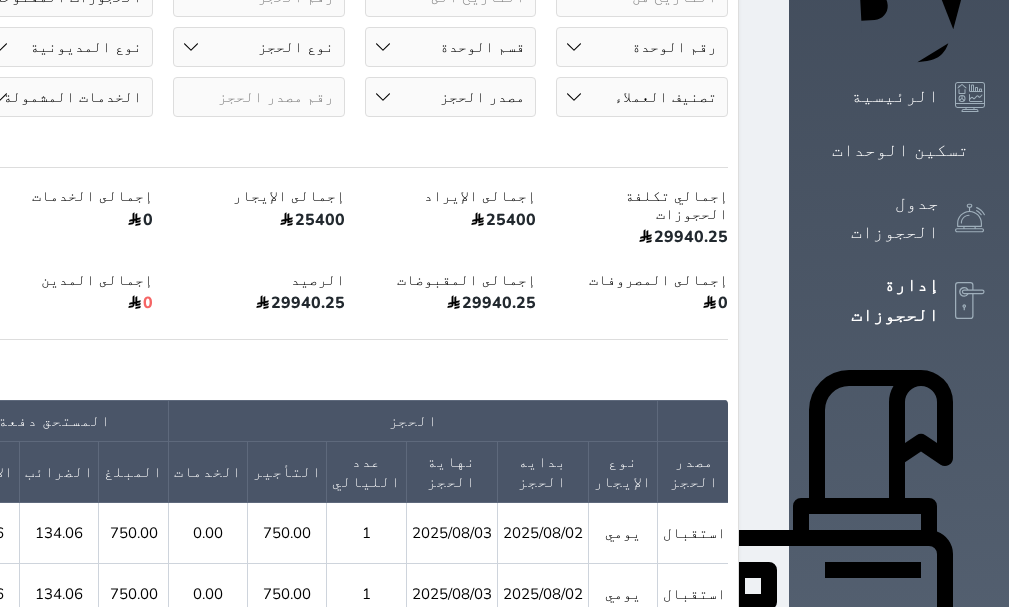 click 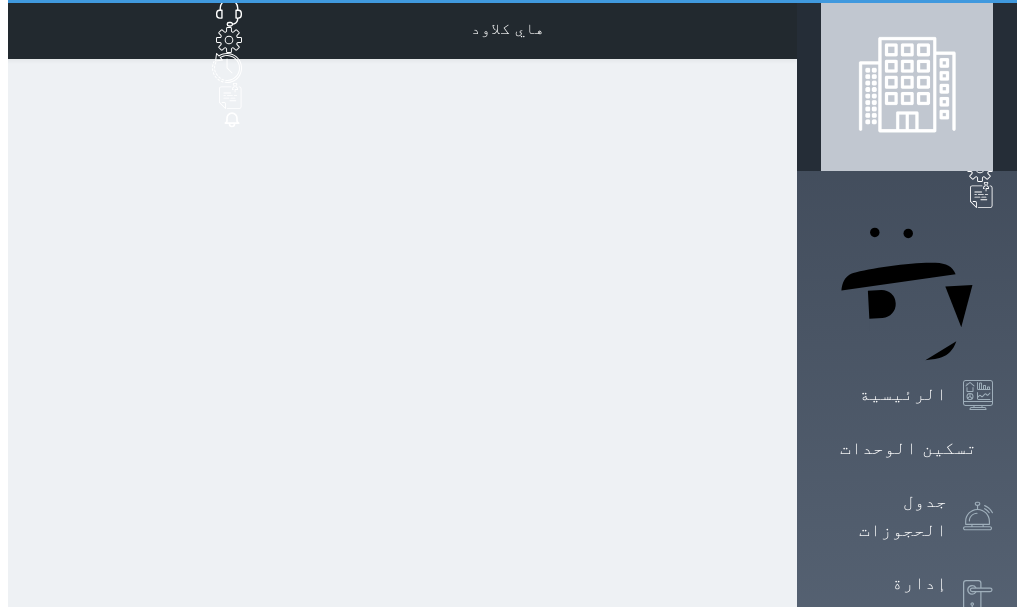 scroll, scrollTop: 0, scrollLeft: 0, axis: both 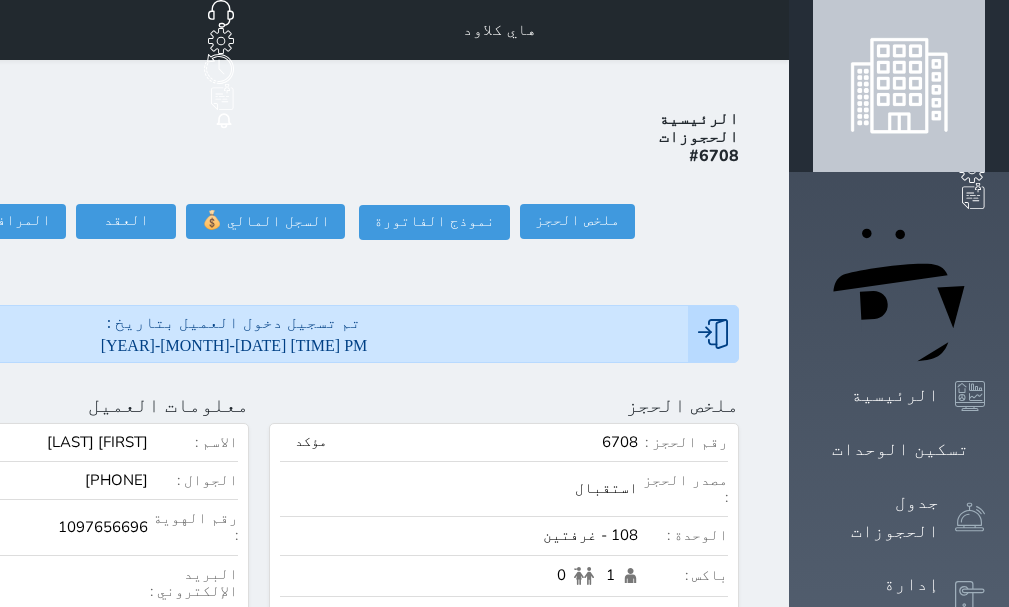 click at bounding box center [-204, 405] 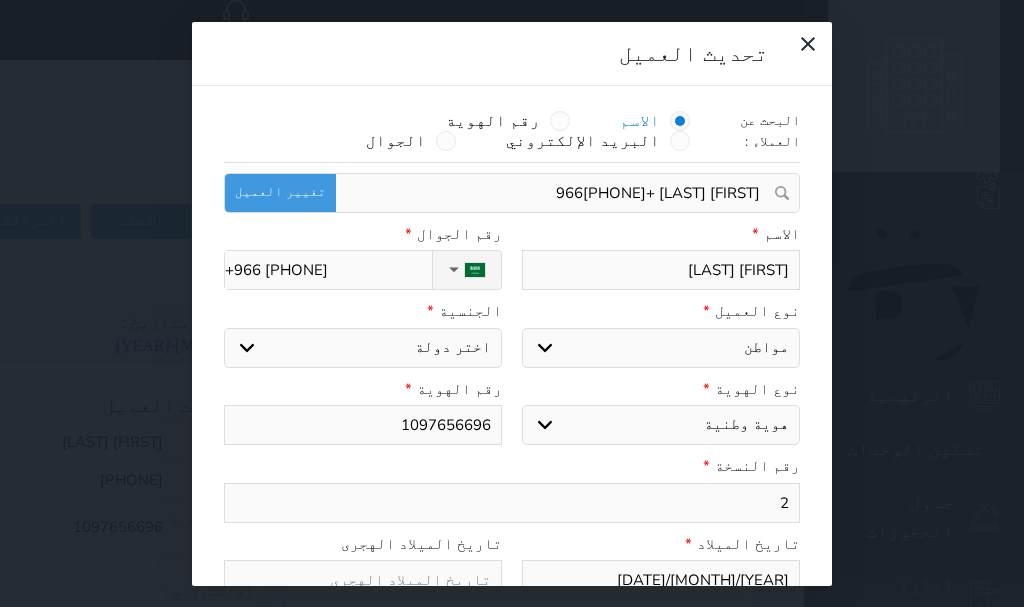 select 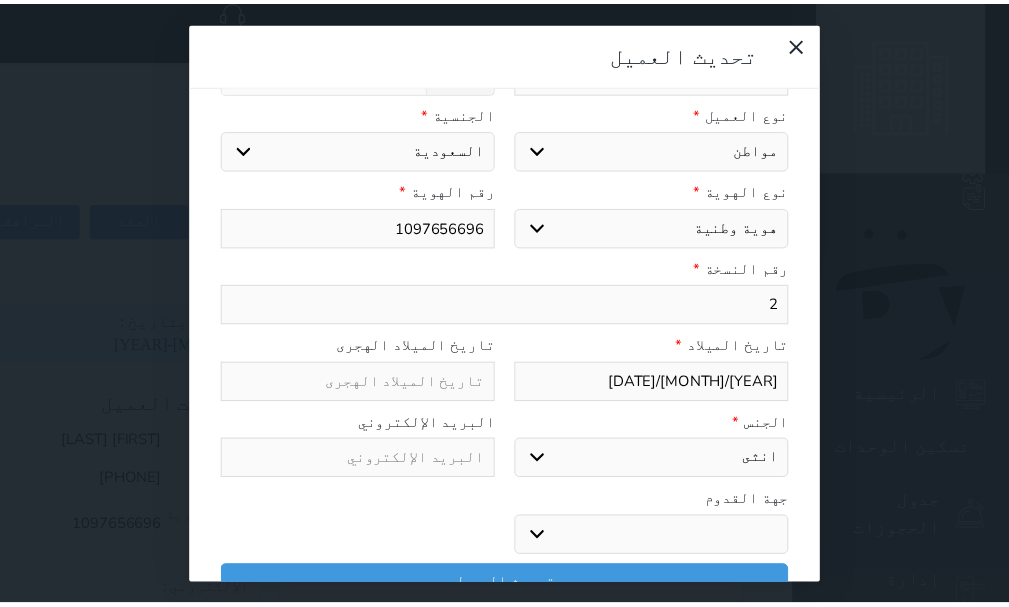 scroll, scrollTop: 254, scrollLeft: 0, axis: vertical 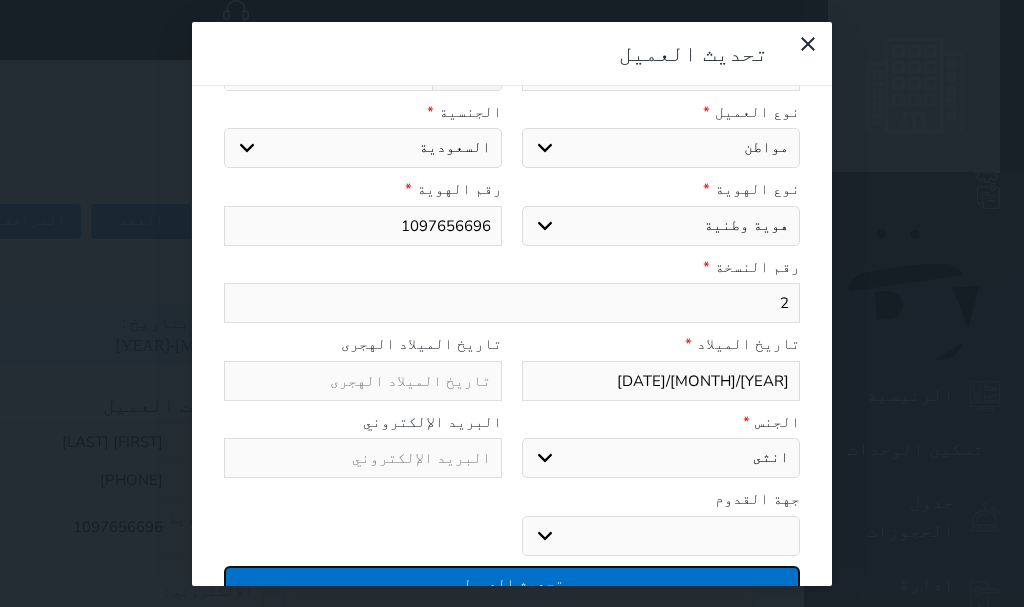 click on "تحديث العميل" at bounding box center [512, 583] 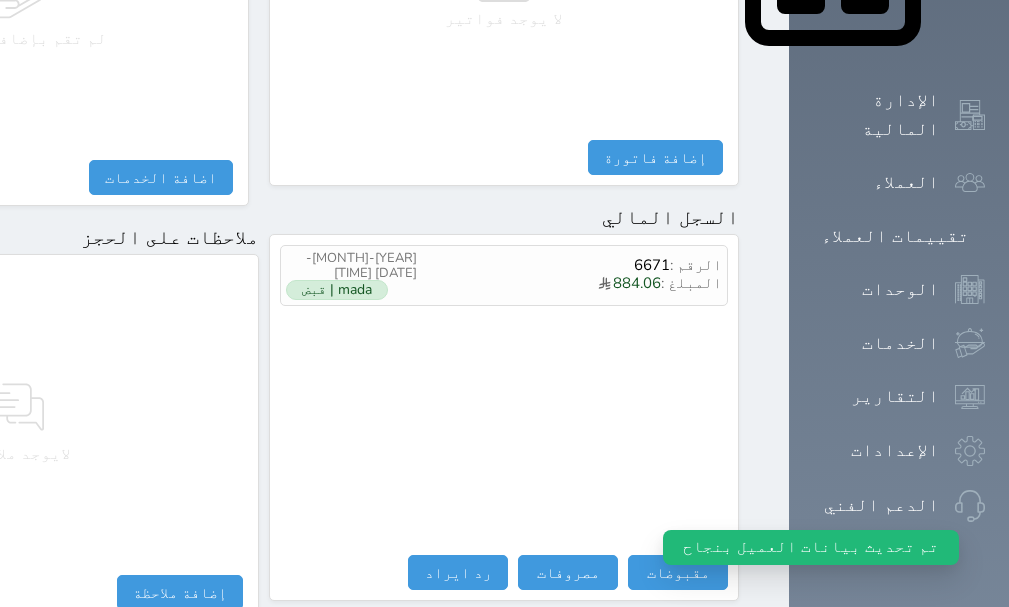 scroll, scrollTop: 1209, scrollLeft: 0, axis: vertical 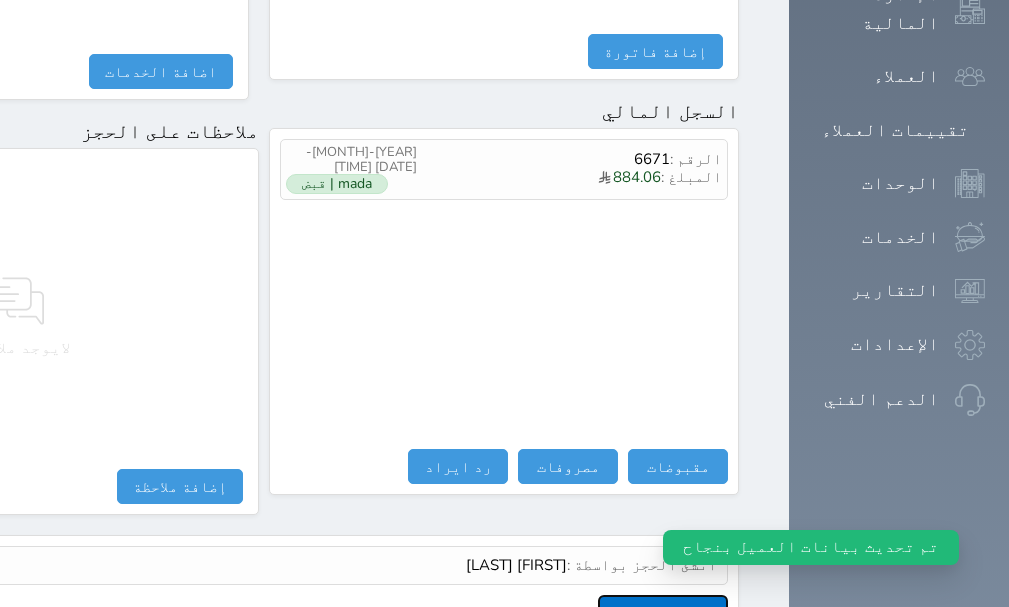 click on "عرض سجل شموس" at bounding box center [663, 612] 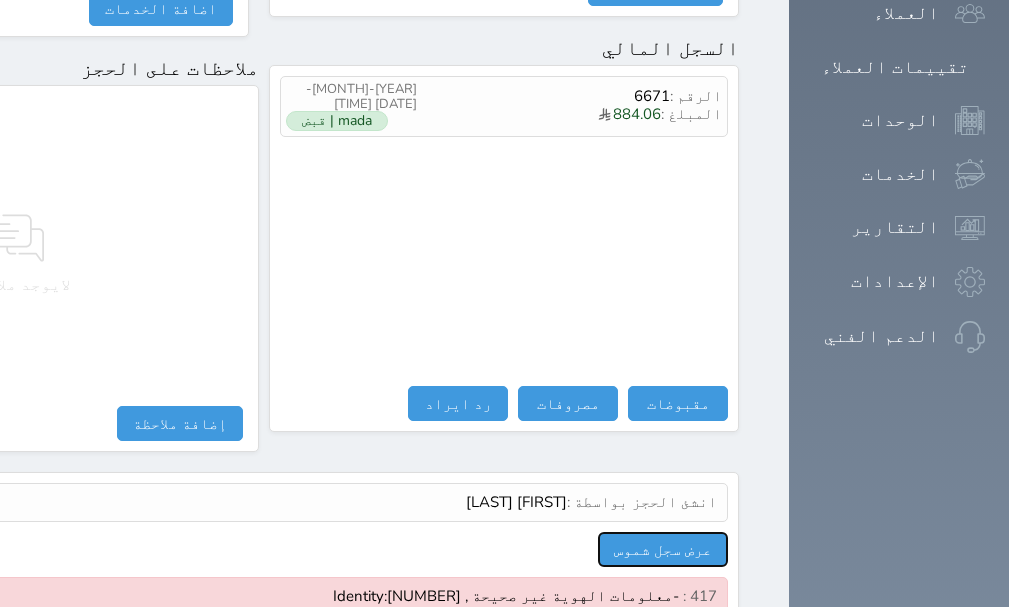 scroll, scrollTop: 1307, scrollLeft: 0, axis: vertical 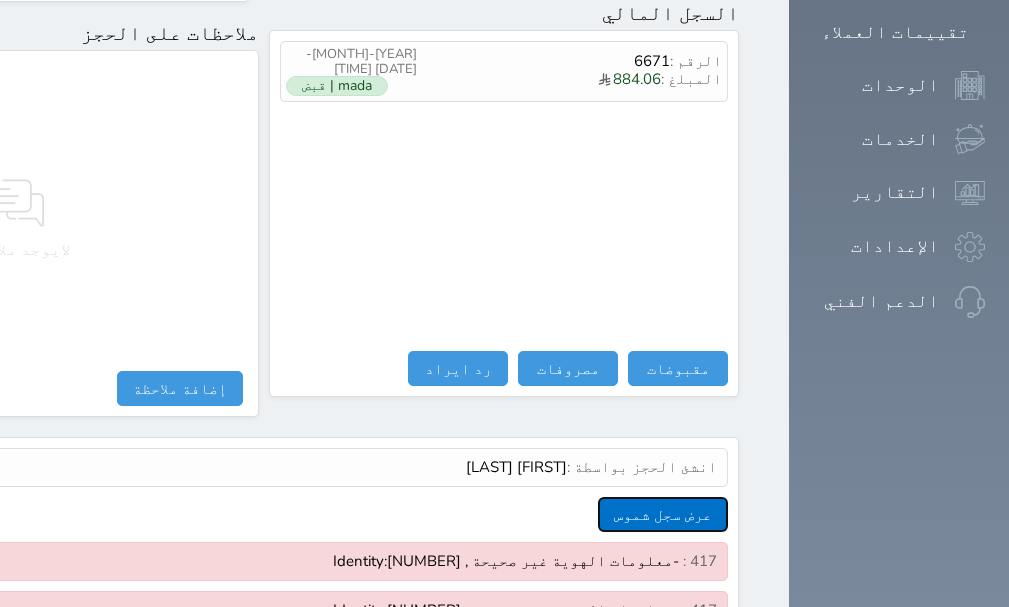 click on "عرض سجل شموس" at bounding box center (663, 514) 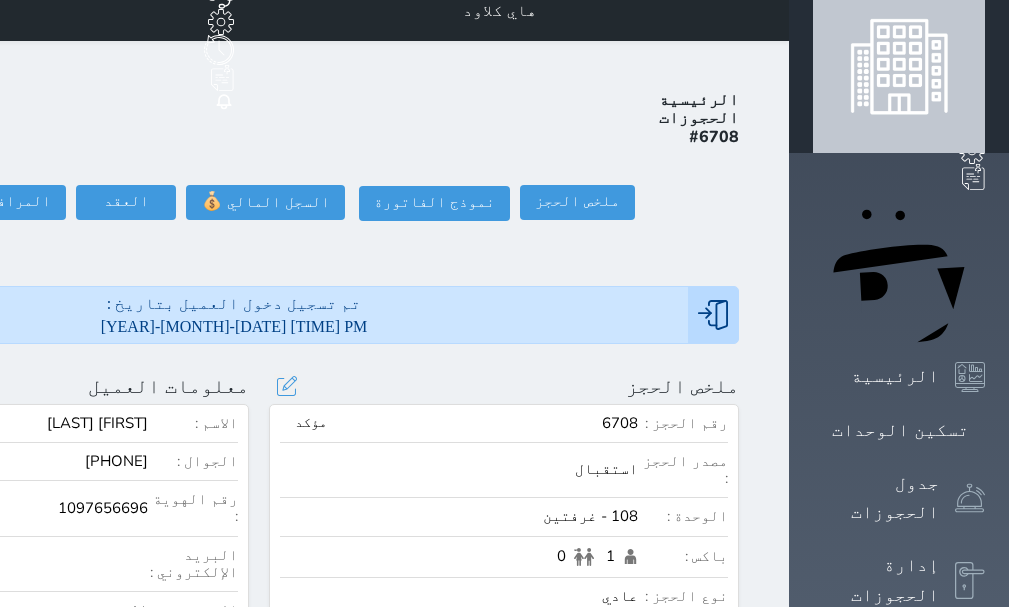 scroll, scrollTop: 0, scrollLeft: 0, axis: both 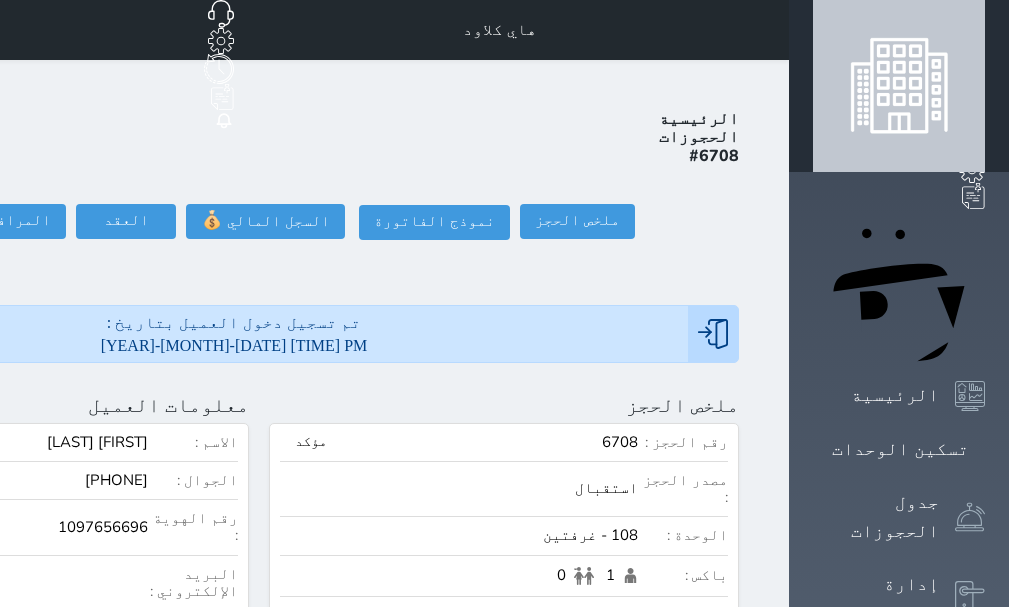 click at bounding box center [-204, 405] 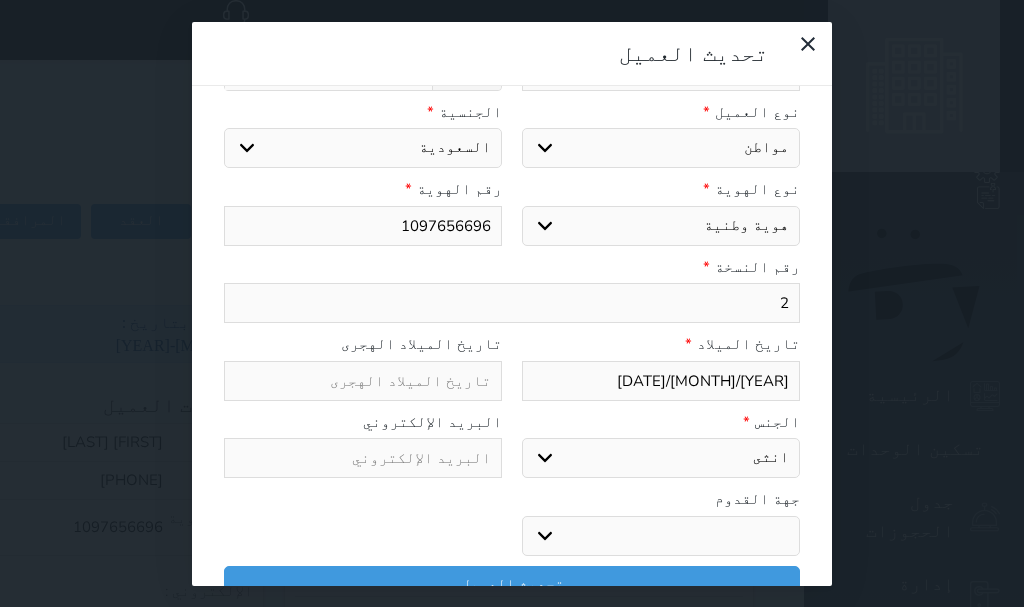 select 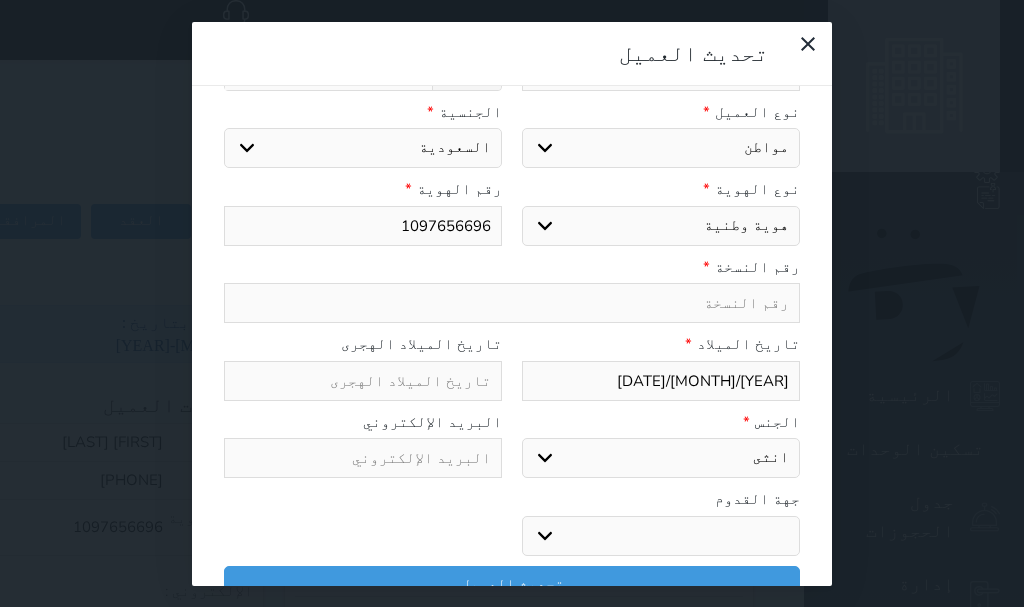 select 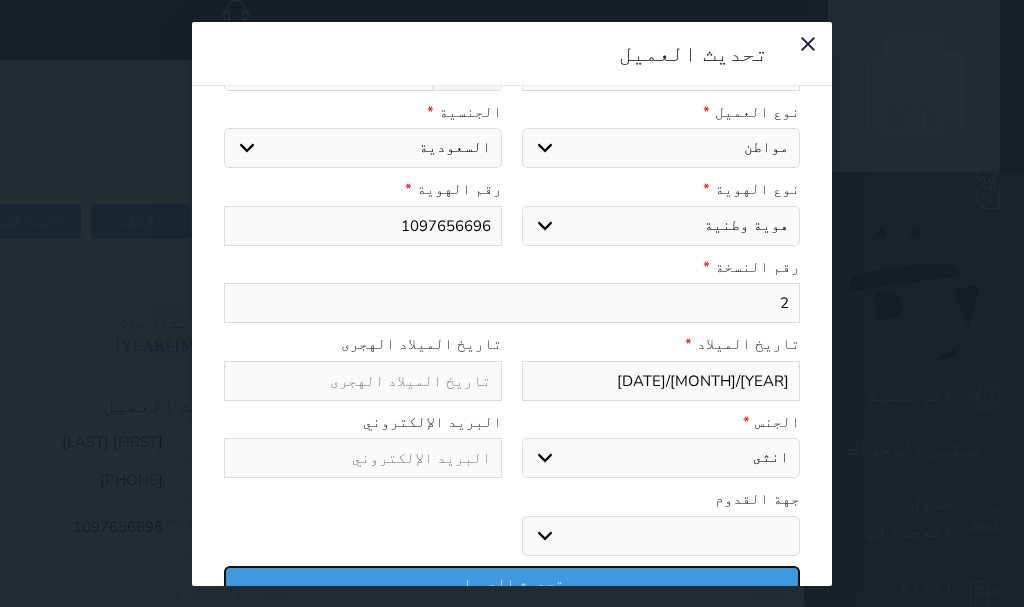click on "تحديث العميل" at bounding box center [512, 583] 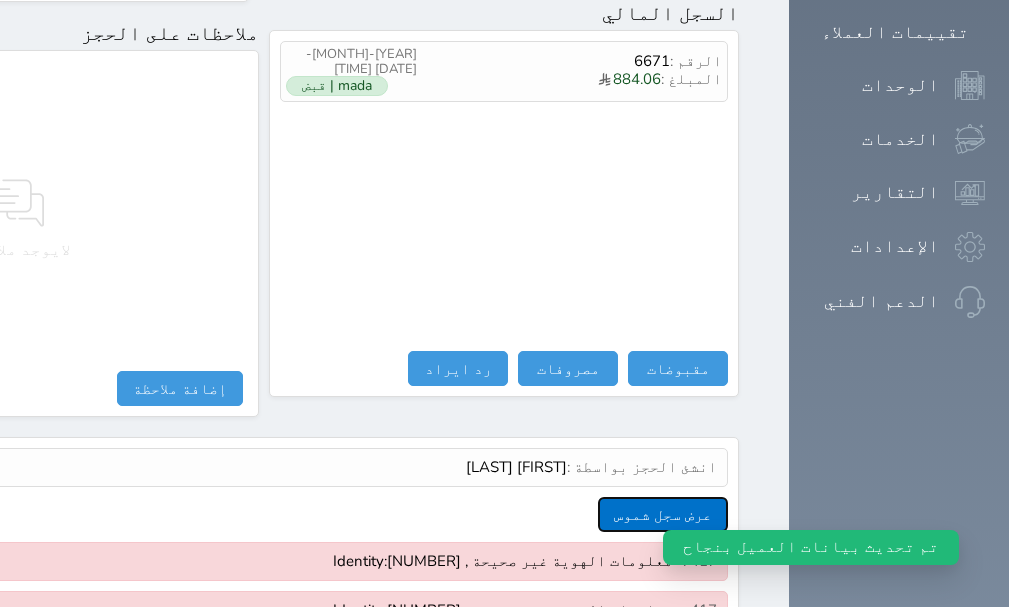 click on "عرض سجل شموس" at bounding box center (663, 514) 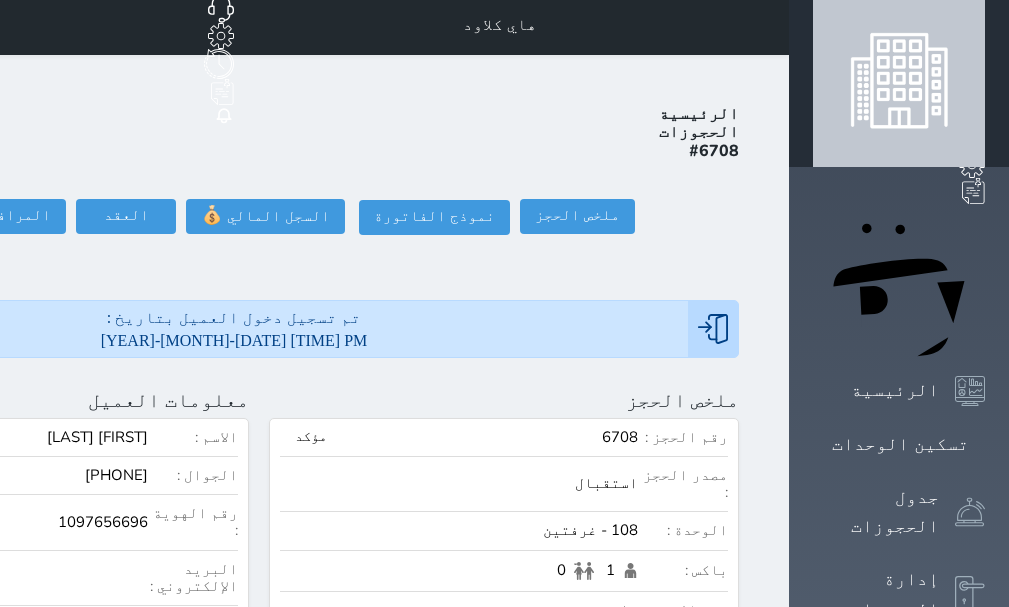 scroll, scrollTop: 0, scrollLeft: 0, axis: both 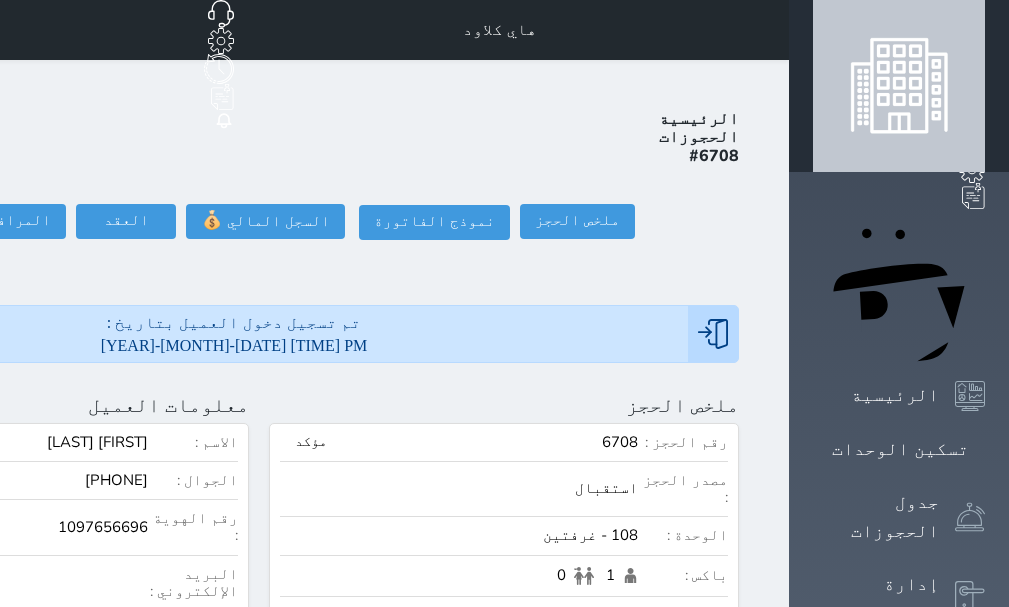 click at bounding box center [-204, 405] 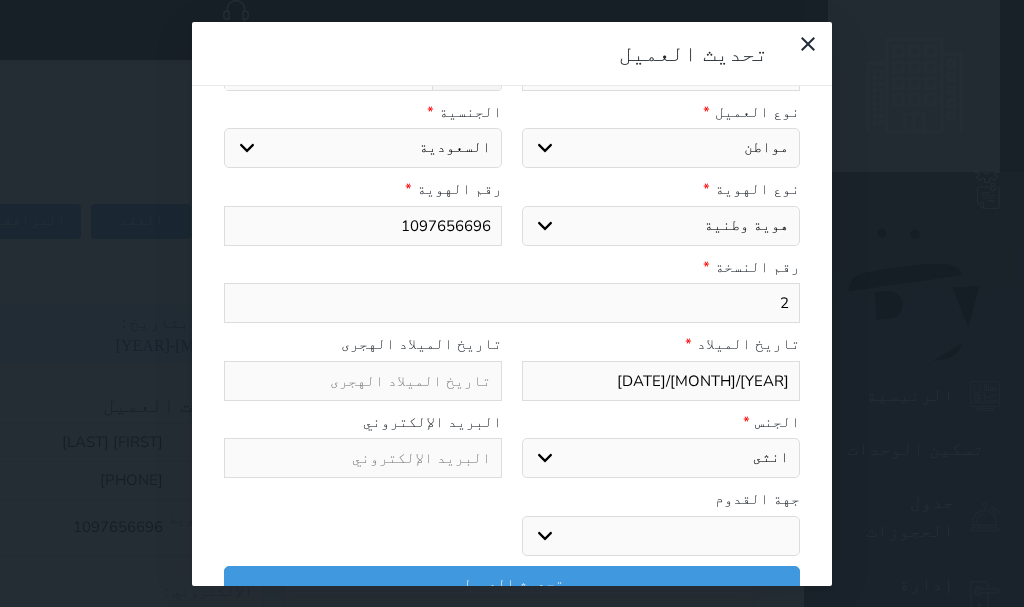 select 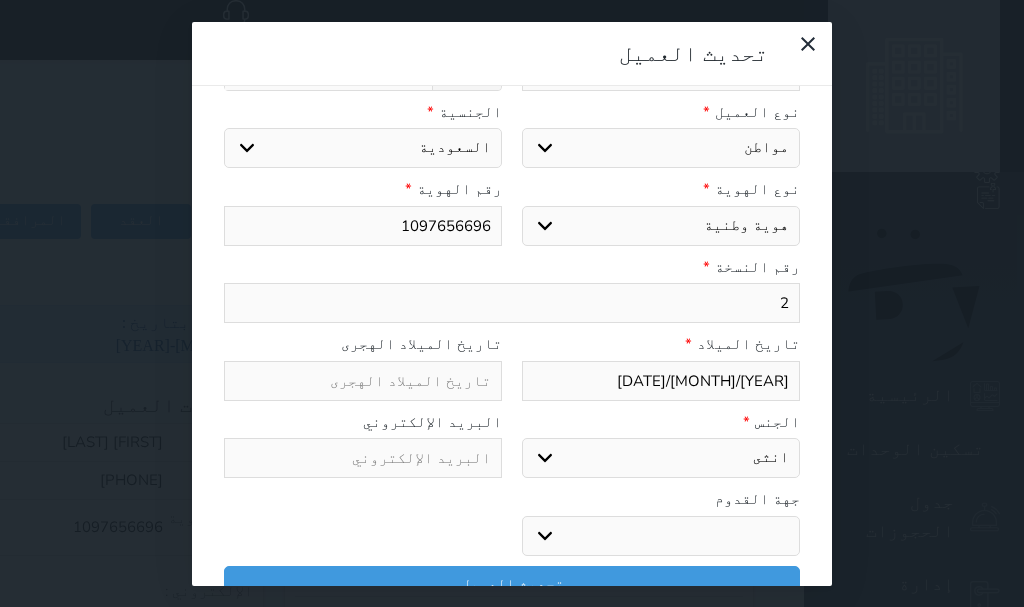 select 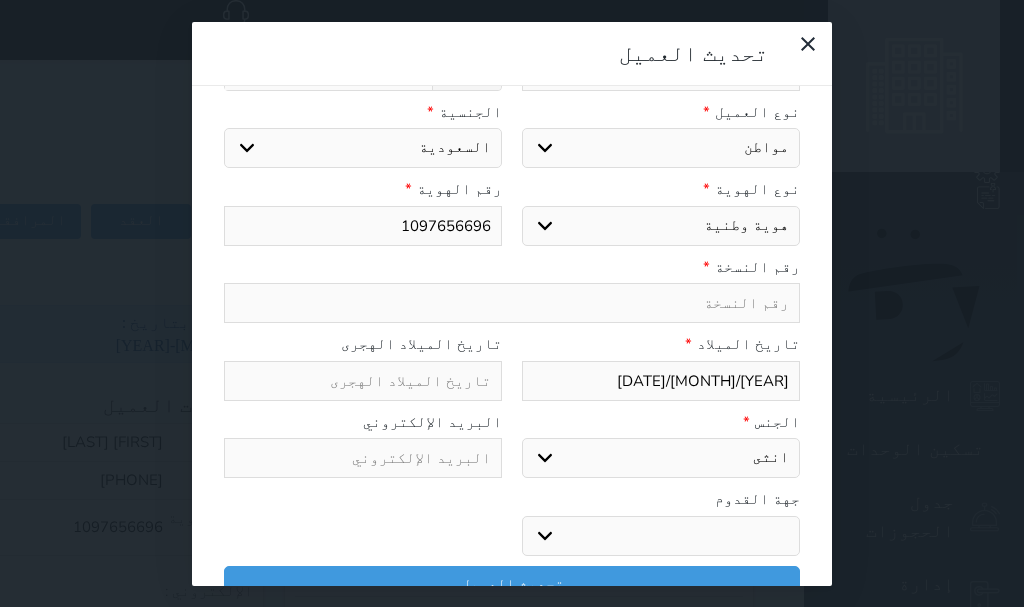 type on "1" 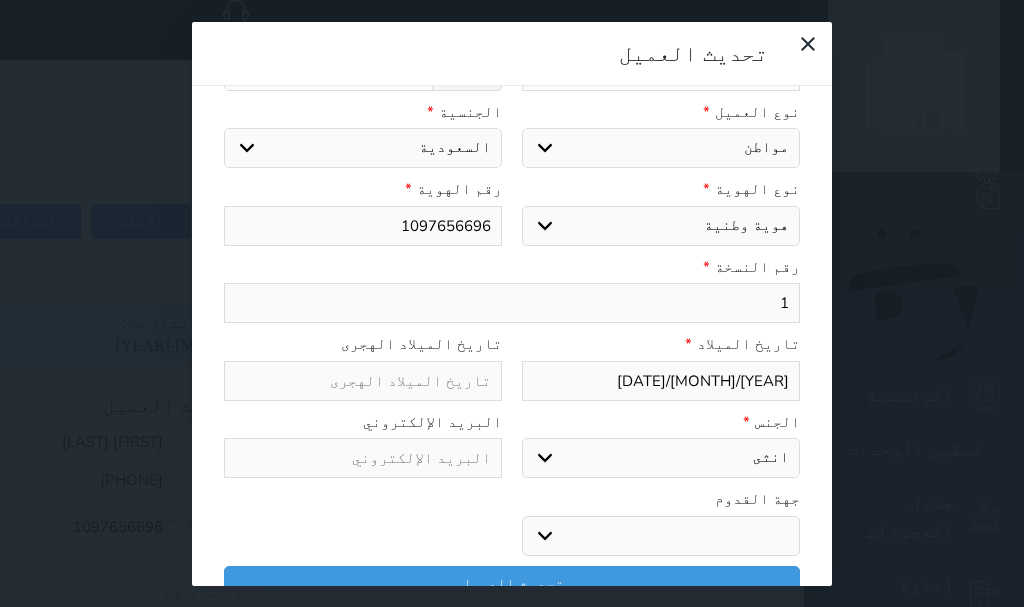 select 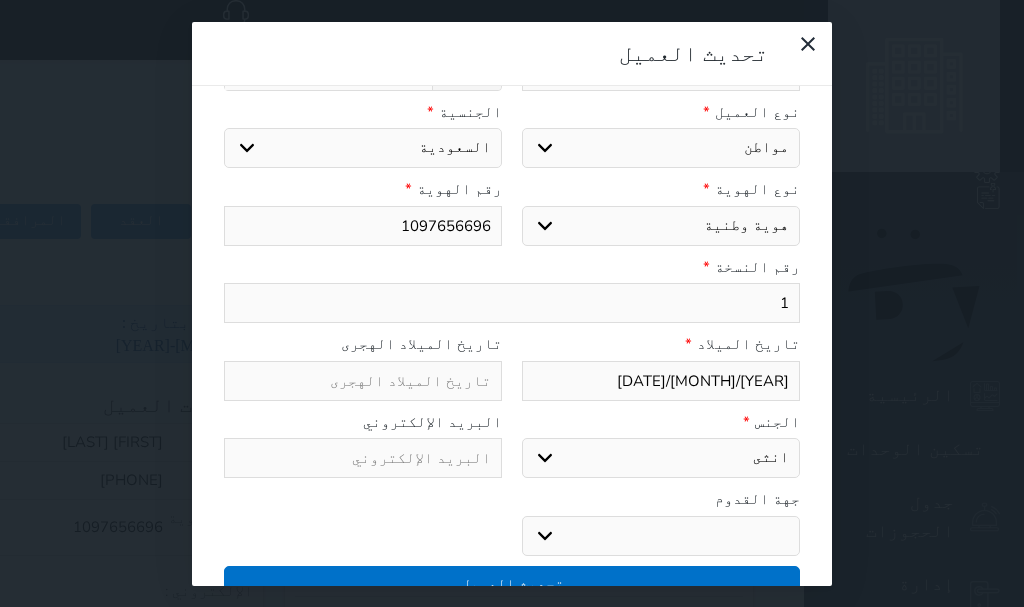 type on "1" 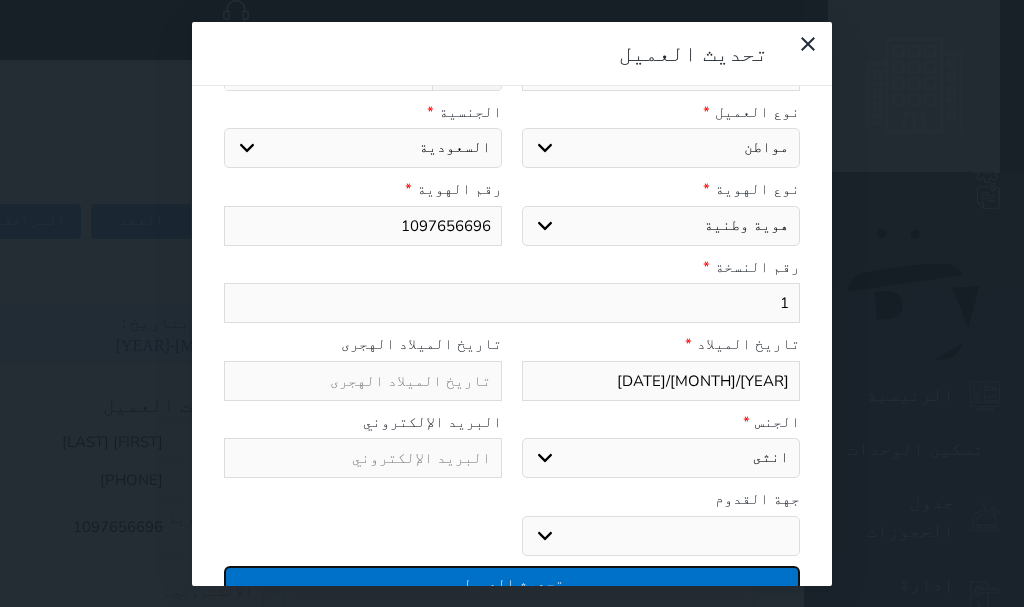 click on "تحديث العميل" at bounding box center [512, 583] 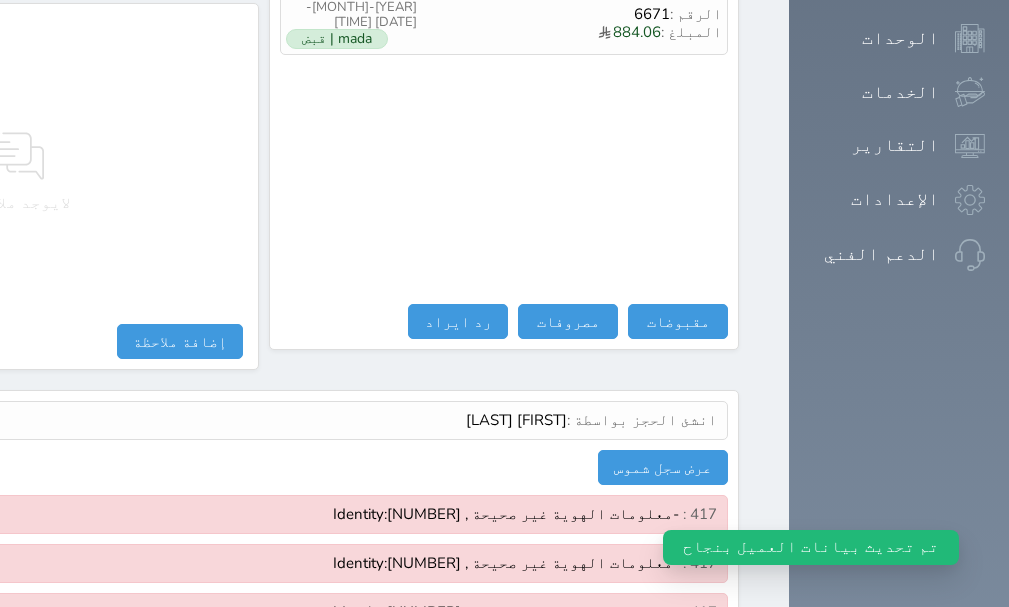scroll, scrollTop: 1356, scrollLeft: 0, axis: vertical 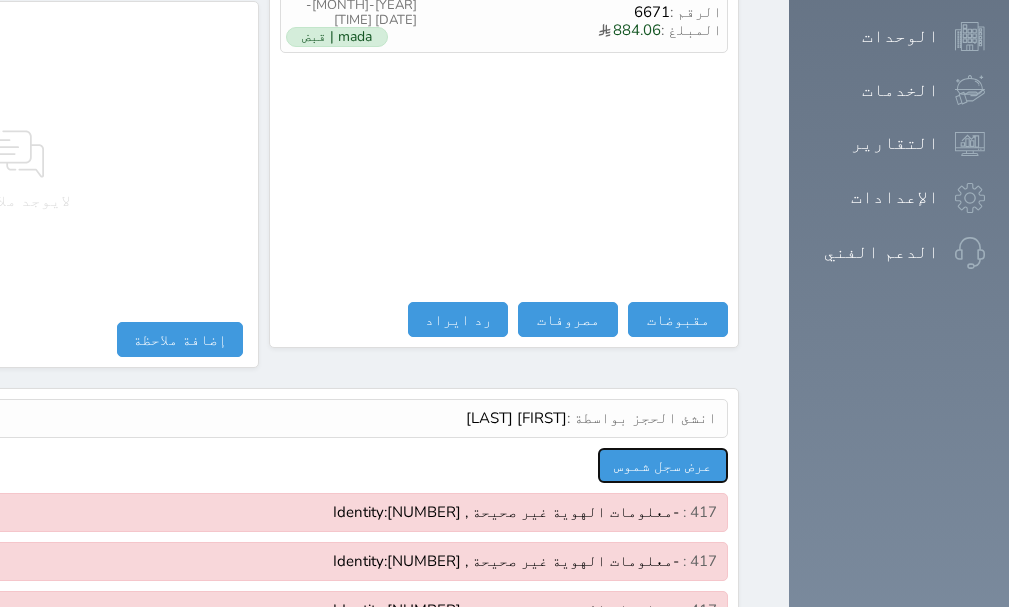 click on "عرض سجل شموس" at bounding box center [663, 465] 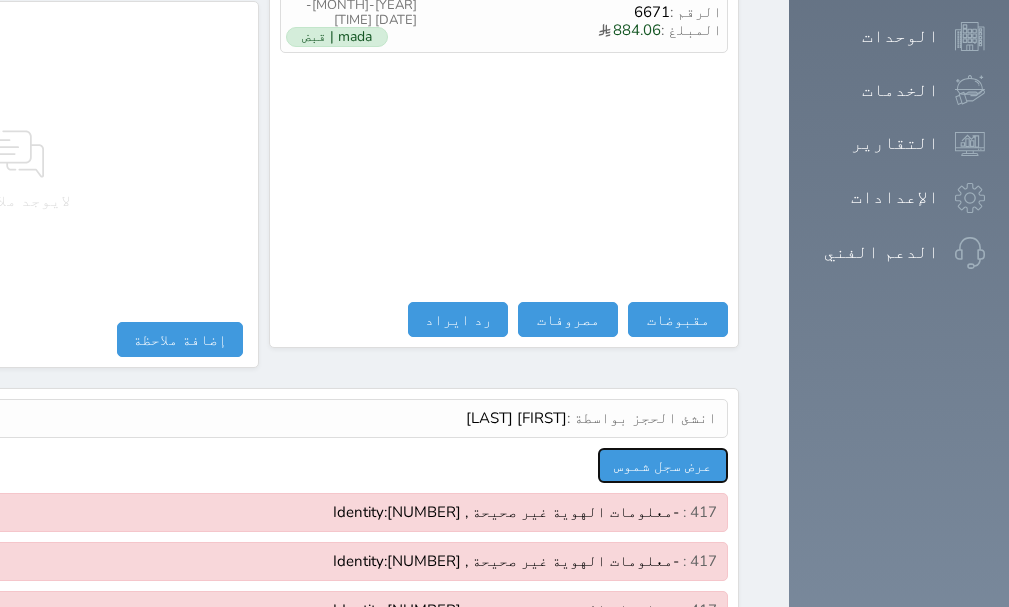 click on "عرض سجل شموس" at bounding box center [663, 465] 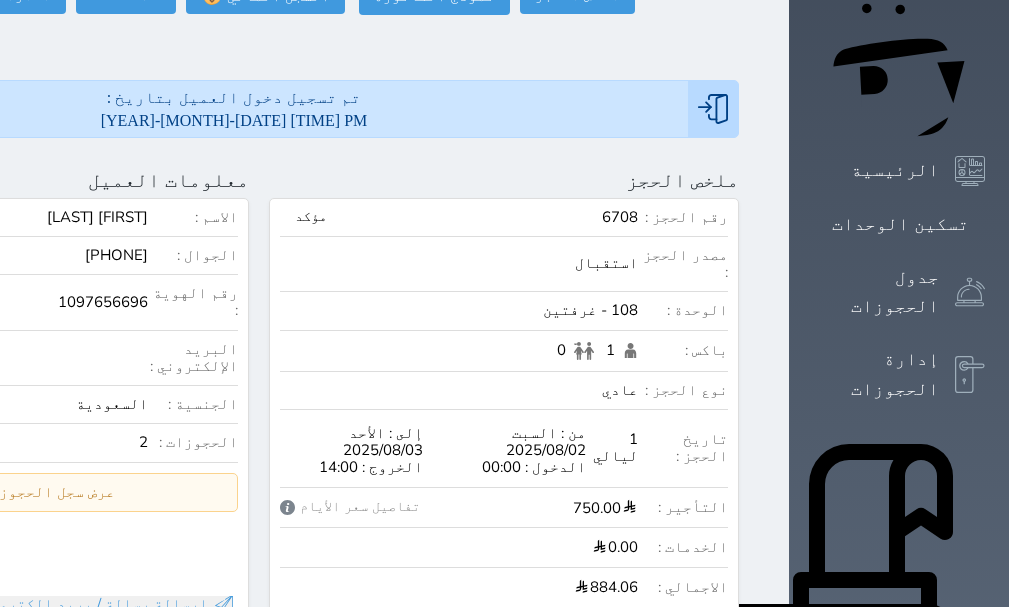 scroll, scrollTop: 0, scrollLeft: 0, axis: both 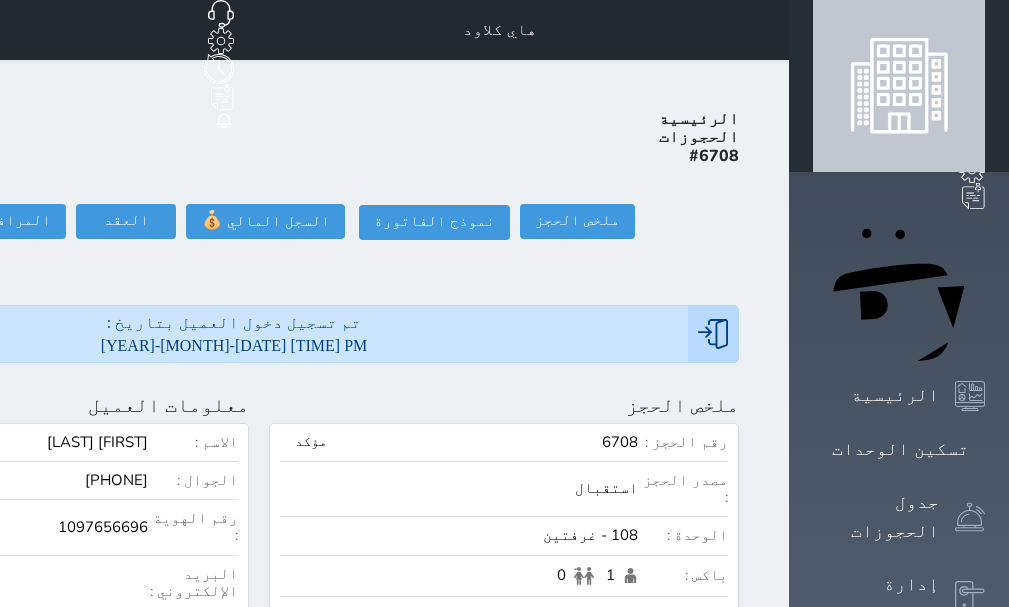click at bounding box center (-204, 405) 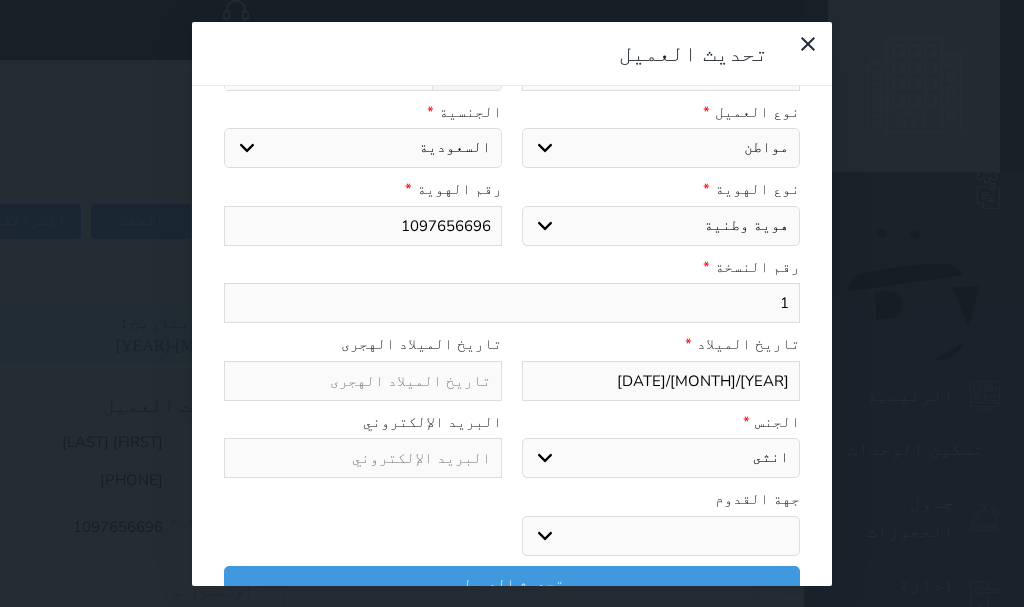 select 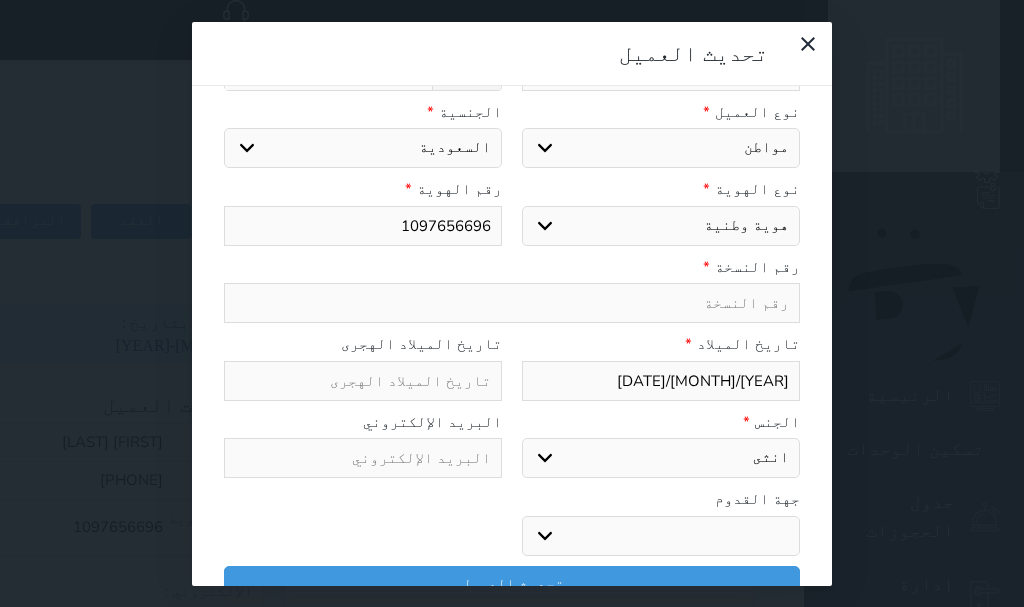type on "4" 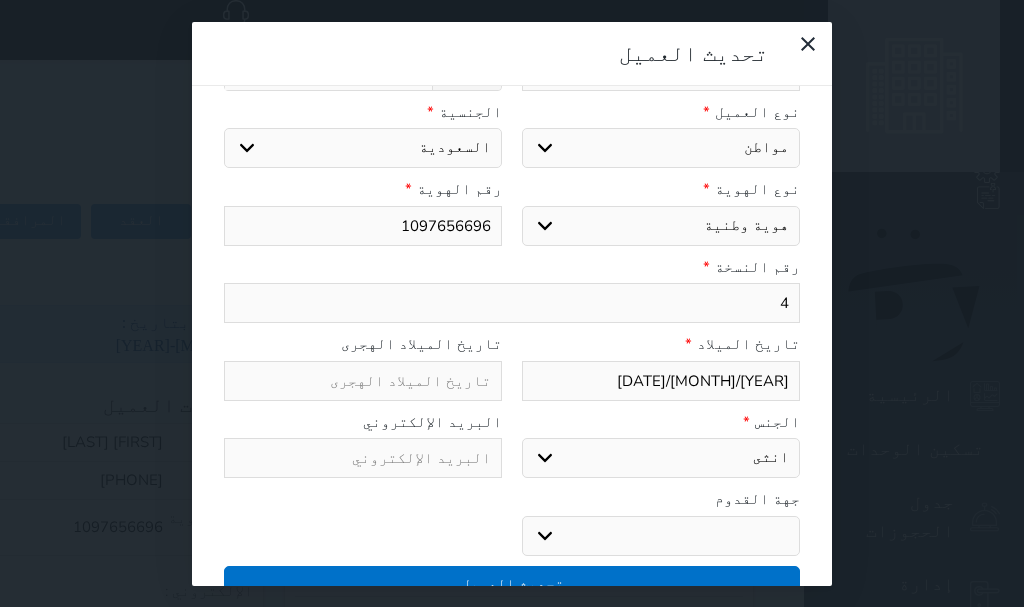 type on "4" 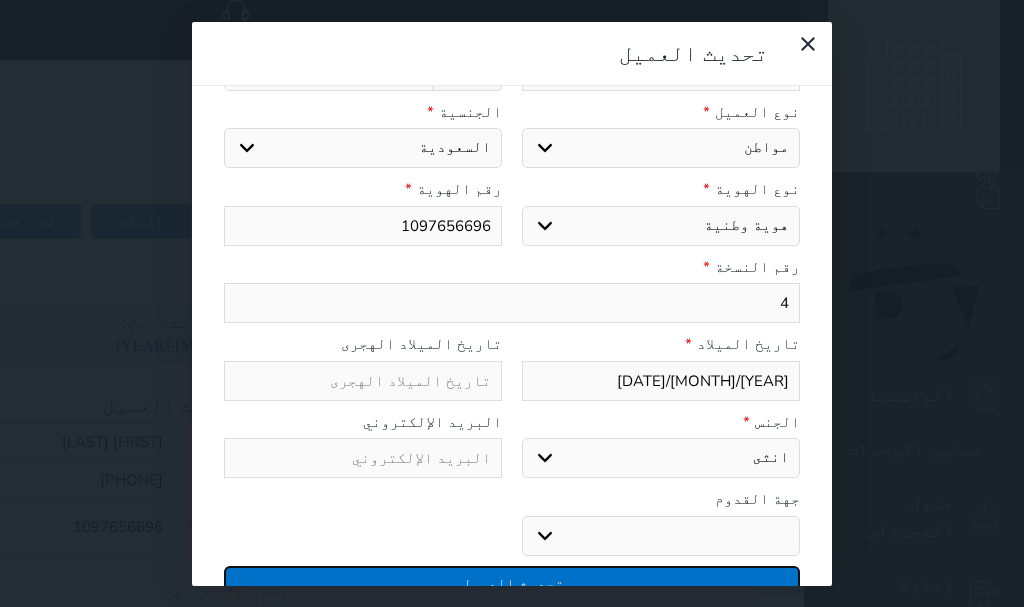 click on "تحديث العميل" at bounding box center [512, 583] 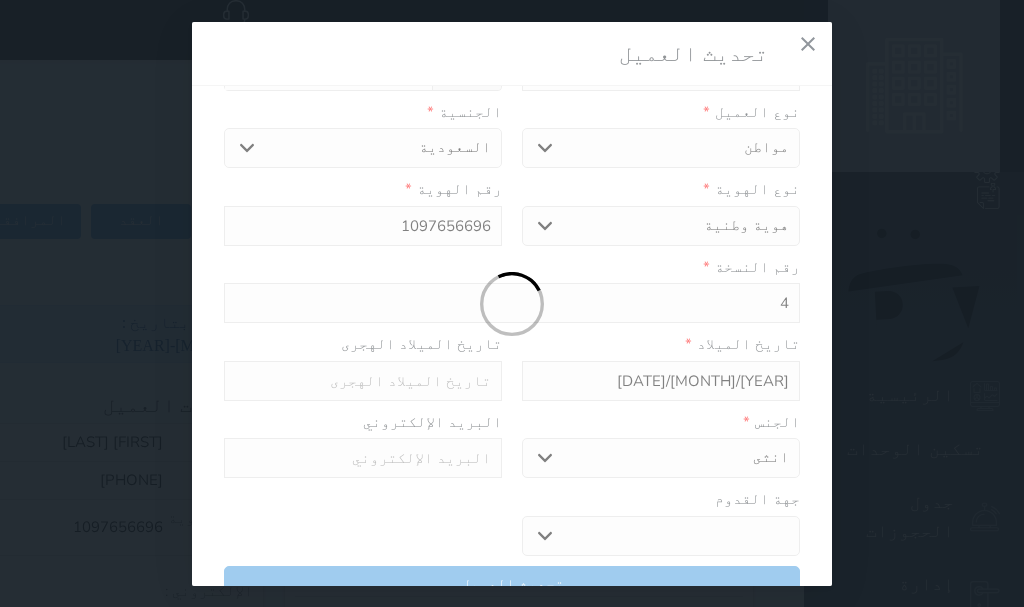 select 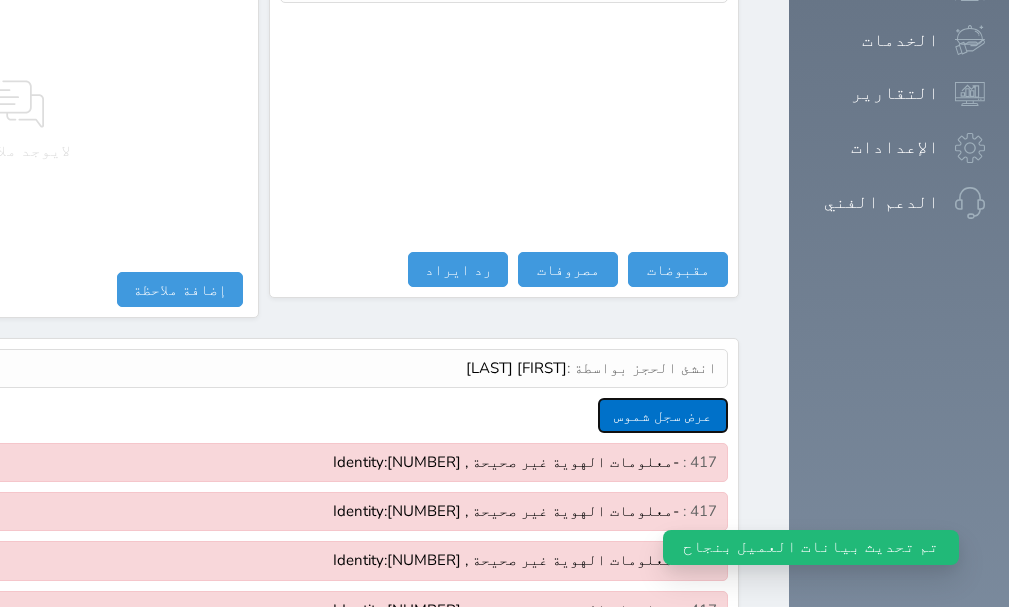 click on "عرض سجل شموس" at bounding box center (663, 415) 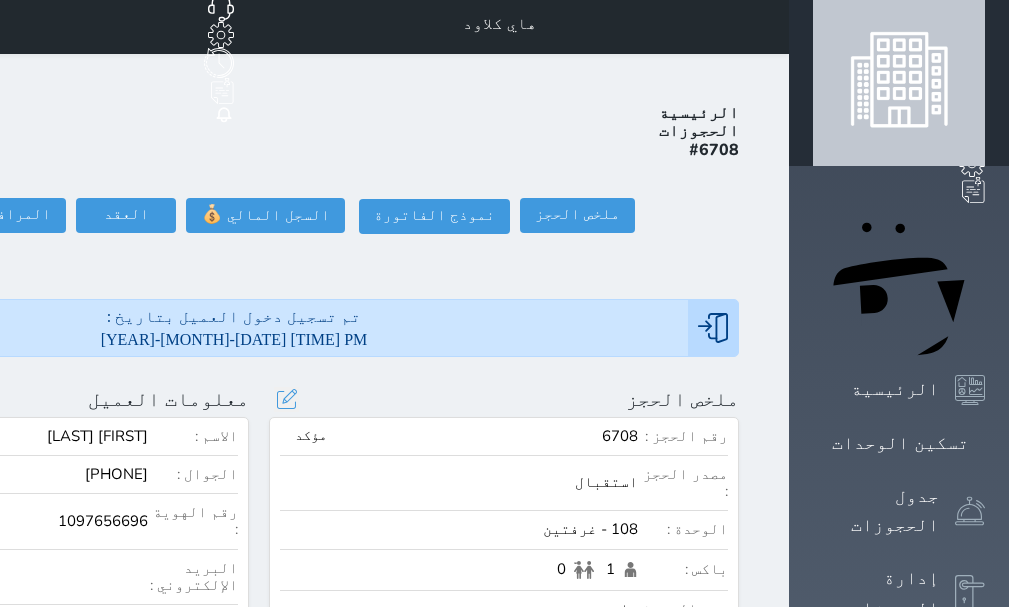 scroll, scrollTop: 0, scrollLeft: 0, axis: both 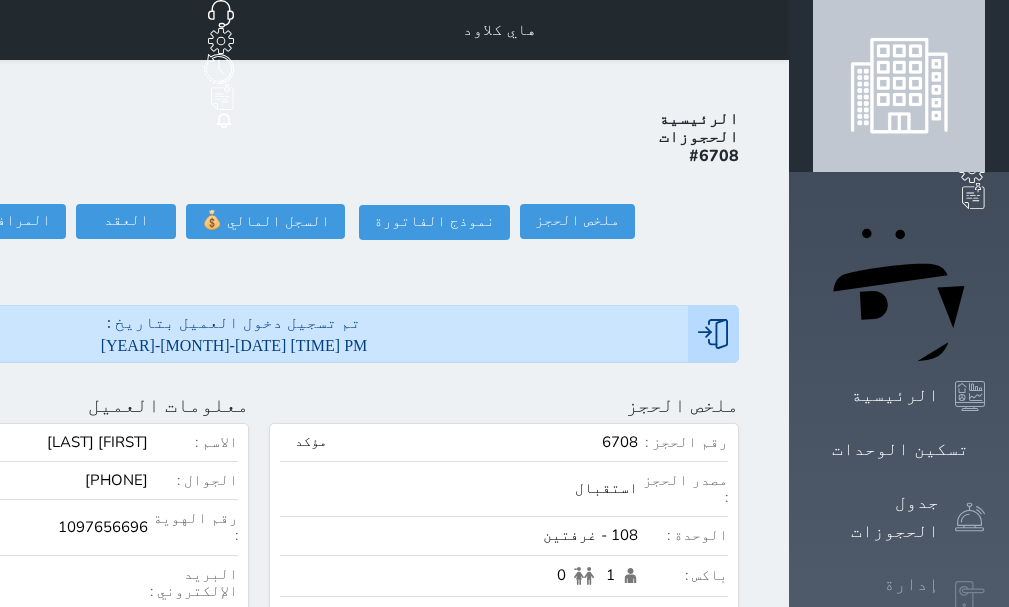 click 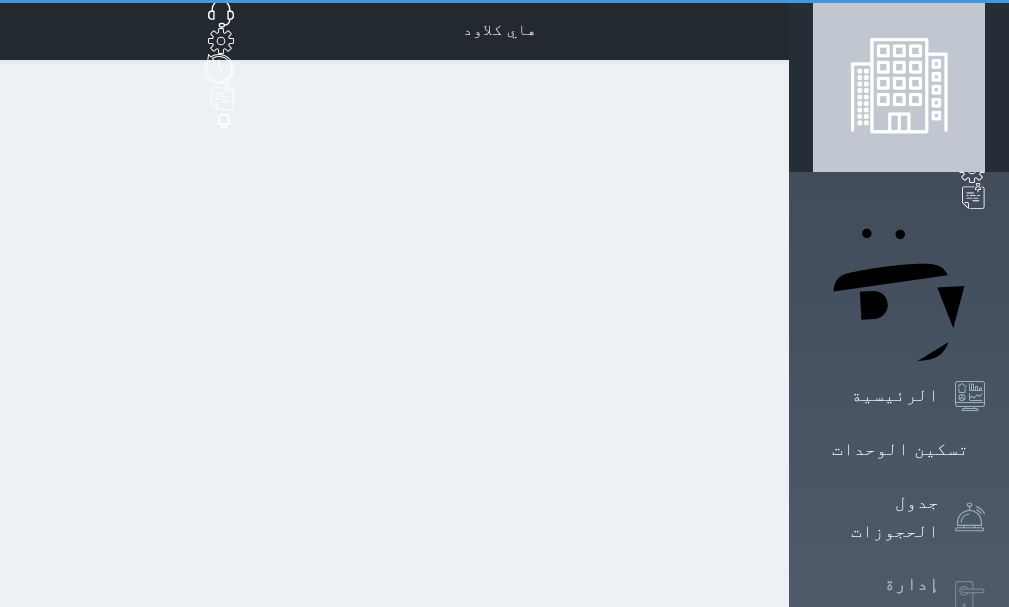 select on "open_all" 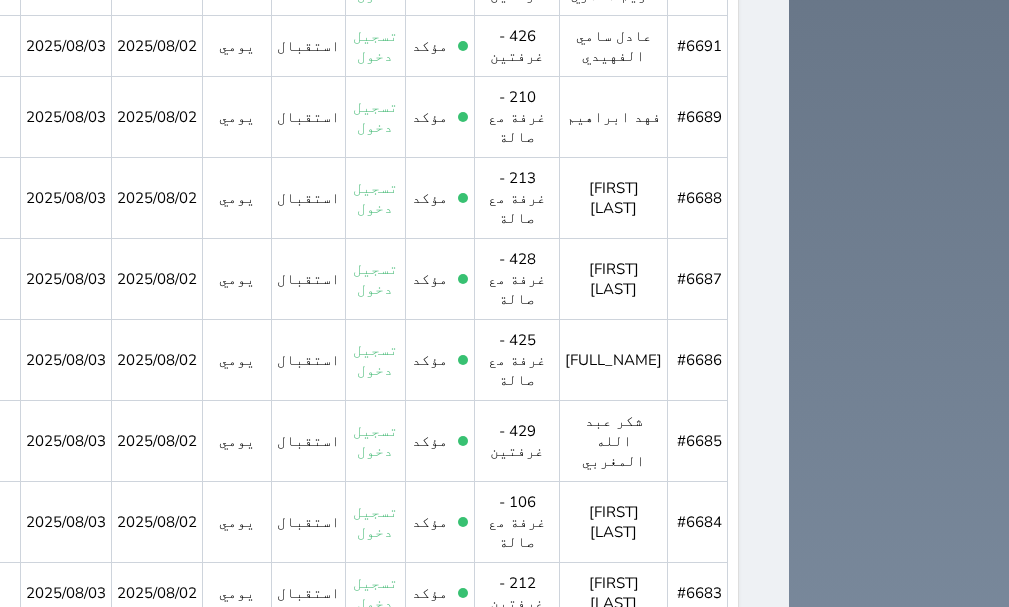 scroll, scrollTop: 2199, scrollLeft: 0, axis: vertical 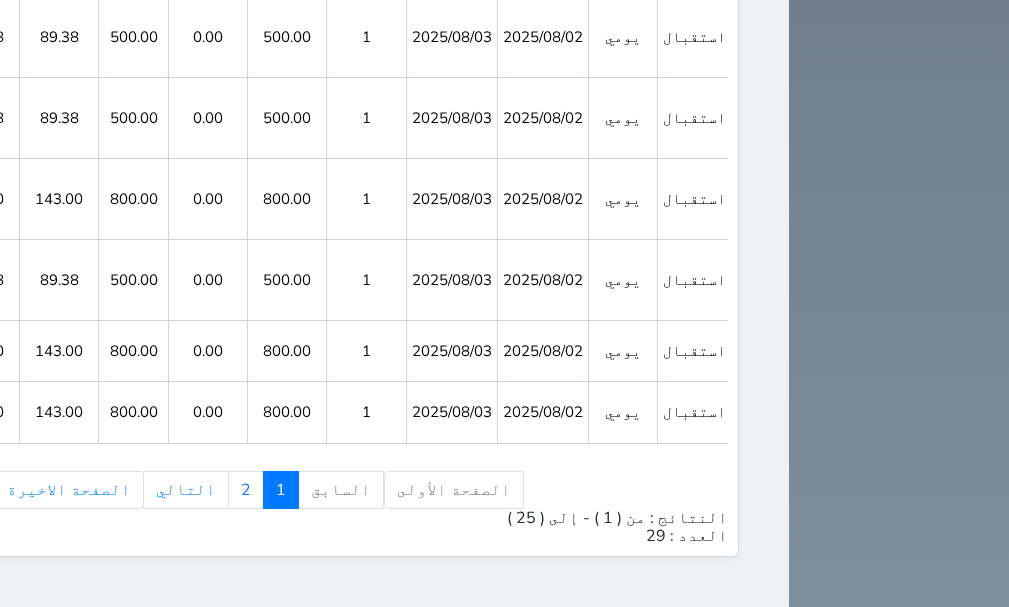 click 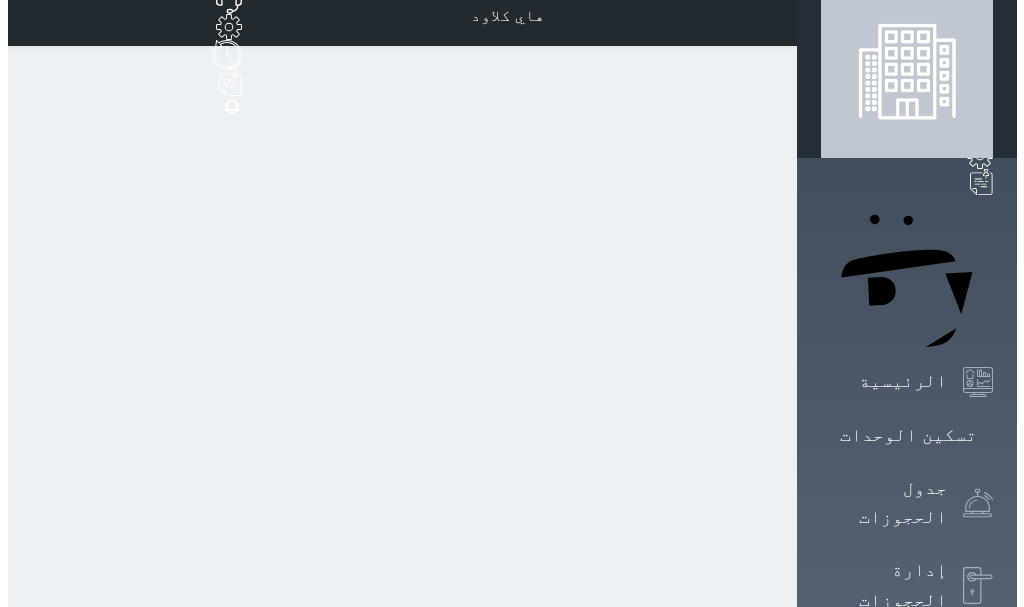 scroll, scrollTop: 0, scrollLeft: 0, axis: both 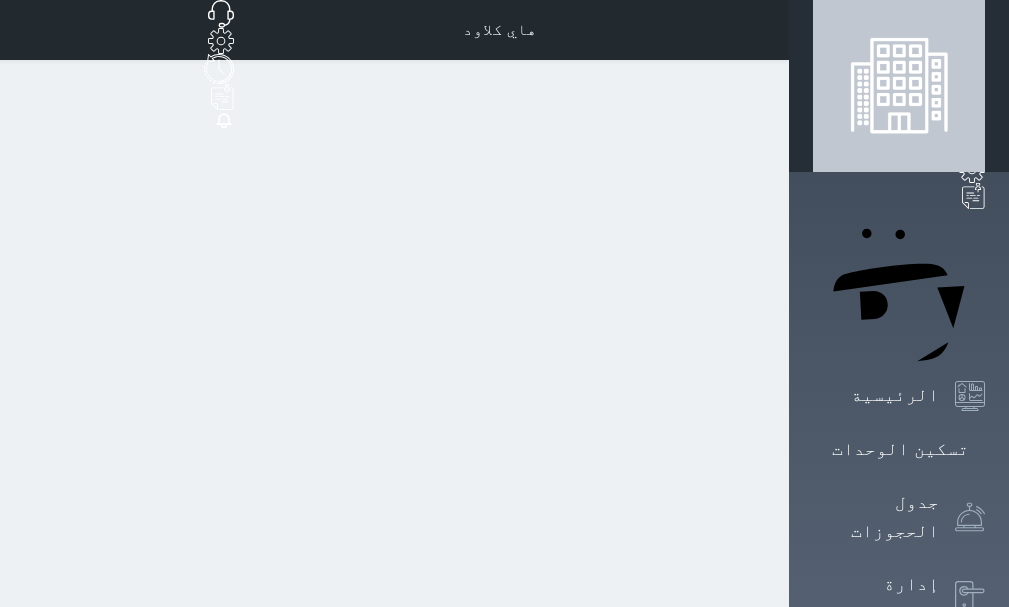 select on "1" 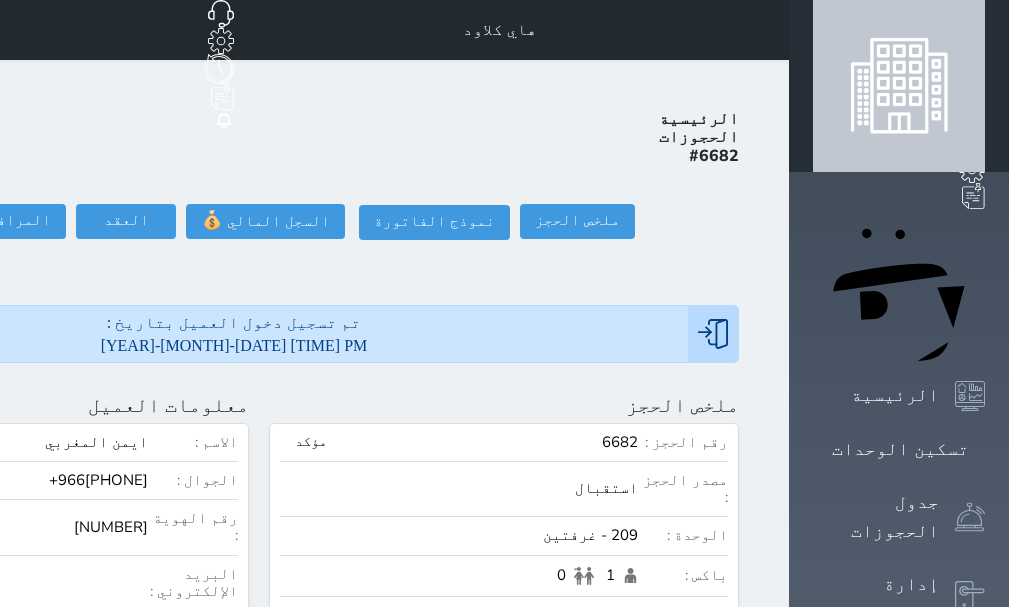 click at bounding box center [-204, 405] 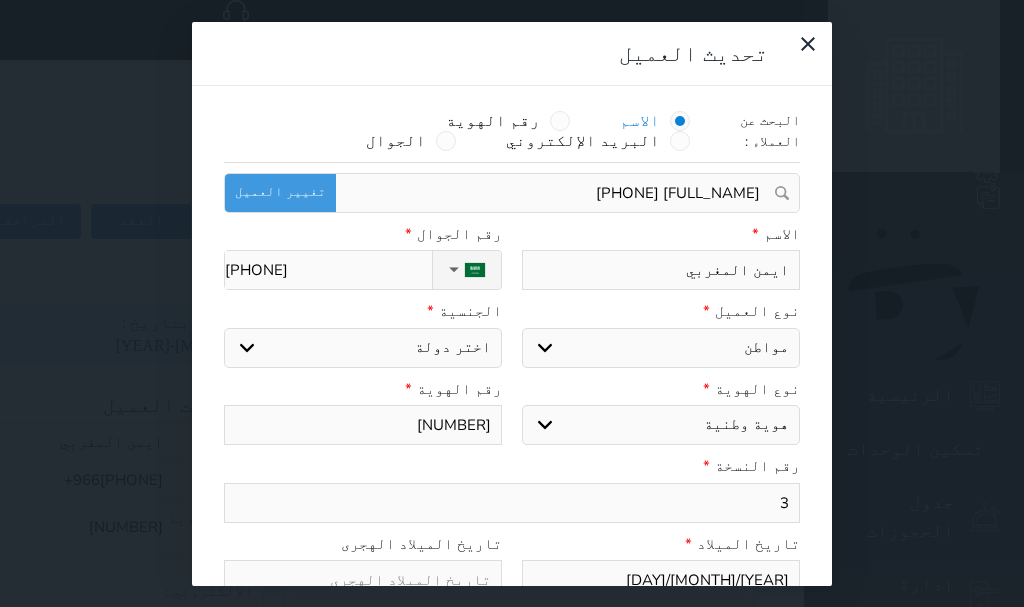 select 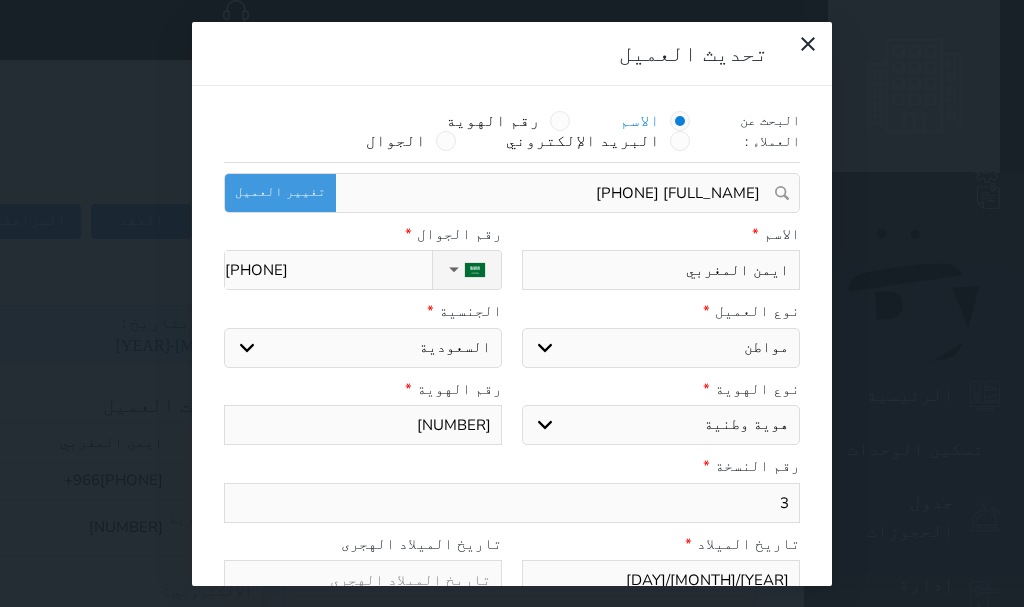 click on "3" at bounding box center (512, 503) 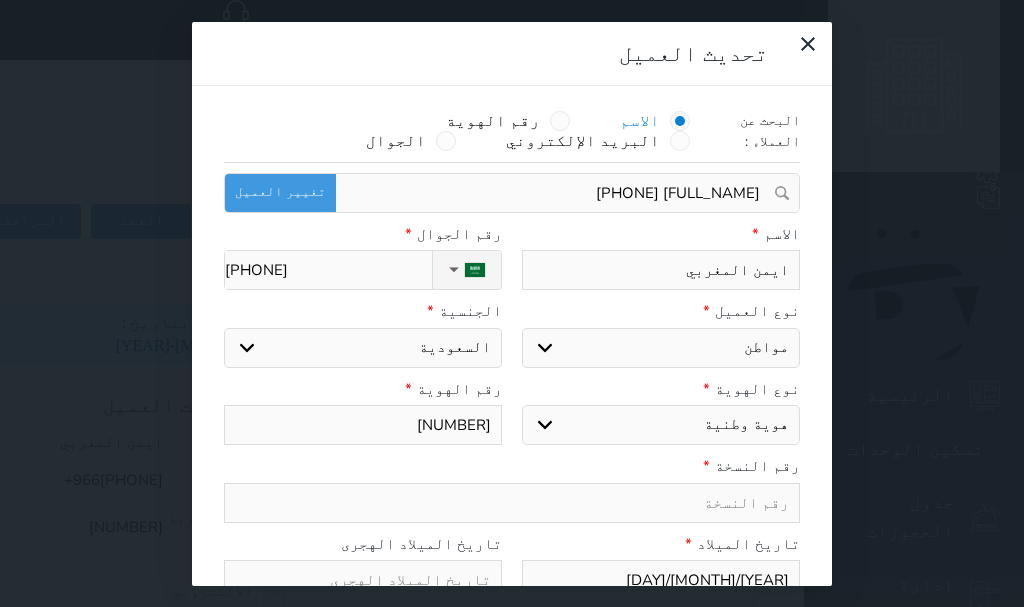 type on "4" 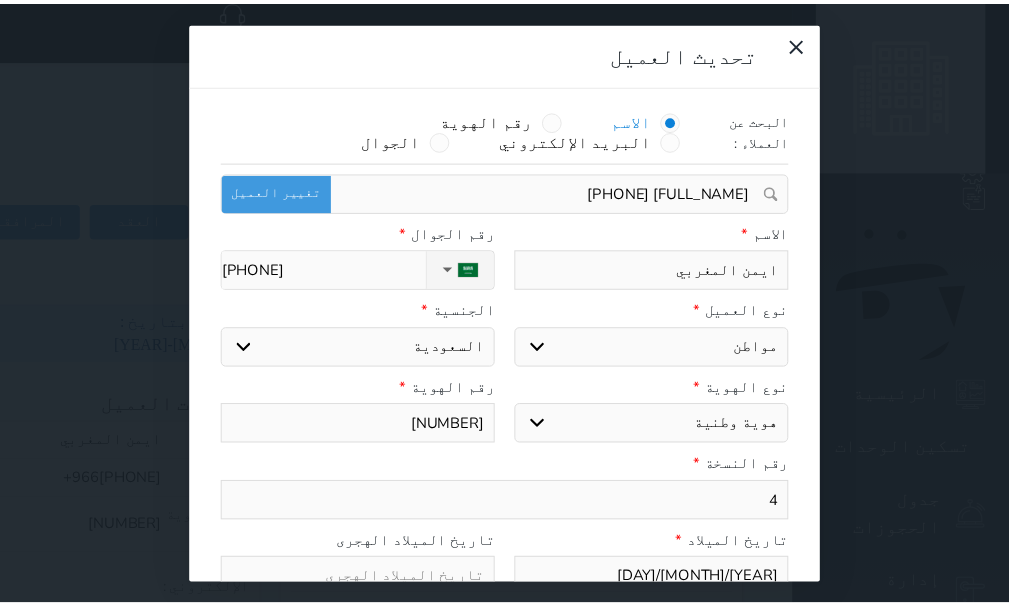 scroll, scrollTop: 200, scrollLeft: 0, axis: vertical 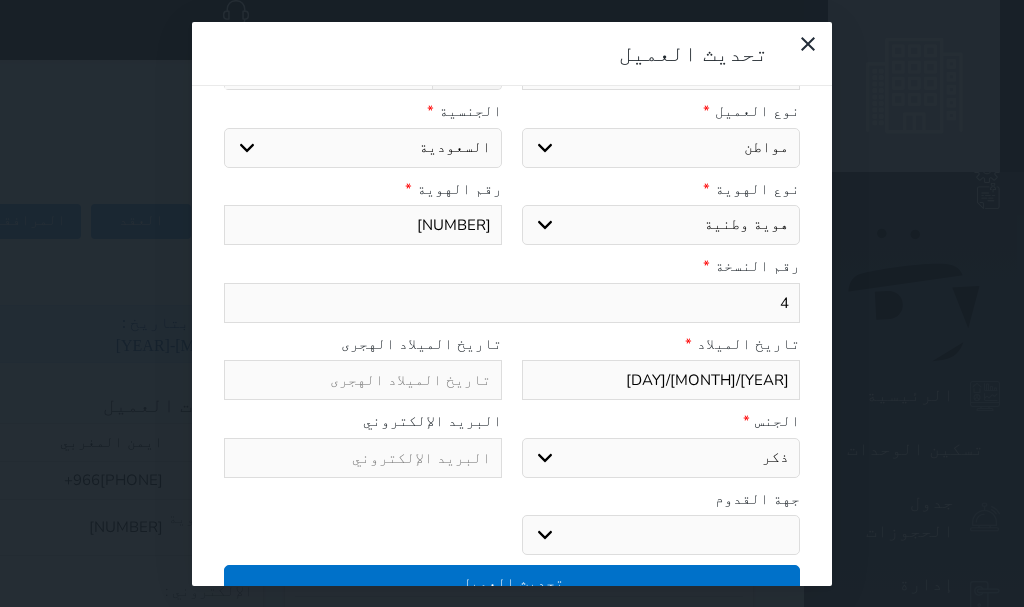 type on "4" 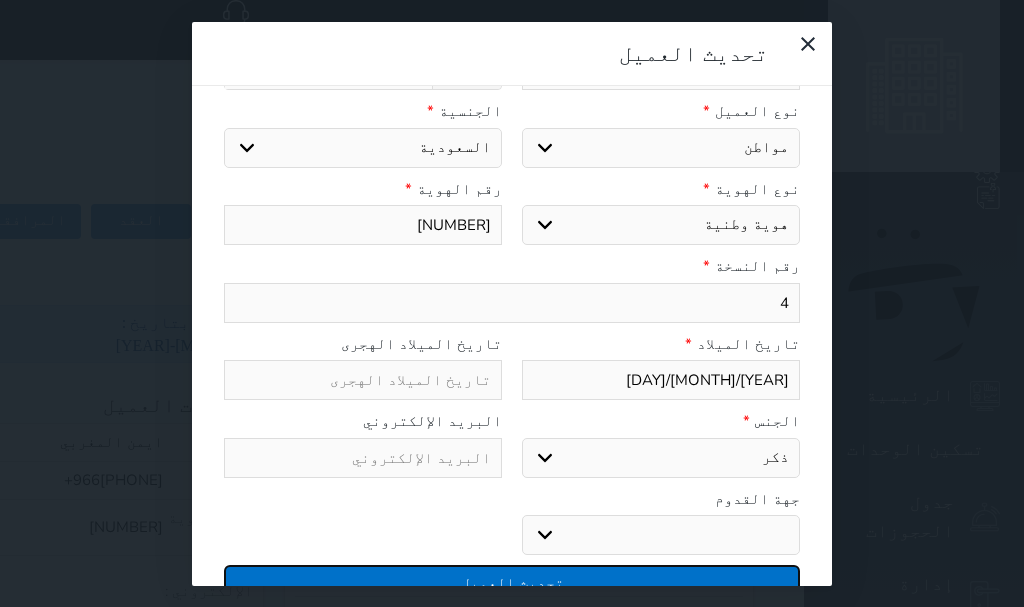 click on "تحديث العميل" at bounding box center [512, 582] 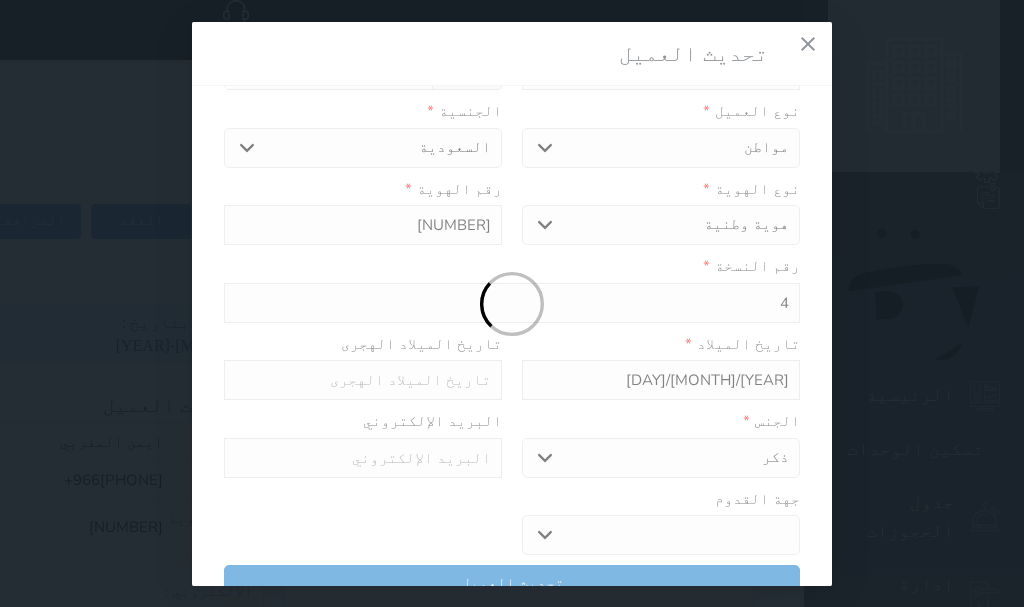 select 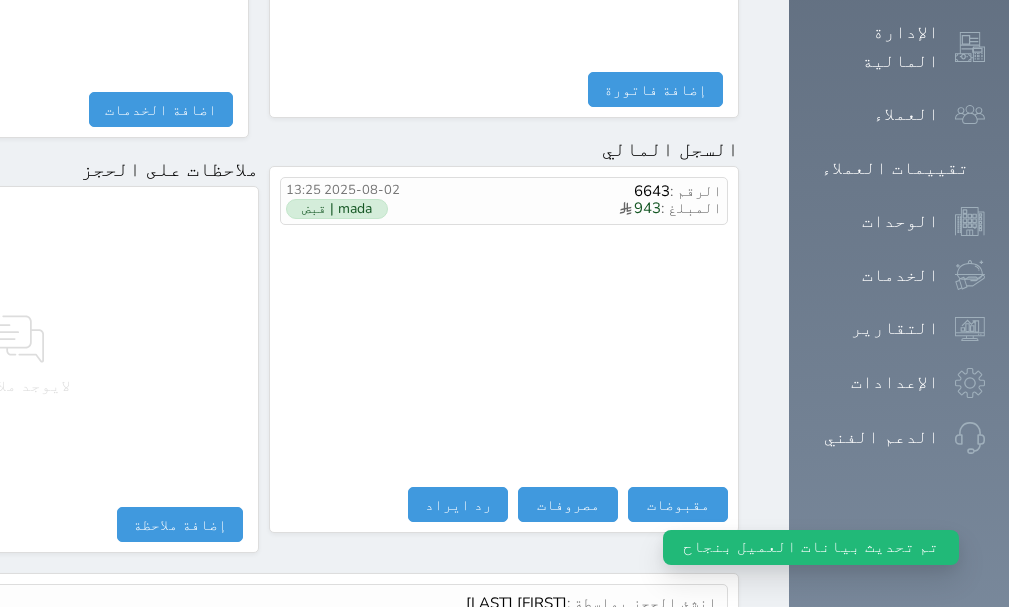 scroll, scrollTop: 1209, scrollLeft: 0, axis: vertical 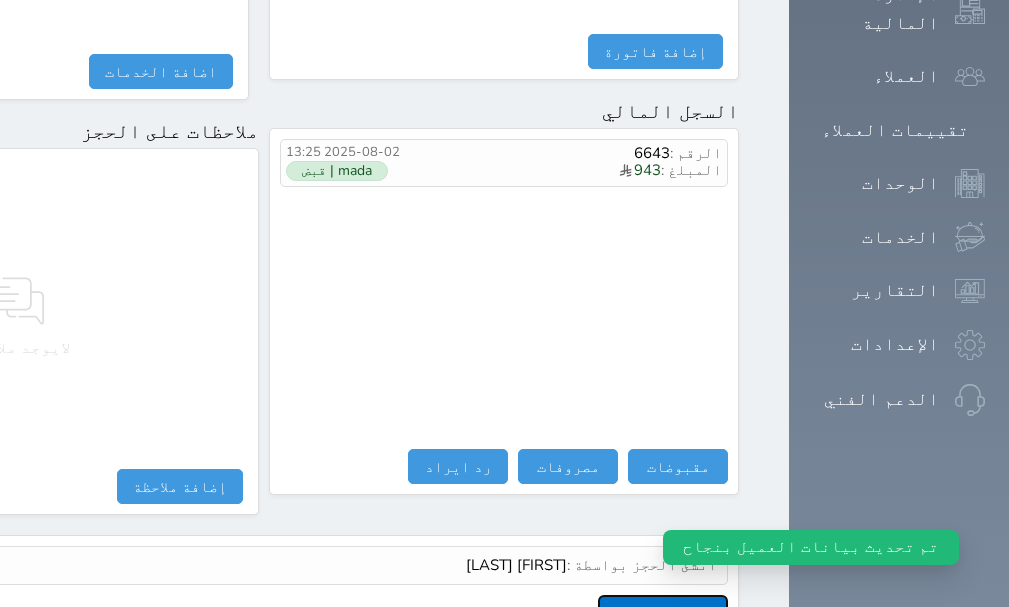 click on "عرض سجل شموس" at bounding box center [663, 612] 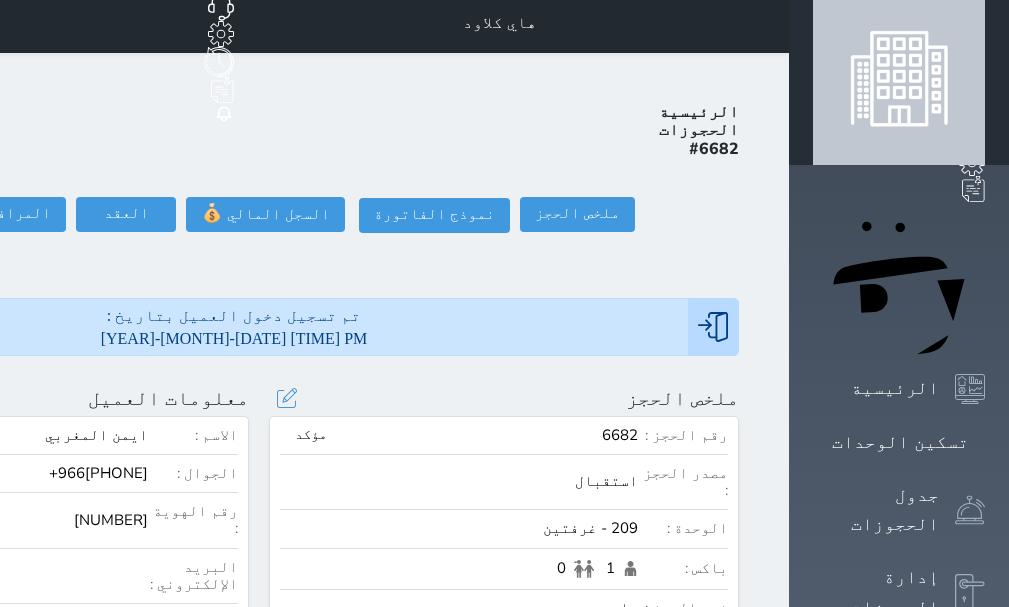 scroll, scrollTop: 0, scrollLeft: 0, axis: both 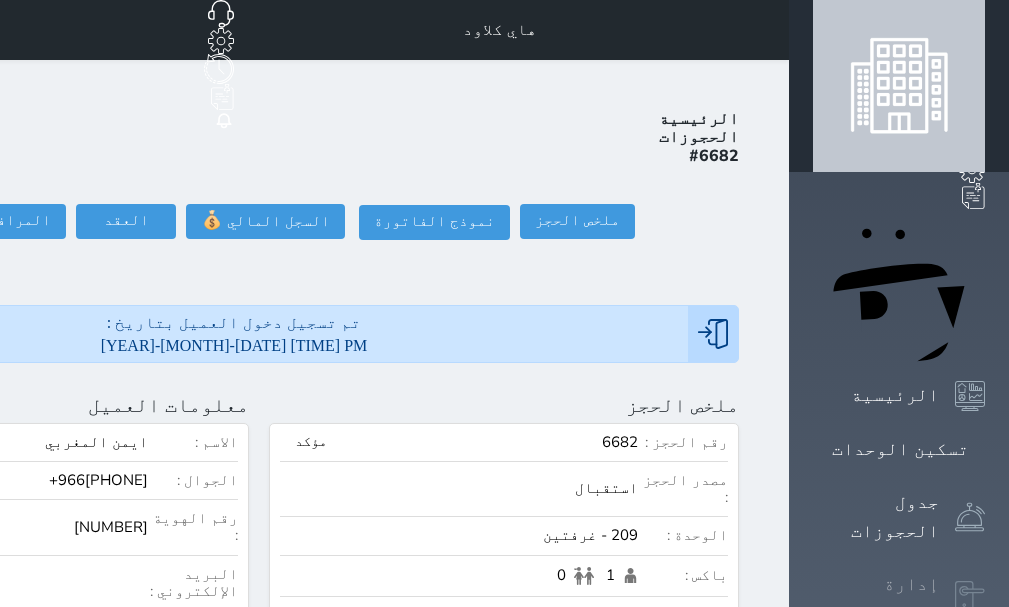 click 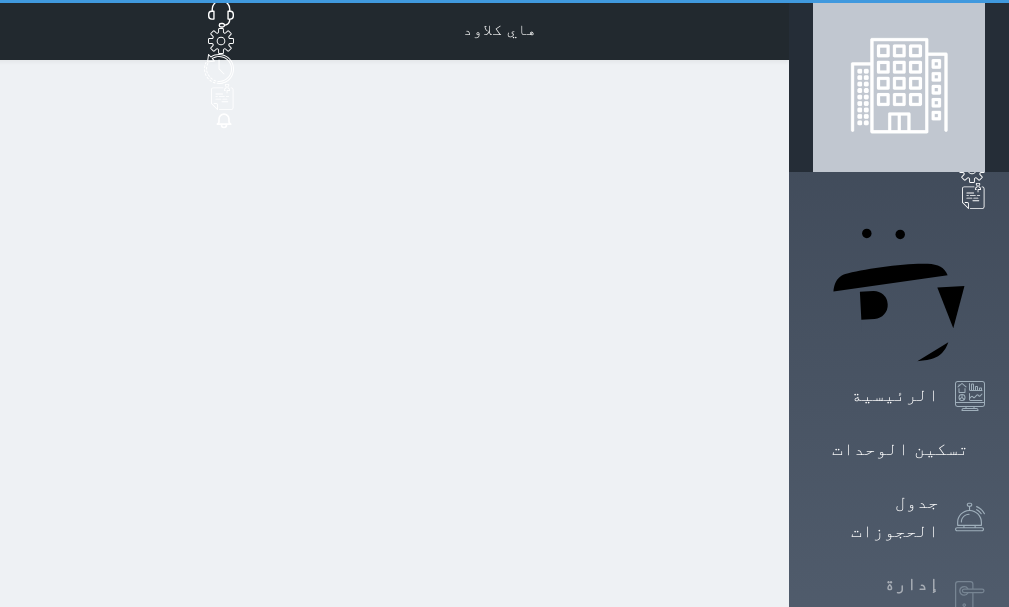 select on "open_all" 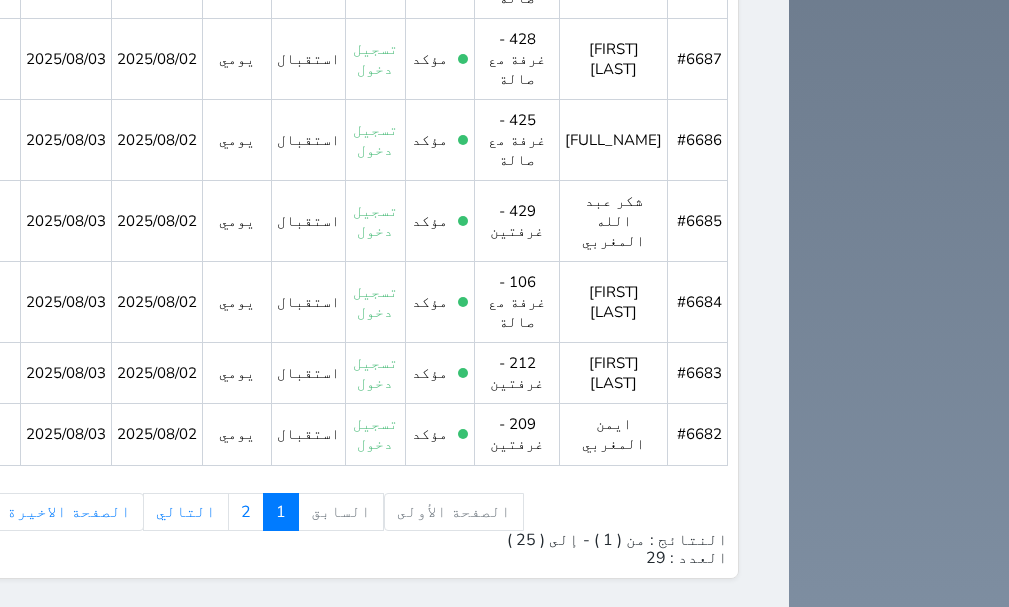 scroll, scrollTop: 2199, scrollLeft: 0, axis: vertical 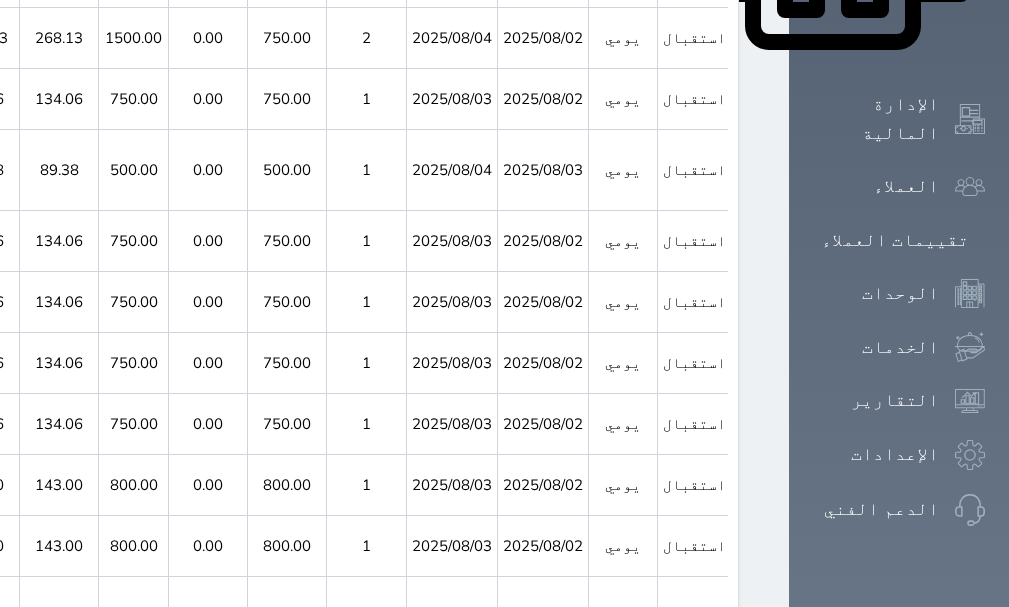 click 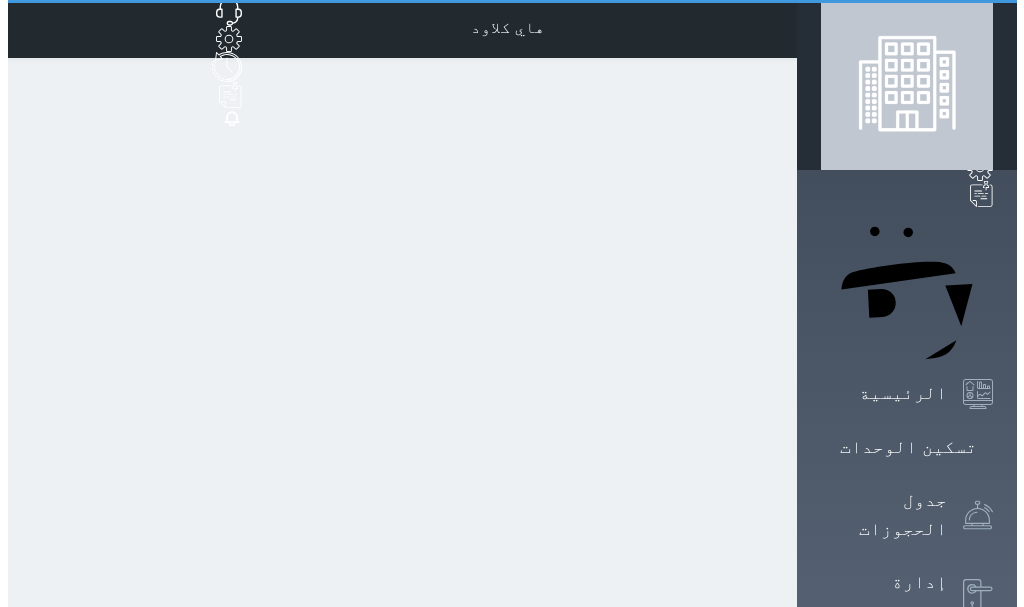 scroll, scrollTop: 0, scrollLeft: 0, axis: both 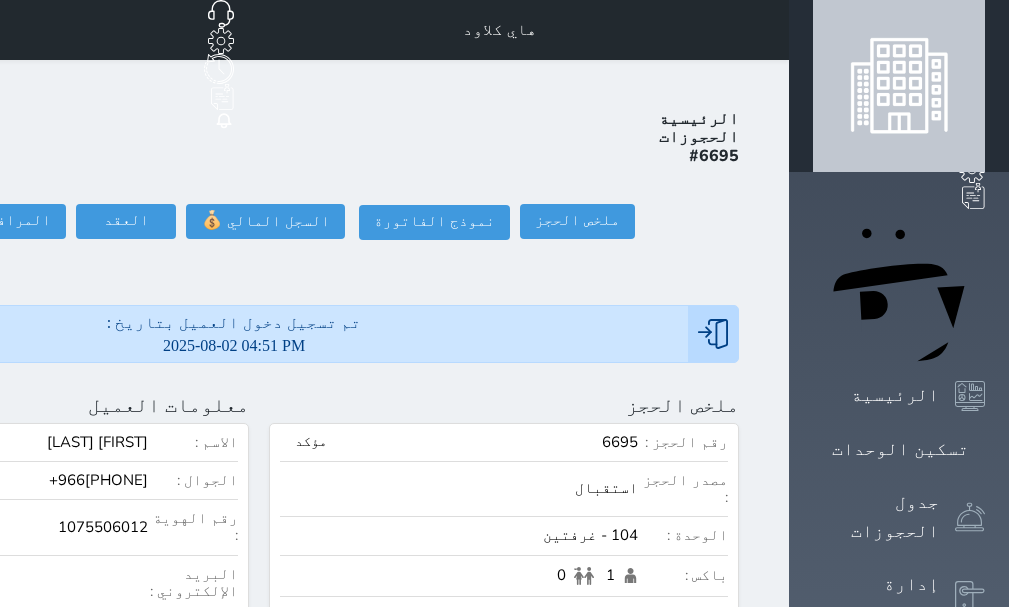 click at bounding box center (-204, 405) 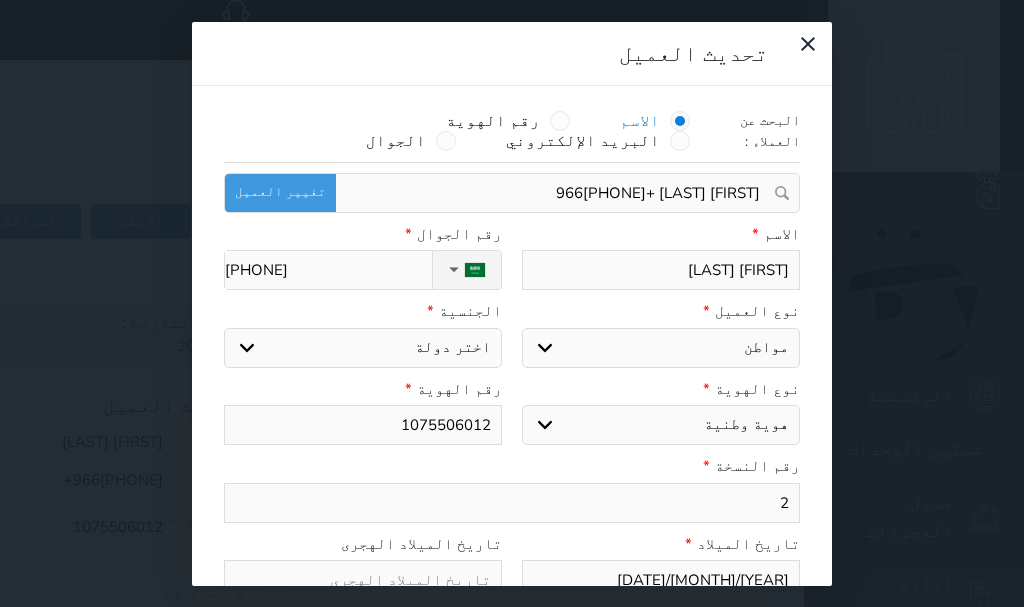 select 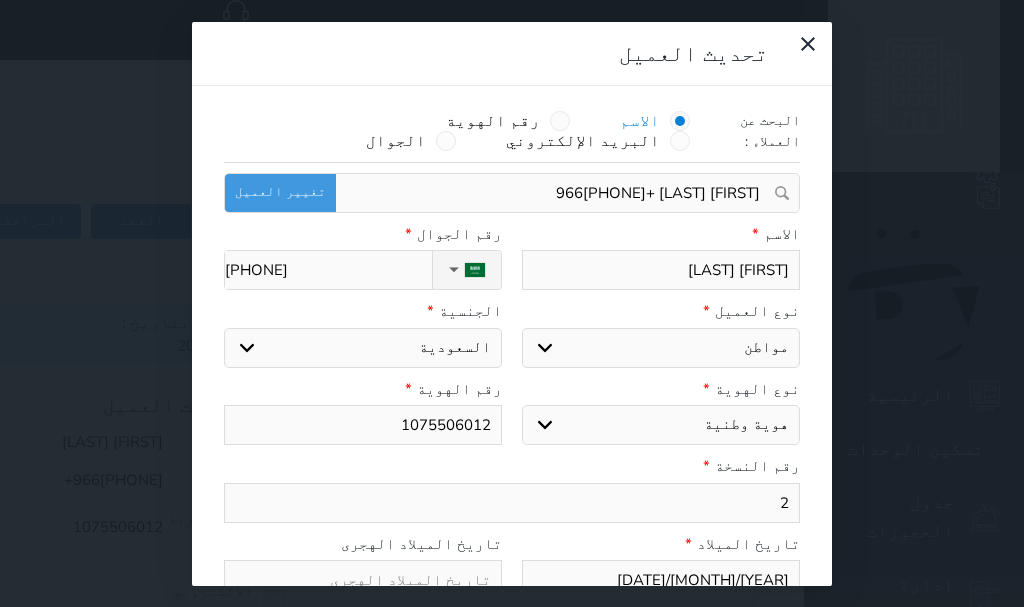 select 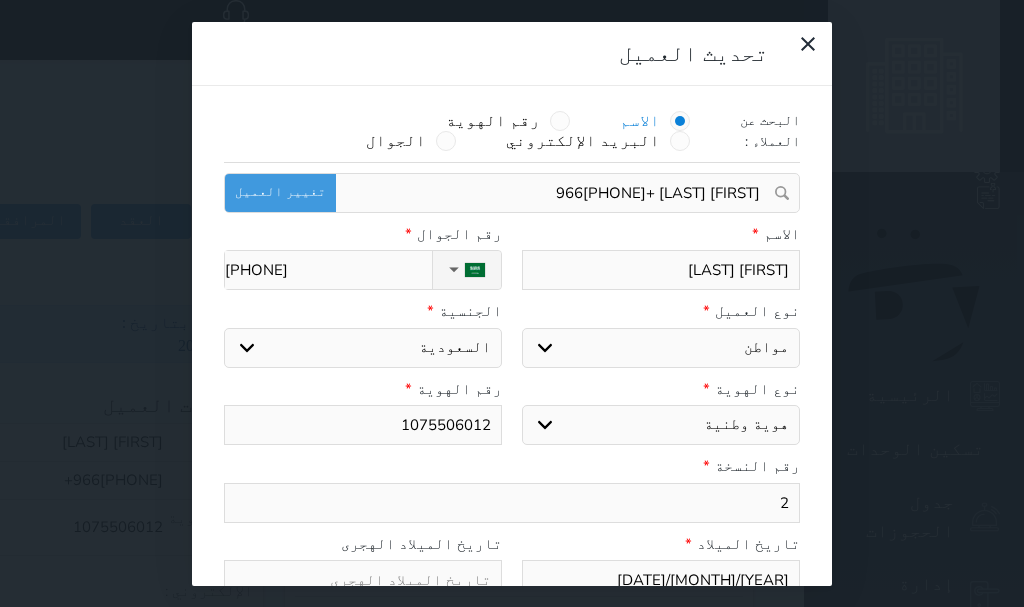 click on "2" at bounding box center [512, 503] 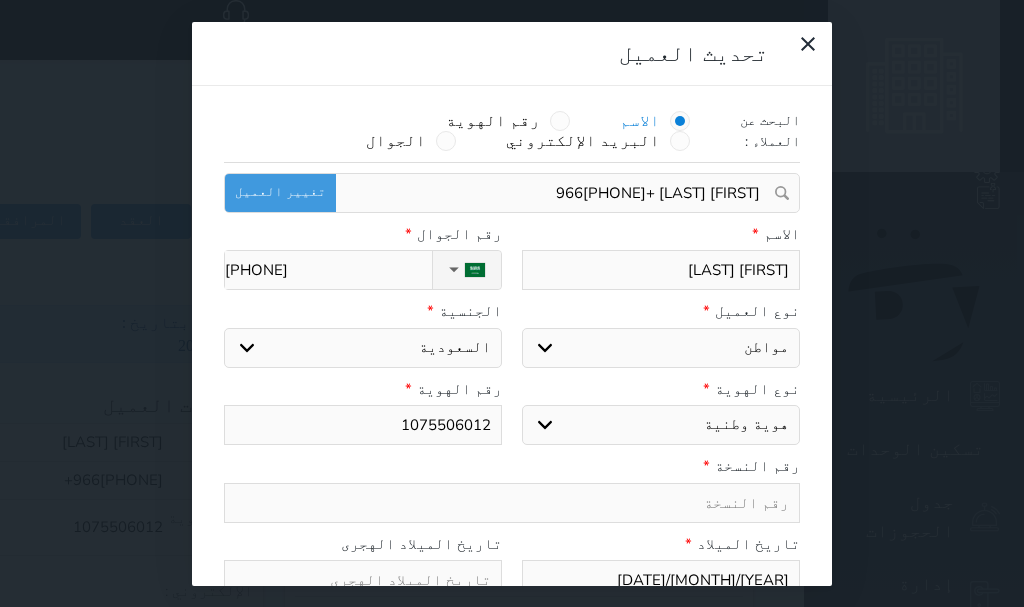 type on "3" 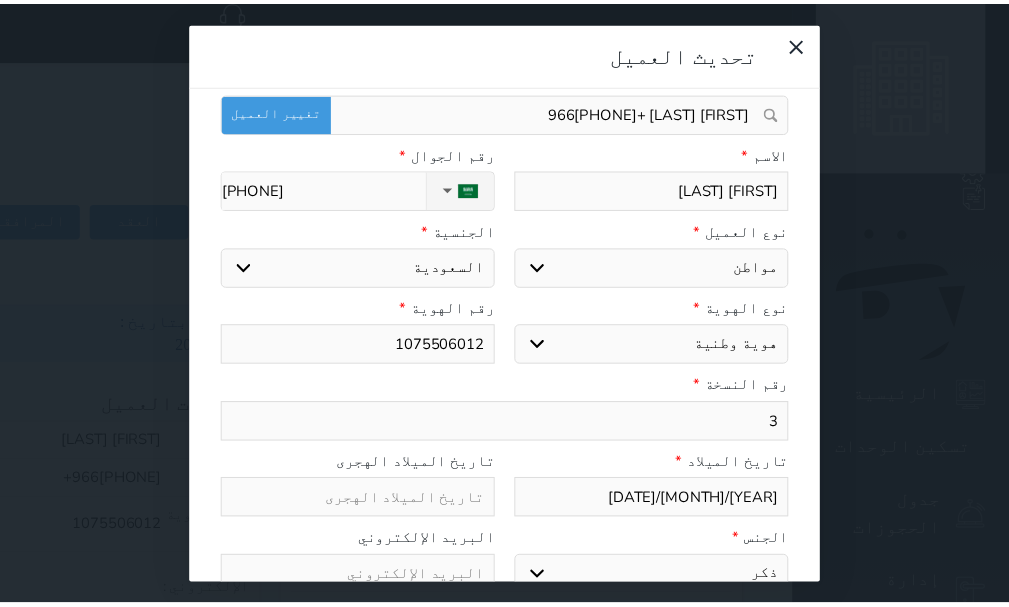 scroll, scrollTop: 200, scrollLeft: 0, axis: vertical 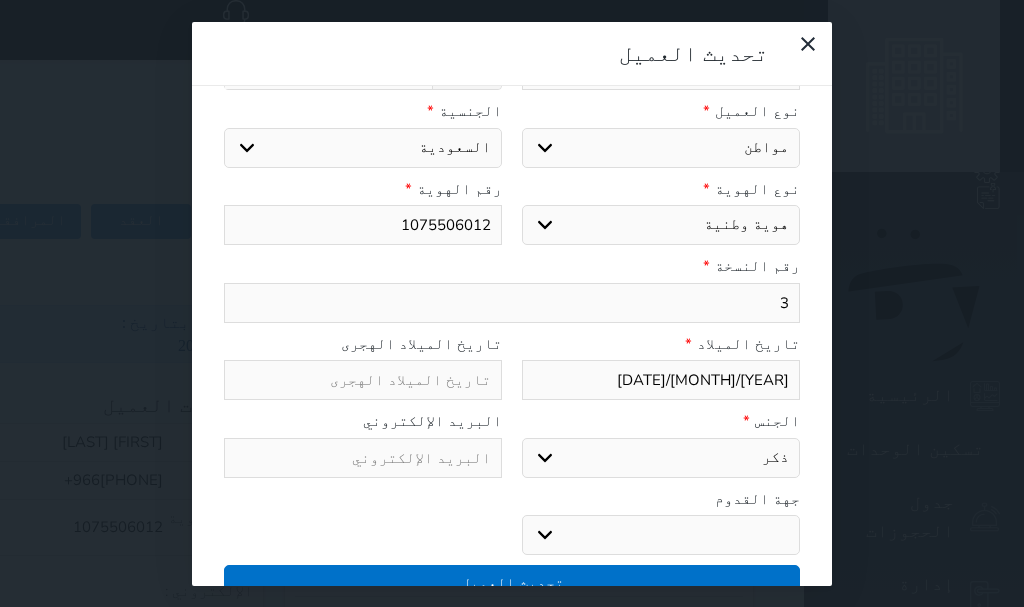 type on "3" 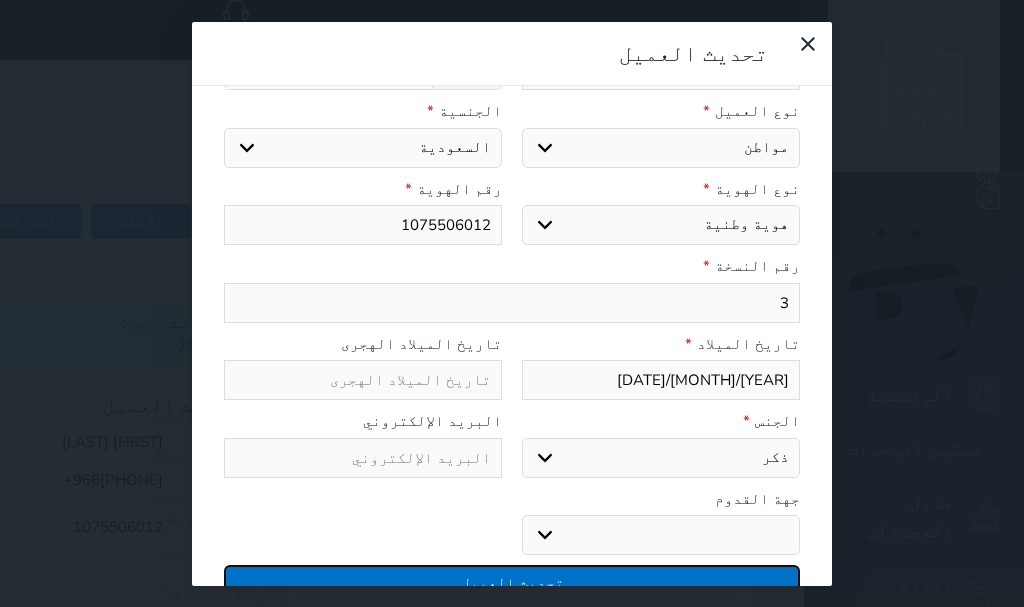 click on "تحديث العميل" at bounding box center (512, 582) 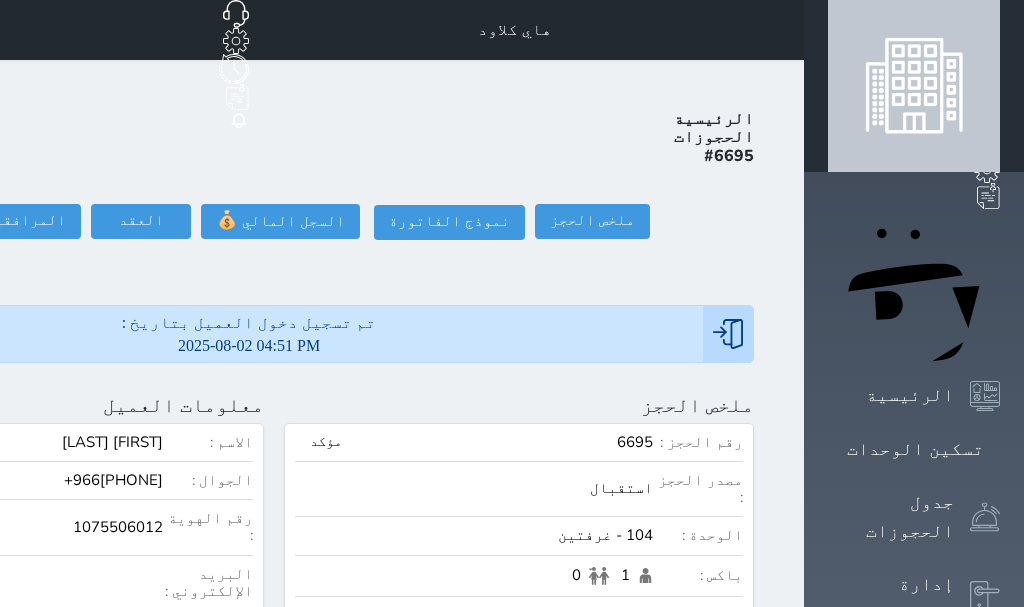 select 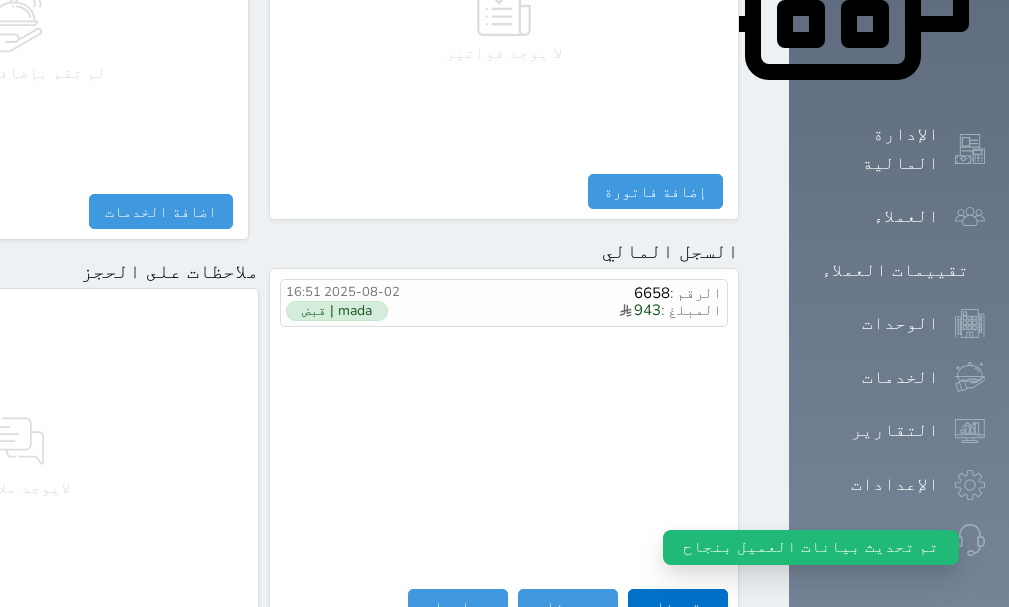 scroll, scrollTop: 1209, scrollLeft: 0, axis: vertical 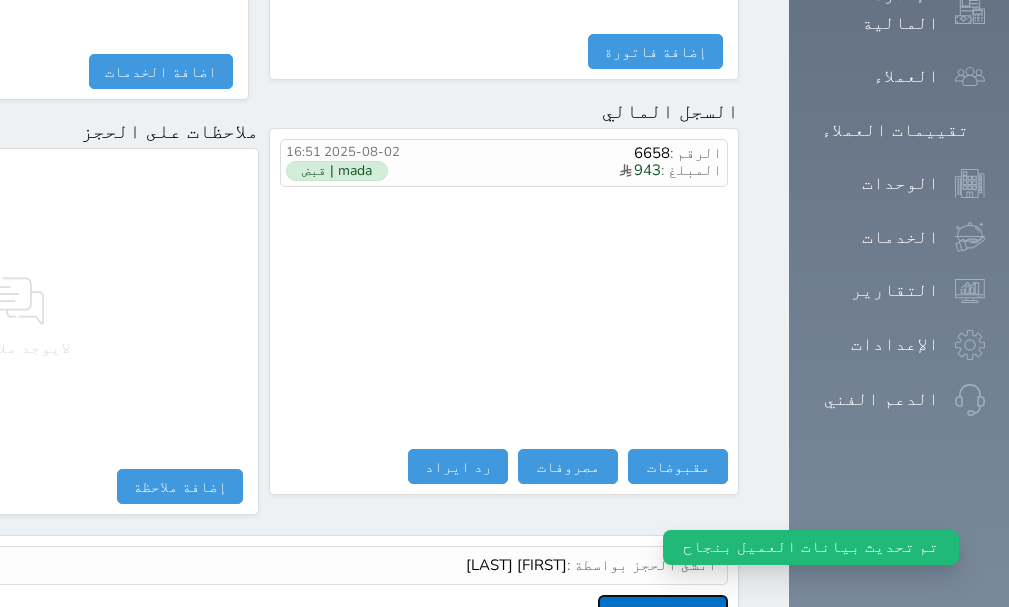click on "عرض سجل شموس" at bounding box center [663, 612] 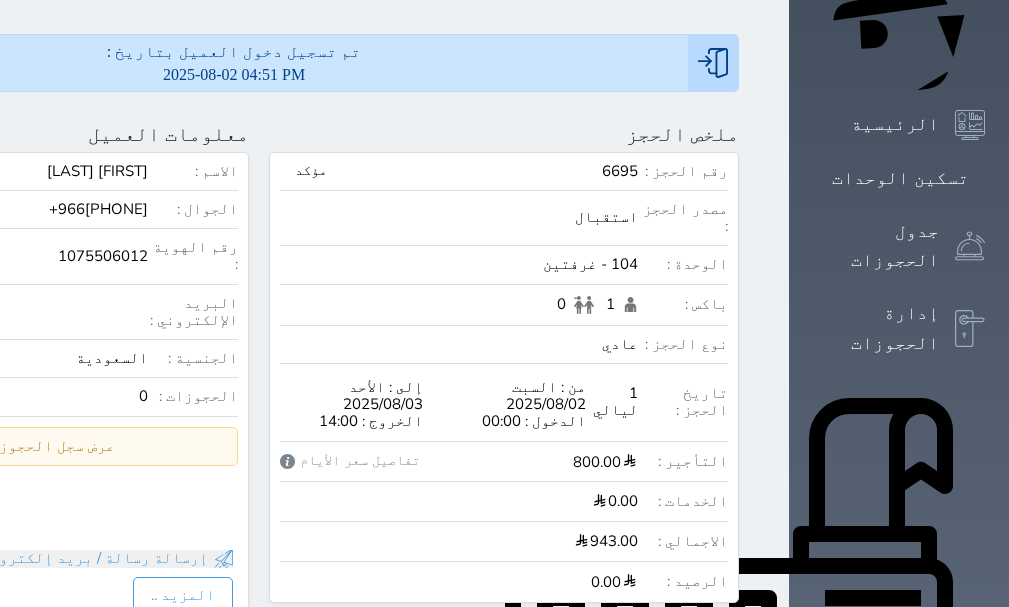 scroll, scrollTop: 0, scrollLeft: 0, axis: both 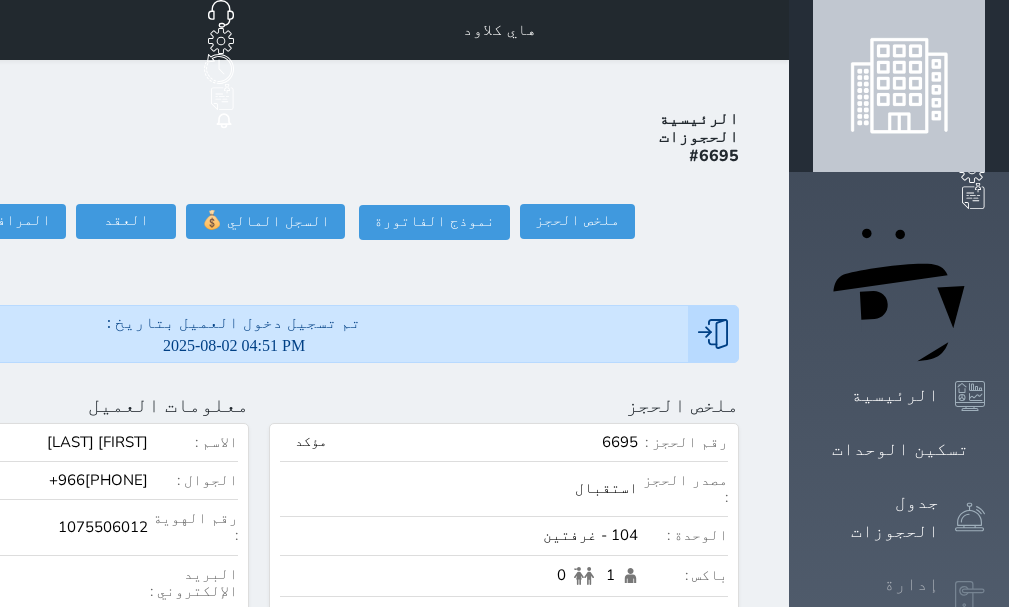 click 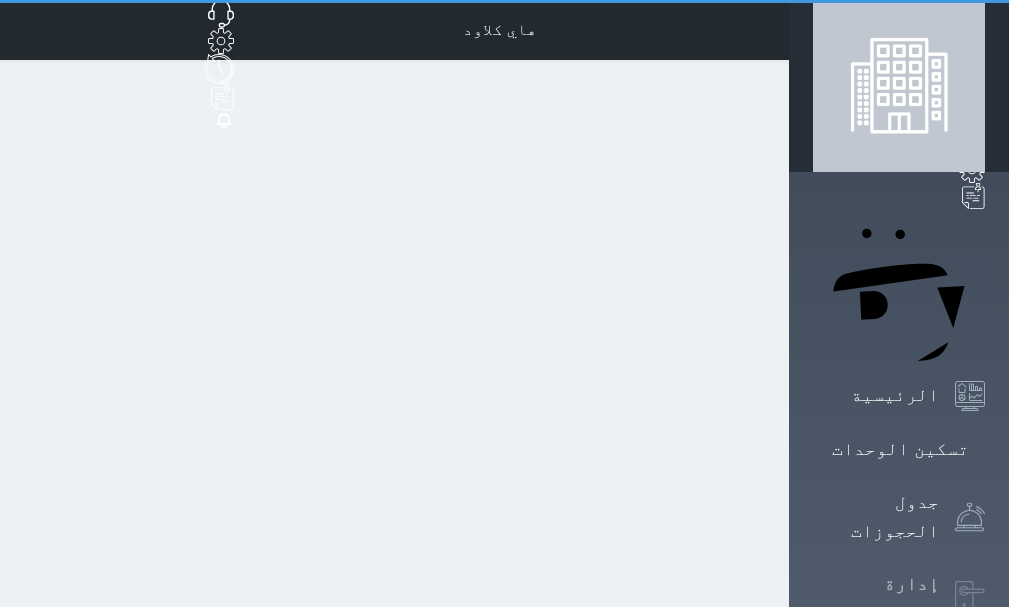 select on "open_all" 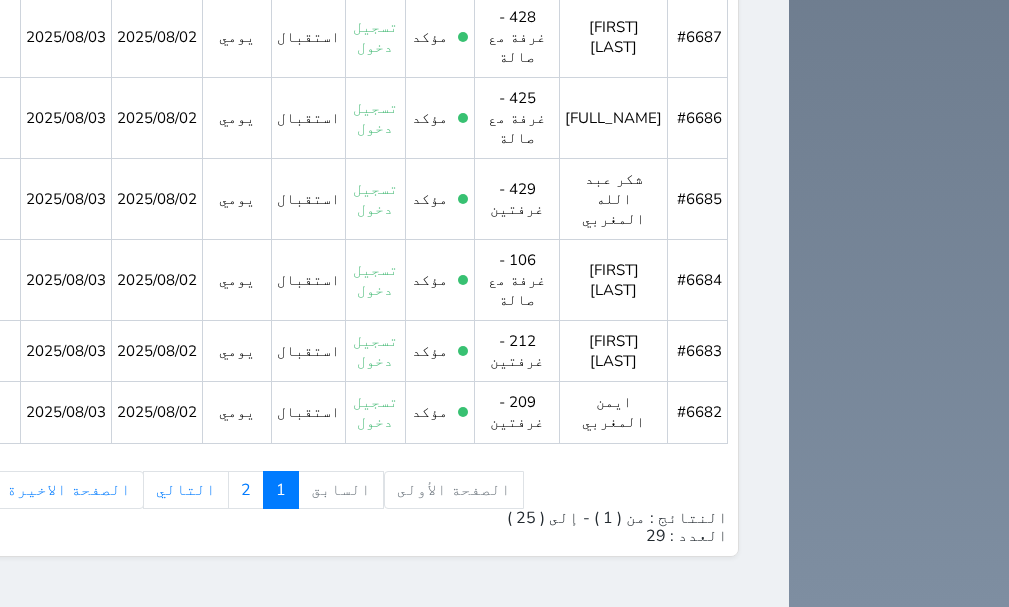 scroll, scrollTop: 2199, scrollLeft: 0, axis: vertical 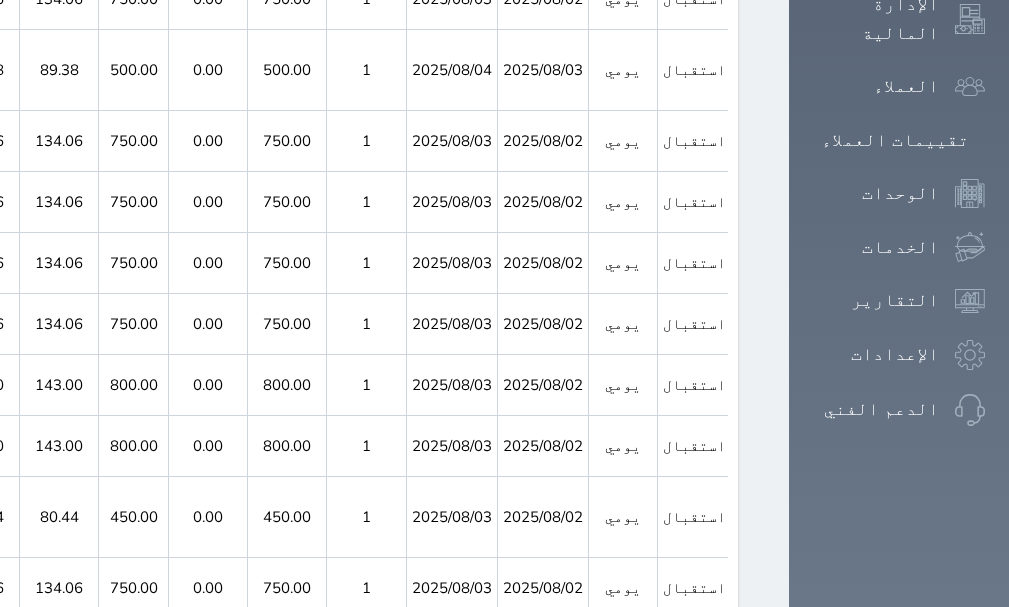 click 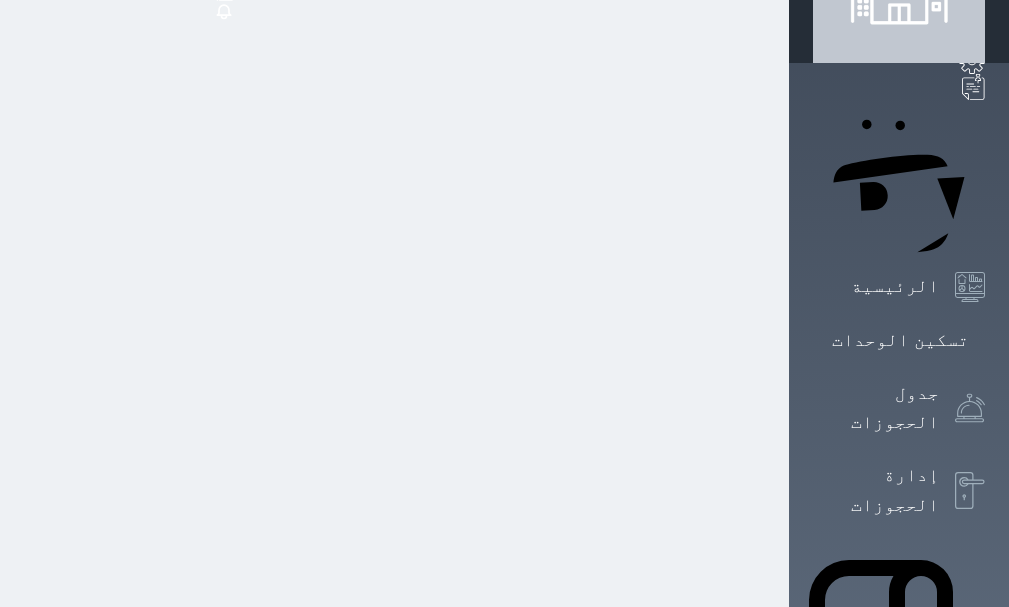 scroll, scrollTop: 0, scrollLeft: 0, axis: both 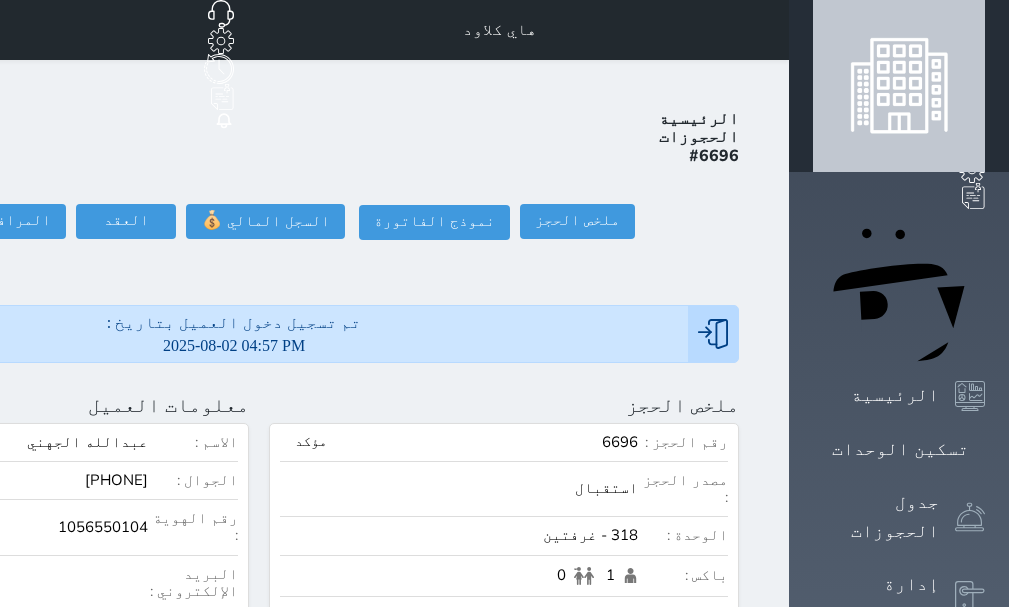 click at bounding box center (-204, 405) 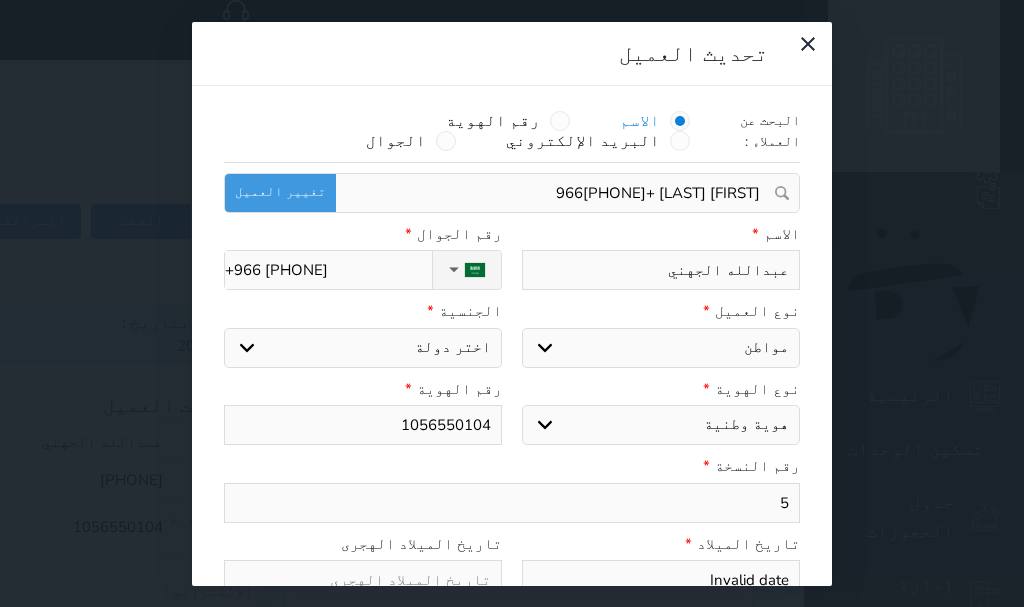 select 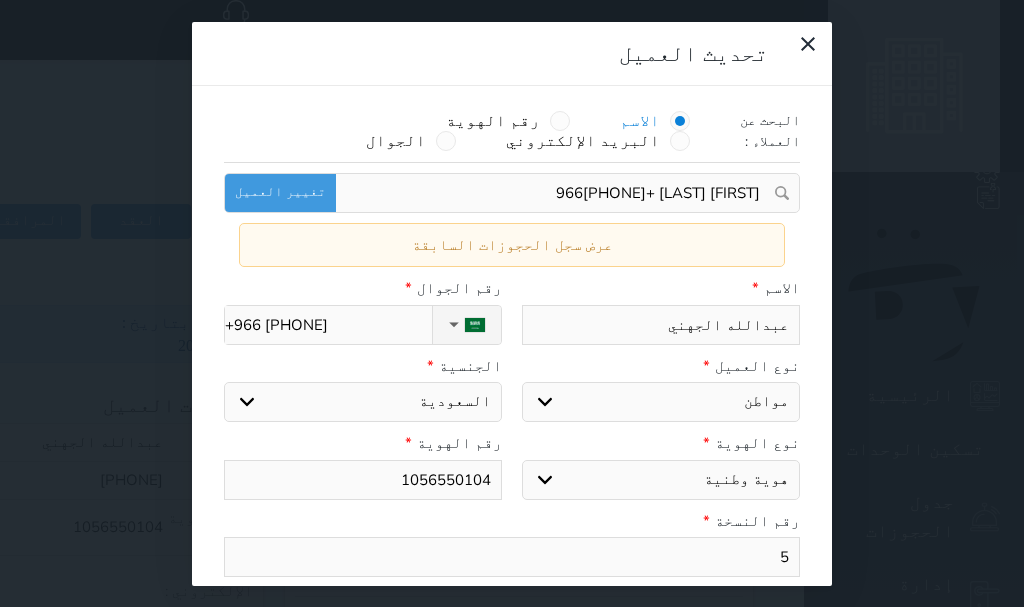 select 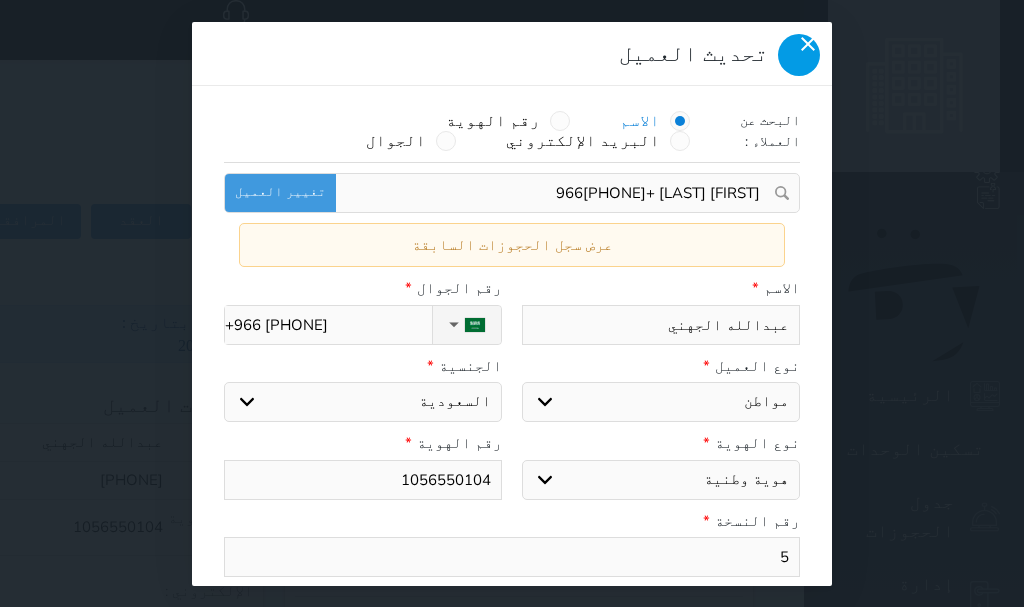 click 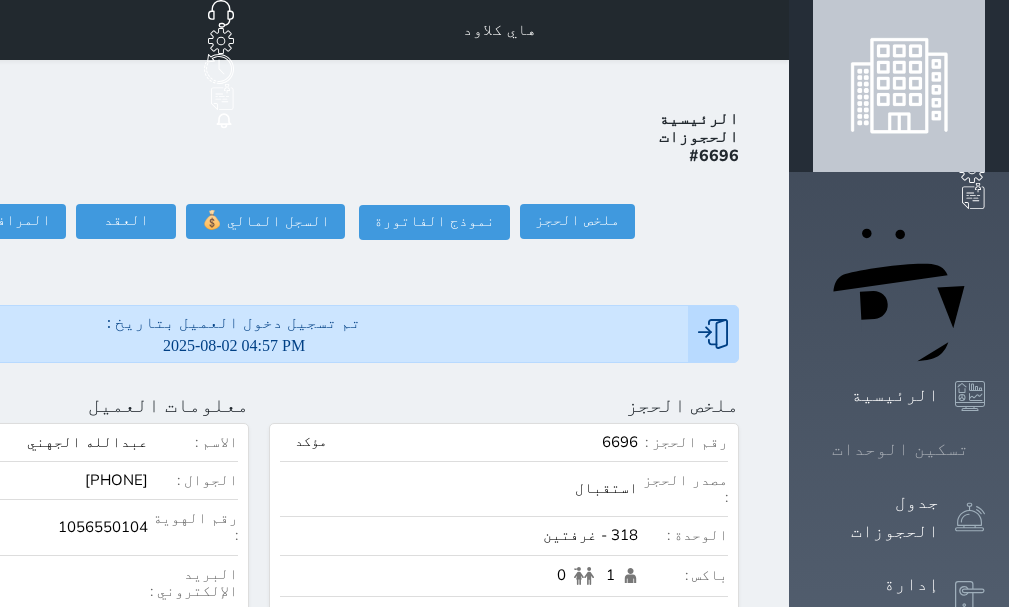 click on "تسكين الوحدات" at bounding box center [900, 449] 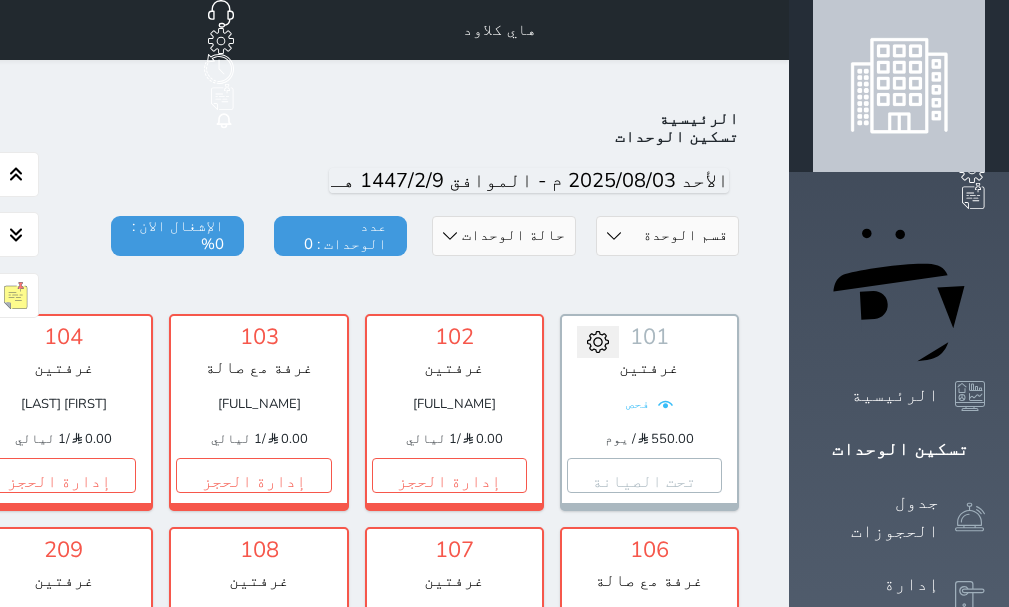 click on "حجز جماعي جديد   حجز جديد             الرئيسية     تسكين الوحدات     جدول الحجوزات     إدارة الحجوزات     POS     الإدارة المالية     العملاء     تقييمات العملاء     الوحدات     الخدمات     التقارير     الإعدادات     الدعم الفني" at bounding box center [899, 1024] 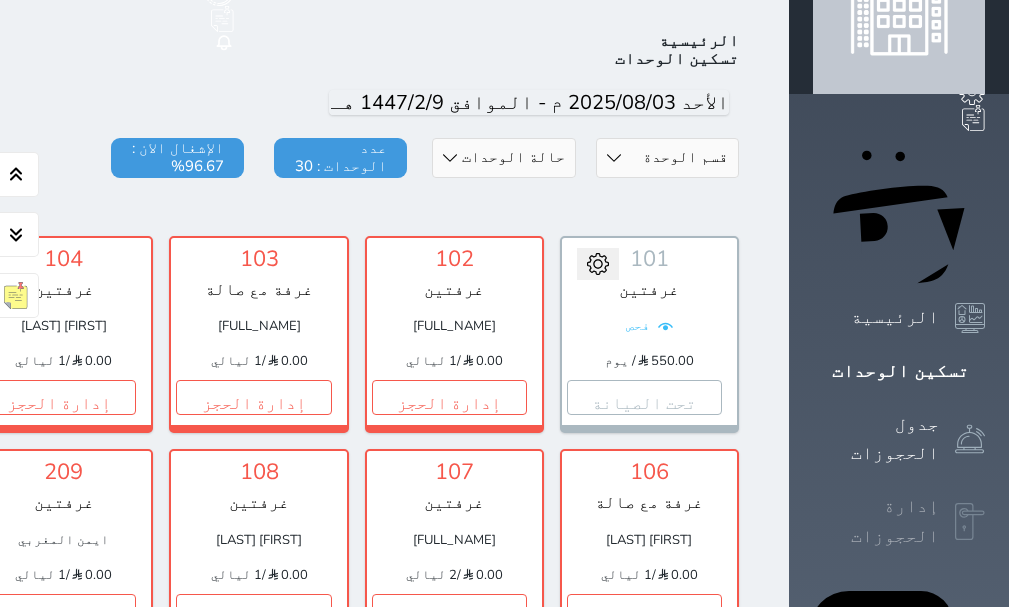 click 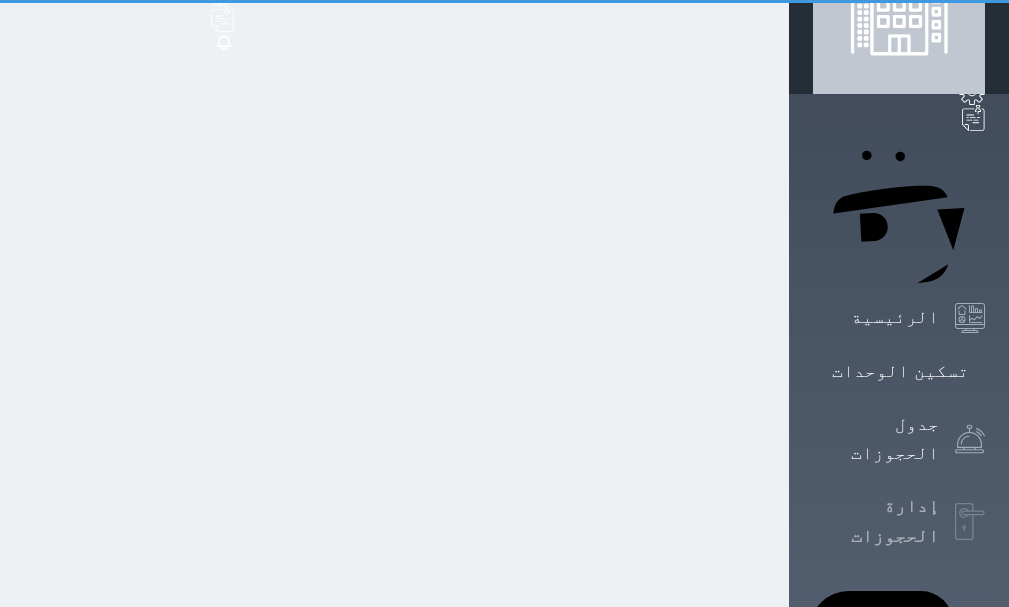 scroll, scrollTop: 8, scrollLeft: 0, axis: vertical 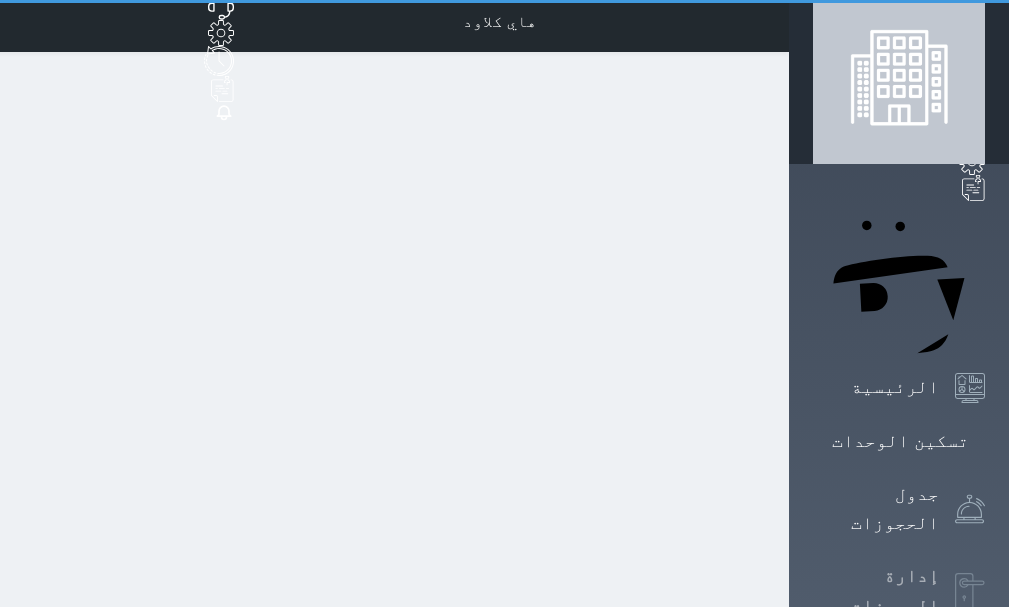 select on "open_all" 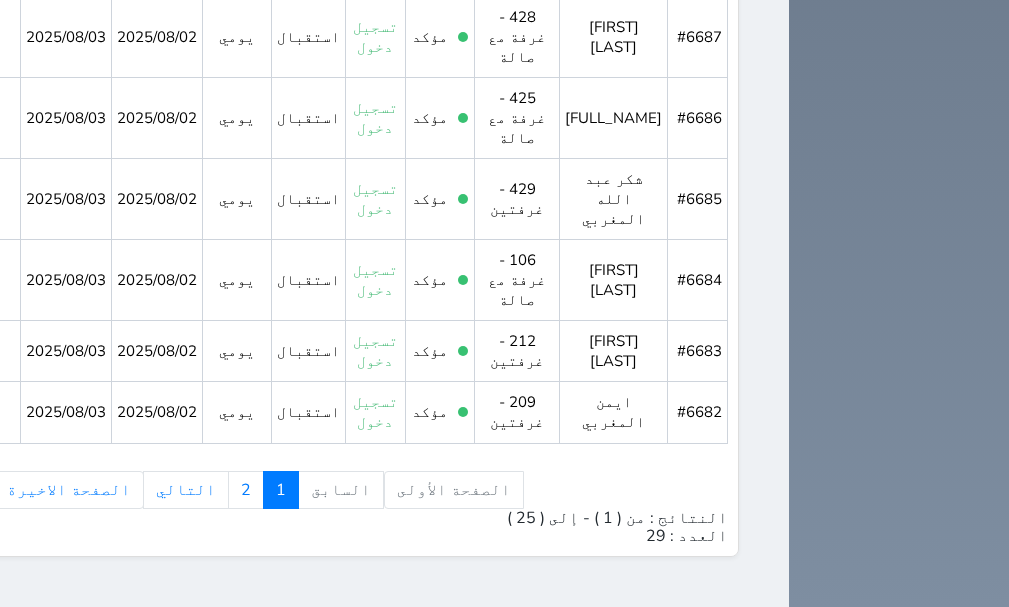 scroll, scrollTop: 2152, scrollLeft: 0, axis: vertical 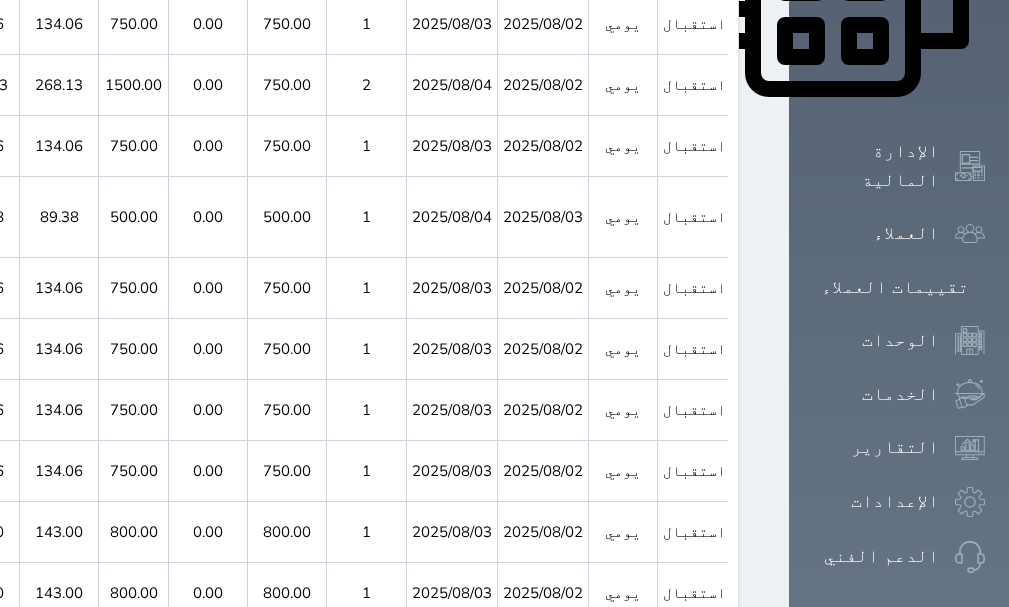 click 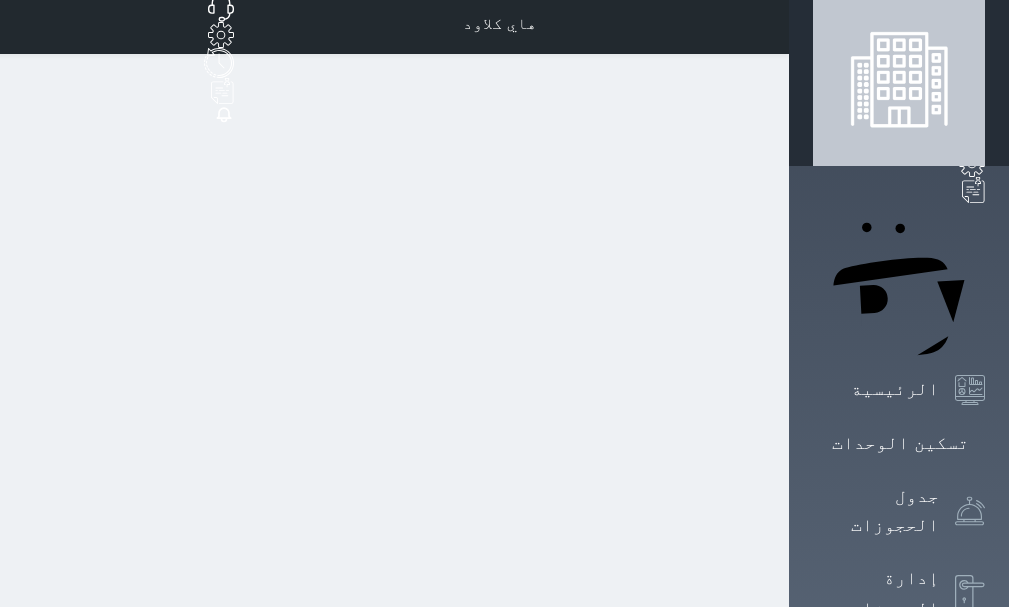 scroll, scrollTop: 0, scrollLeft: 0, axis: both 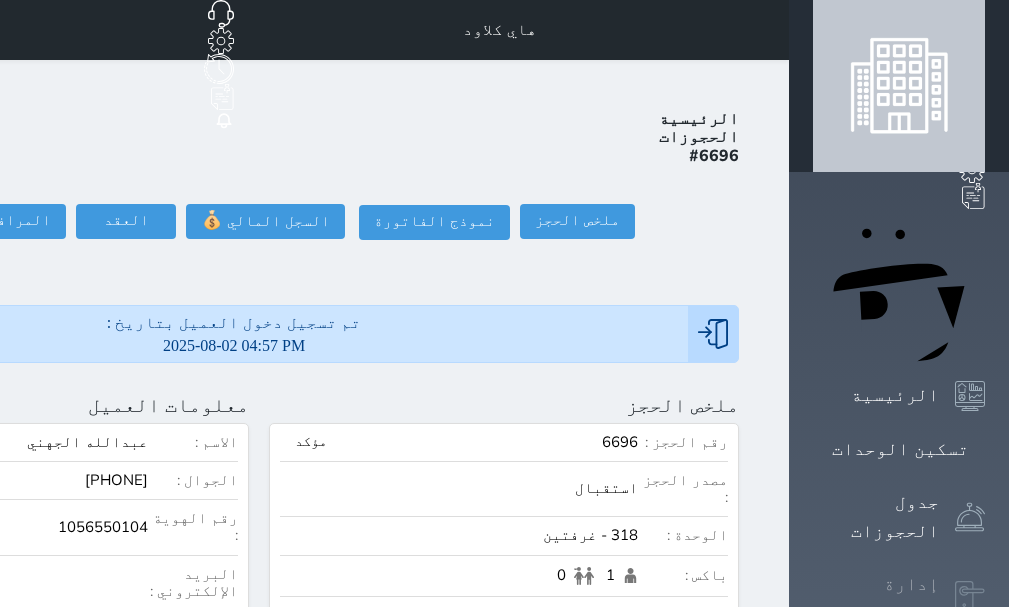 click 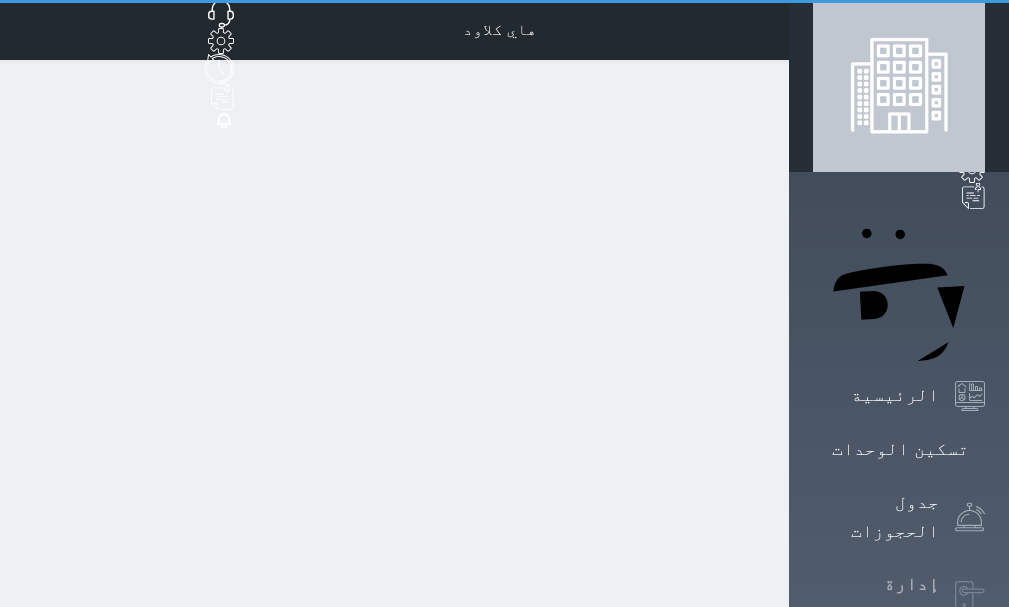 select on "open_all" 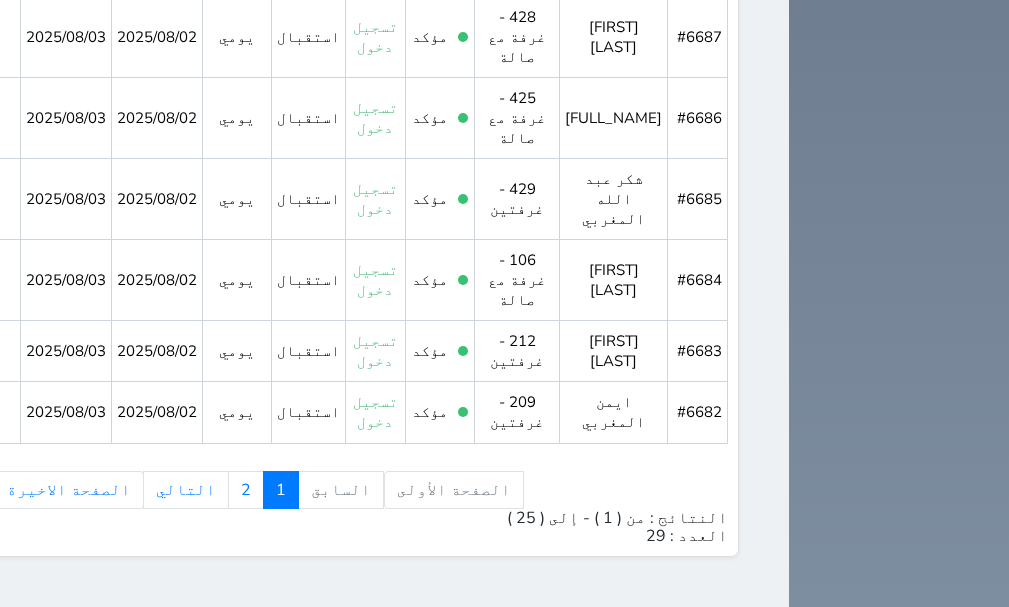 scroll, scrollTop: 2199, scrollLeft: 0, axis: vertical 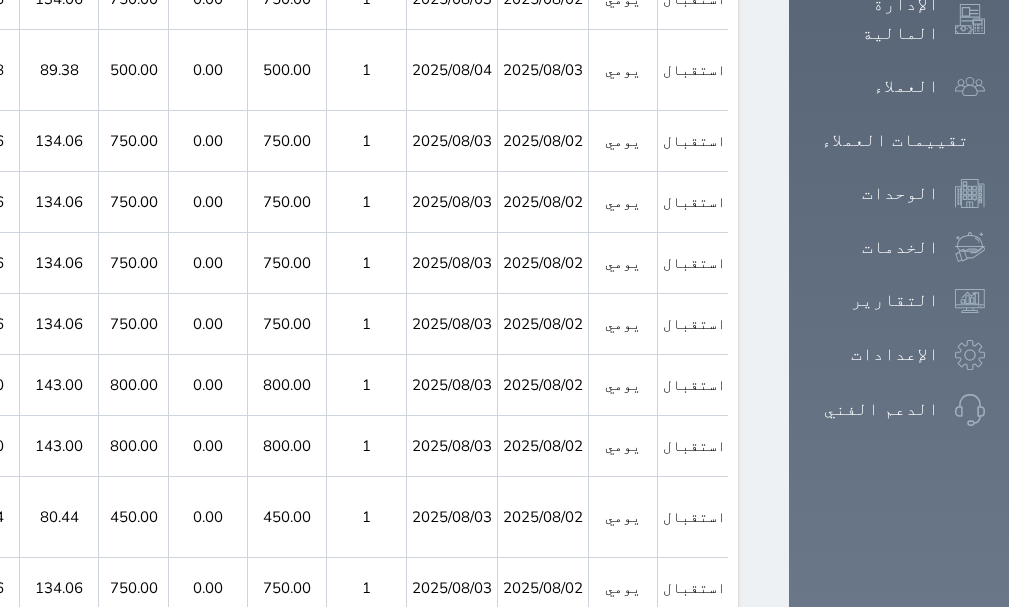 click 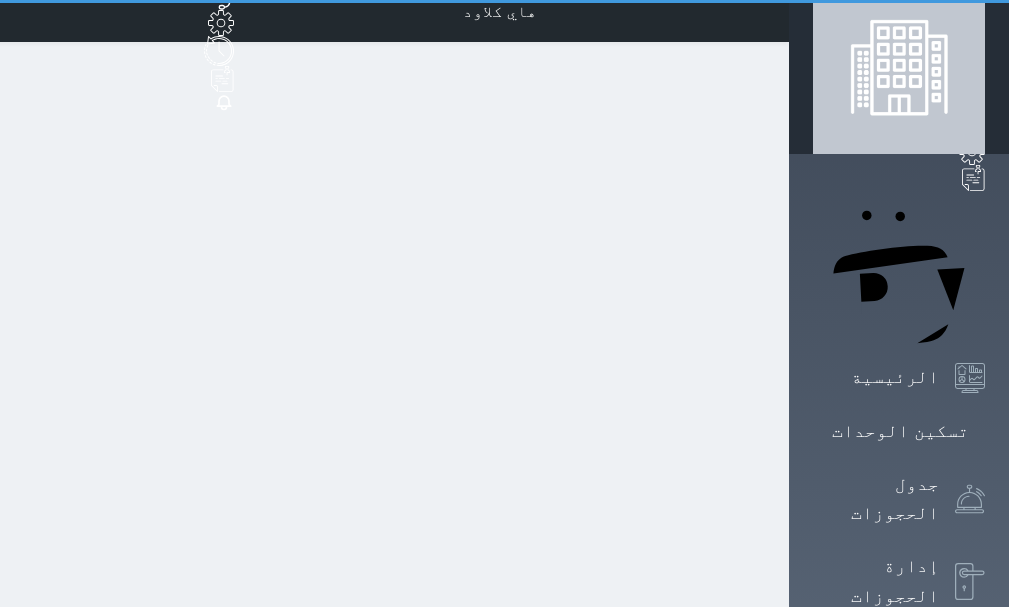 scroll, scrollTop: 0, scrollLeft: 0, axis: both 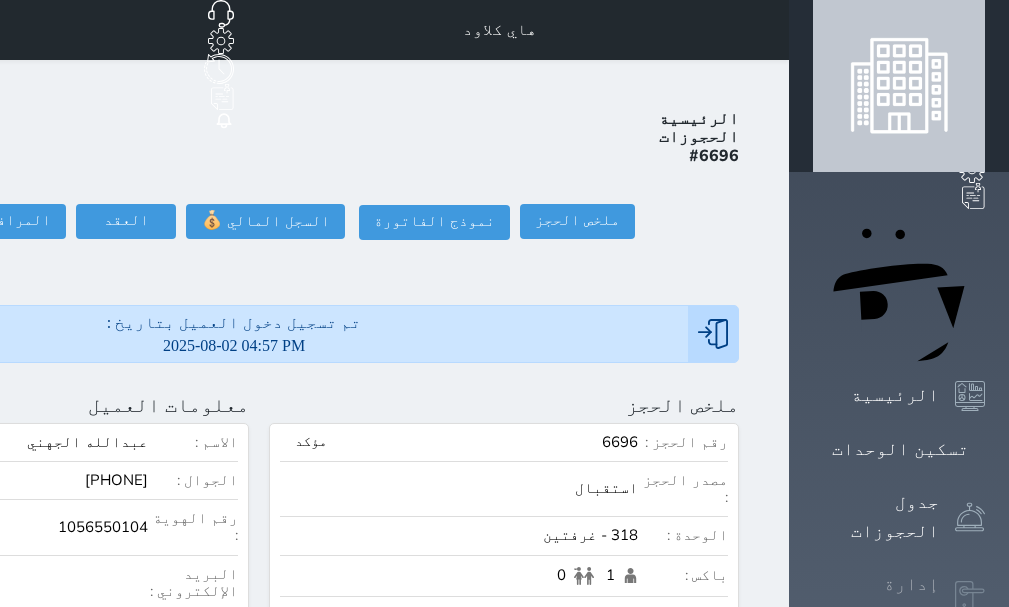 click 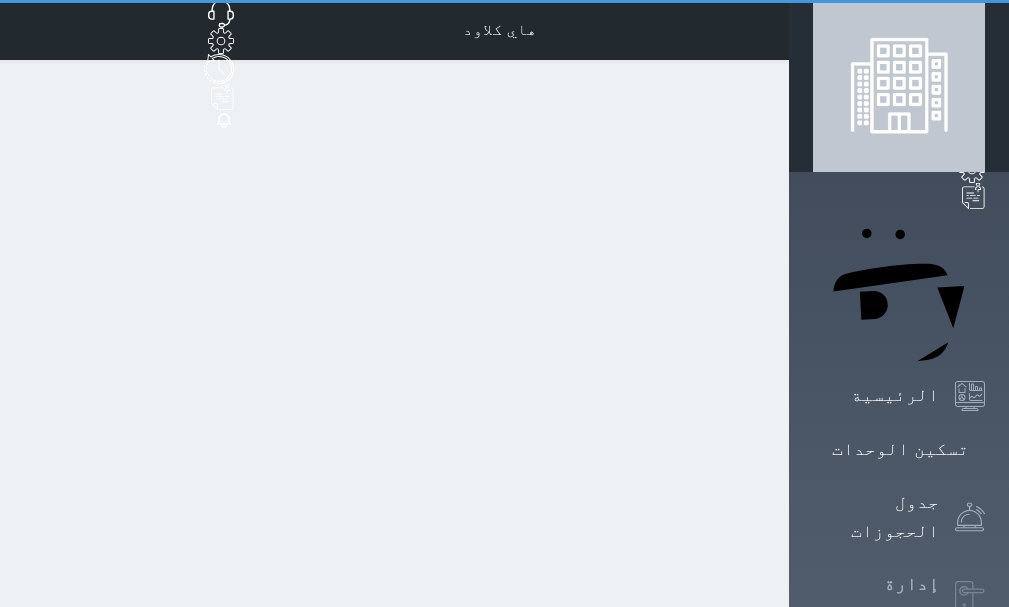 select on "open_all" 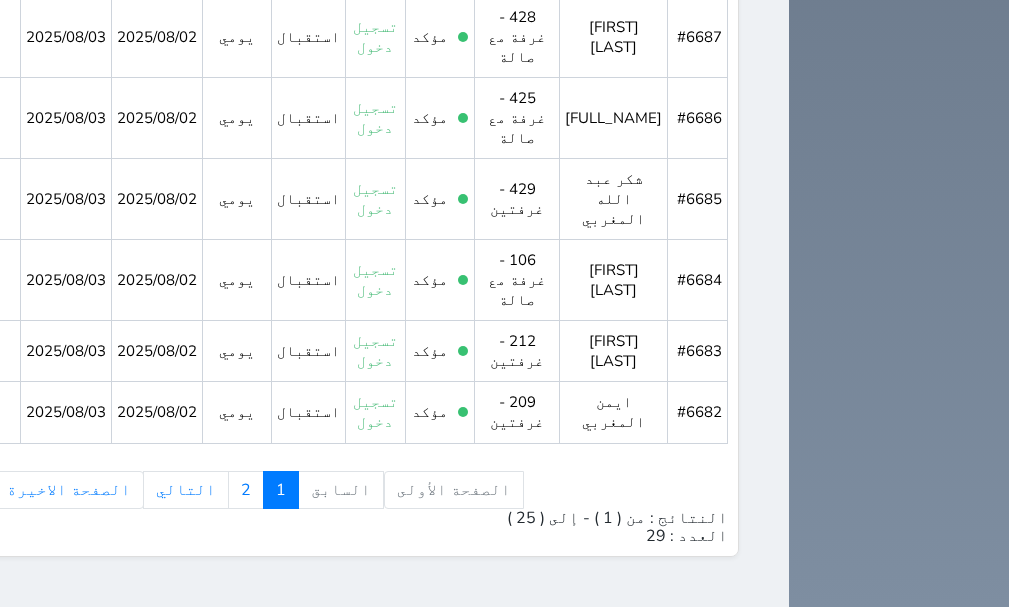 scroll, scrollTop: 2199, scrollLeft: 0, axis: vertical 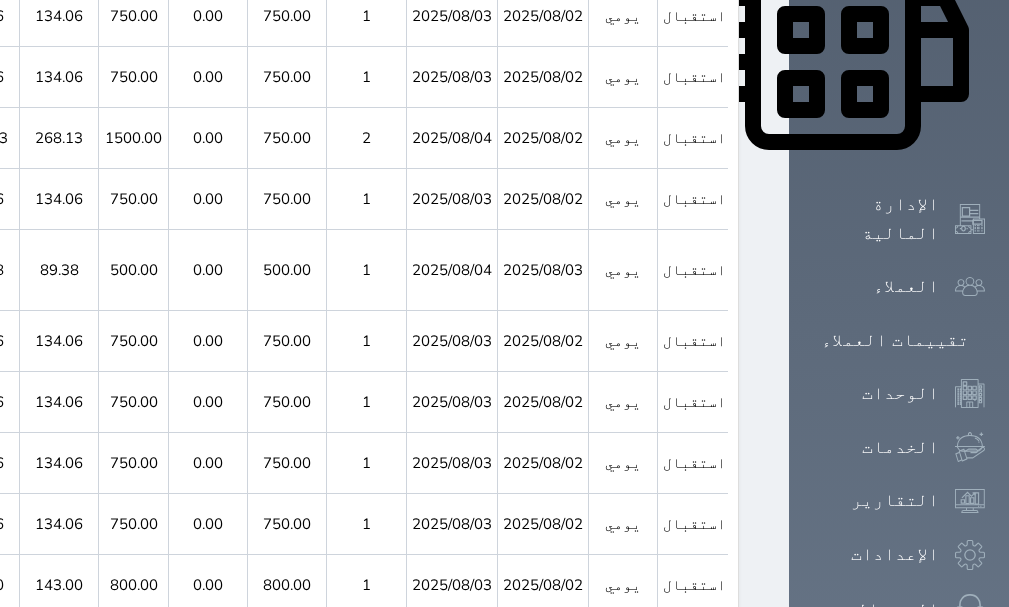 click 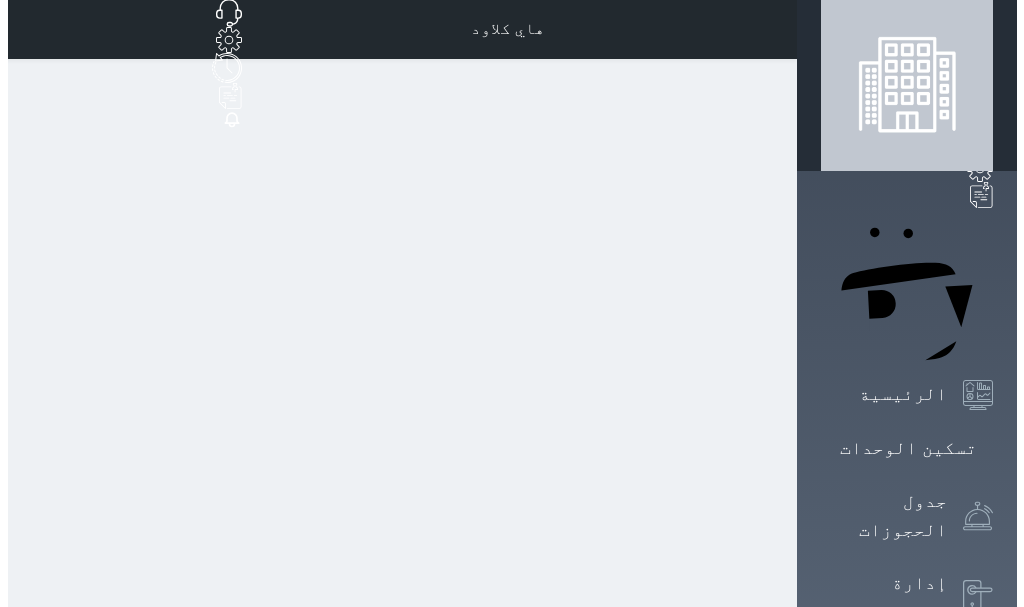 scroll, scrollTop: 0, scrollLeft: 0, axis: both 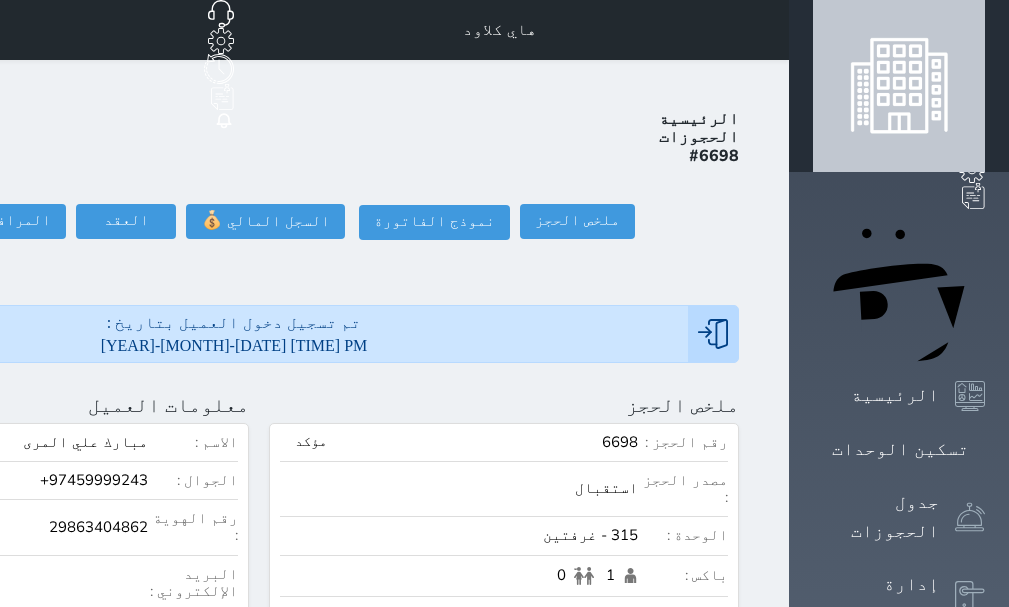 click at bounding box center (-204, 405) 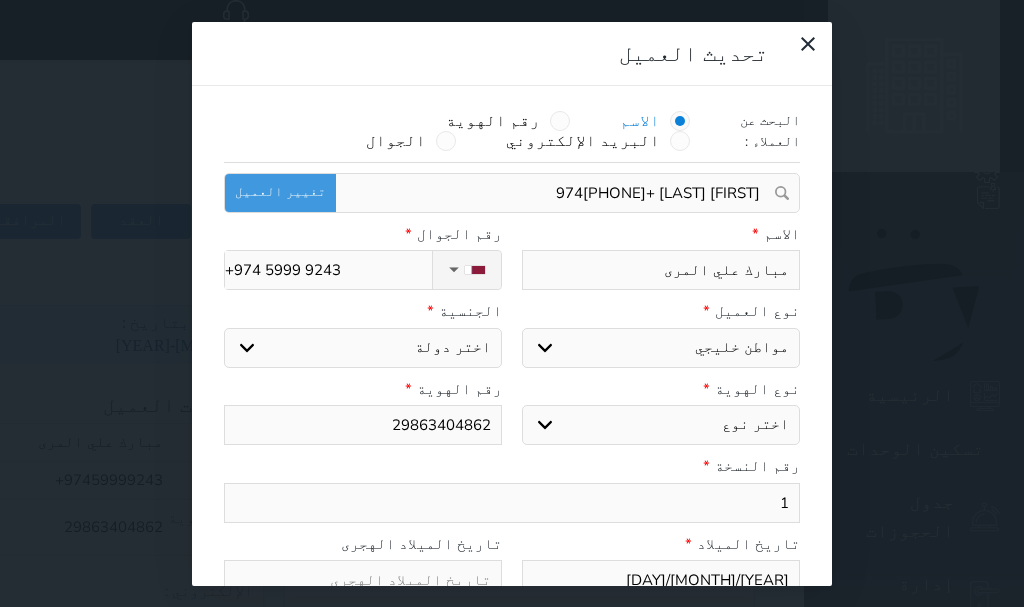 select on "3" 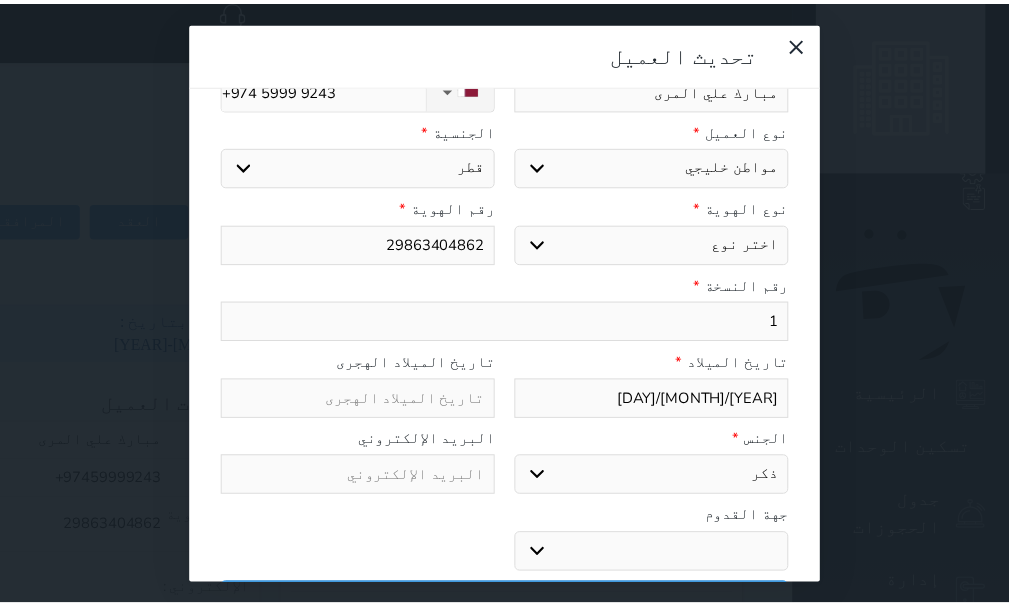scroll, scrollTop: 254, scrollLeft: 0, axis: vertical 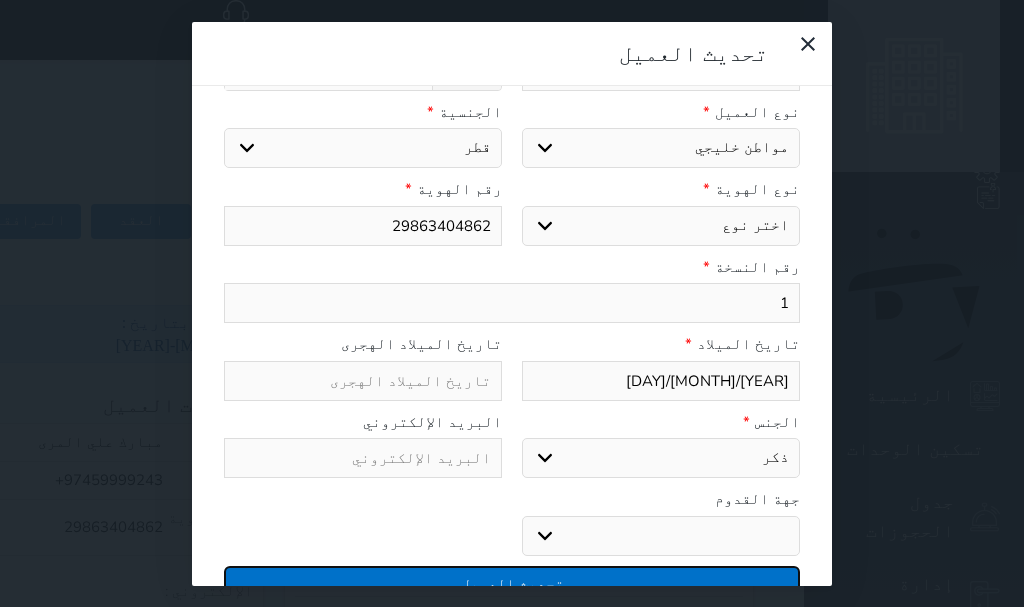 click on "تحديث العميل" at bounding box center [512, 583] 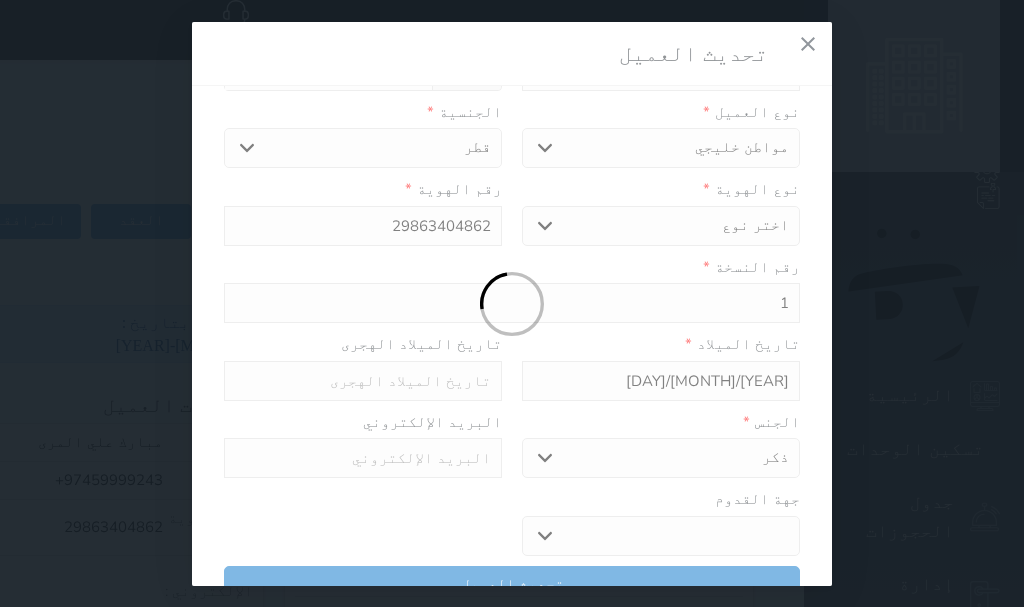 select 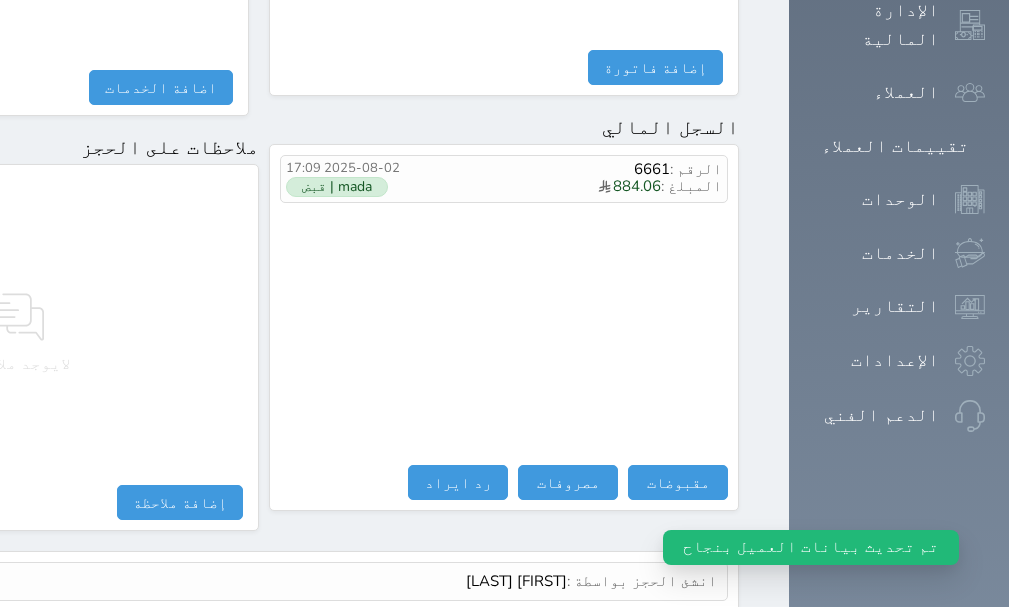 scroll, scrollTop: 1209, scrollLeft: 0, axis: vertical 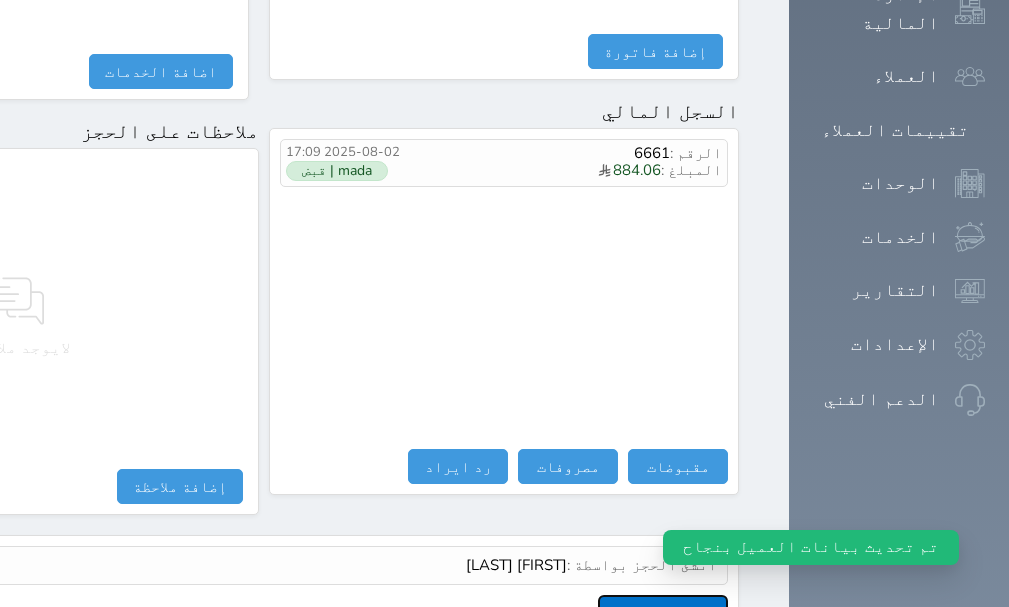 click on "عرض سجل شموس" at bounding box center (663, 612) 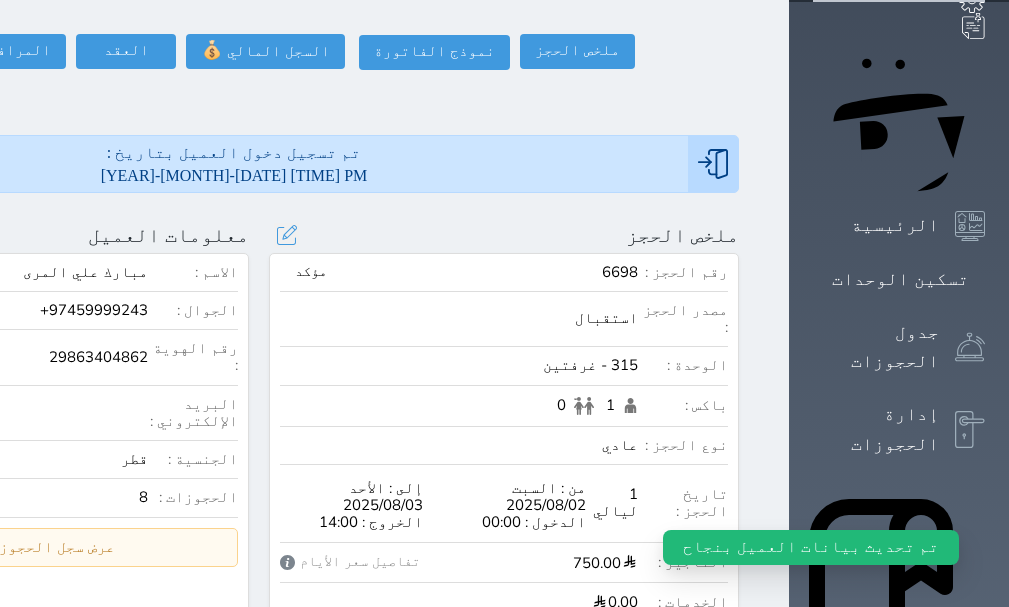 scroll, scrollTop: 158, scrollLeft: 0, axis: vertical 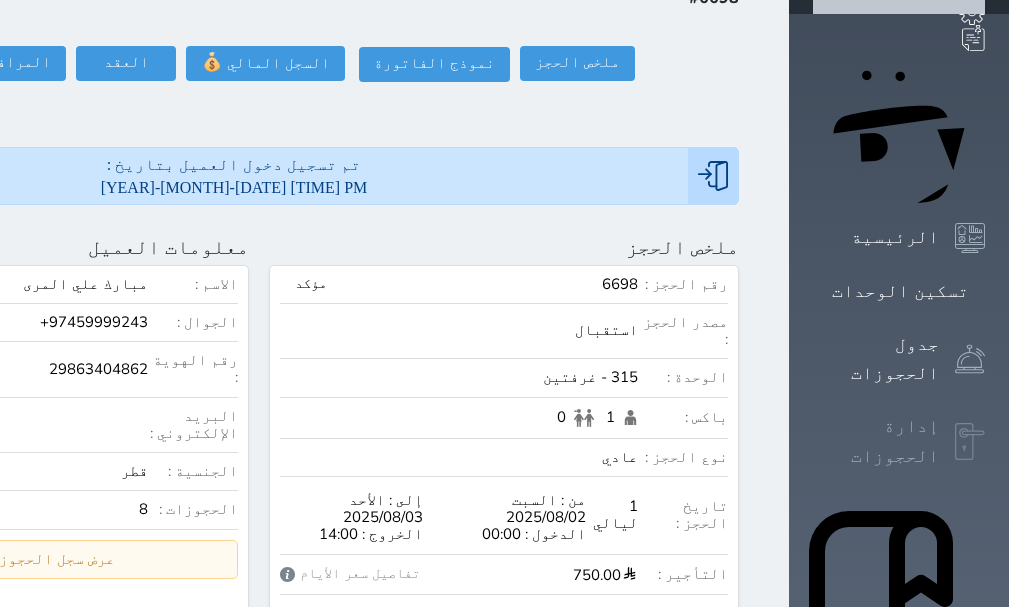 click on "إدارة الحجوزات" at bounding box center [876, 441] 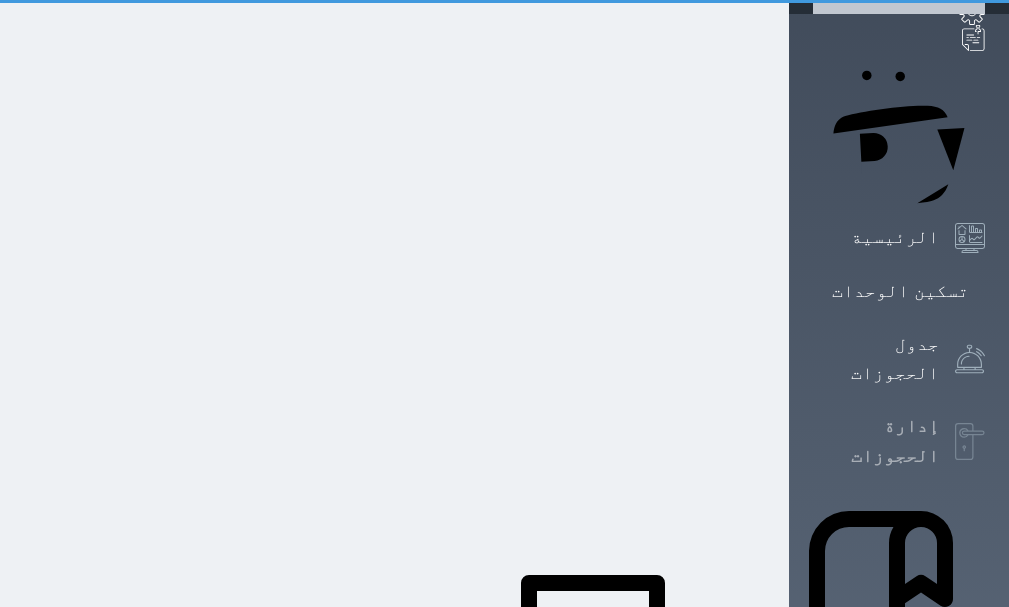 scroll, scrollTop: 17, scrollLeft: 0, axis: vertical 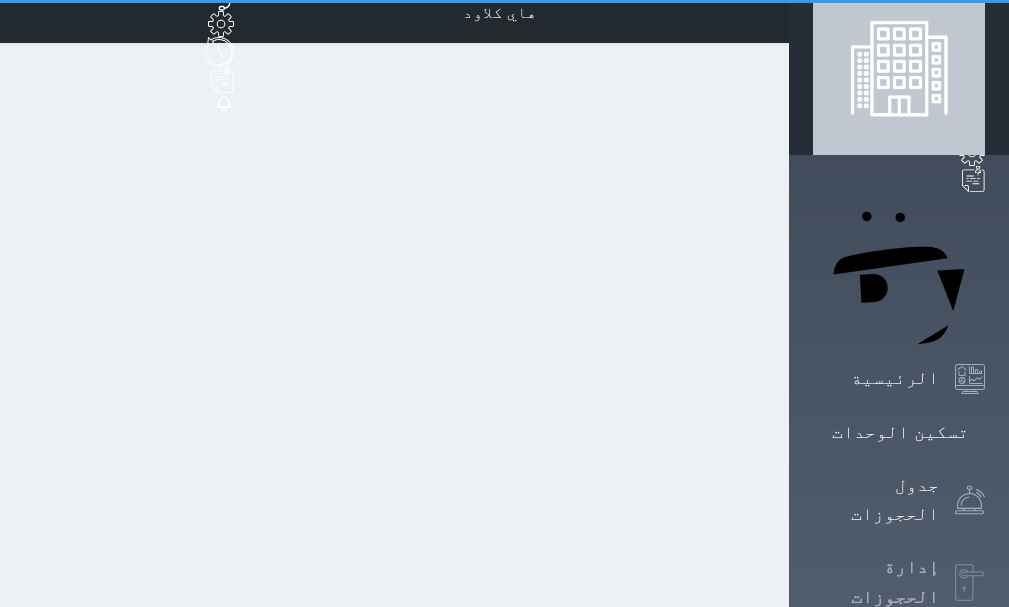 select on "open_all" 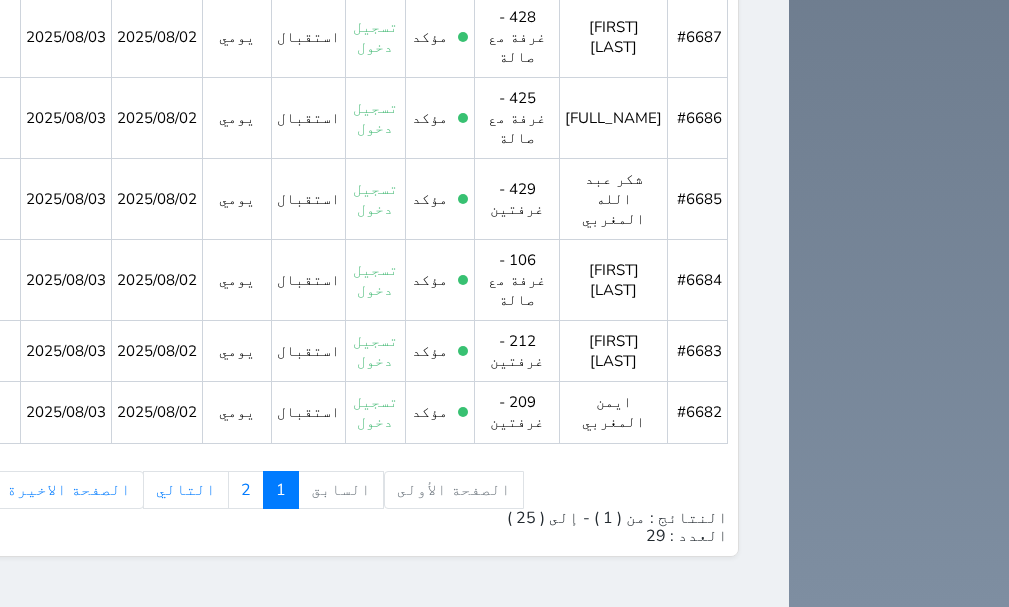 scroll, scrollTop: 2199, scrollLeft: 0, axis: vertical 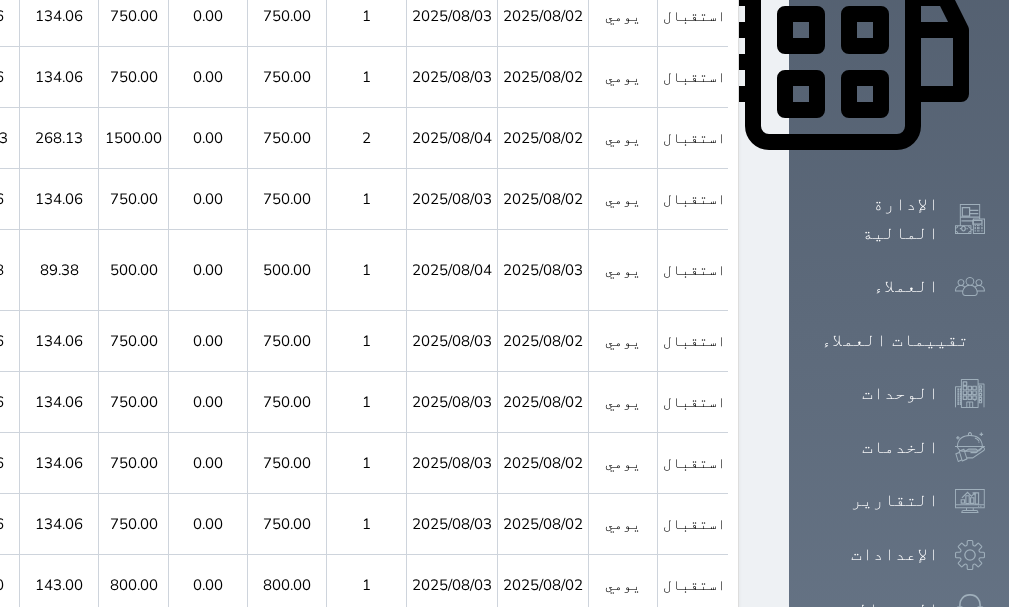 click 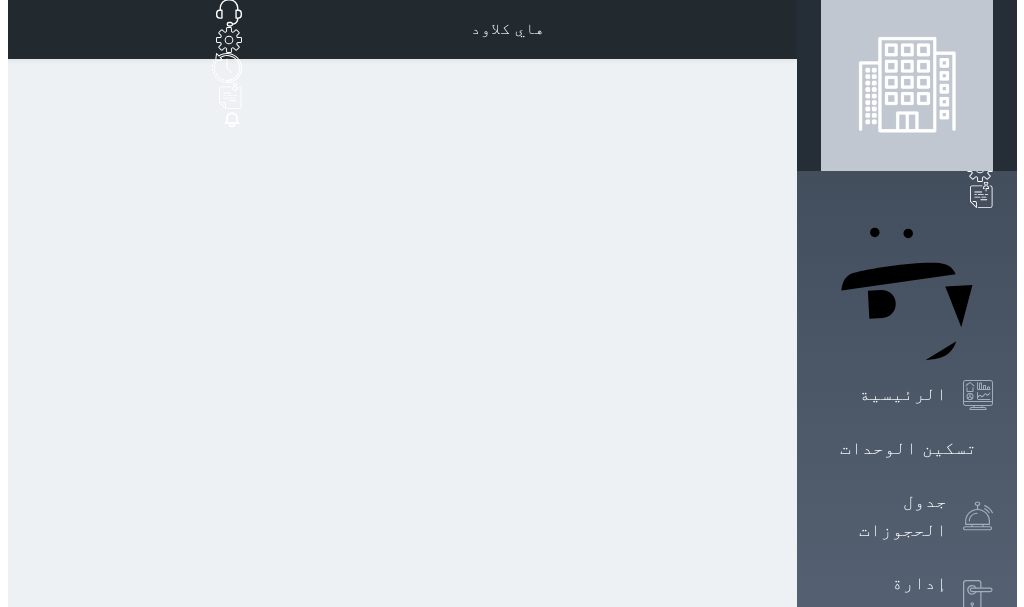 scroll, scrollTop: 0, scrollLeft: 0, axis: both 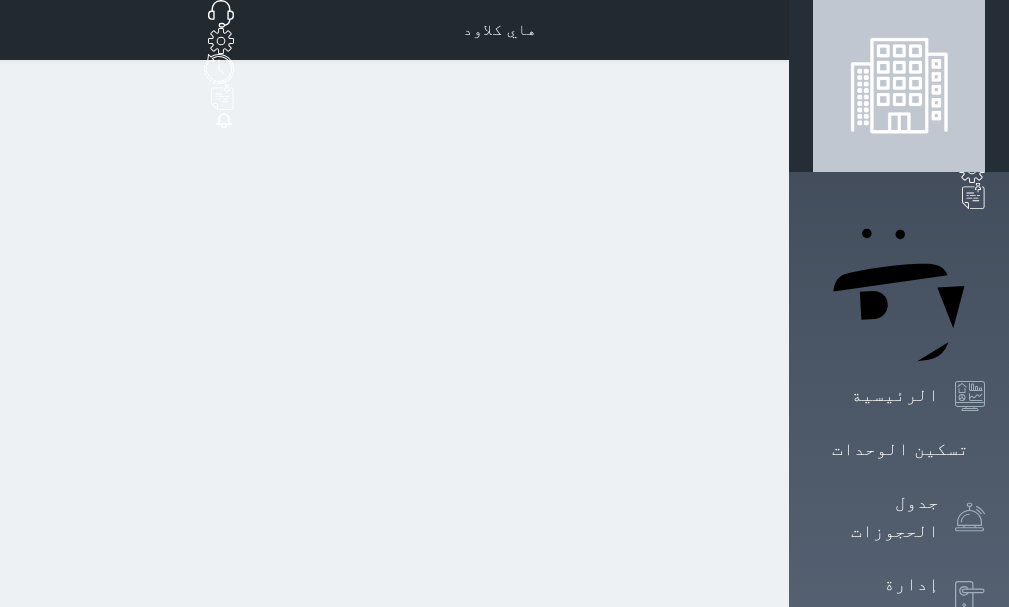 select on "1" 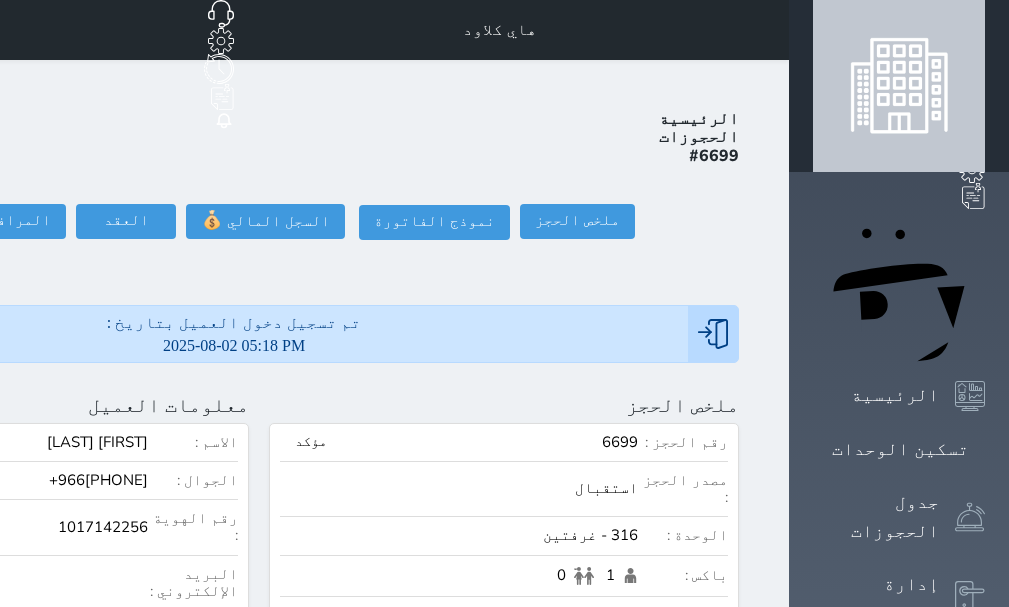 click at bounding box center (-204, 405) 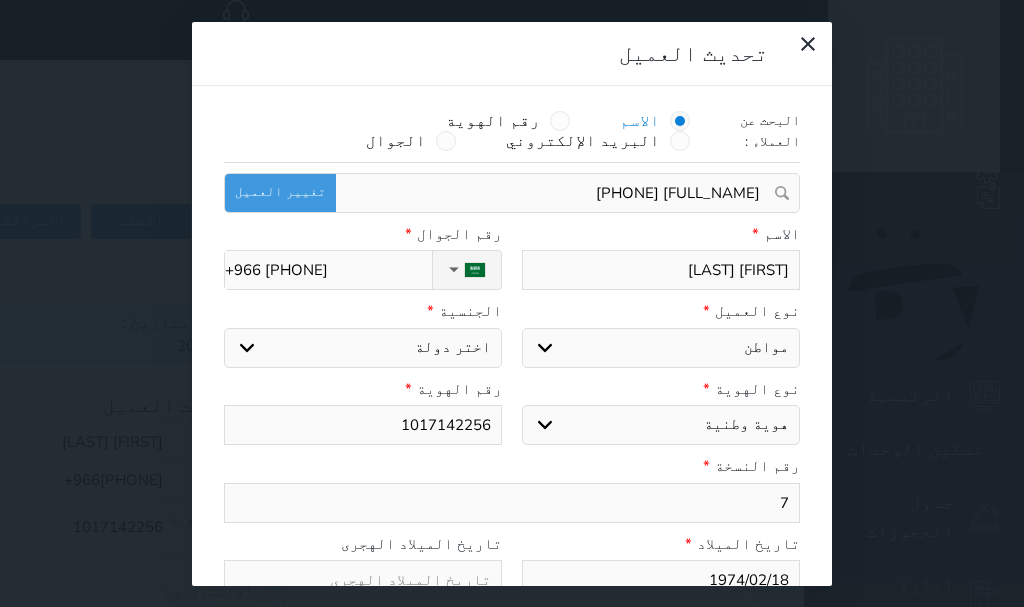 select 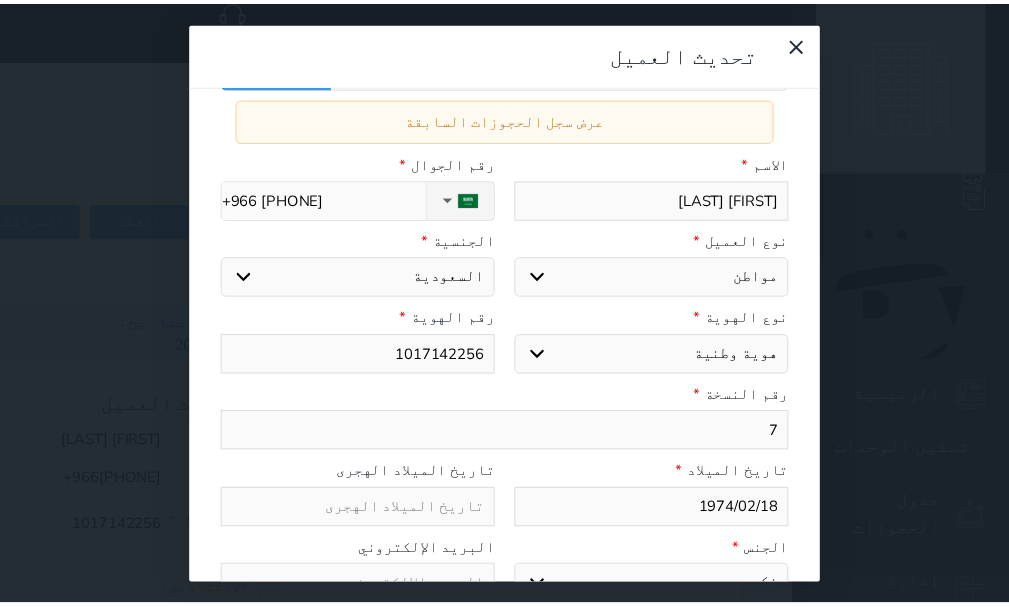 scroll, scrollTop: 254, scrollLeft: 0, axis: vertical 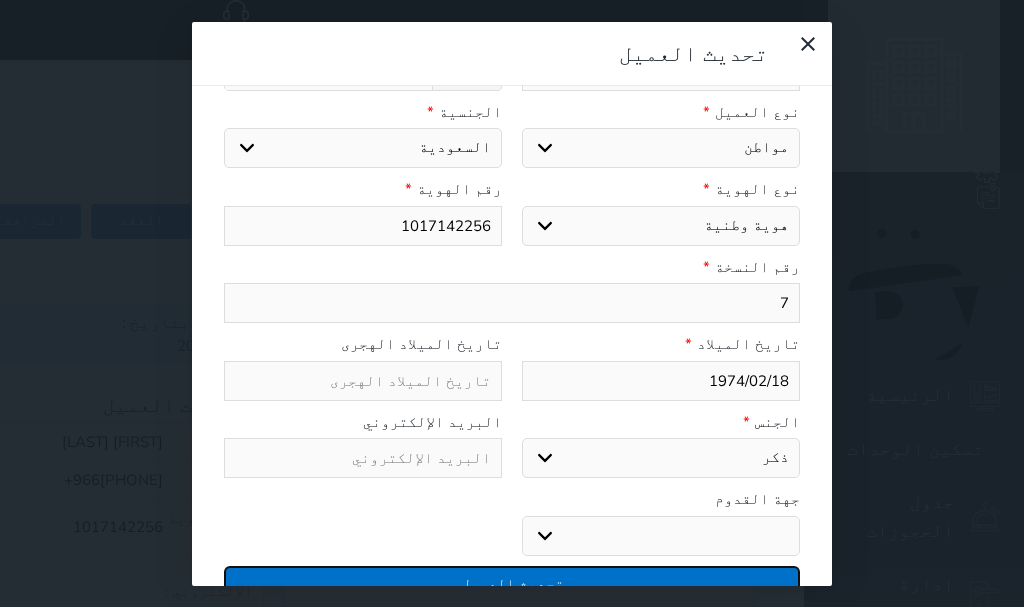 click on "تحديث العميل" at bounding box center (512, 583) 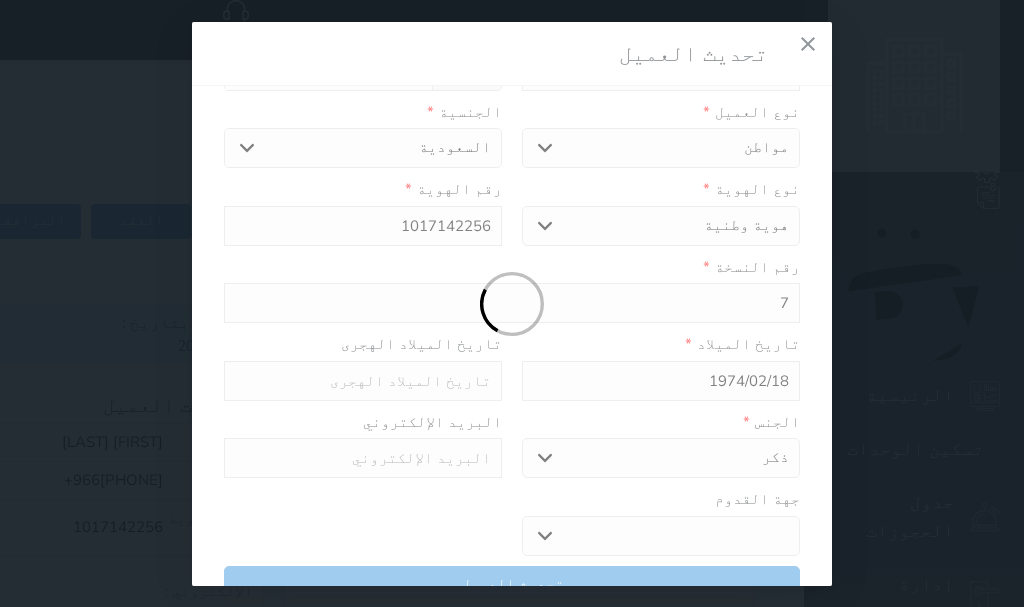 select 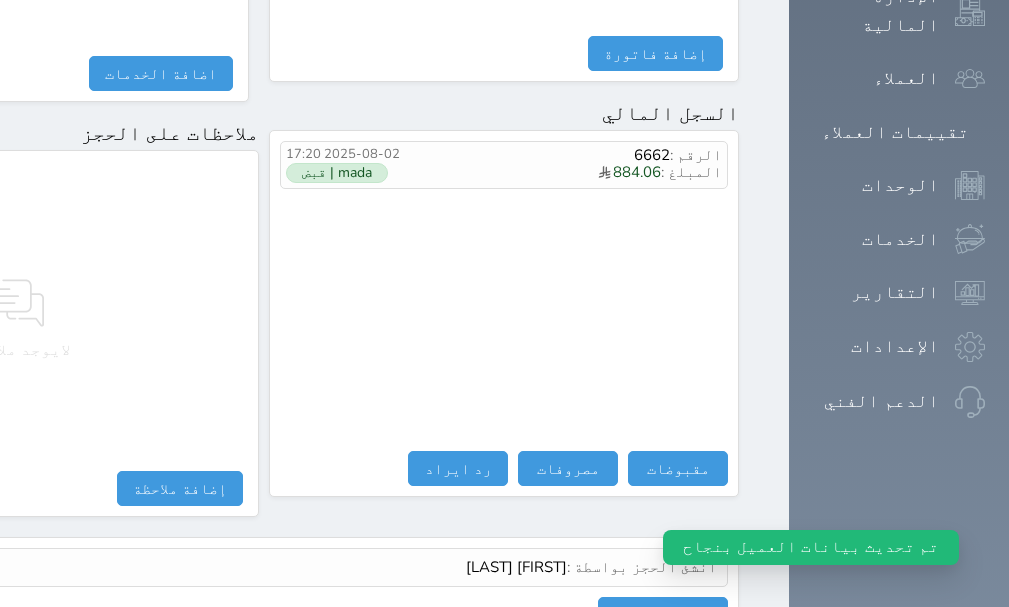 scroll, scrollTop: 1209, scrollLeft: 0, axis: vertical 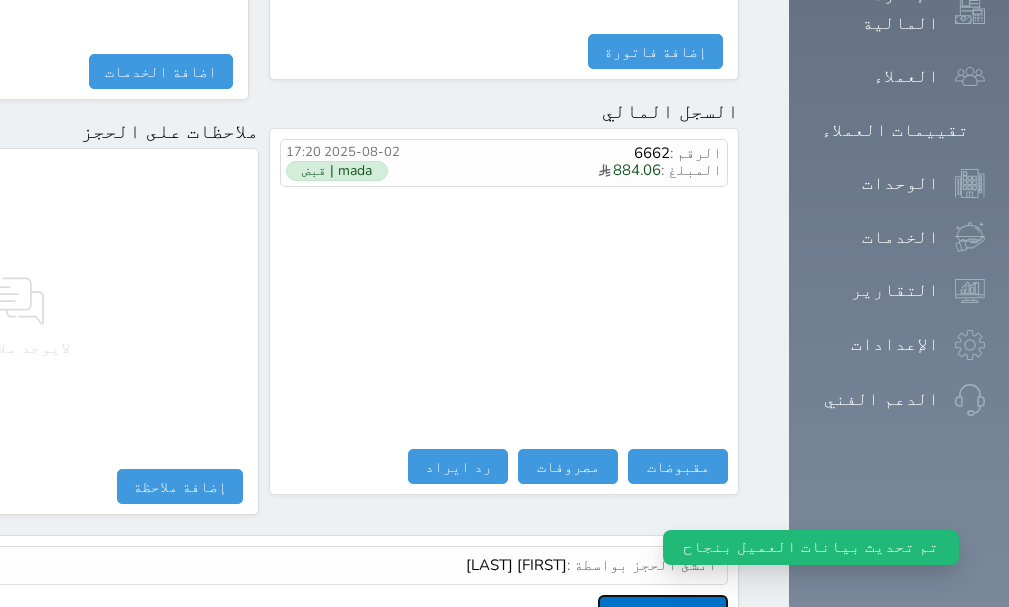 click on "عرض سجل شموس" at bounding box center (663, 612) 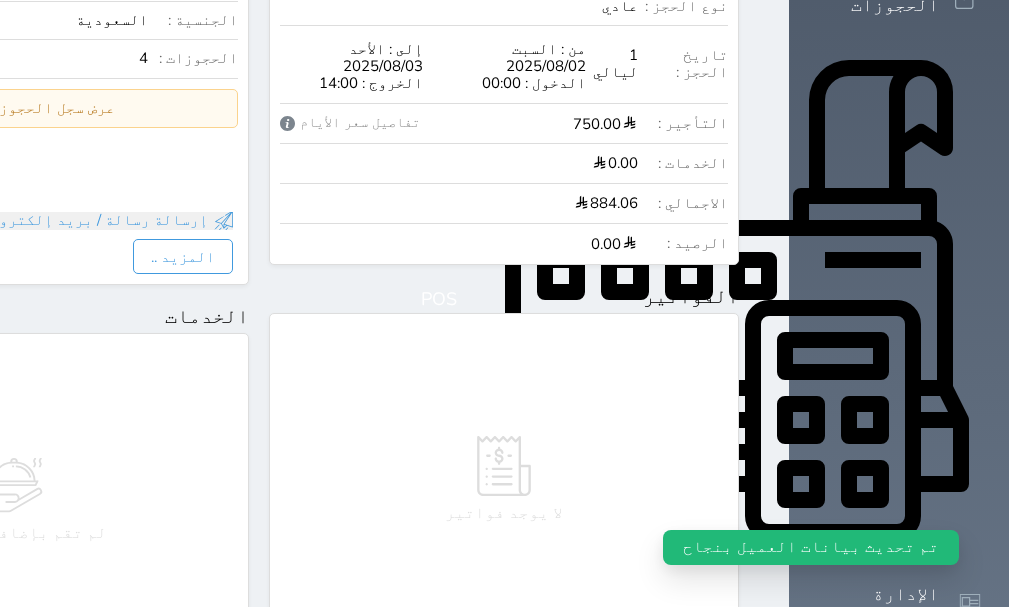 scroll, scrollTop: 9, scrollLeft: 0, axis: vertical 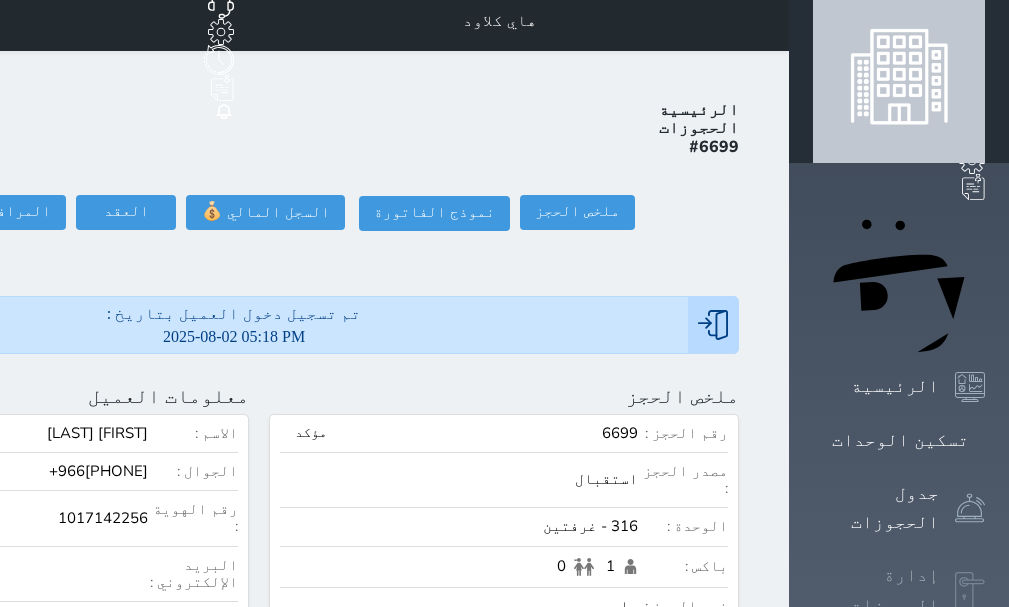 click 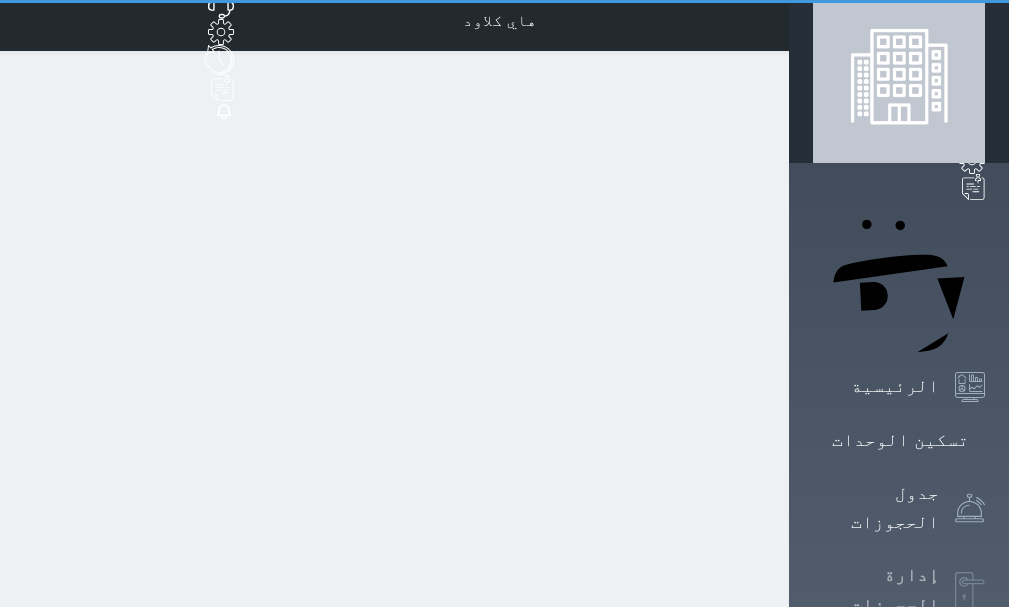 scroll, scrollTop: 2, scrollLeft: 0, axis: vertical 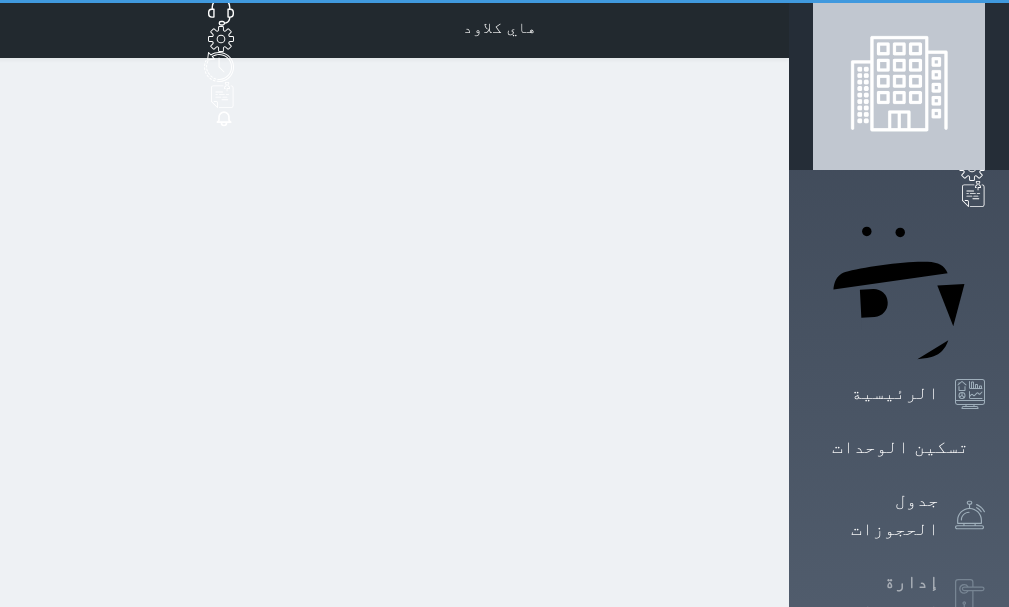 select on "open_all" 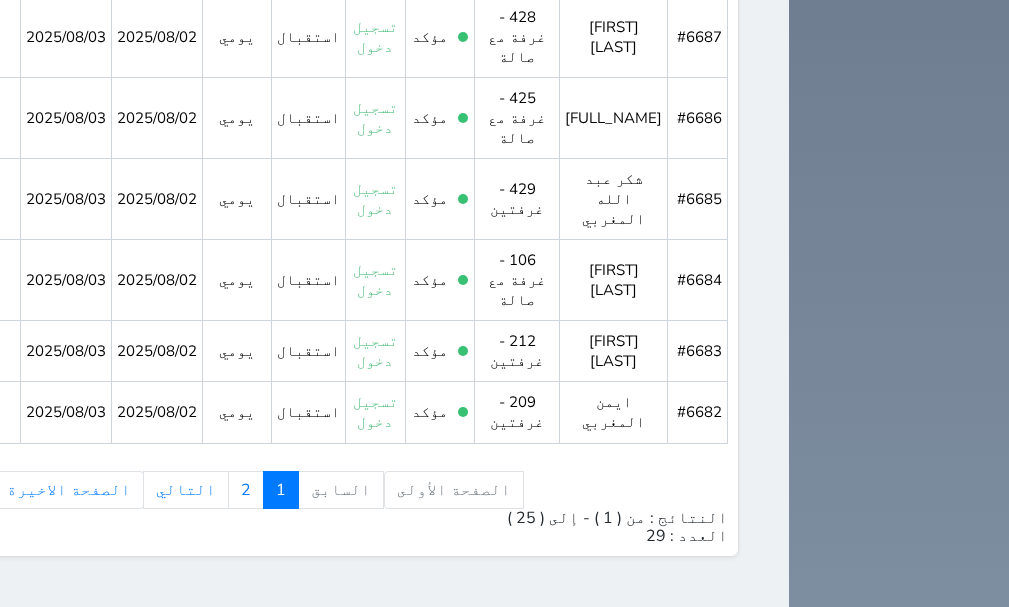 scroll, scrollTop: 2199, scrollLeft: 0, axis: vertical 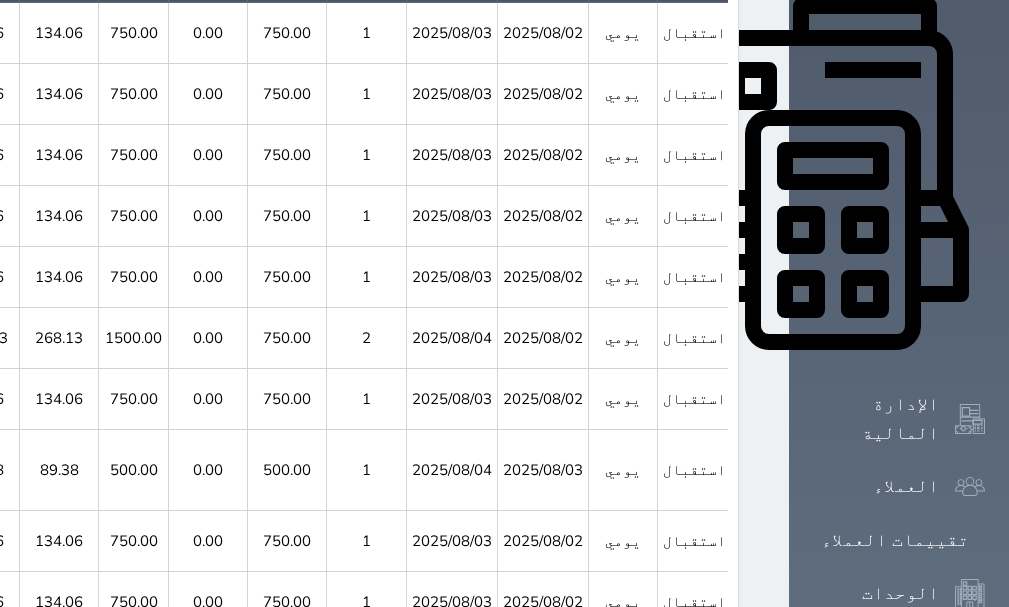 click 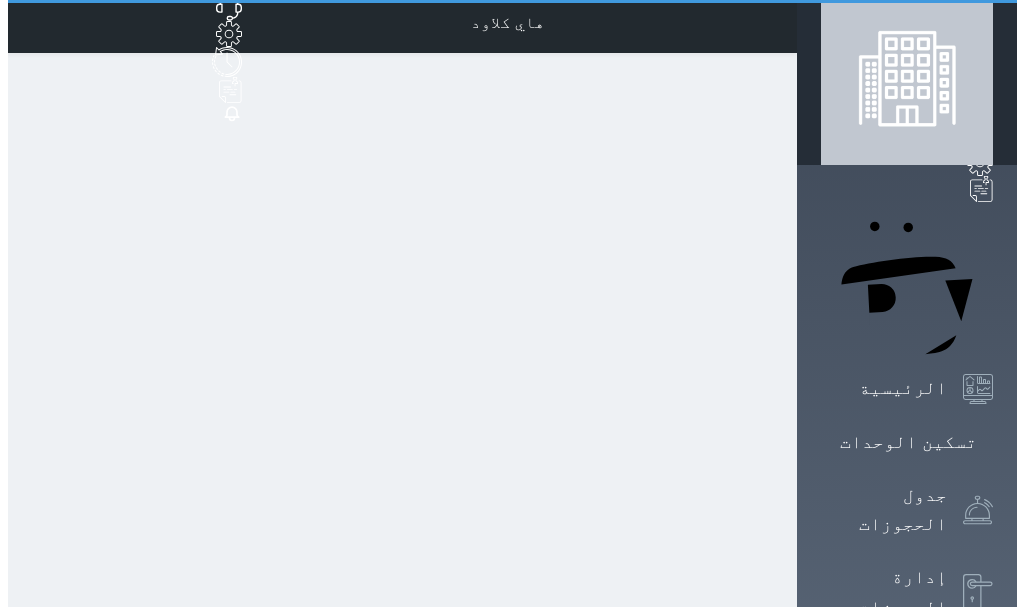 scroll, scrollTop: 0, scrollLeft: 0, axis: both 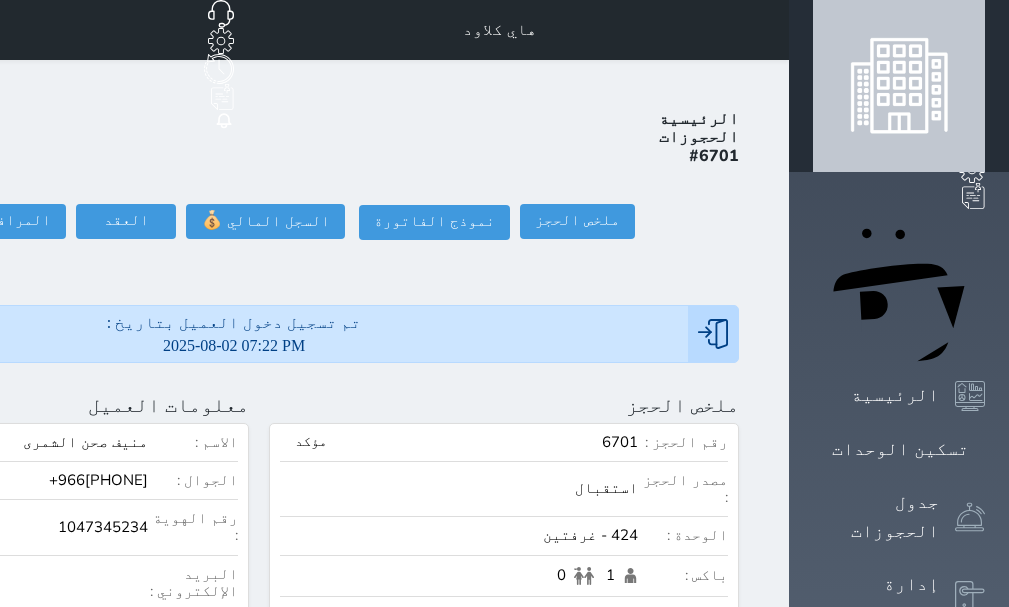 click at bounding box center [-204, 405] 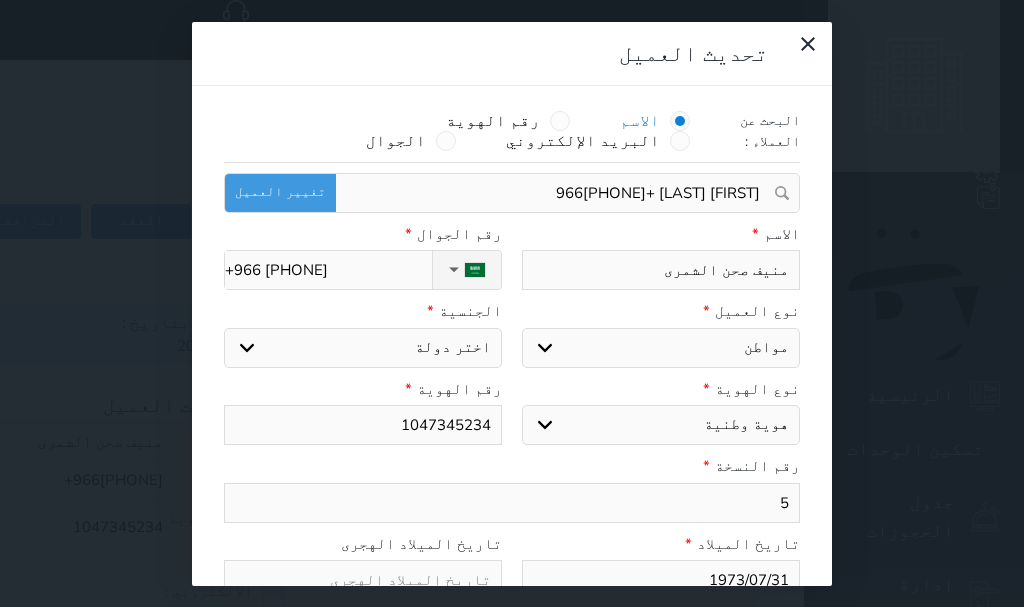 select 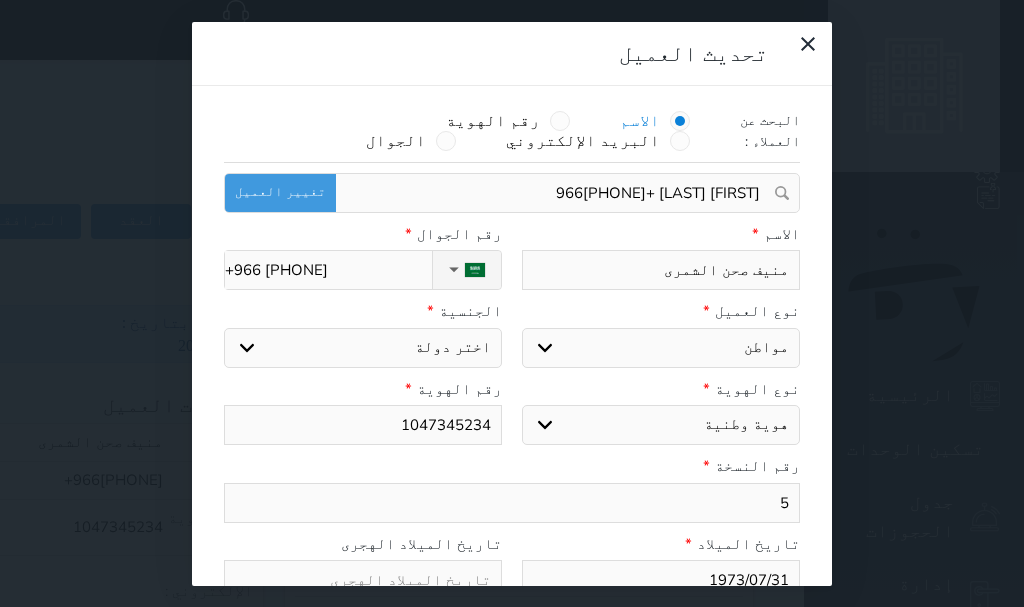 select on "113" 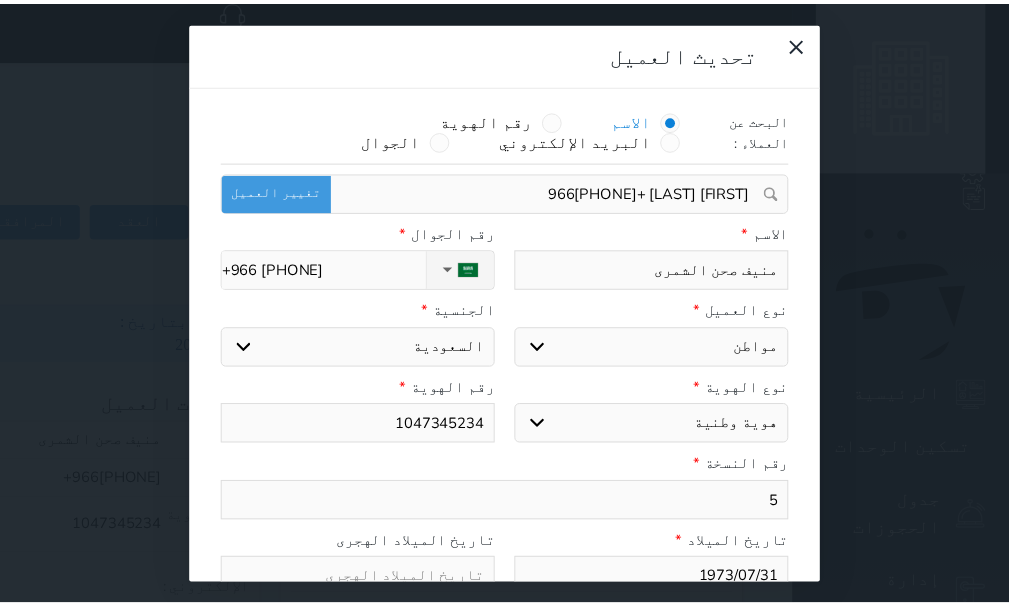 scroll, scrollTop: 200, scrollLeft: 0, axis: vertical 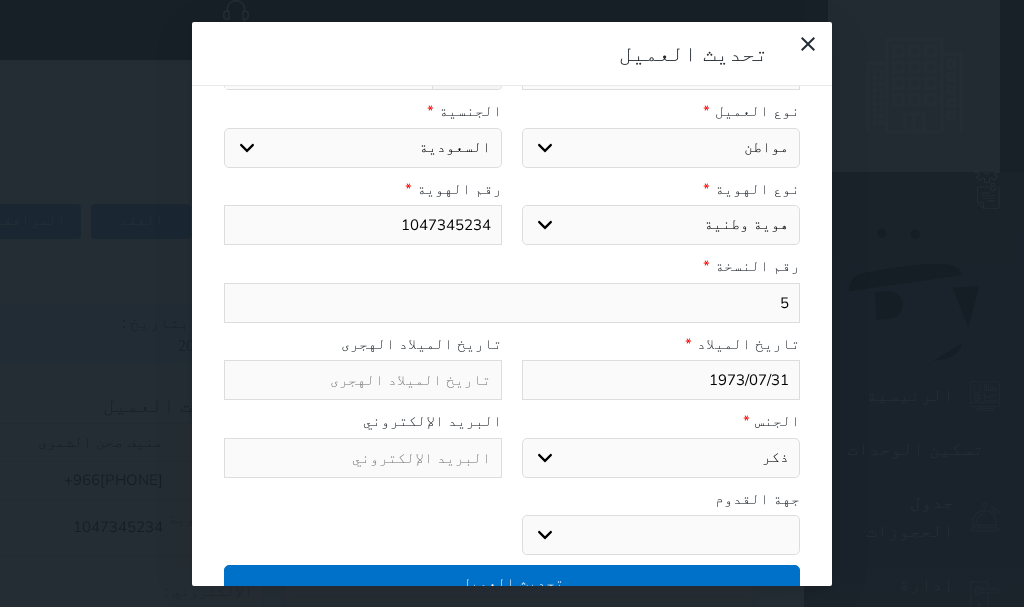 click on "جهة القدوم
جو
بحر
ارض" at bounding box center [512, 527] 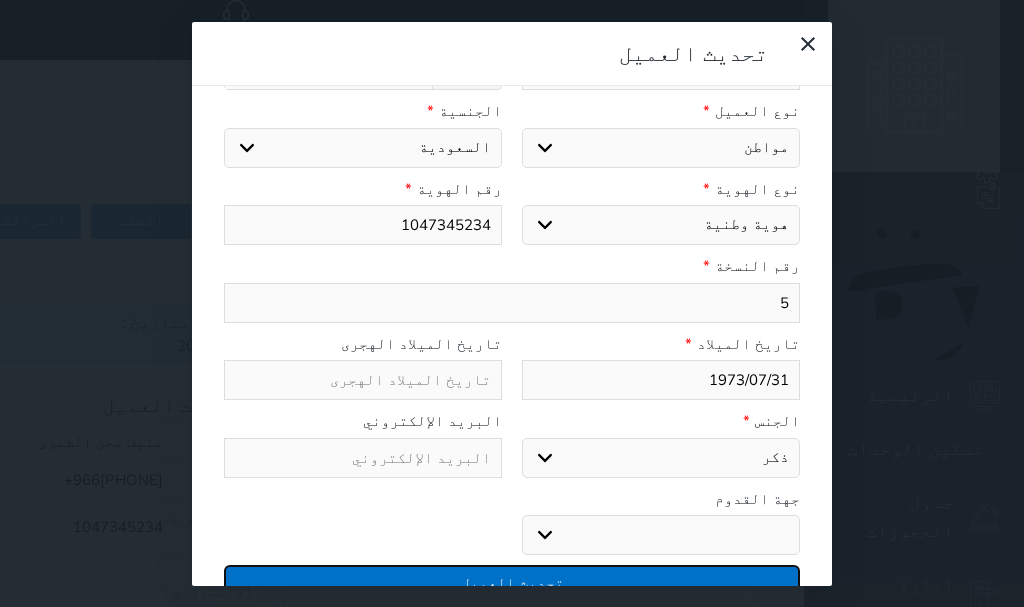 click on "تحديث العميل" at bounding box center (512, 582) 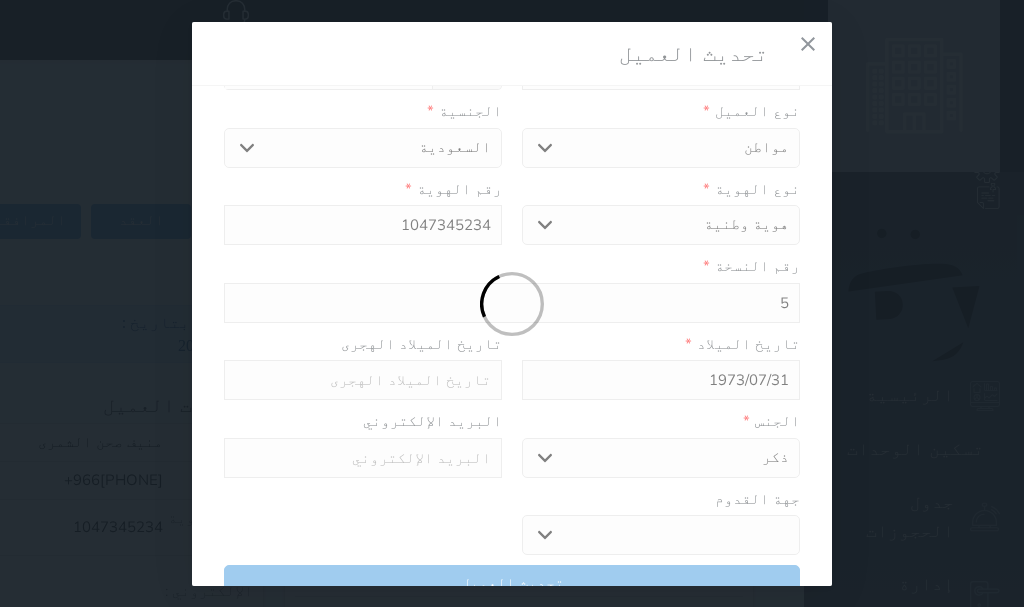 select 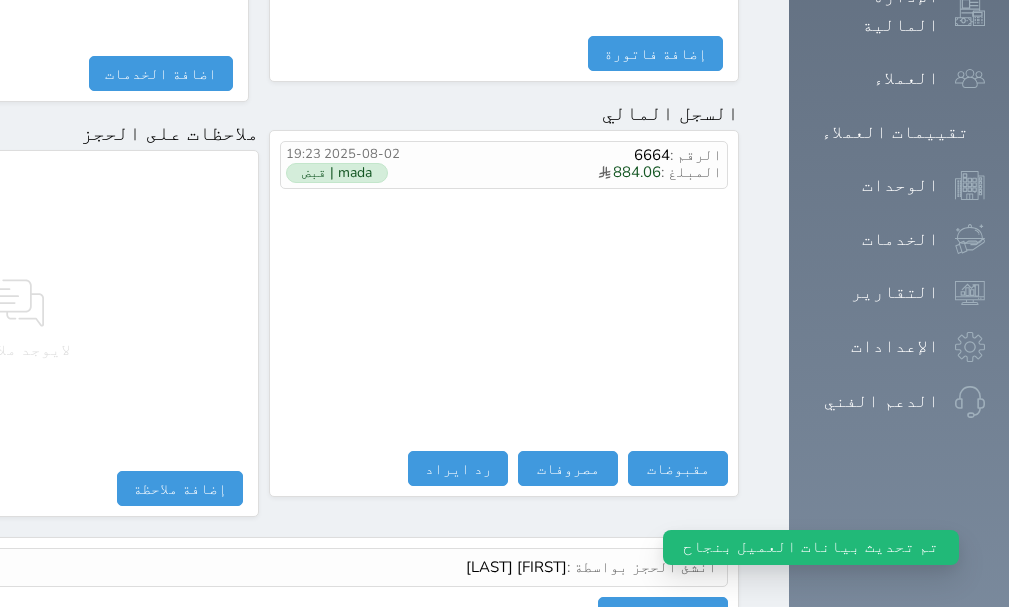 scroll, scrollTop: 1209, scrollLeft: 0, axis: vertical 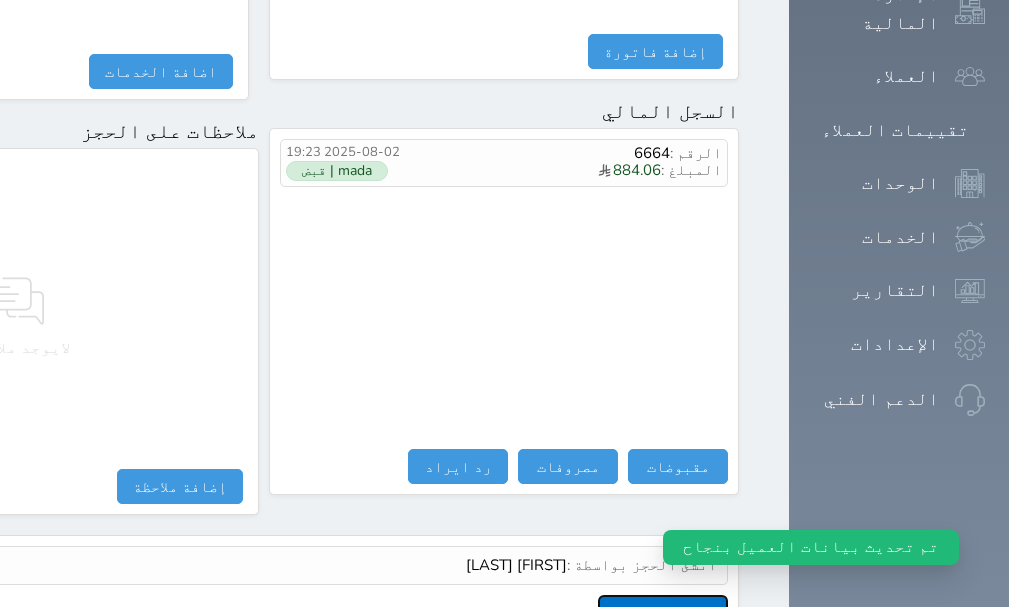 click on "عرض سجل شموس" at bounding box center [663, 612] 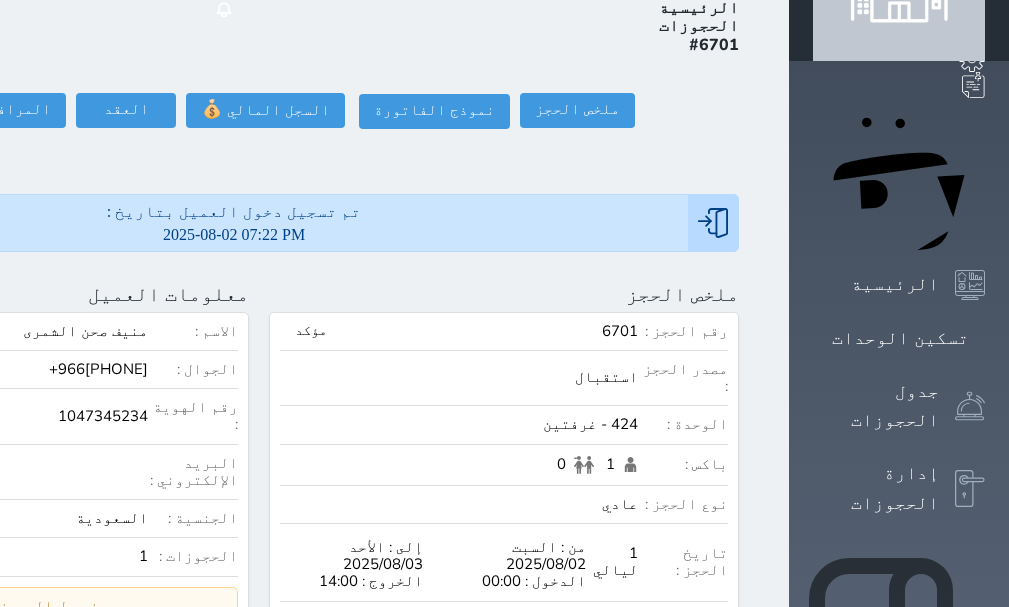 scroll, scrollTop: 109, scrollLeft: 0, axis: vertical 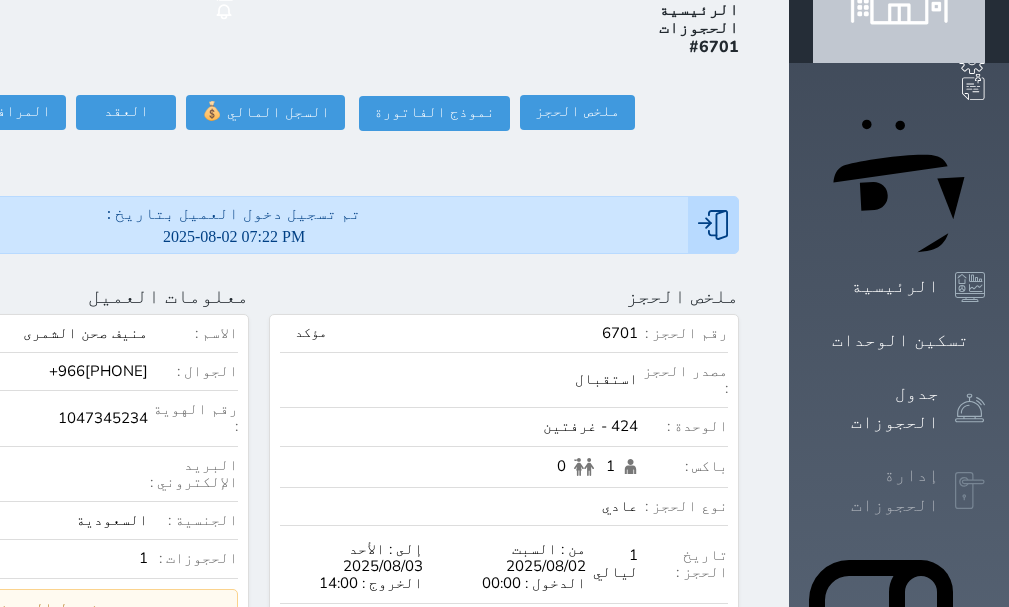 click on "إدارة الحجوزات" at bounding box center (876, 490) 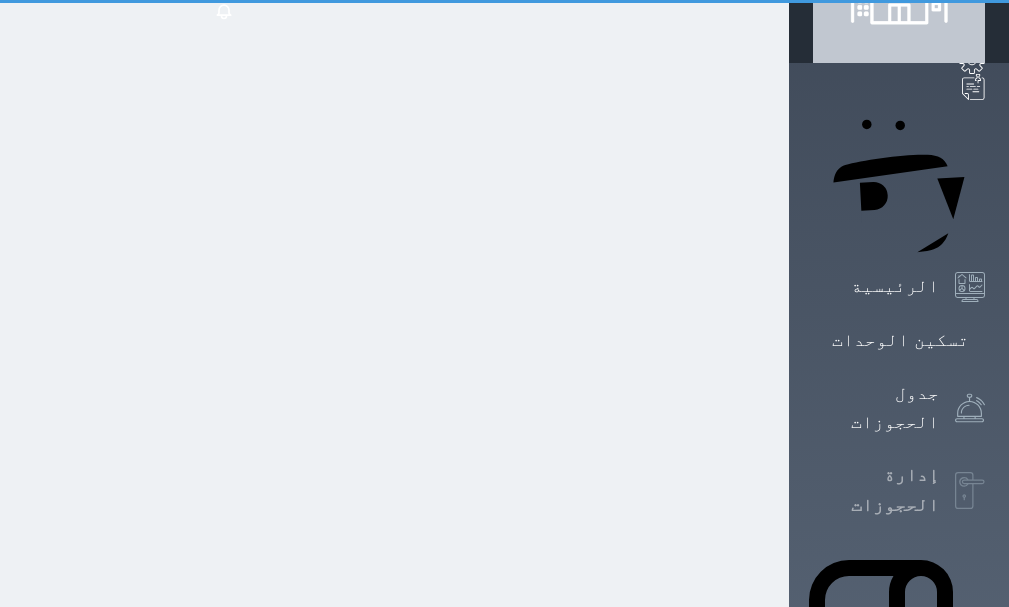 scroll, scrollTop: 12, scrollLeft: 0, axis: vertical 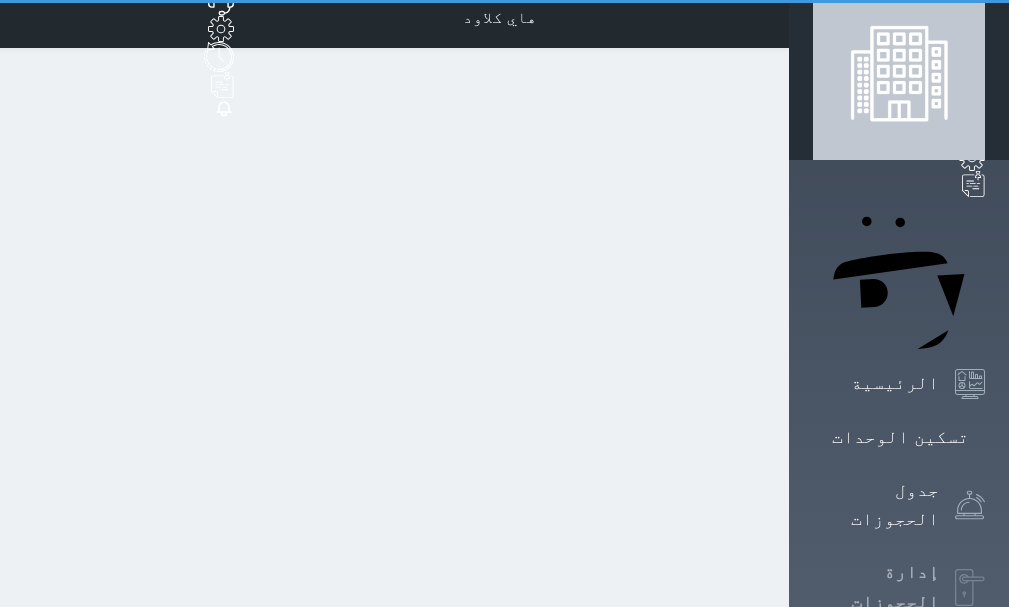 select on "open_all" 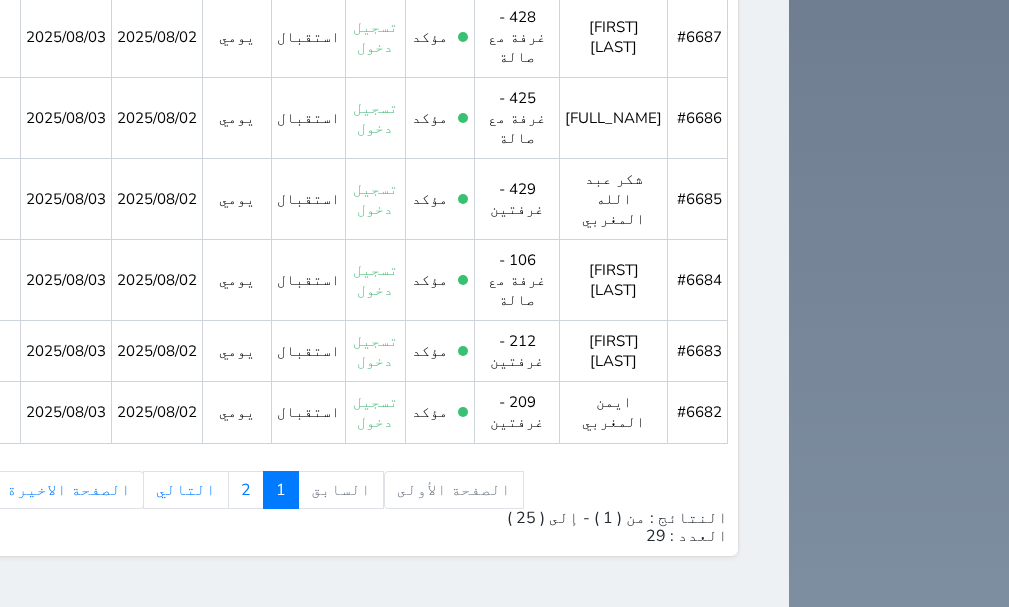 scroll, scrollTop: 2199, scrollLeft: 0, axis: vertical 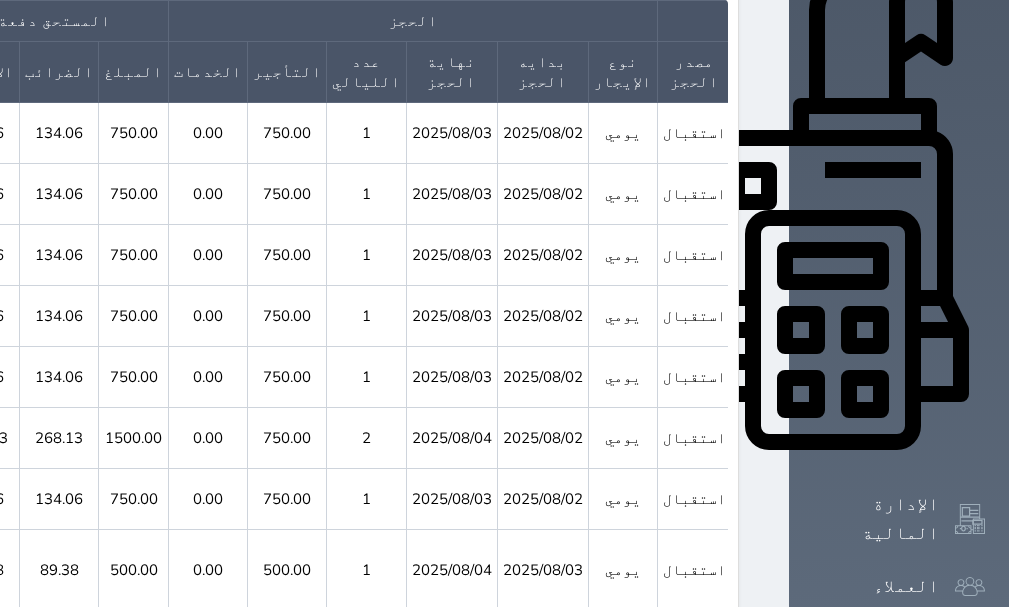 click 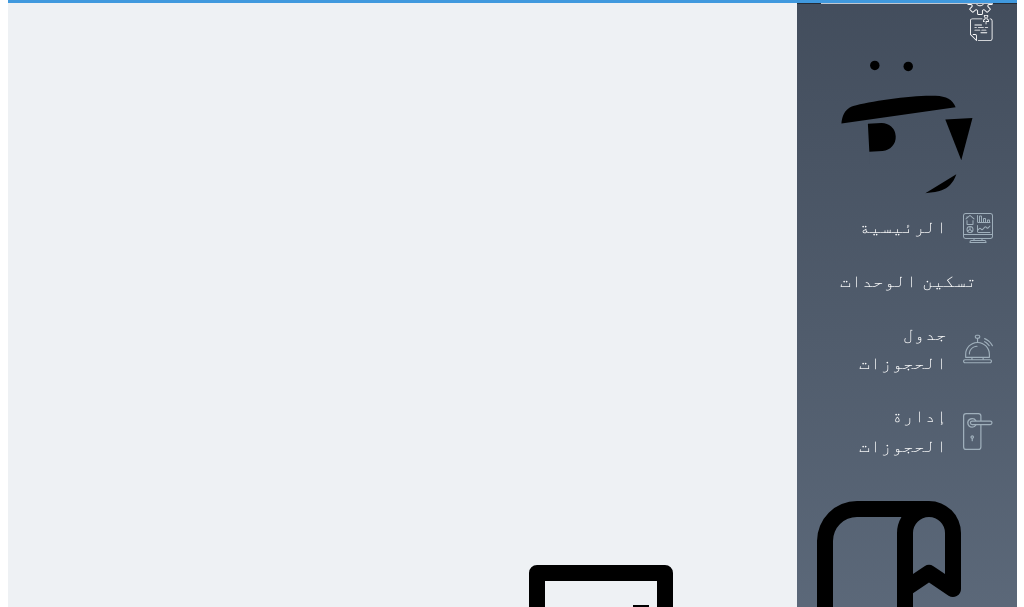 scroll, scrollTop: 0, scrollLeft: 0, axis: both 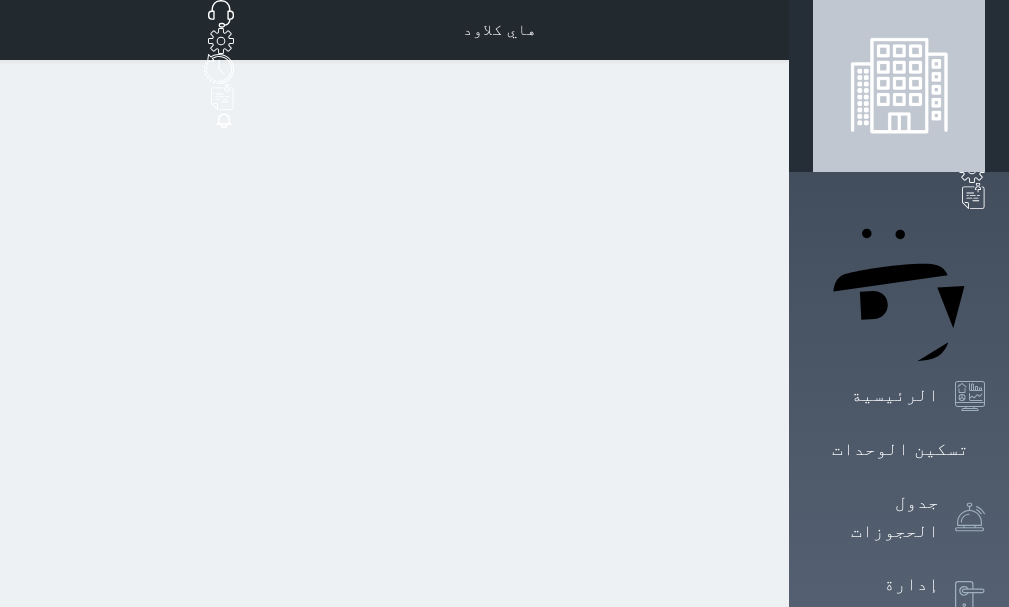 select on "1" 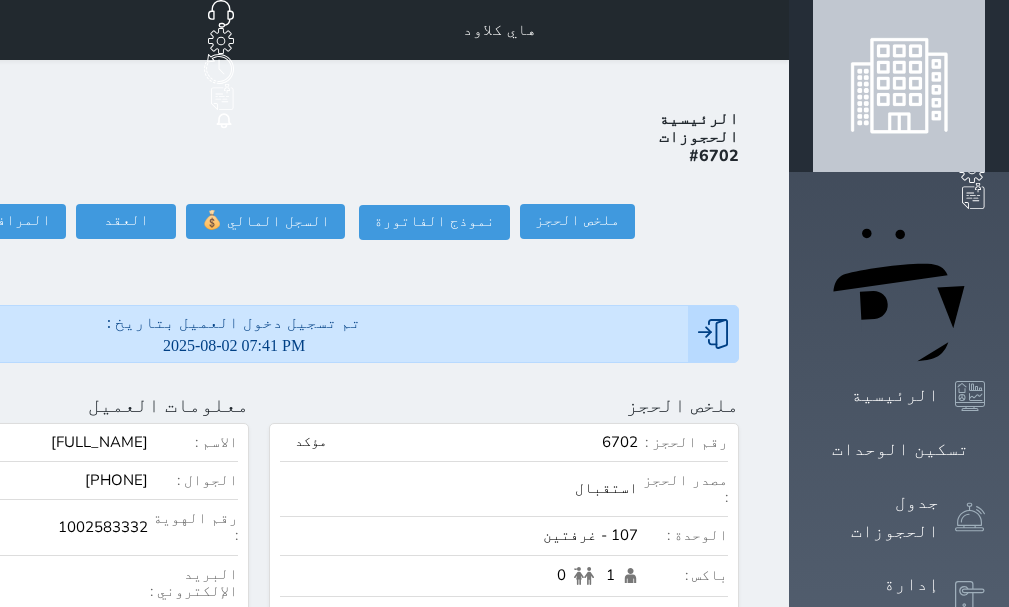 click at bounding box center [-204, 405] 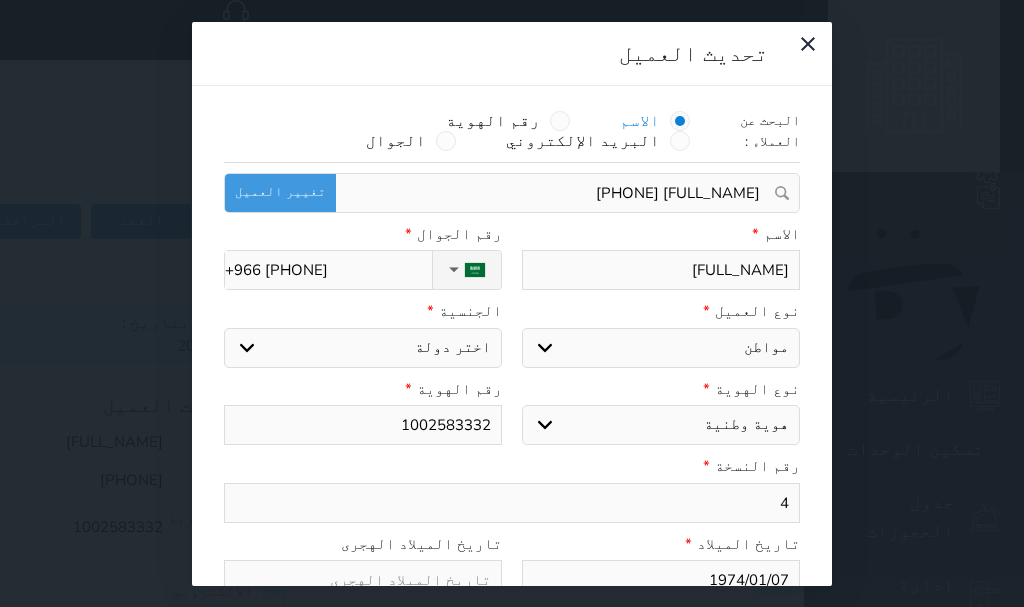 select 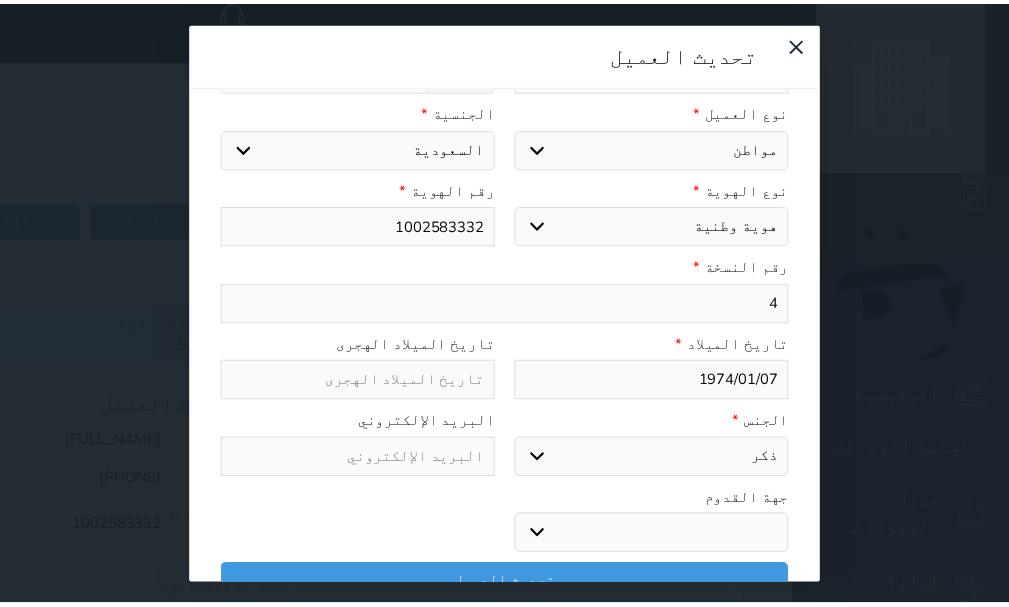 scroll, scrollTop: 200, scrollLeft: 0, axis: vertical 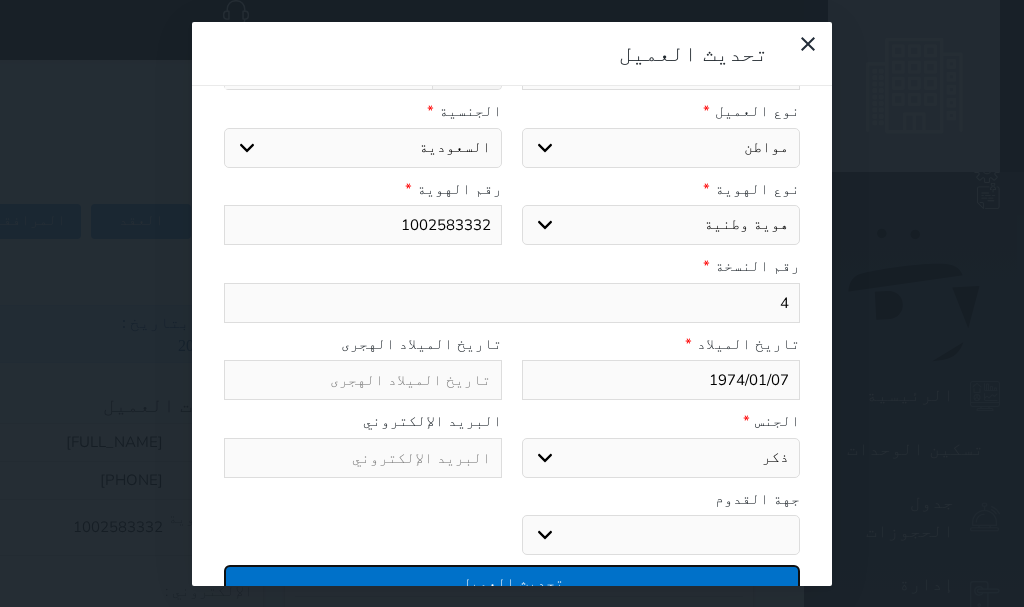 click on "تحديث العميل" at bounding box center (512, 582) 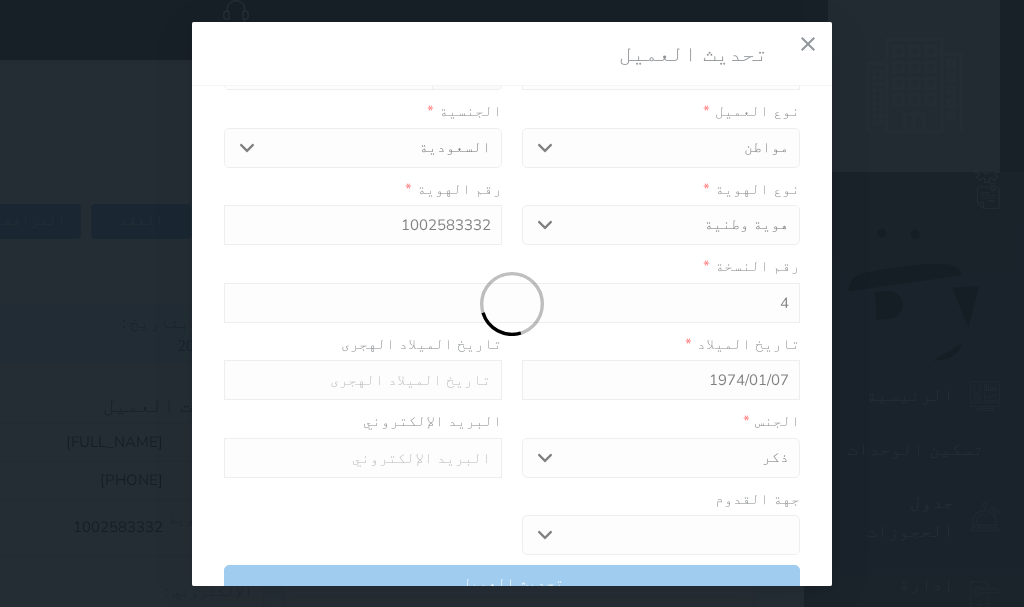 select 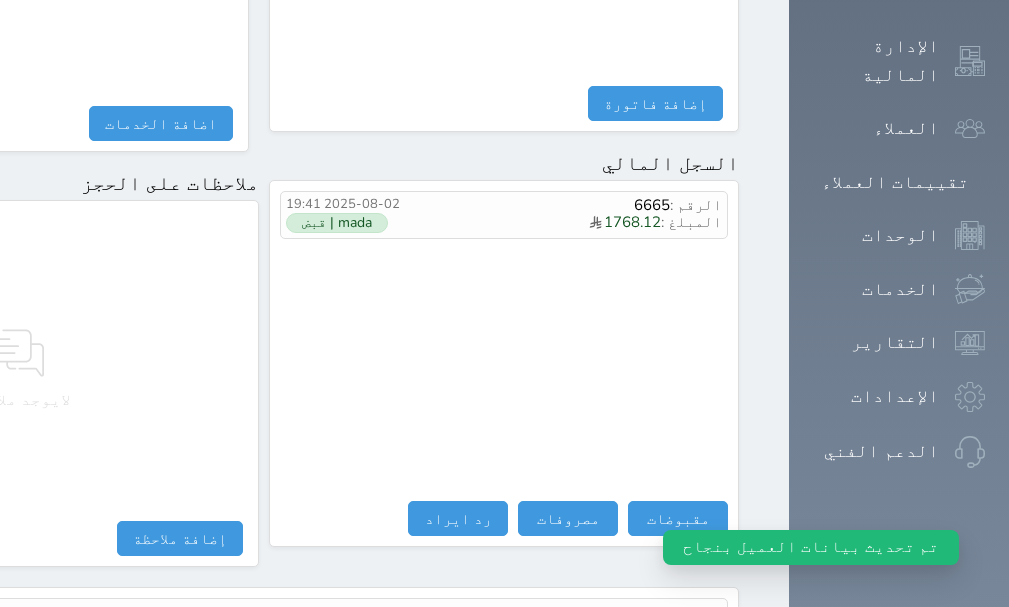 scroll, scrollTop: 1209, scrollLeft: 0, axis: vertical 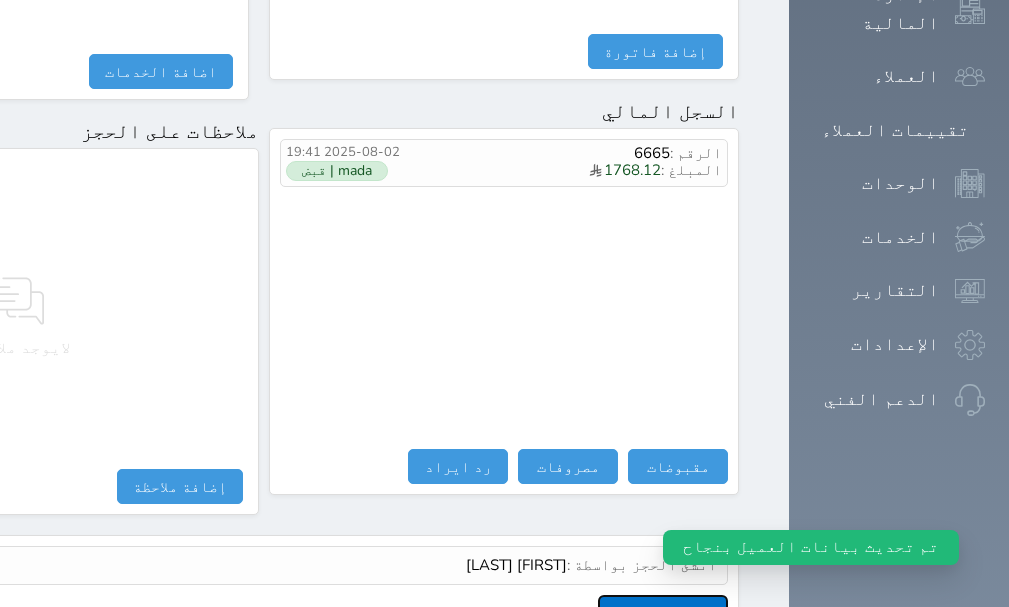click on "عرض سجل شموس" at bounding box center [663, 612] 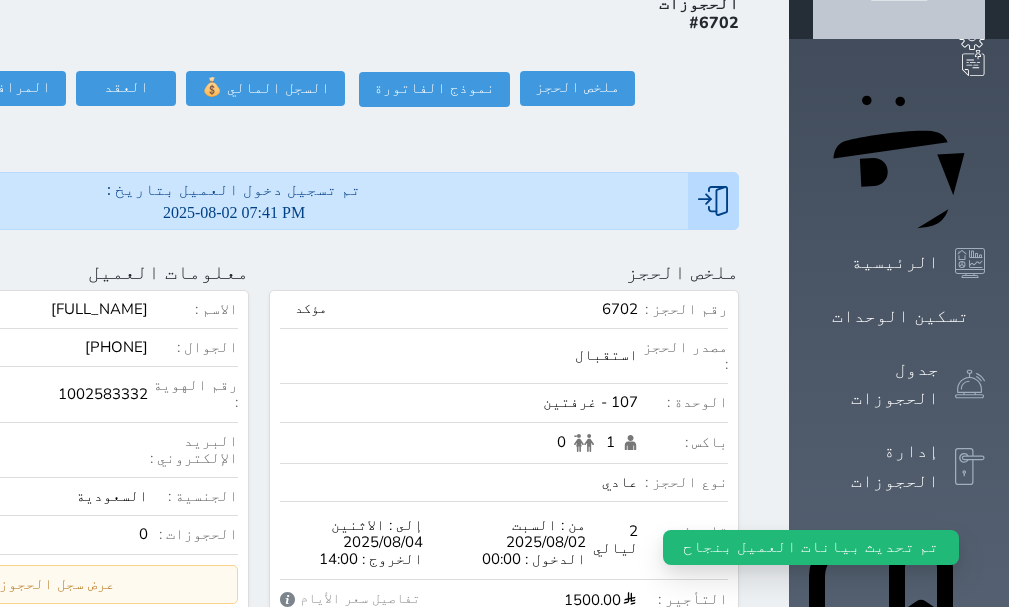 scroll, scrollTop: 109, scrollLeft: 0, axis: vertical 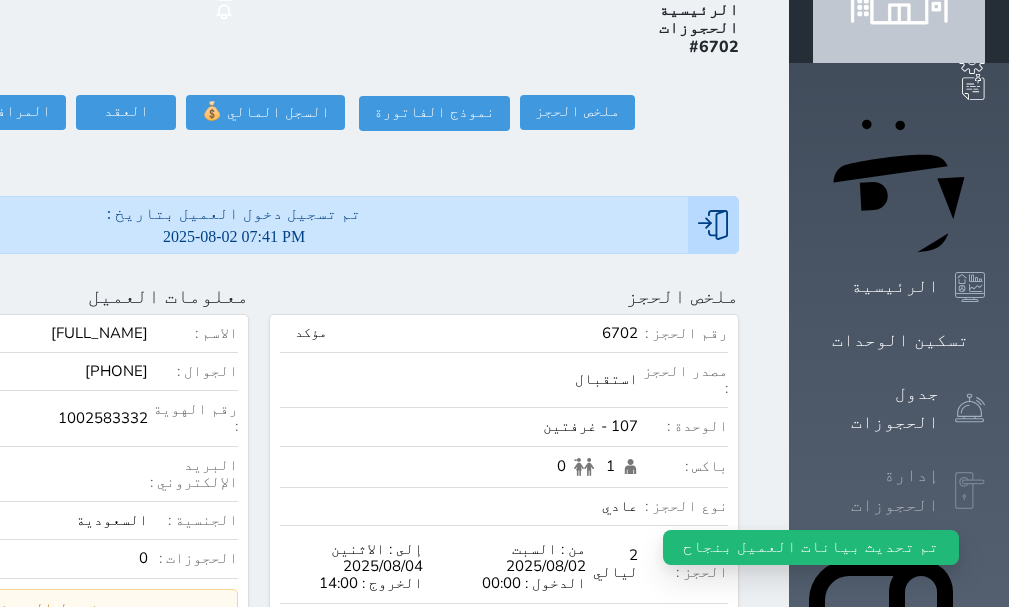 click on "إدارة الحجوزات" at bounding box center (876, 490) 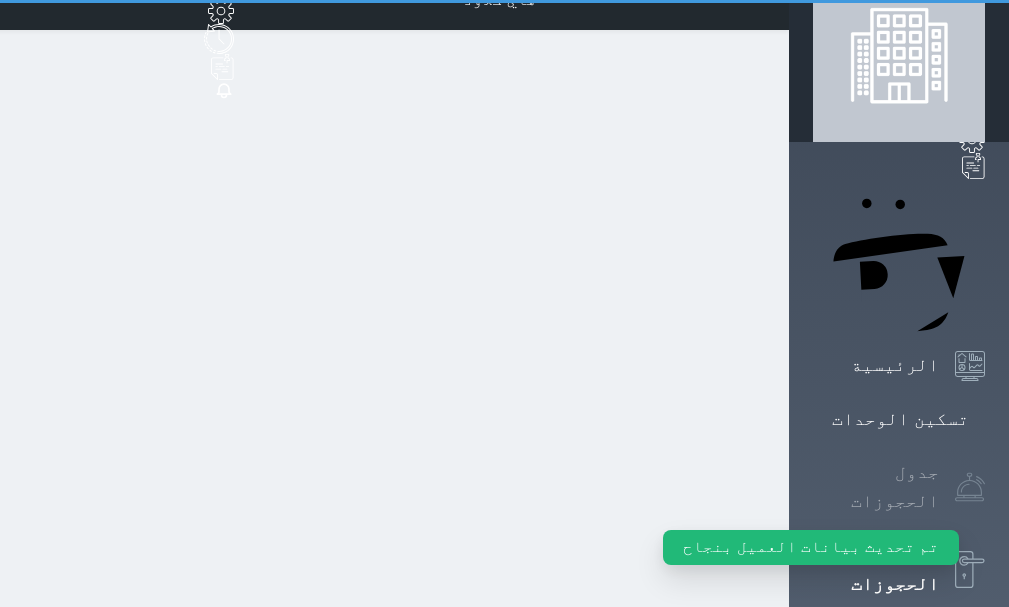 scroll, scrollTop: 0, scrollLeft: 0, axis: both 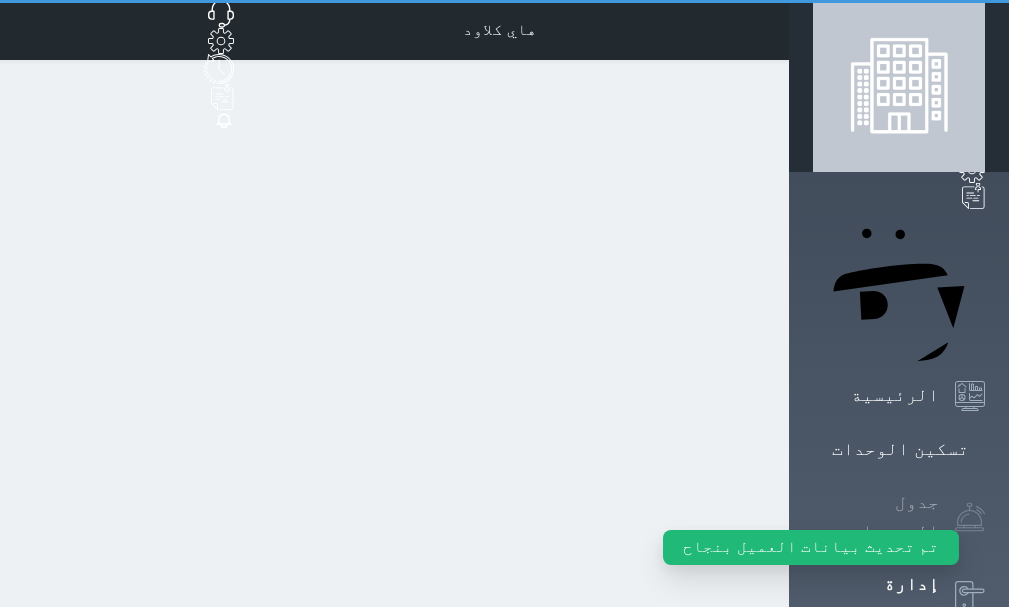 select on "open_all" 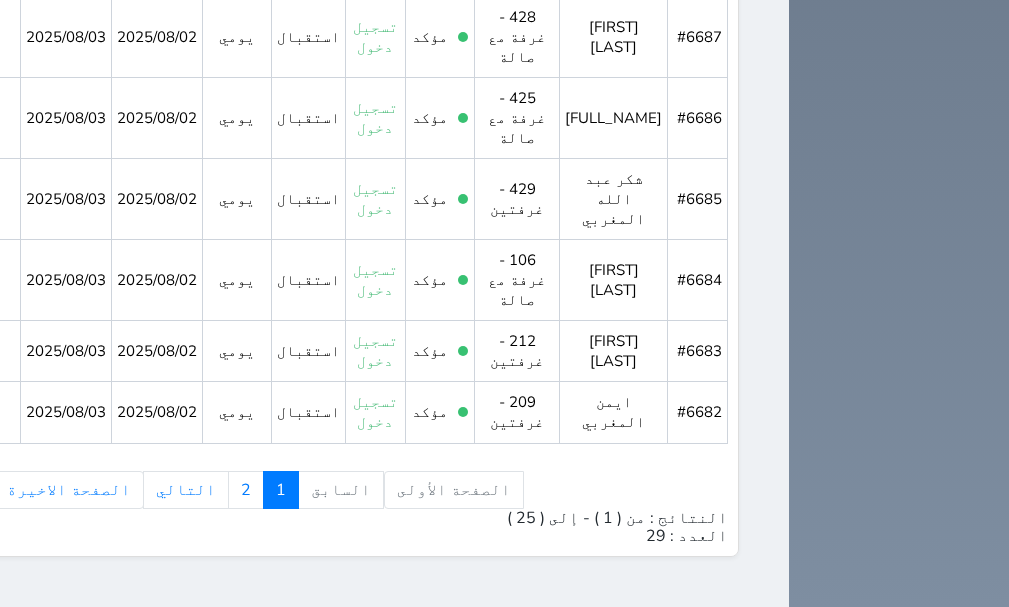 scroll, scrollTop: 2199, scrollLeft: 0, axis: vertical 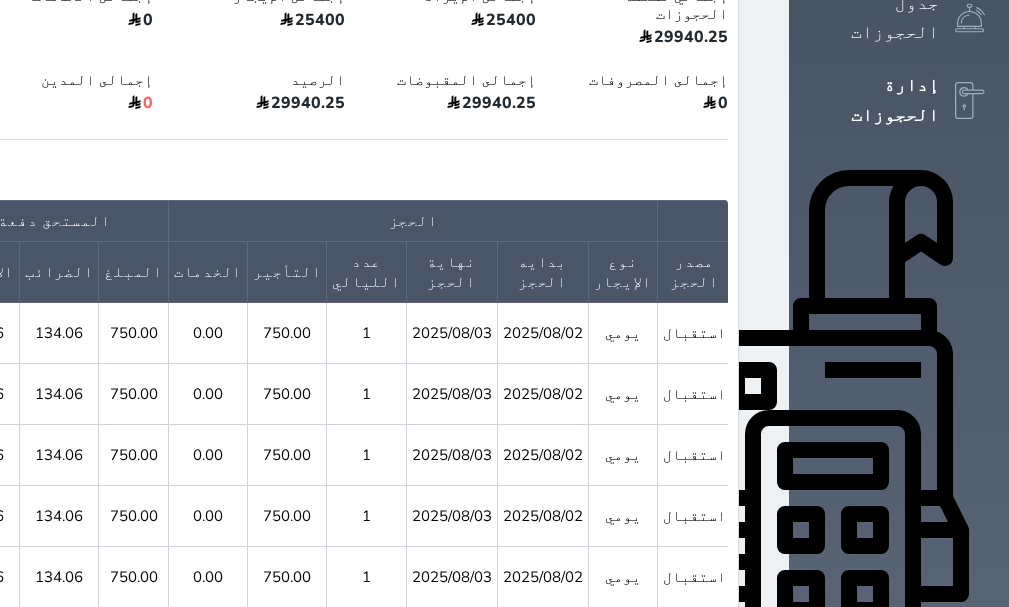 click 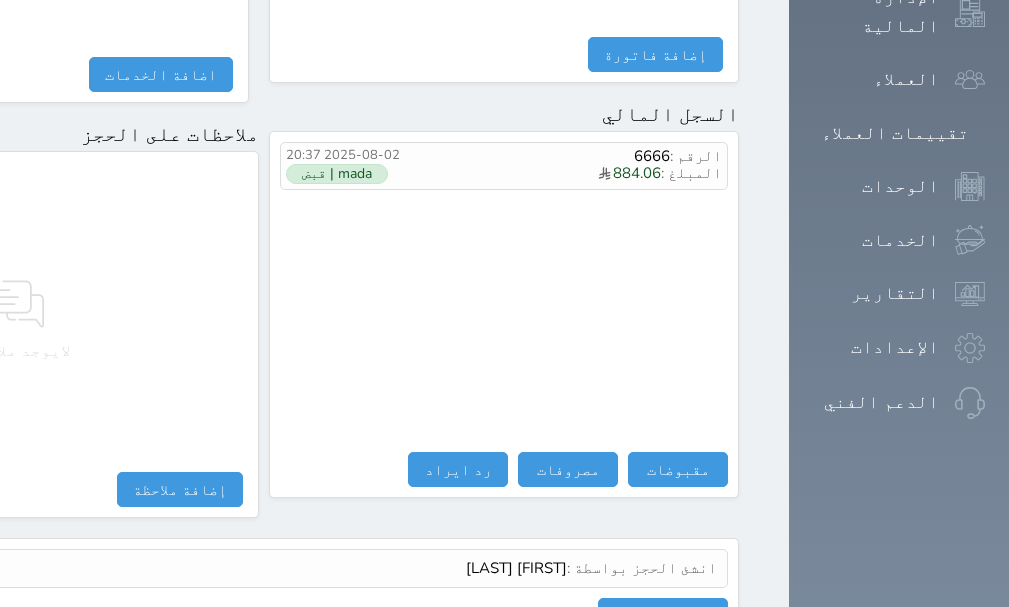 scroll, scrollTop: 1209, scrollLeft: 0, axis: vertical 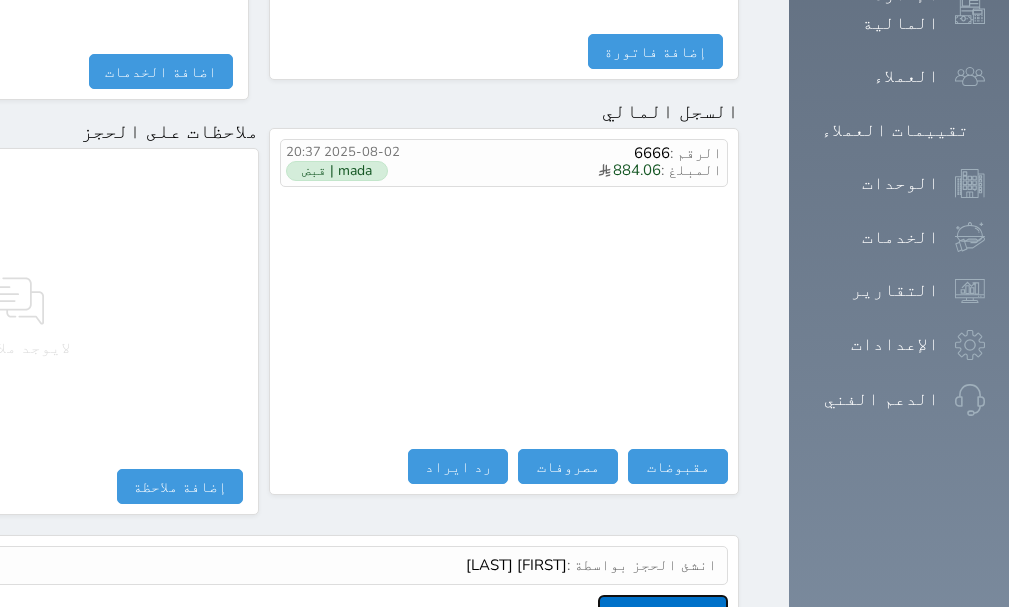 click on "عرض سجل شموس" at bounding box center [663, 612] 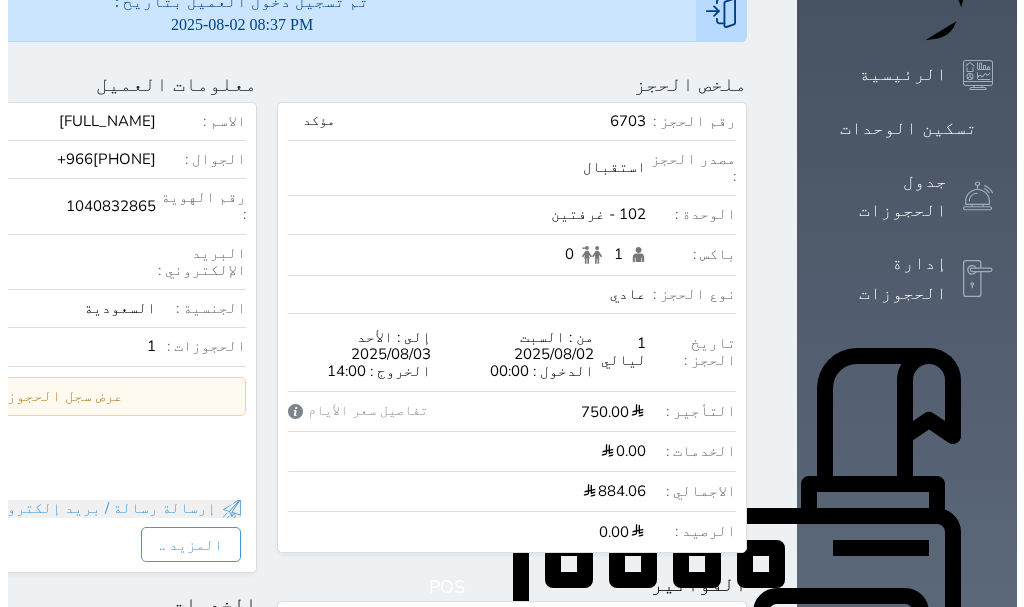 scroll, scrollTop: 9, scrollLeft: 0, axis: vertical 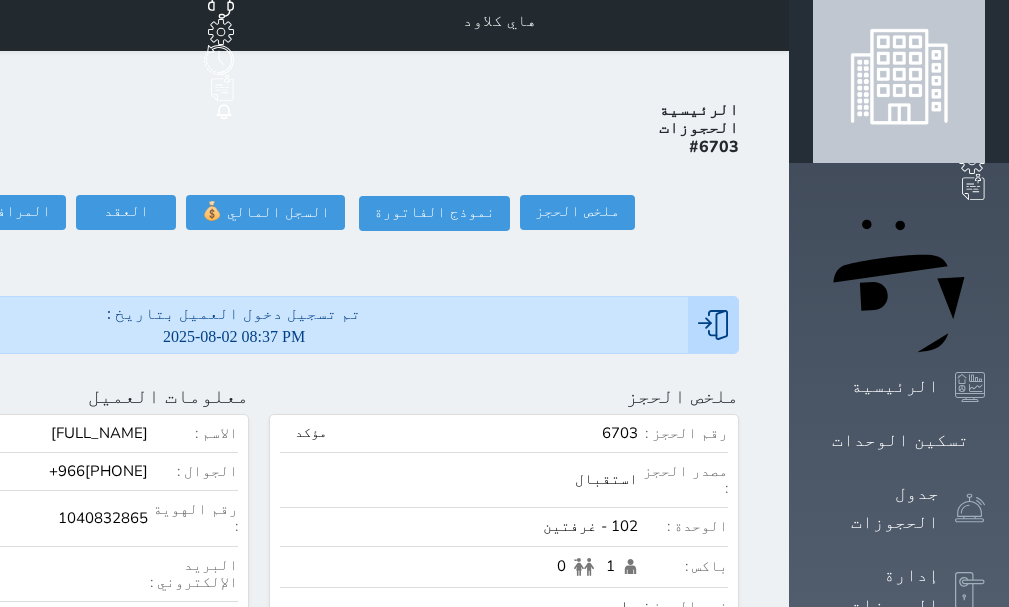 click at bounding box center [-204, 396] 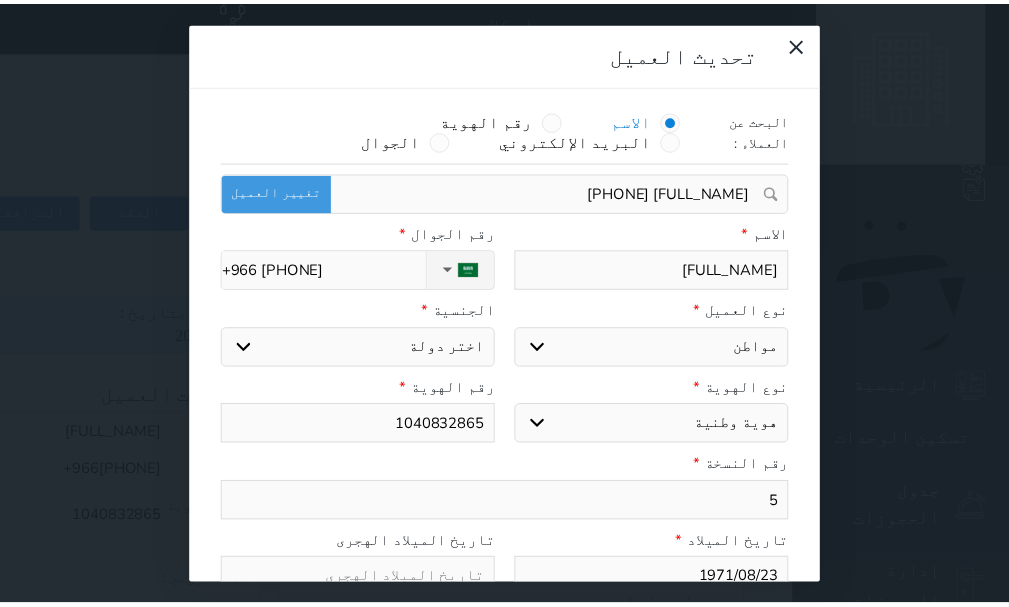 scroll, scrollTop: 200, scrollLeft: 0, axis: vertical 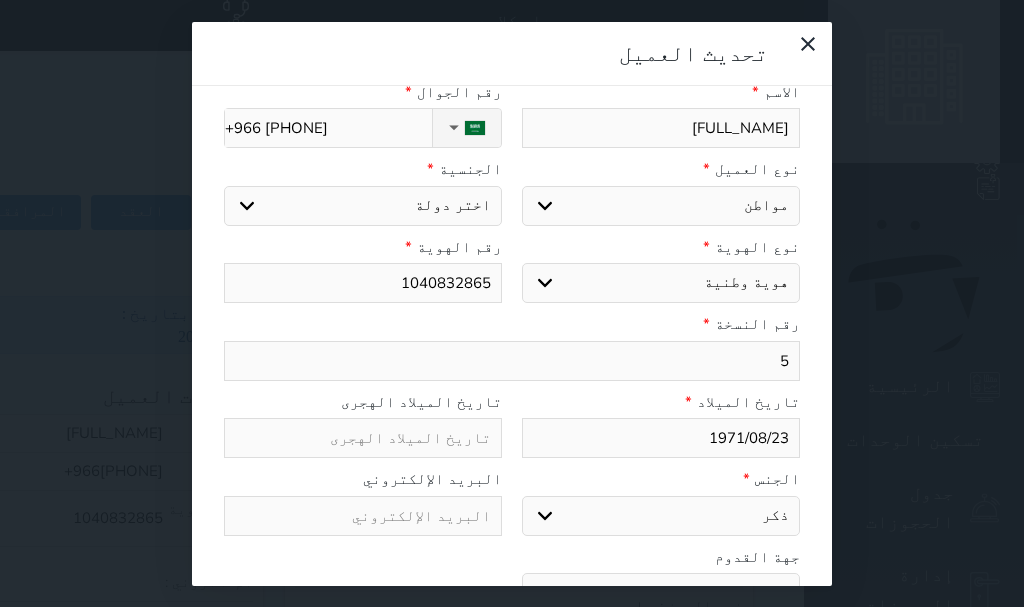 select 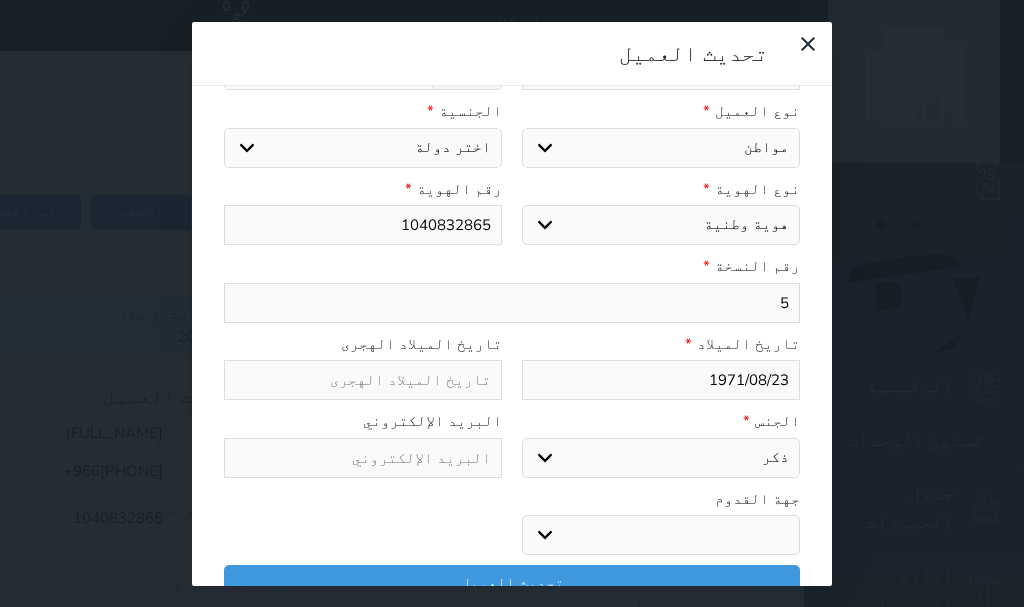 select 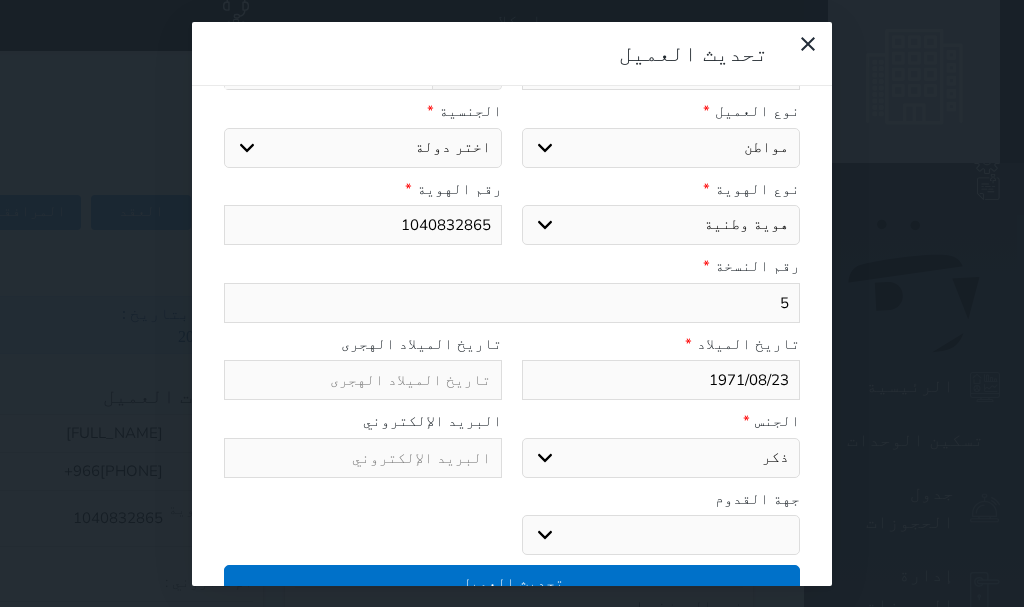 select on "113" 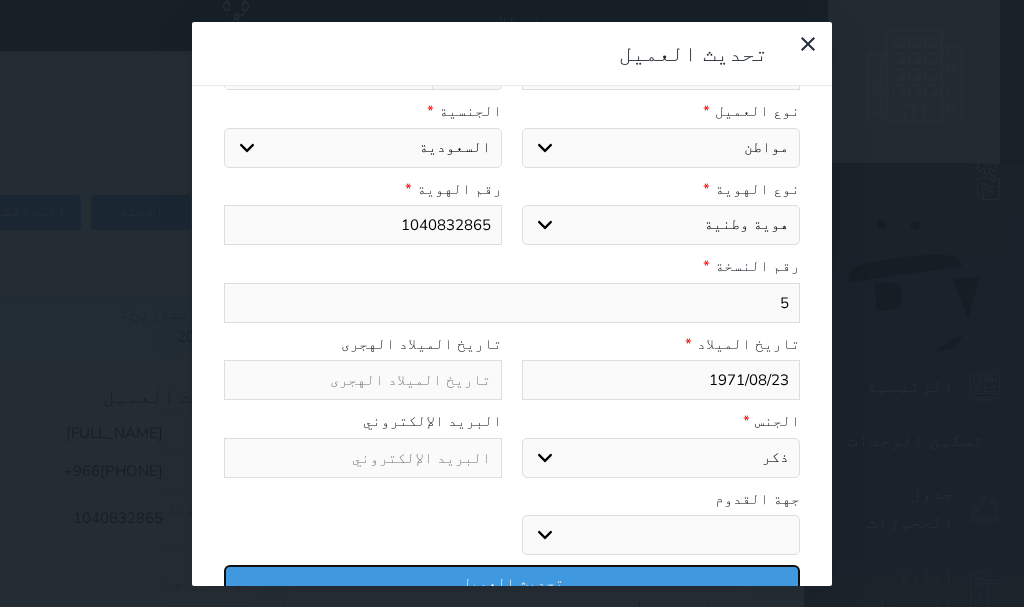 click on "تحديث العميل" at bounding box center [512, 582] 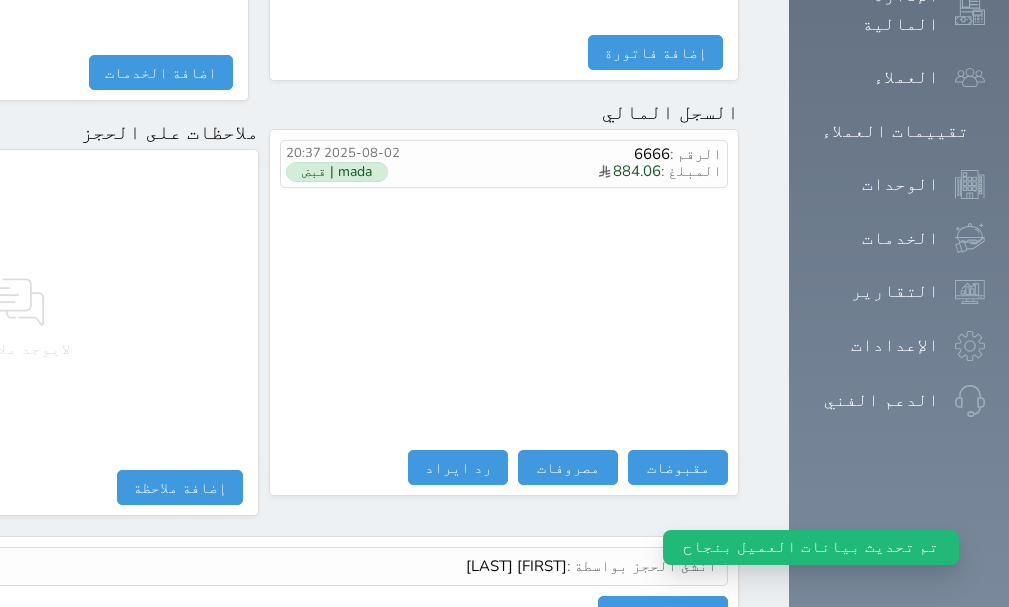 scroll, scrollTop: 1209, scrollLeft: 0, axis: vertical 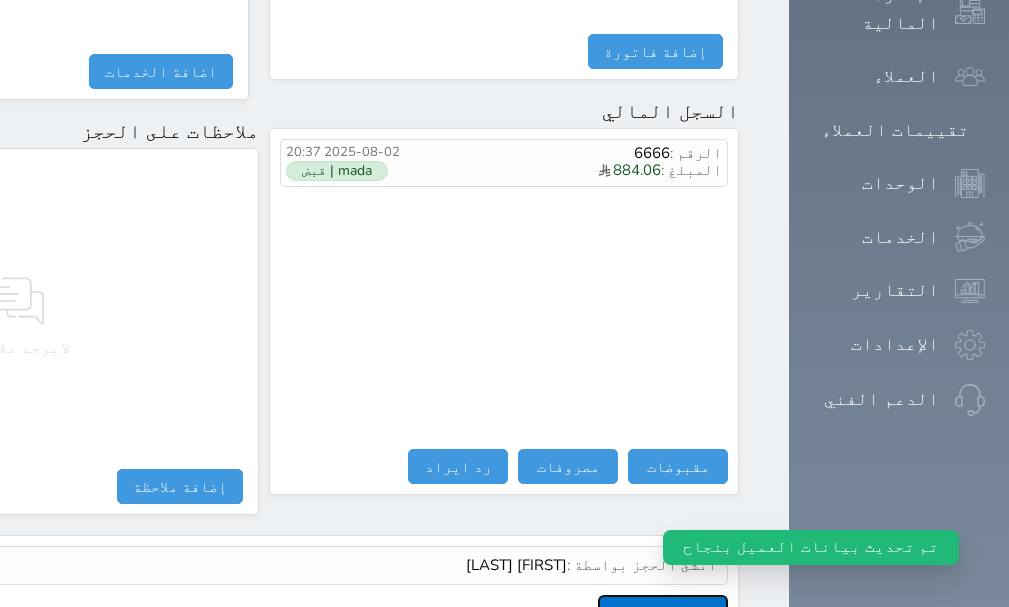 click on "عرض سجل شموس" at bounding box center (663, 612) 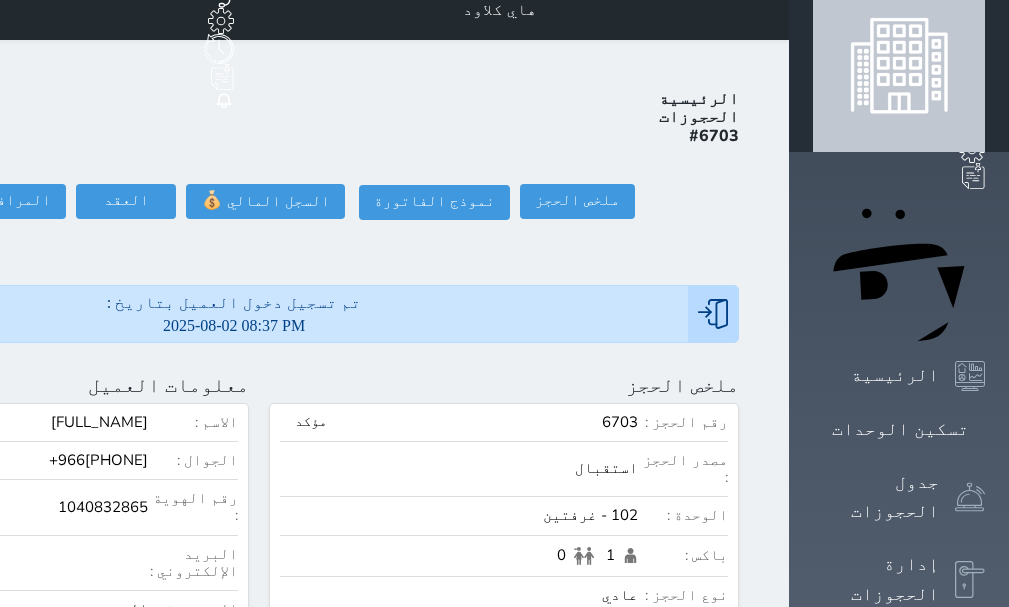 scroll, scrollTop: 0, scrollLeft: 0, axis: both 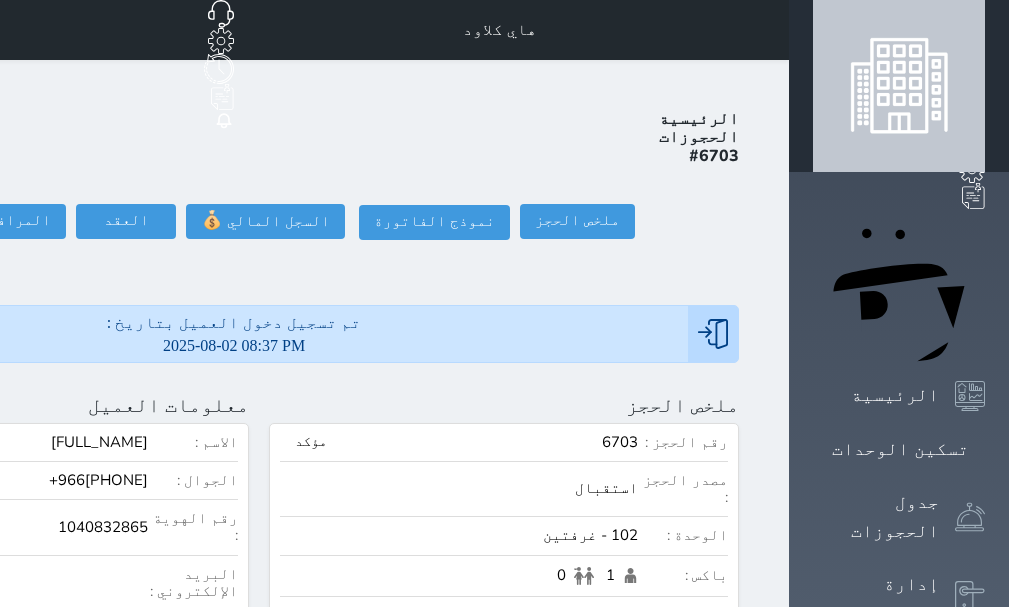 click at bounding box center [-204, 405] 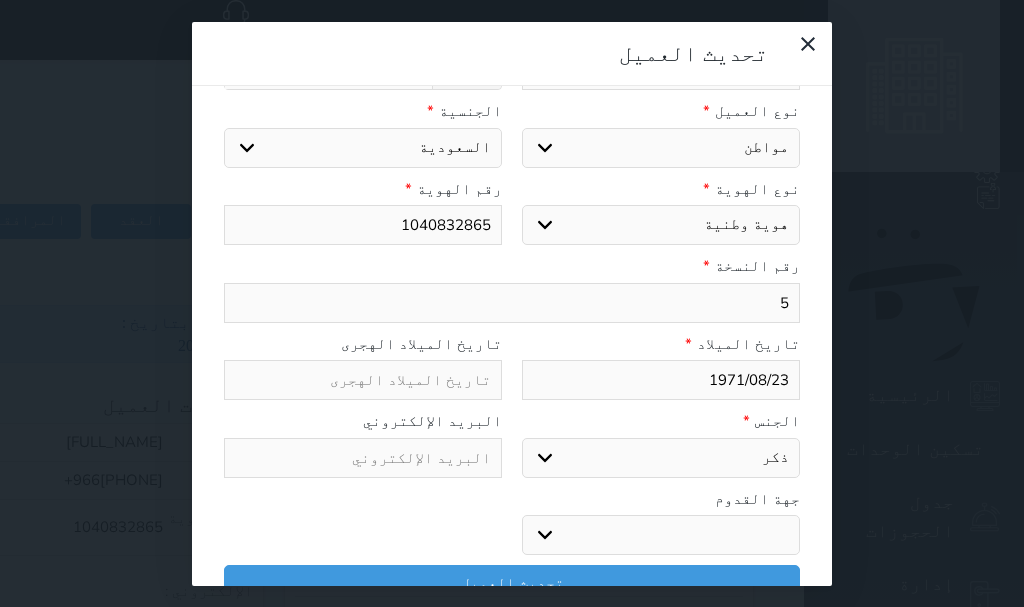 select 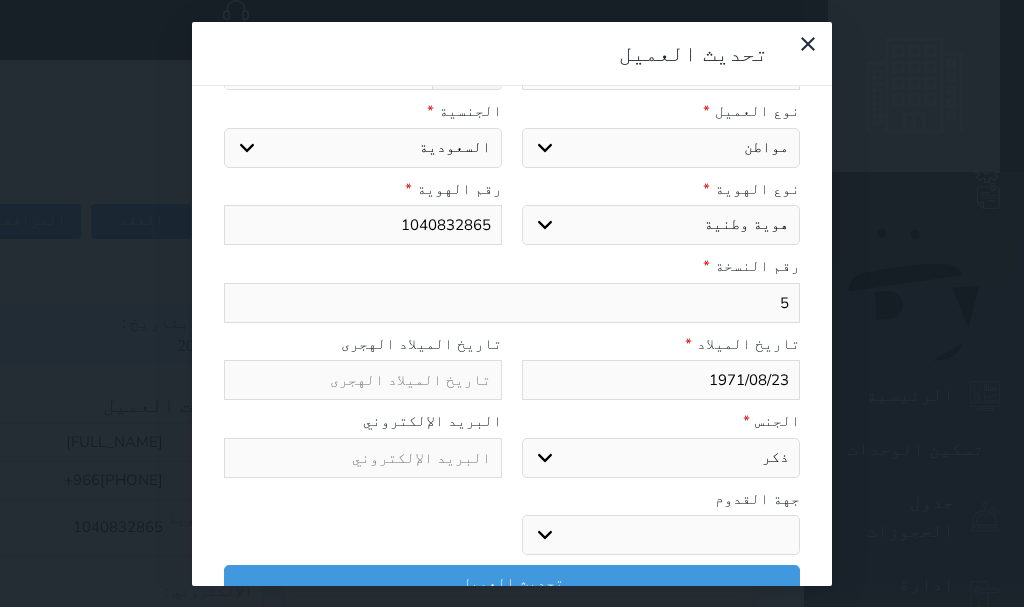 click on "5" at bounding box center [512, 303] 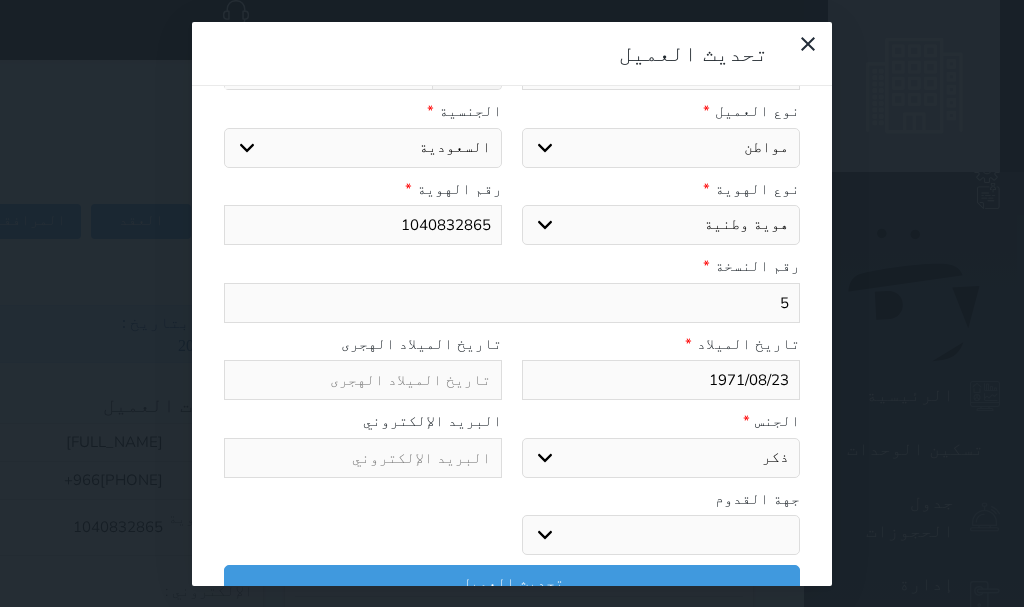 type 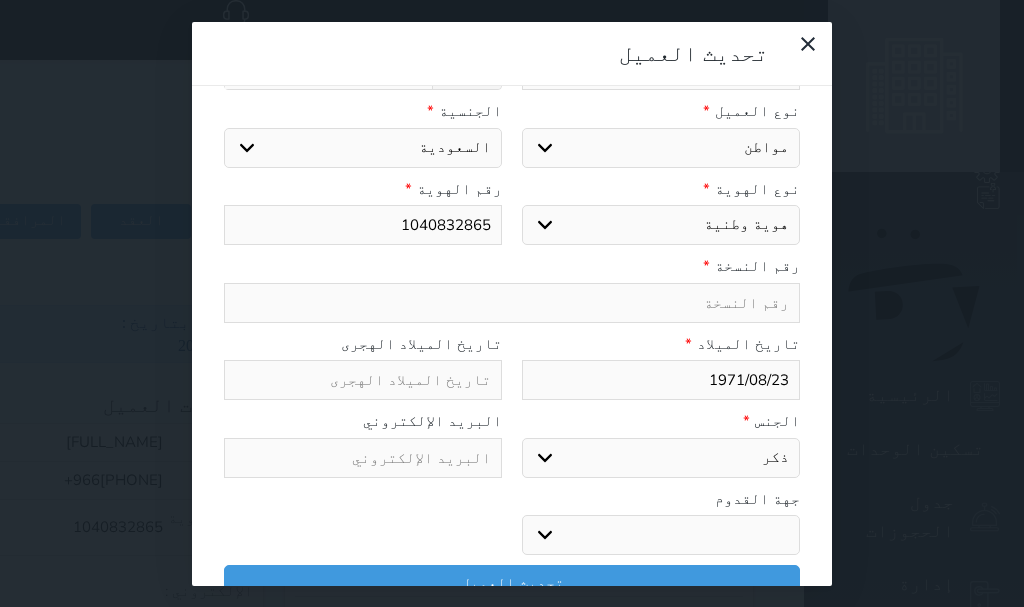 type on "6" 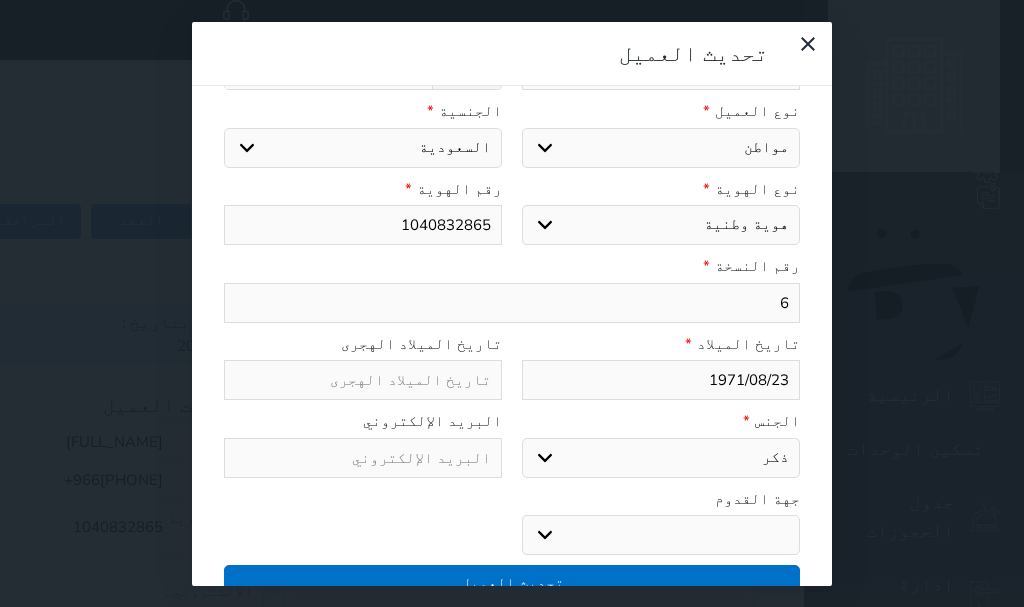 type on "6" 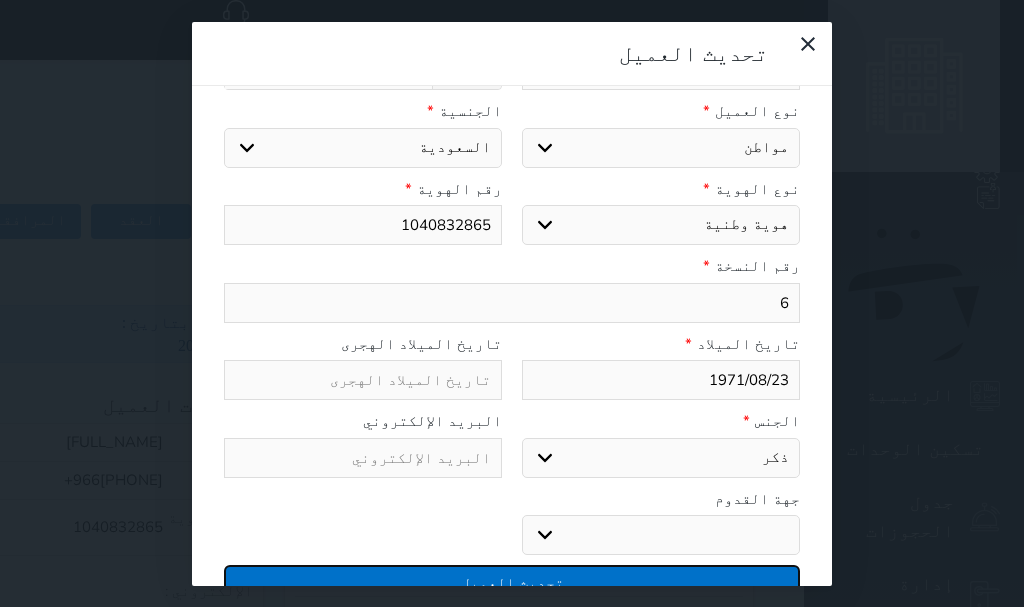 click on "تحديث العميل" at bounding box center (512, 582) 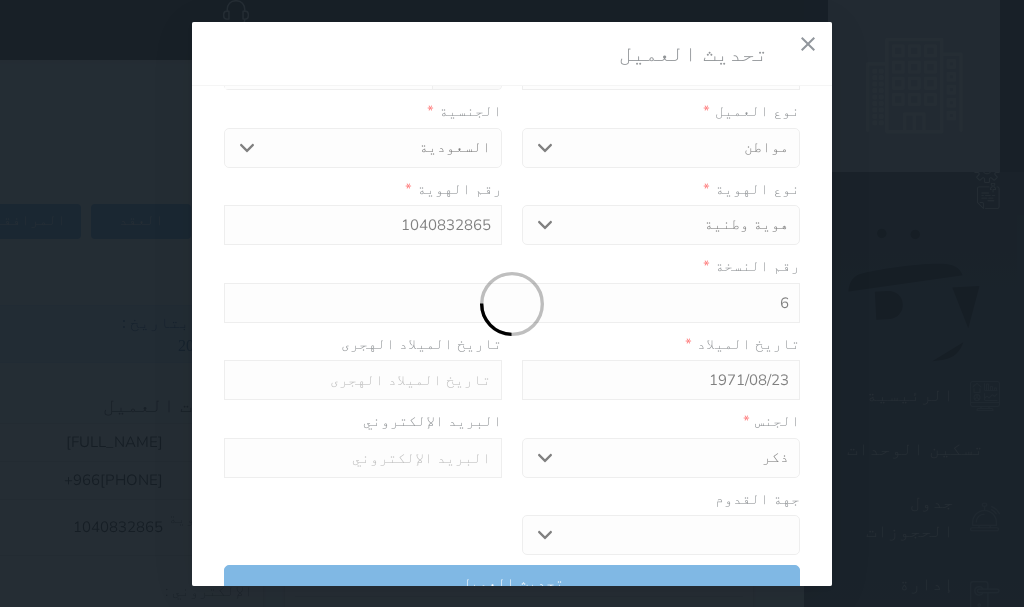 select 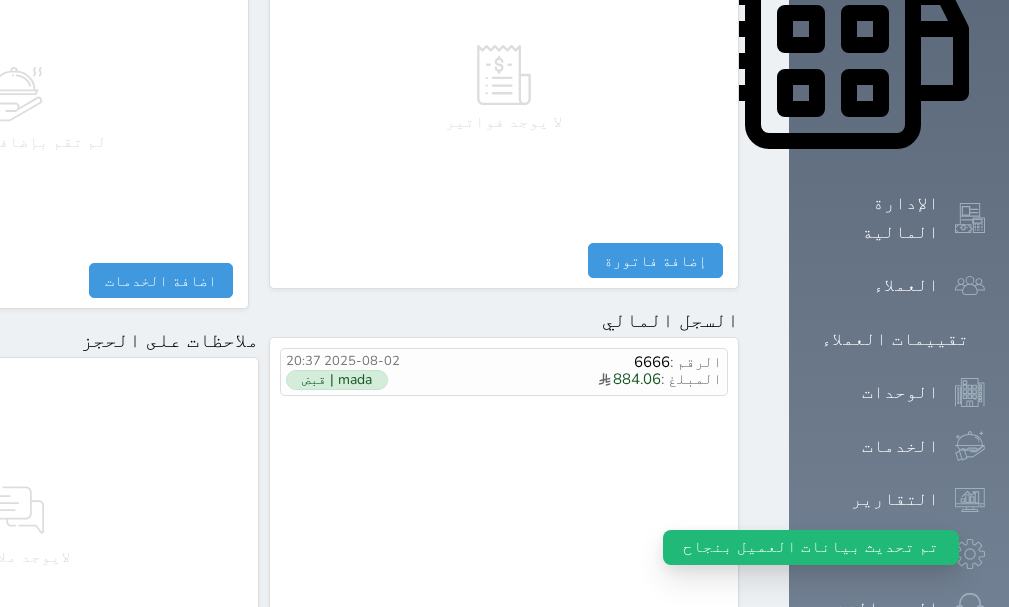 scroll, scrollTop: 1258, scrollLeft: 0, axis: vertical 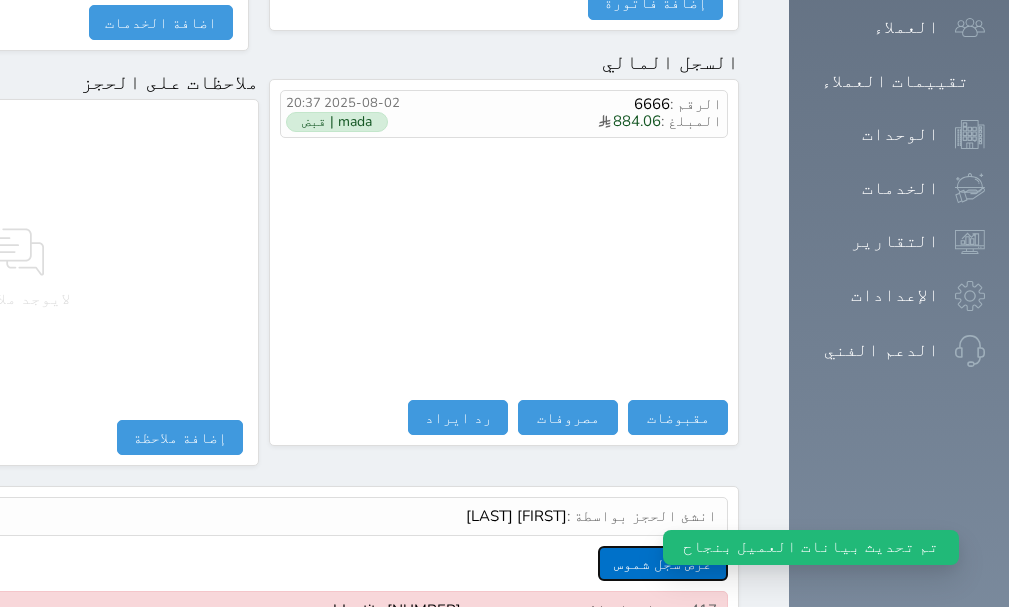 click on "عرض سجل شموس" at bounding box center (663, 563) 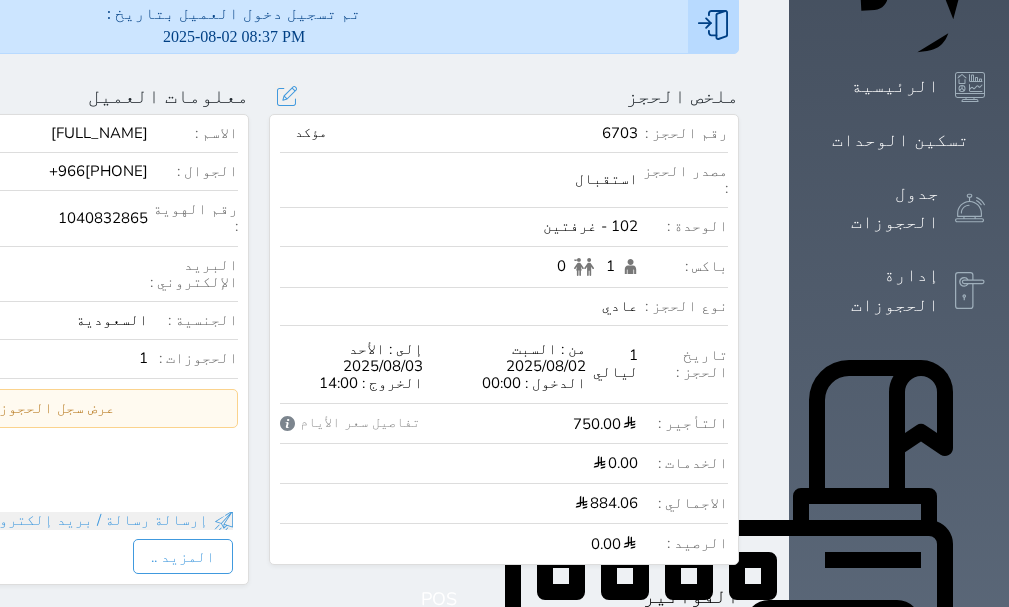 scroll, scrollTop: 258, scrollLeft: 0, axis: vertical 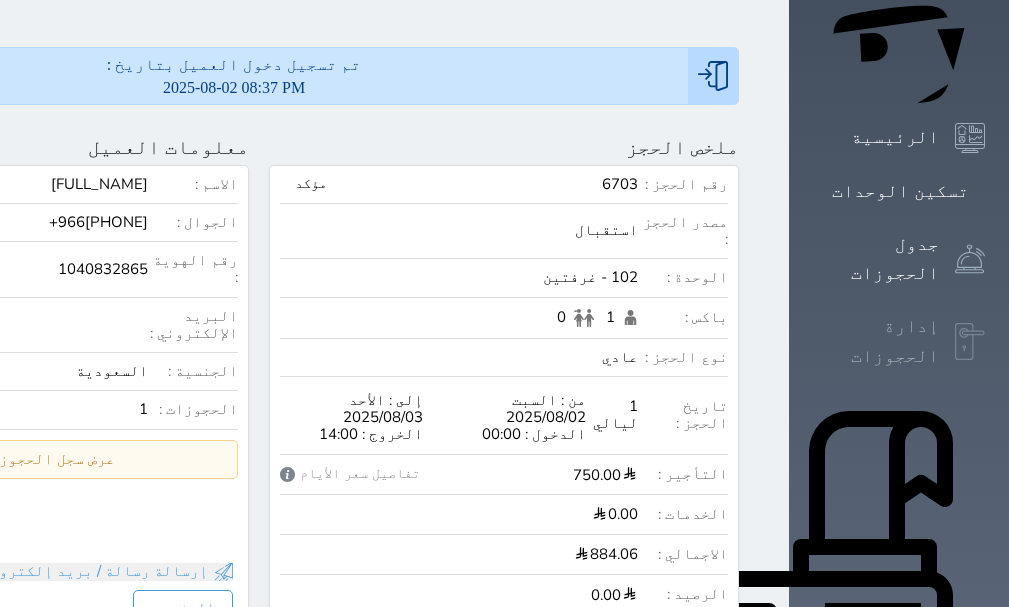 click on "إدارة الحجوزات" at bounding box center [876, 341] 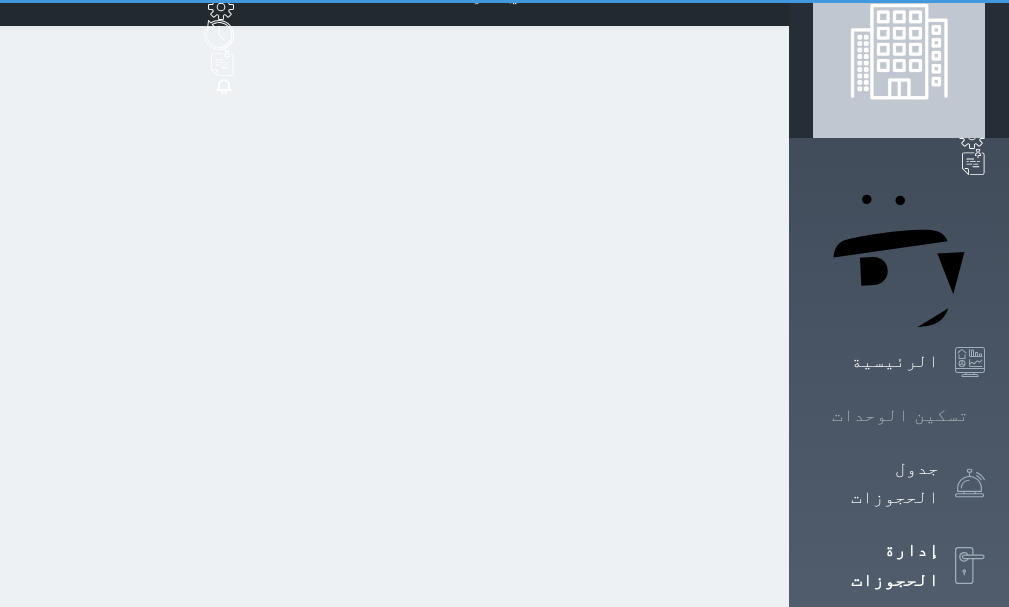 scroll, scrollTop: 0, scrollLeft: 0, axis: both 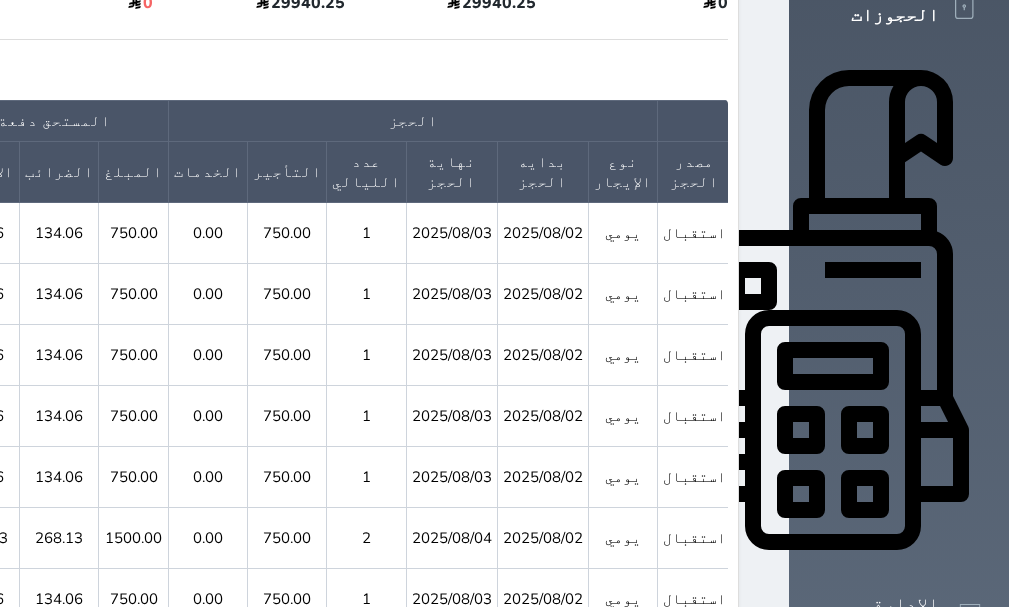 click 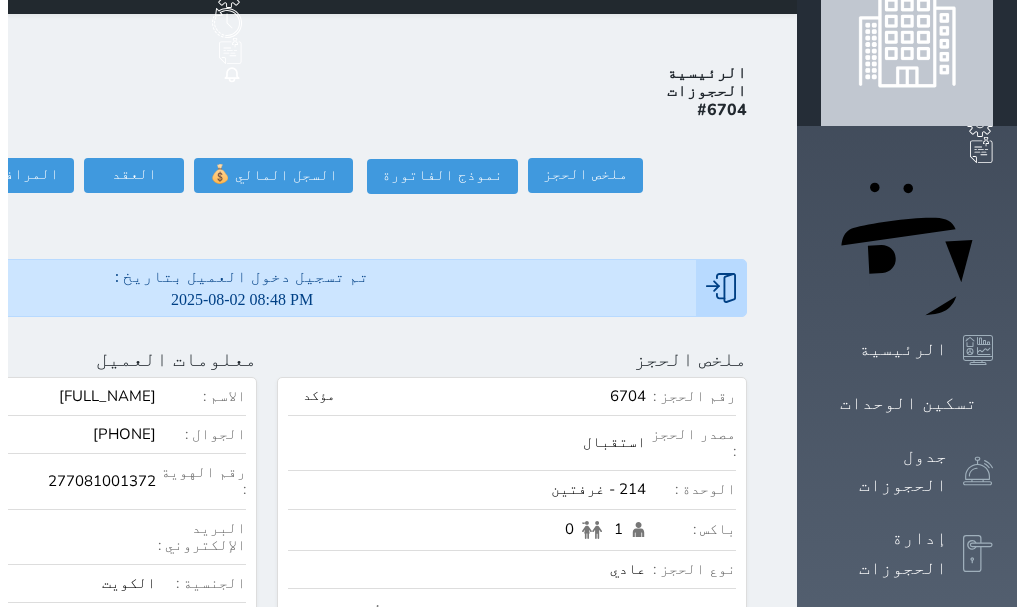 scroll, scrollTop: 0, scrollLeft: 0, axis: both 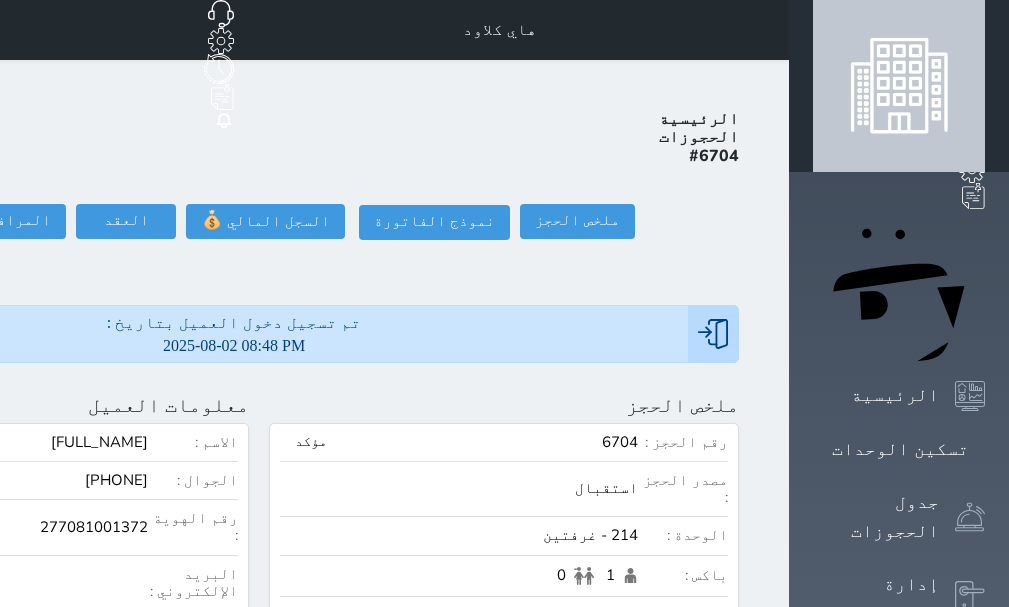 click at bounding box center [-204, 405] 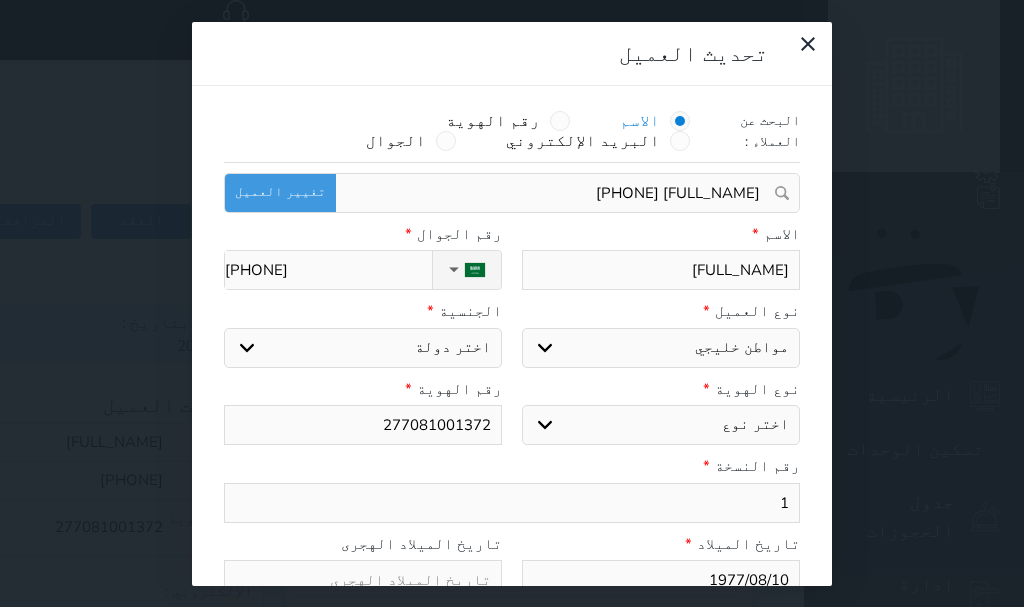 select on "3" 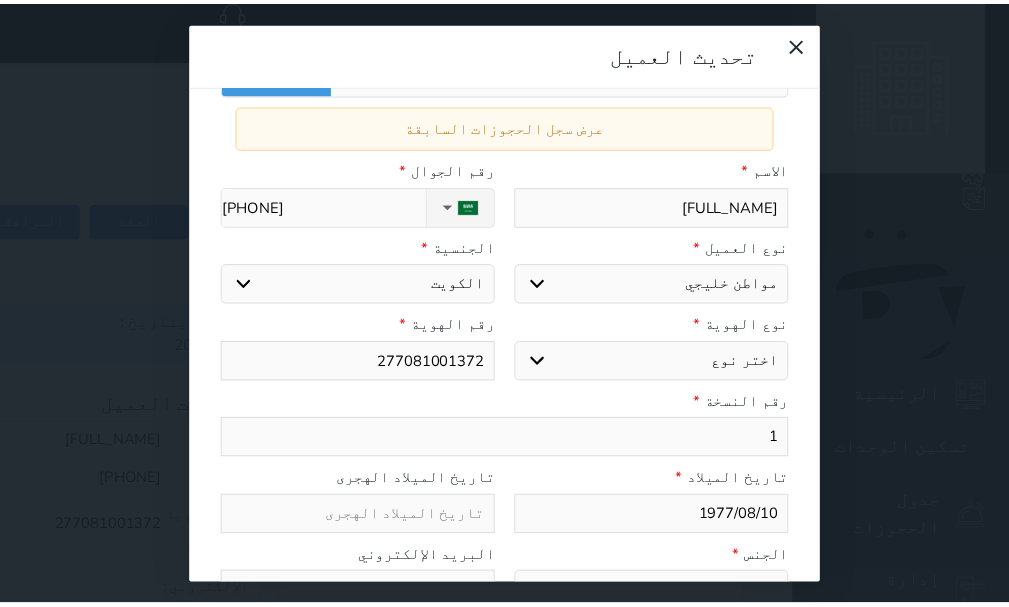 scroll, scrollTop: 254, scrollLeft: 0, axis: vertical 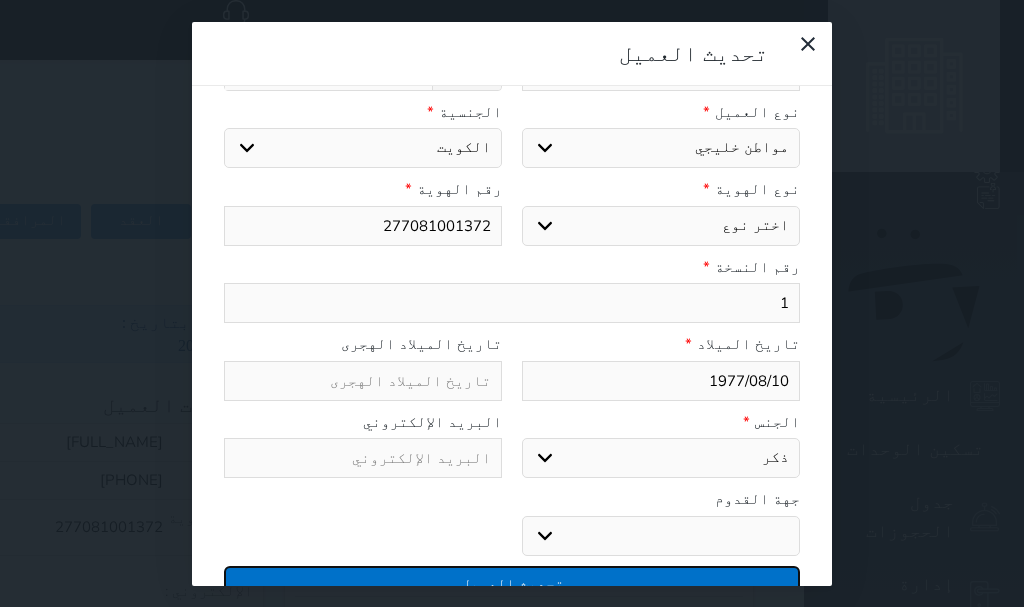 click on "تحديث العميل" at bounding box center [512, 583] 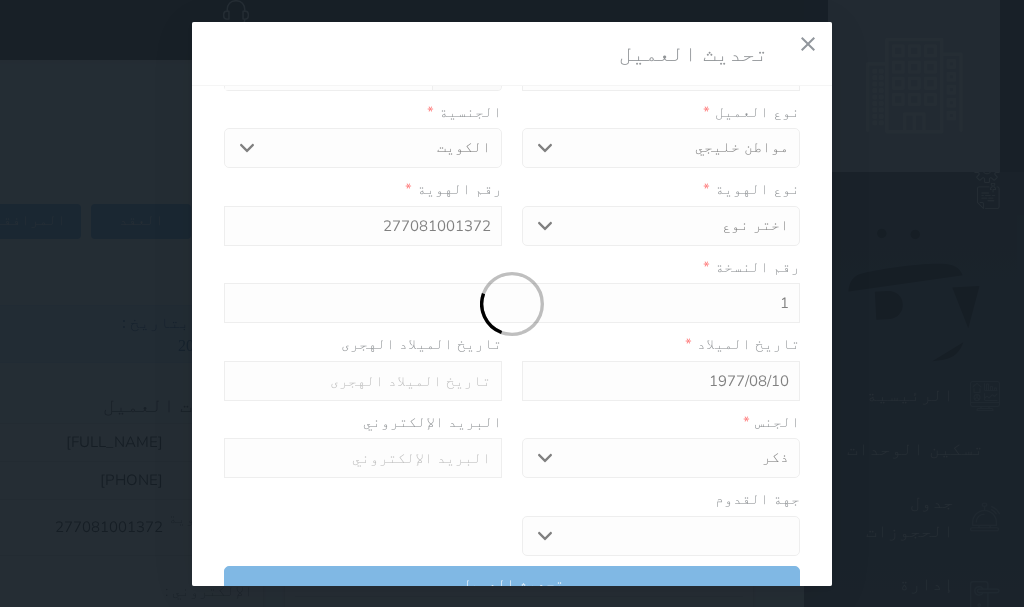 select 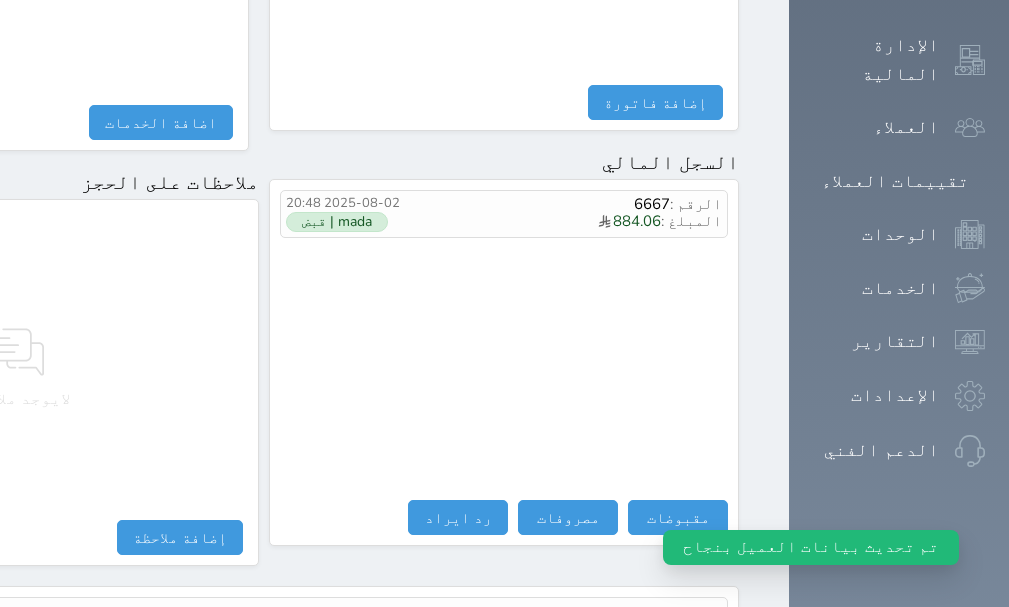 scroll, scrollTop: 1209, scrollLeft: 0, axis: vertical 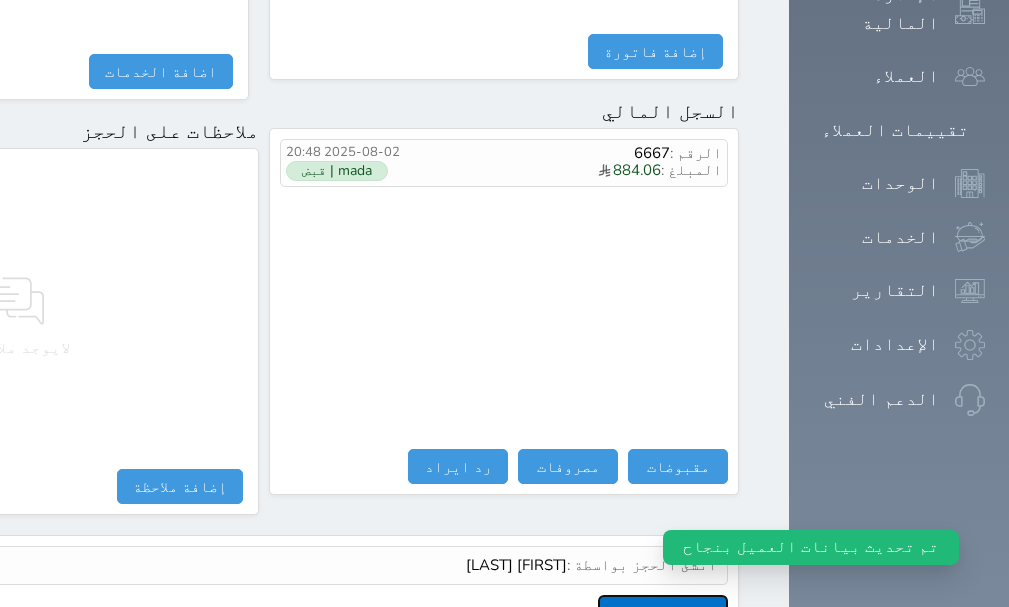 click on "عرض سجل شموس" at bounding box center [663, 612] 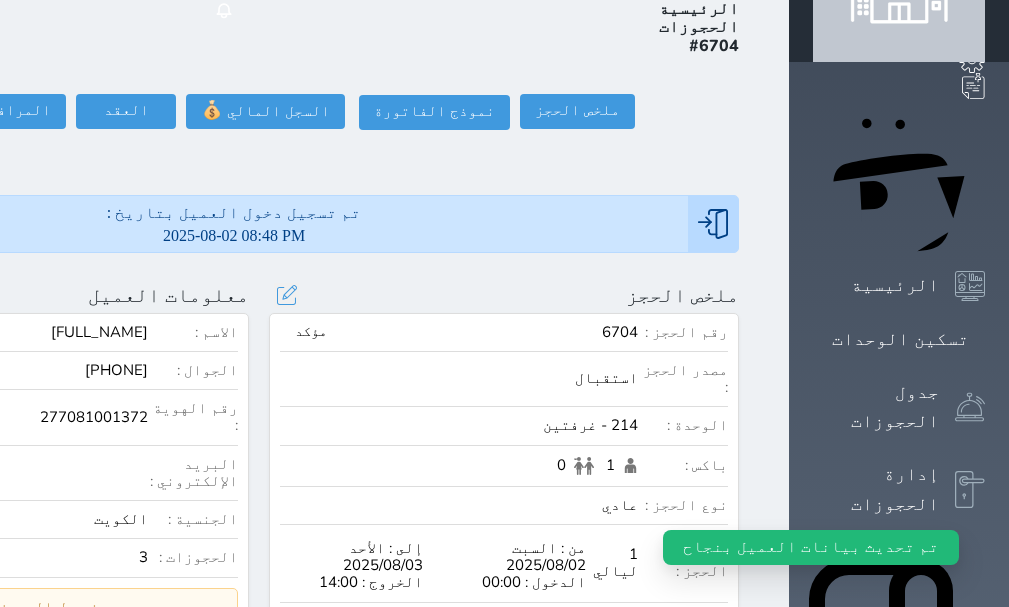 scroll, scrollTop: 109, scrollLeft: 0, axis: vertical 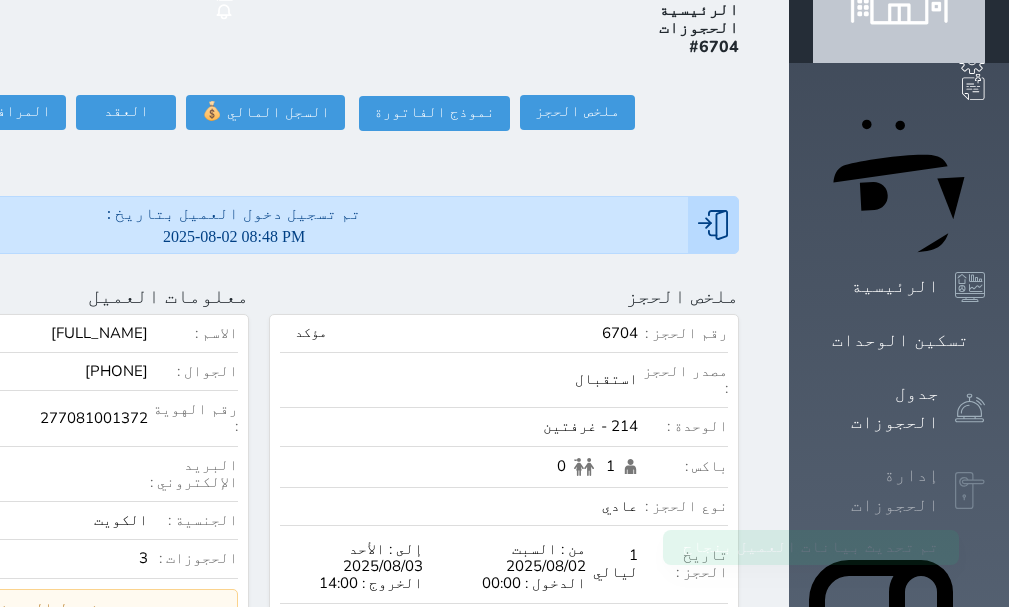 click 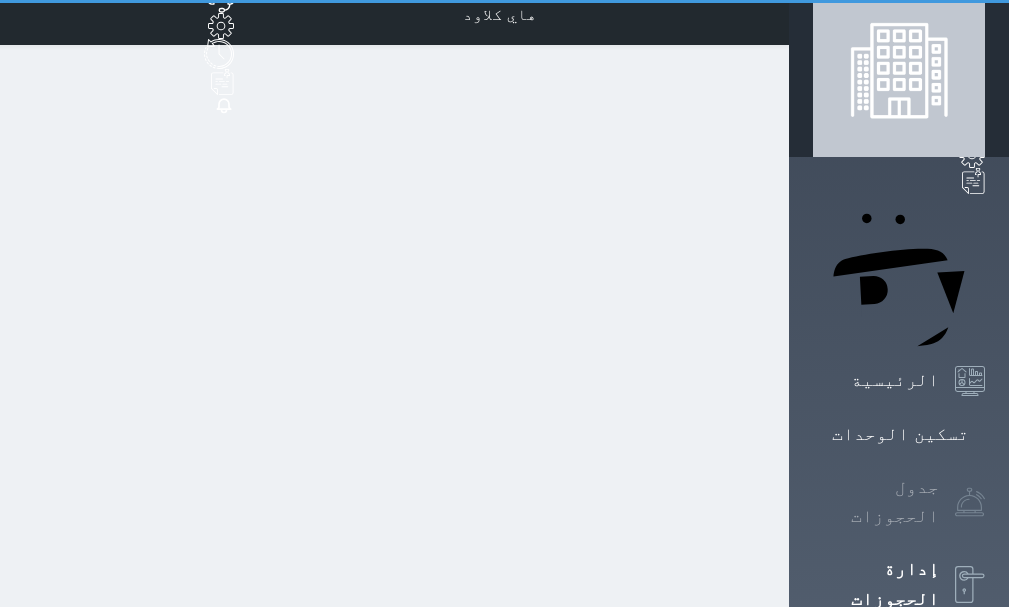 scroll, scrollTop: 0, scrollLeft: 0, axis: both 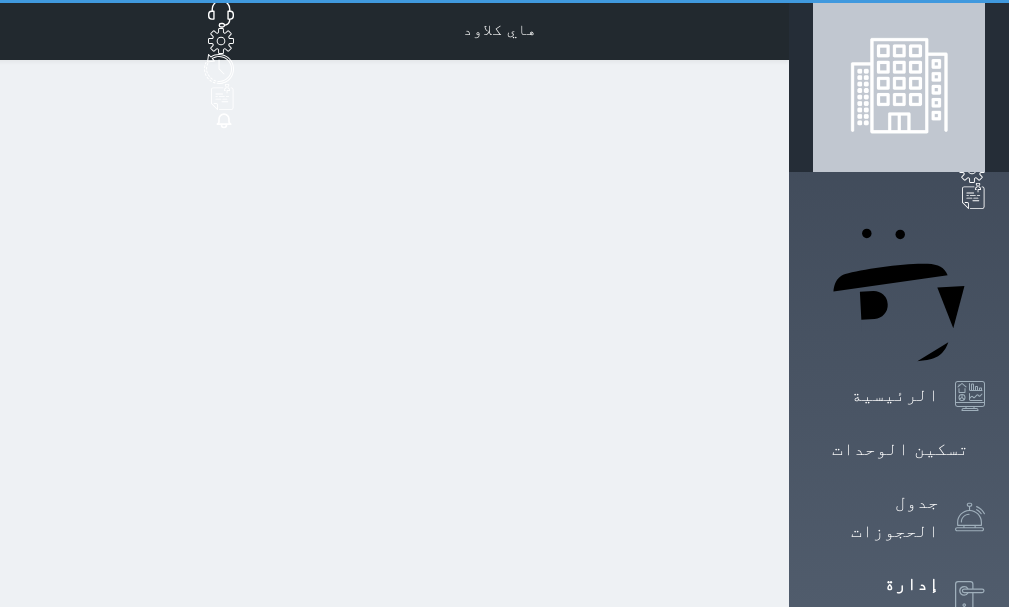 select on "open_all" 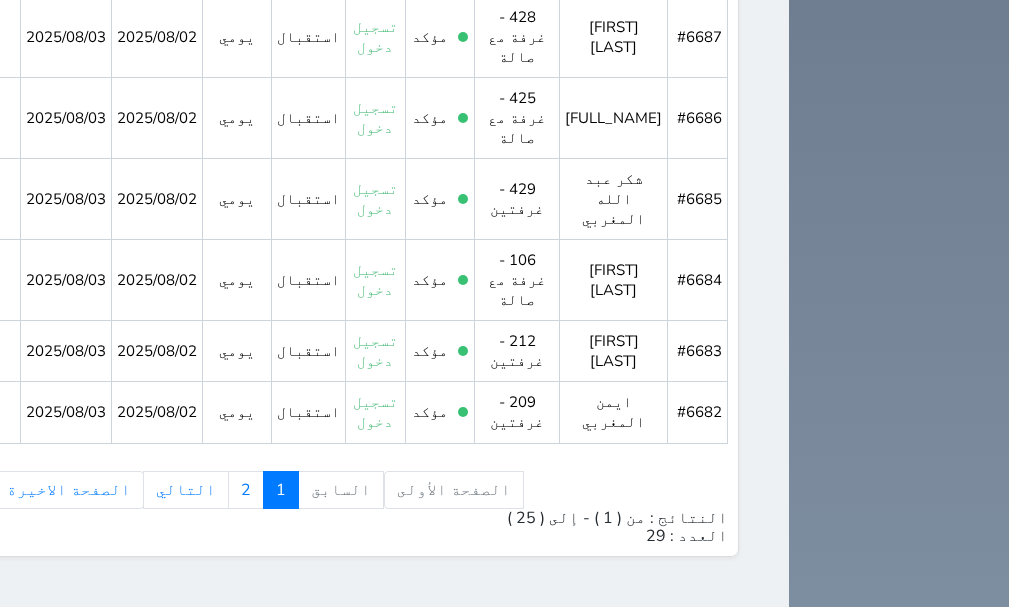 scroll, scrollTop: 2199, scrollLeft: 0, axis: vertical 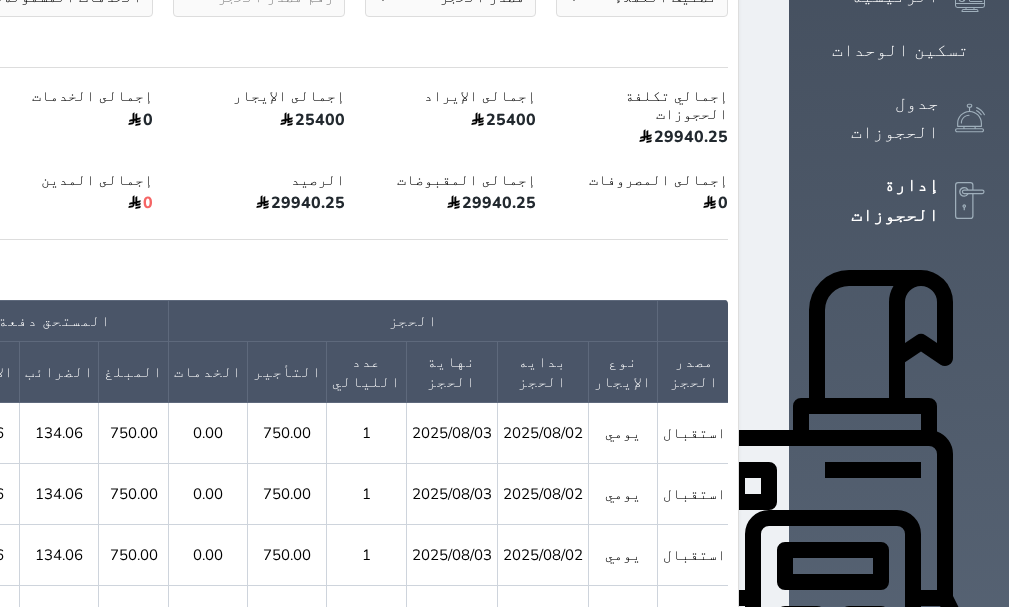 click 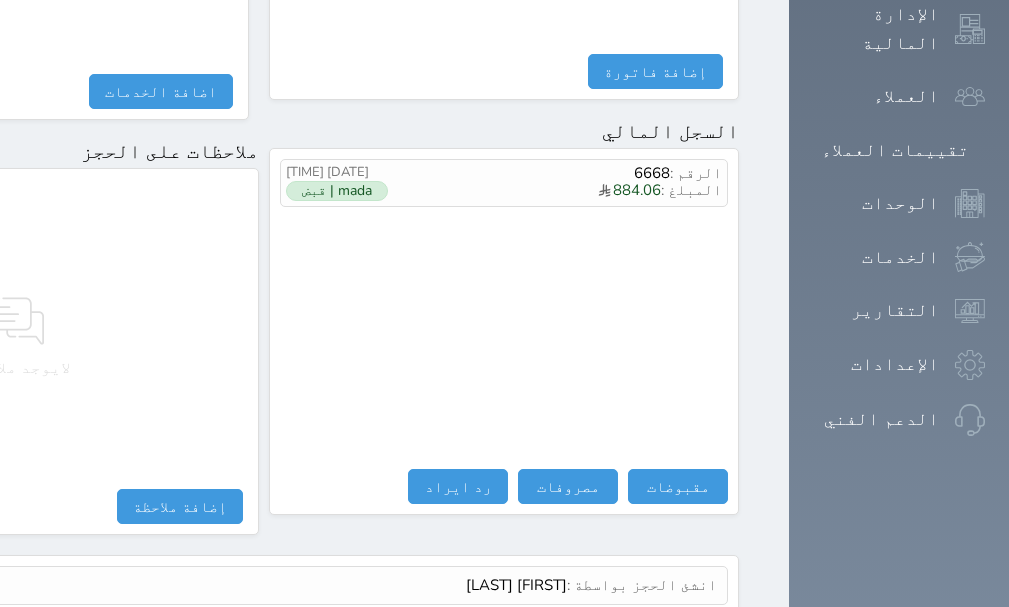 scroll, scrollTop: 1209, scrollLeft: 0, axis: vertical 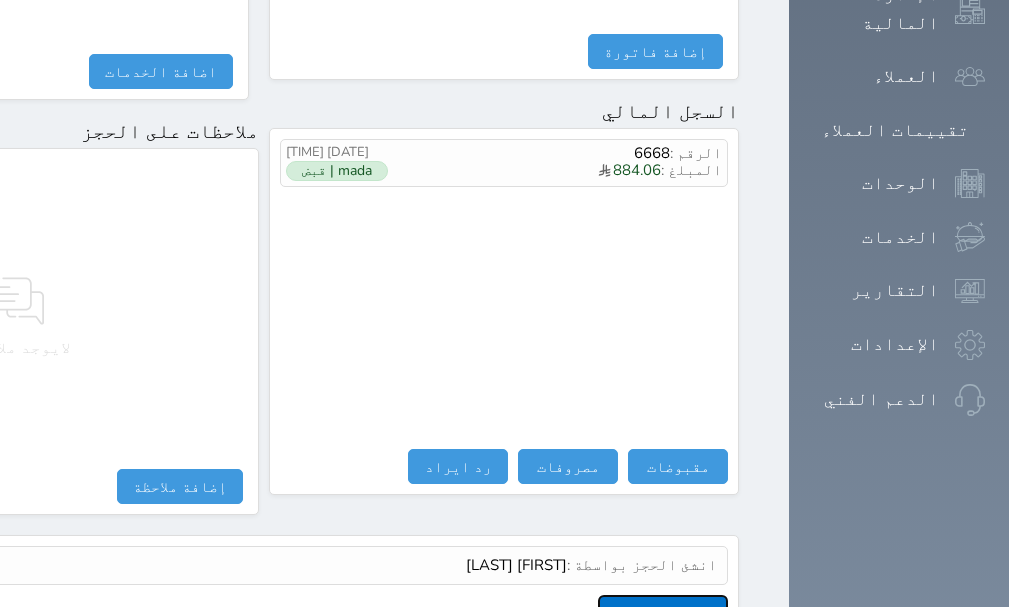 click on "عرض سجل شموس" at bounding box center (663, 612) 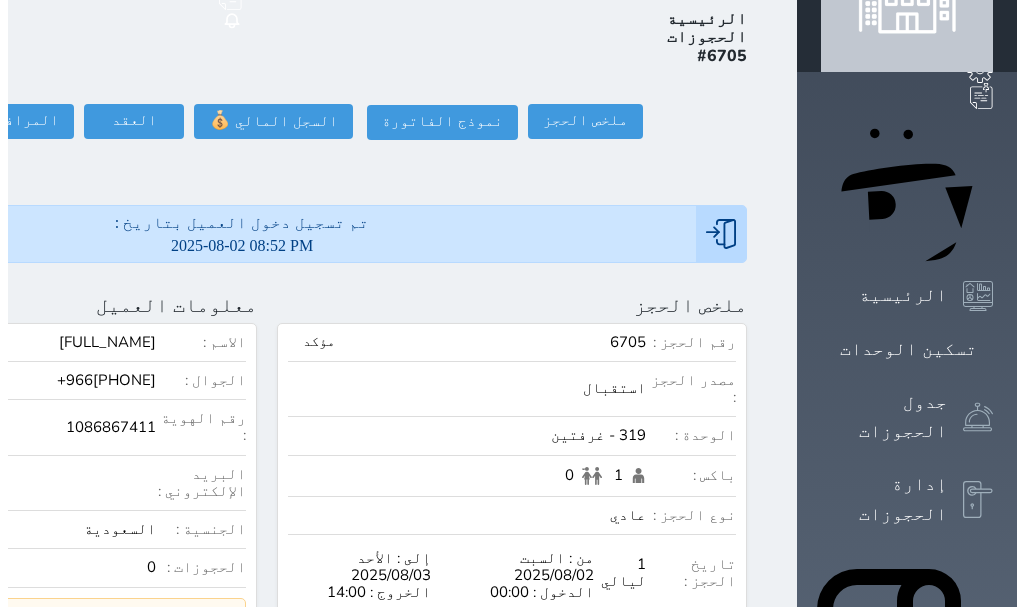 scroll, scrollTop: 0, scrollLeft: 0, axis: both 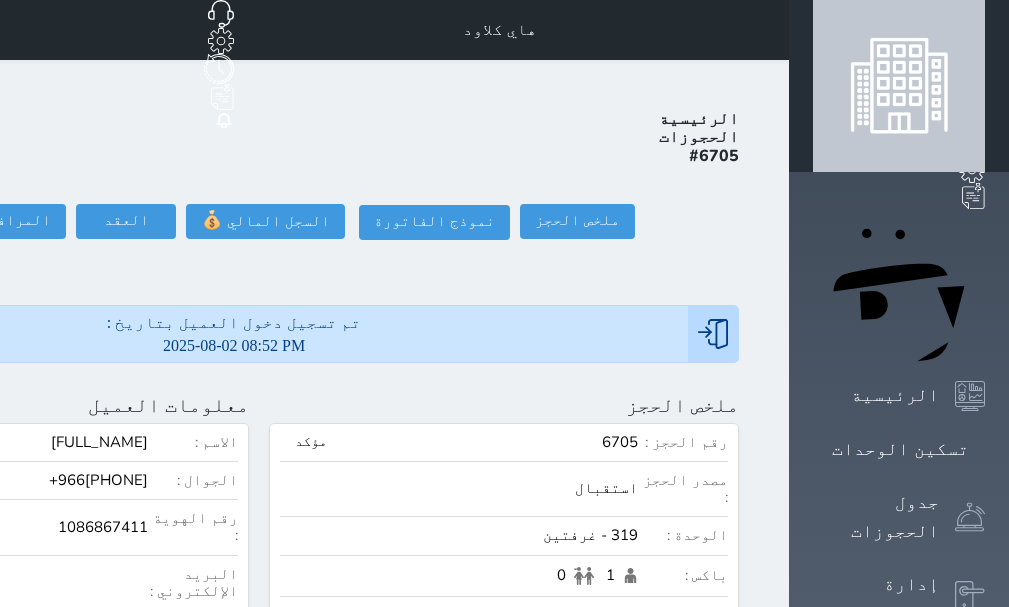 click at bounding box center [-204, 405] 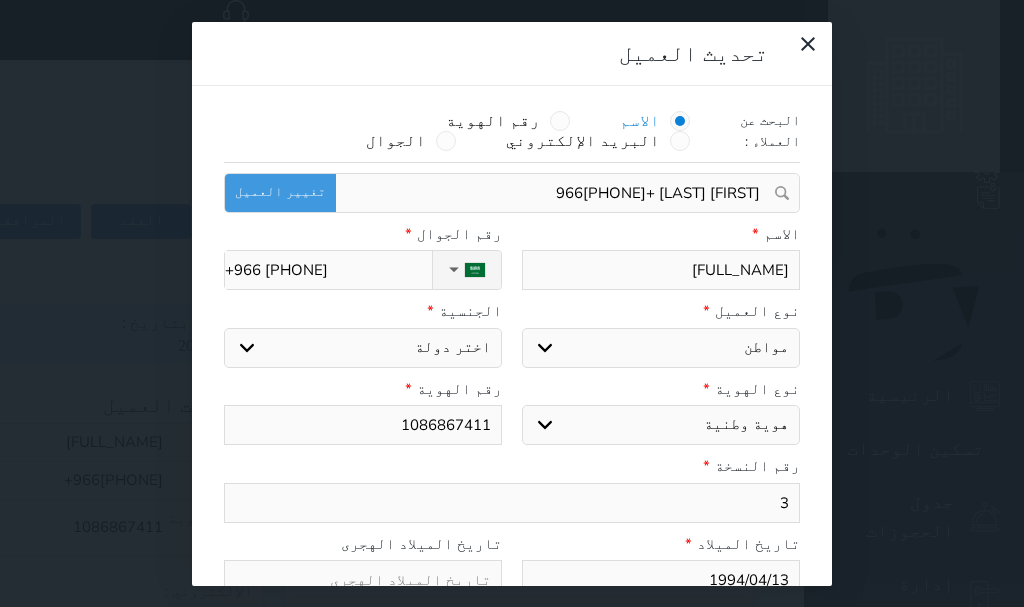 select 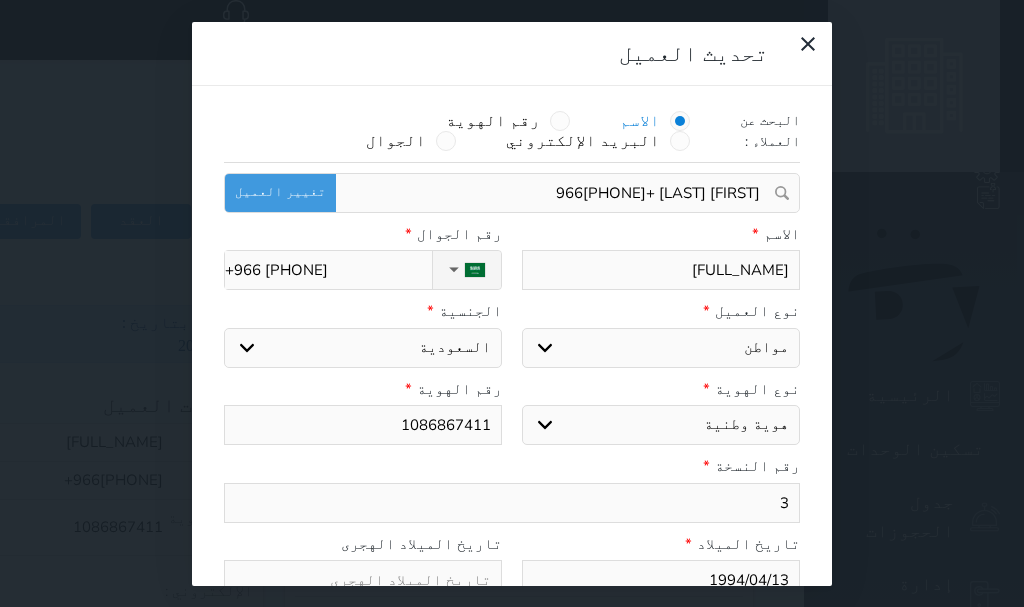 select 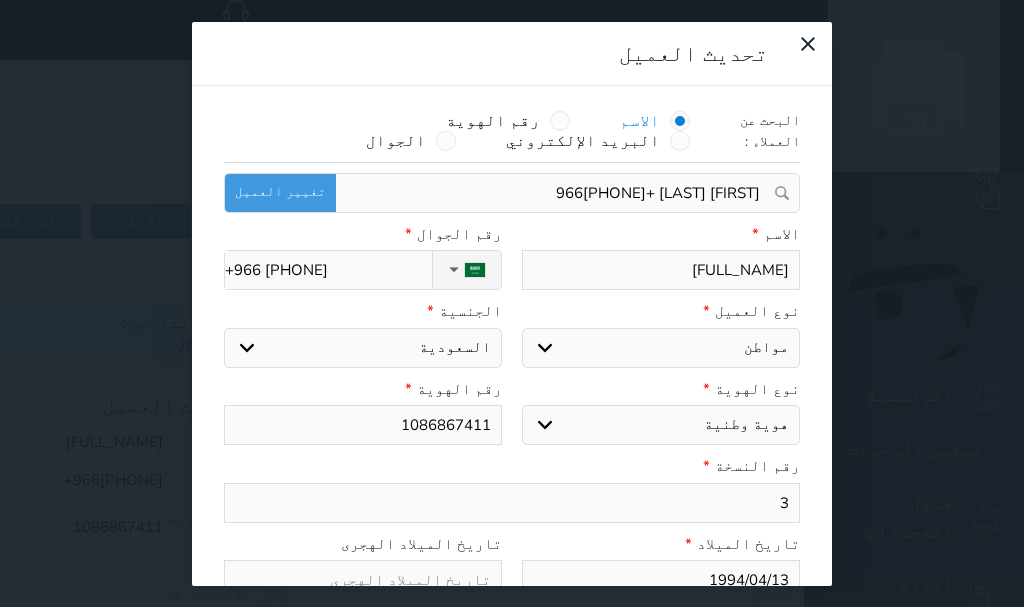 select 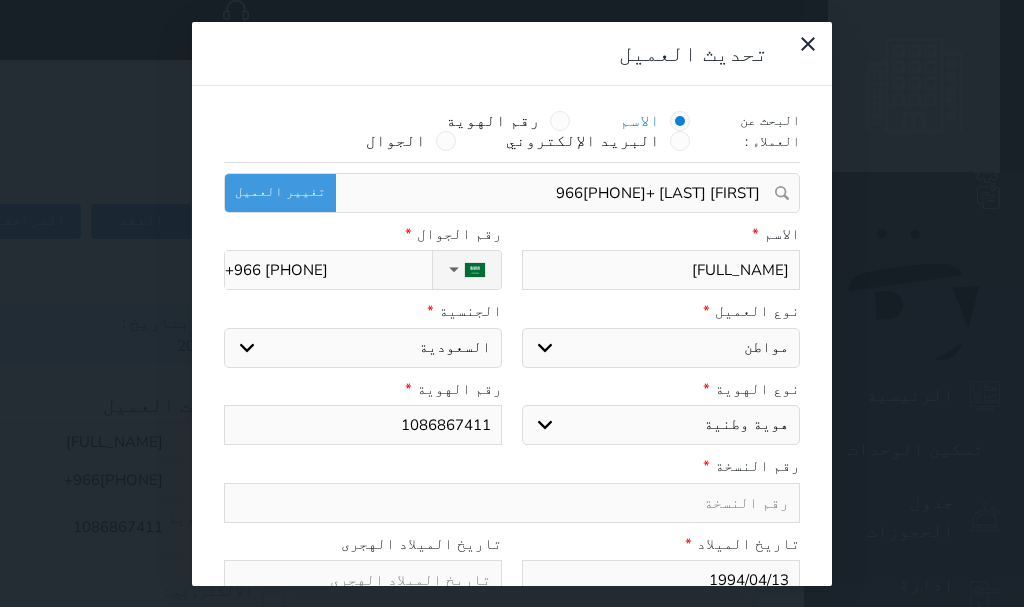 type on "4" 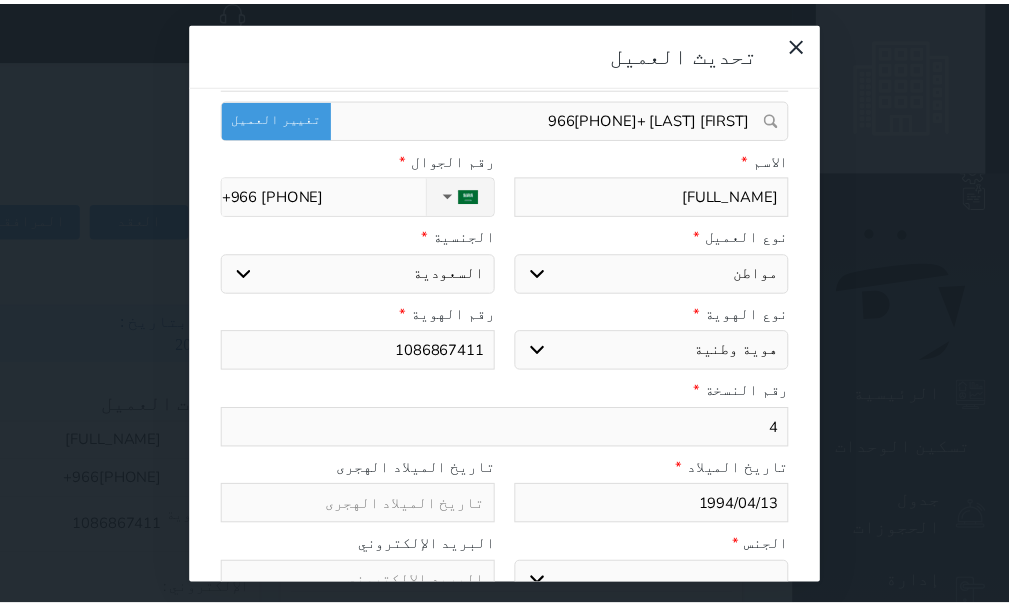 scroll, scrollTop: 200, scrollLeft: 0, axis: vertical 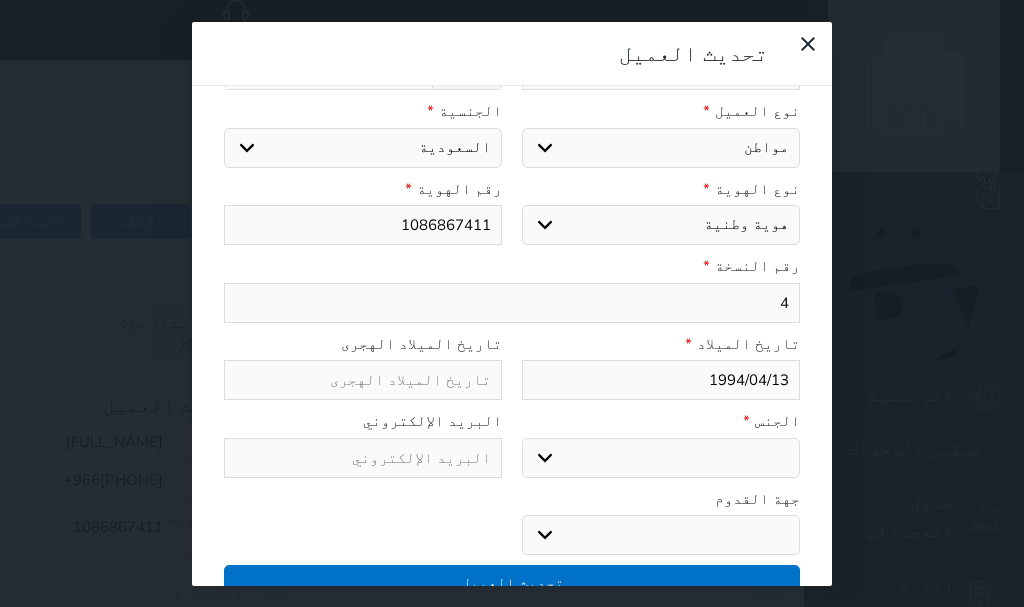 type on "4" 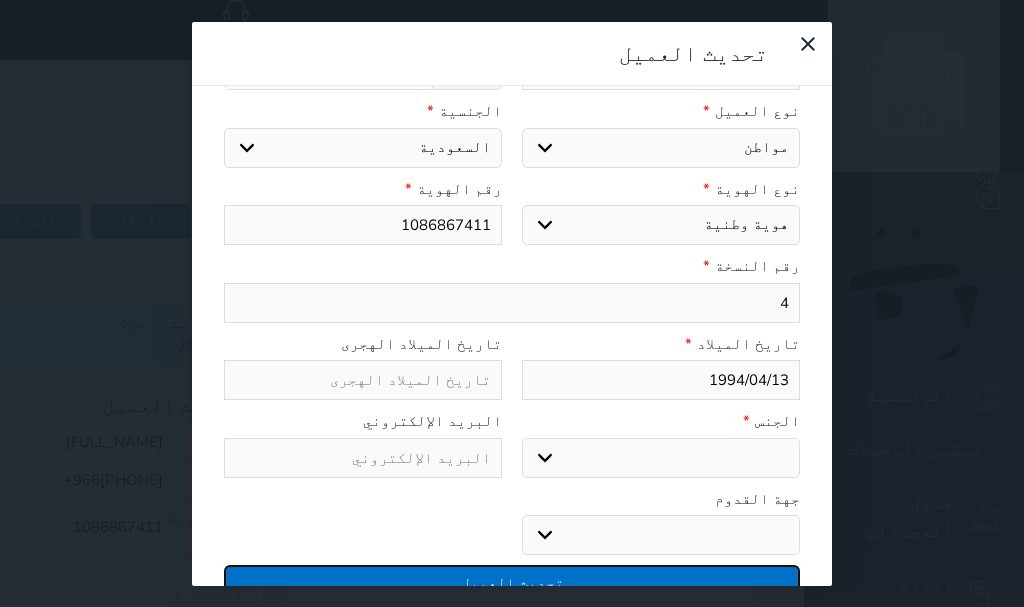 click on "تحديث العميل" at bounding box center [512, 582] 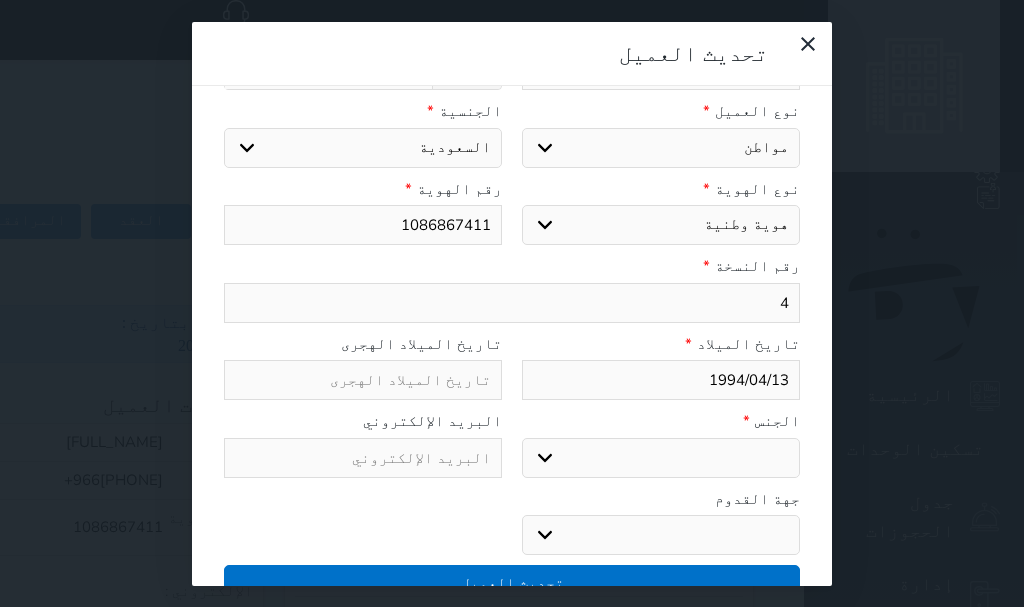 select 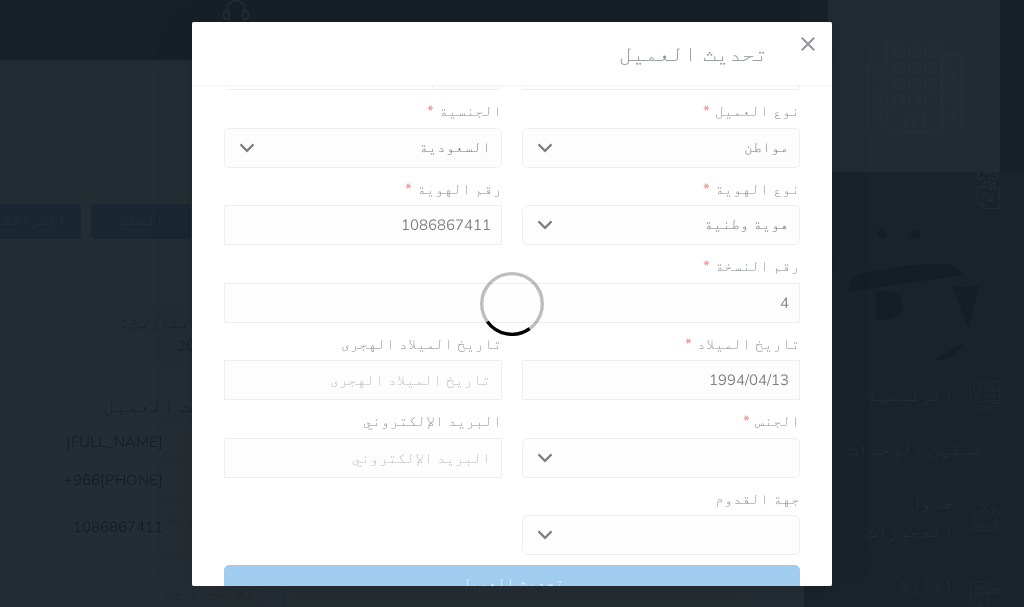 select 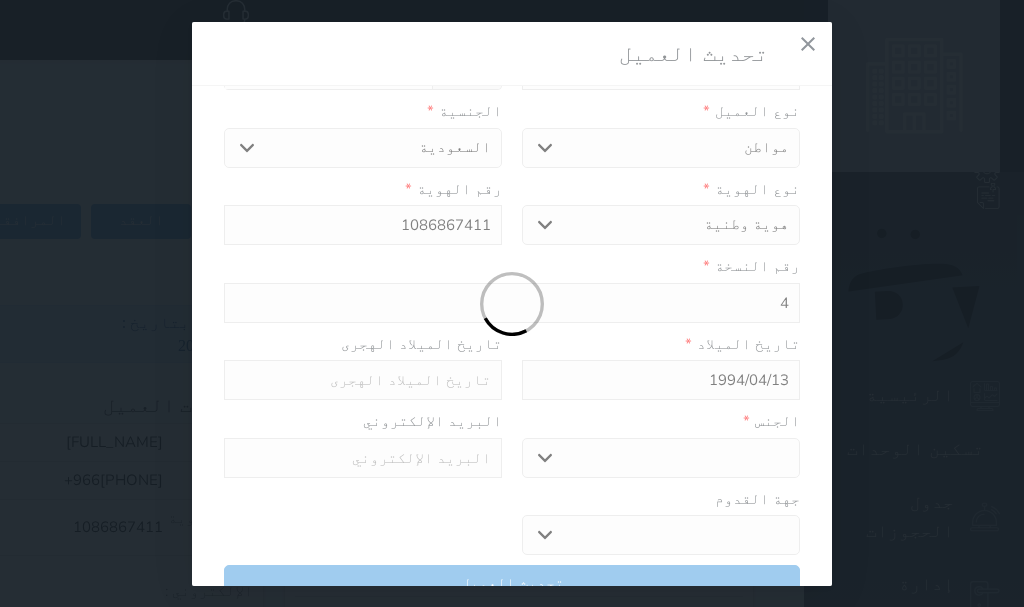 select 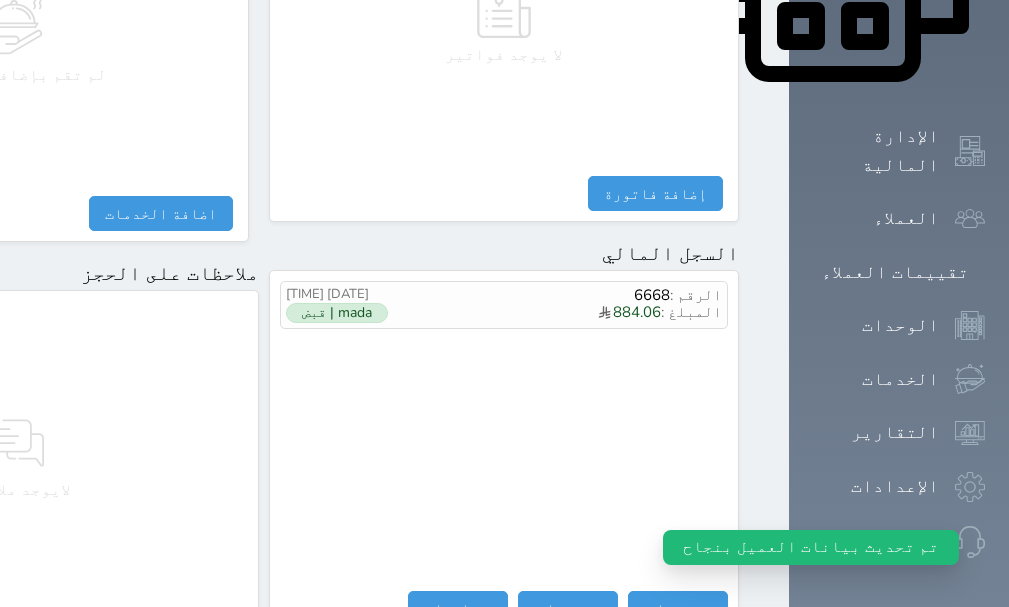 scroll, scrollTop: 1258, scrollLeft: 0, axis: vertical 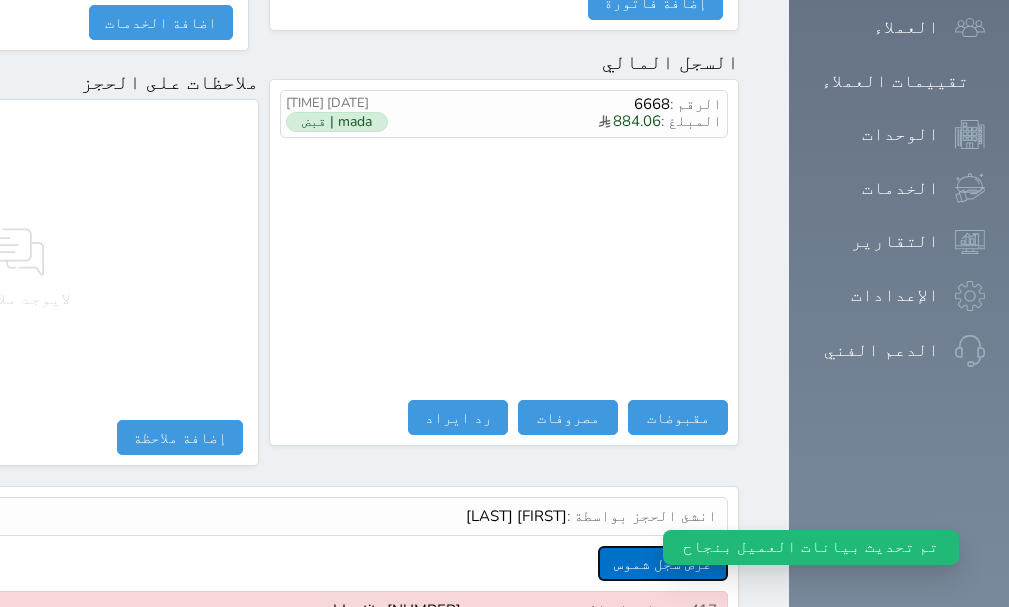 click on "عرض سجل شموس" at bounding box center (663, 563) 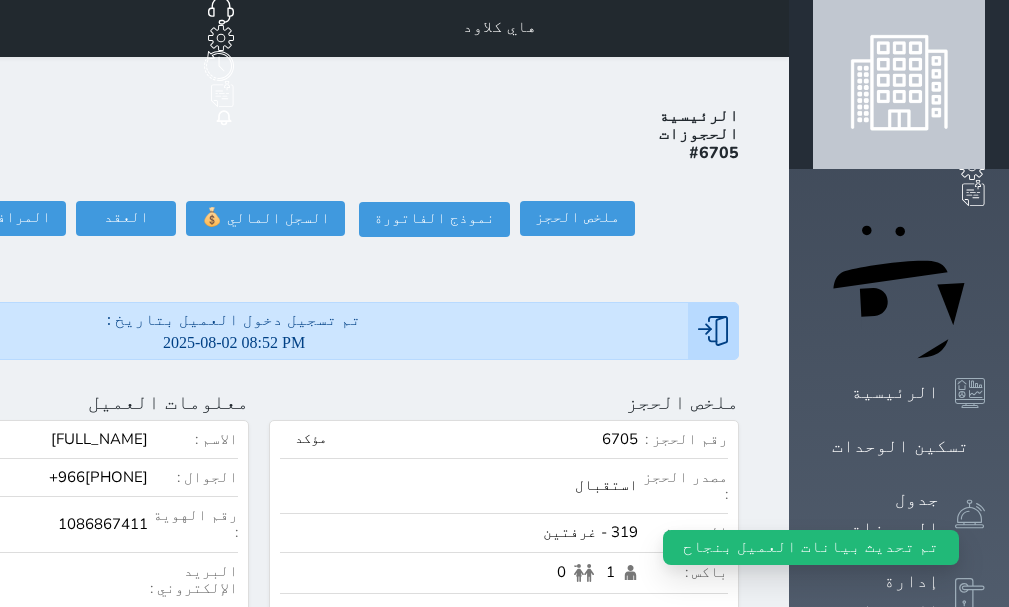 scroll, scrollTop: 0, scrollLeft: 0, axis: both 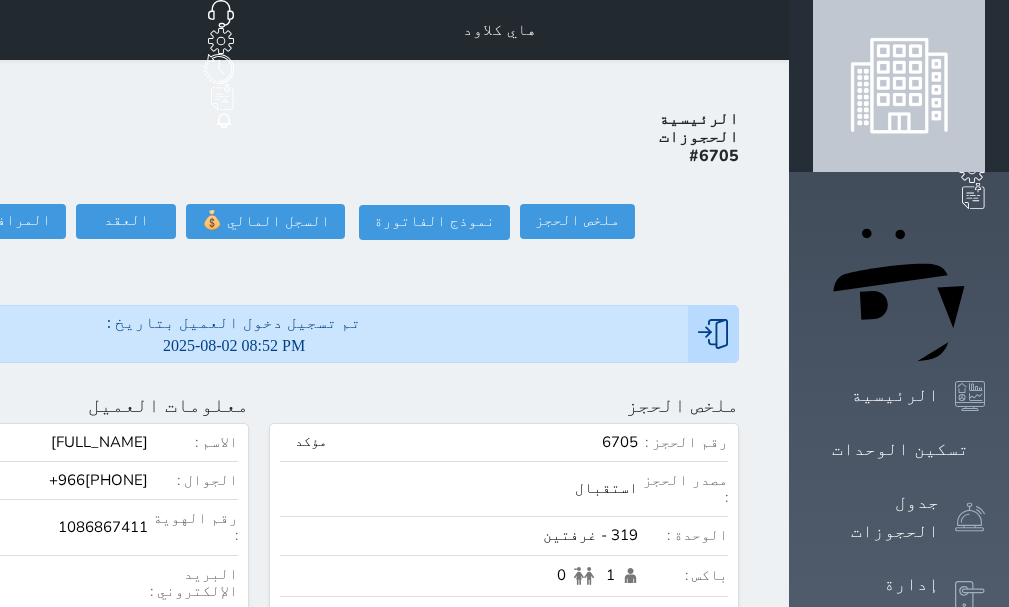 click at bounding box center (-204, 405) 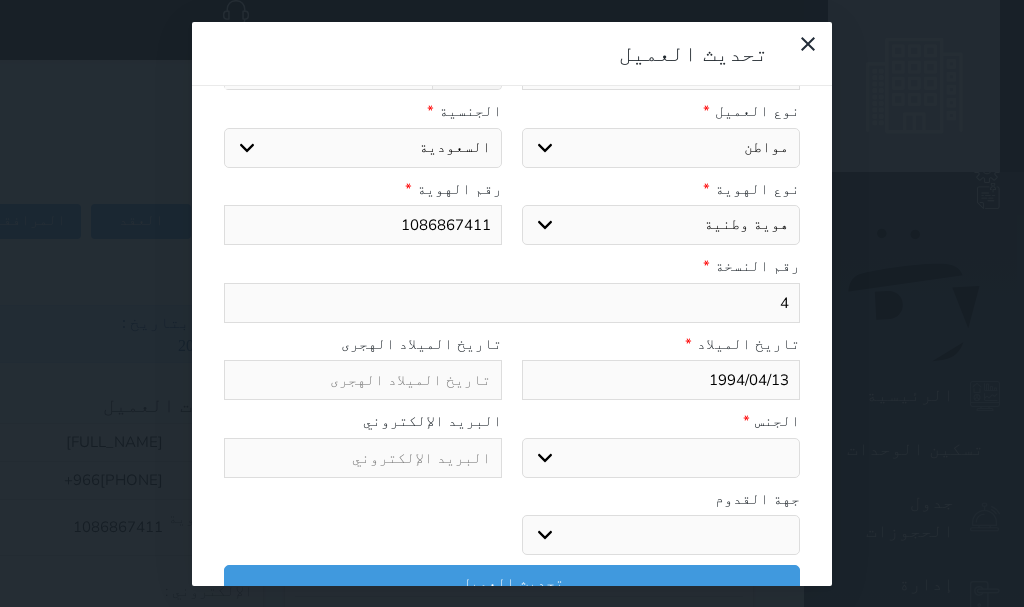 select 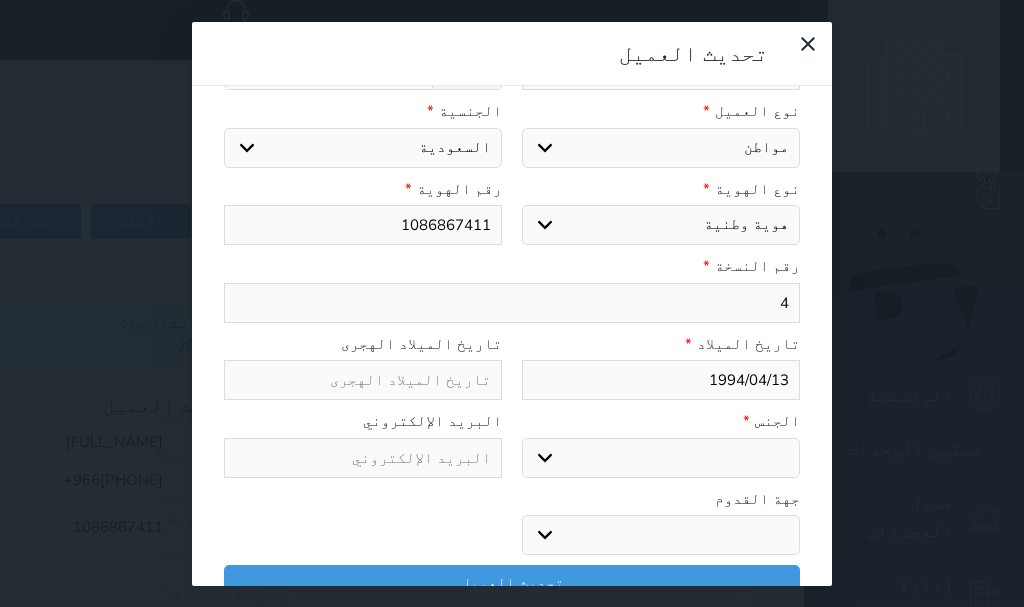 select 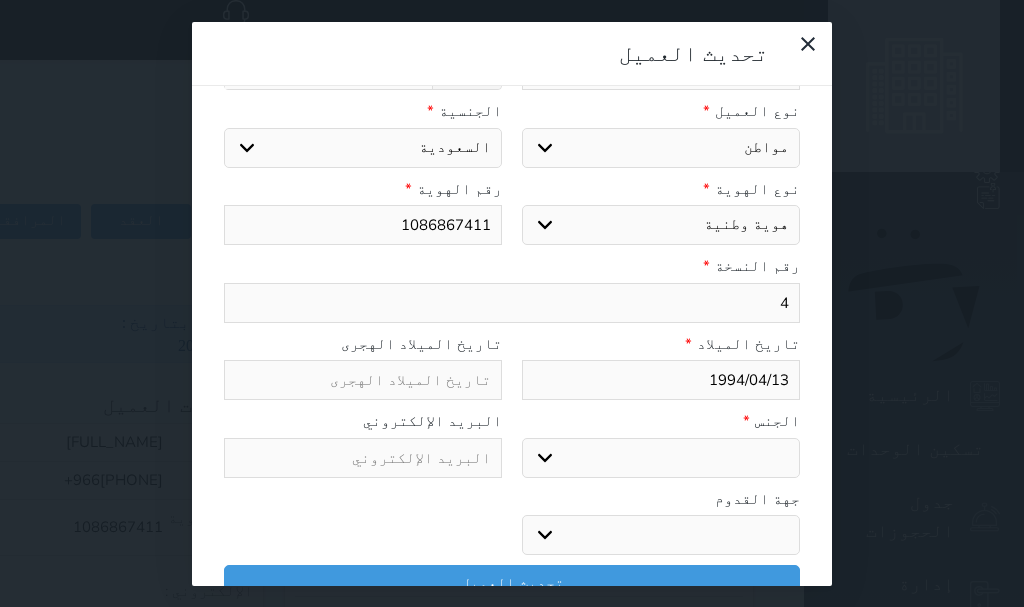 select 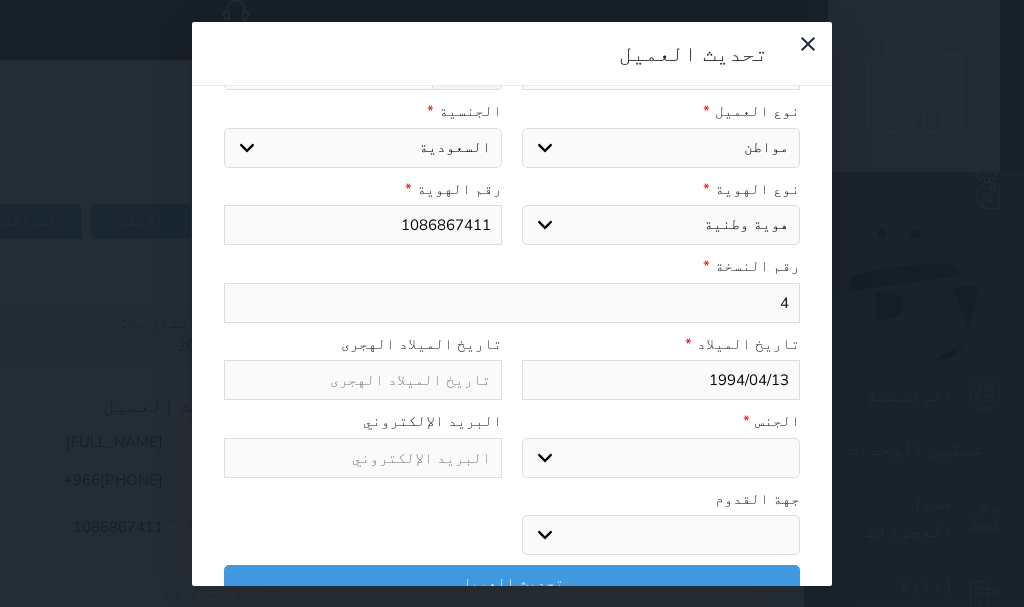 select 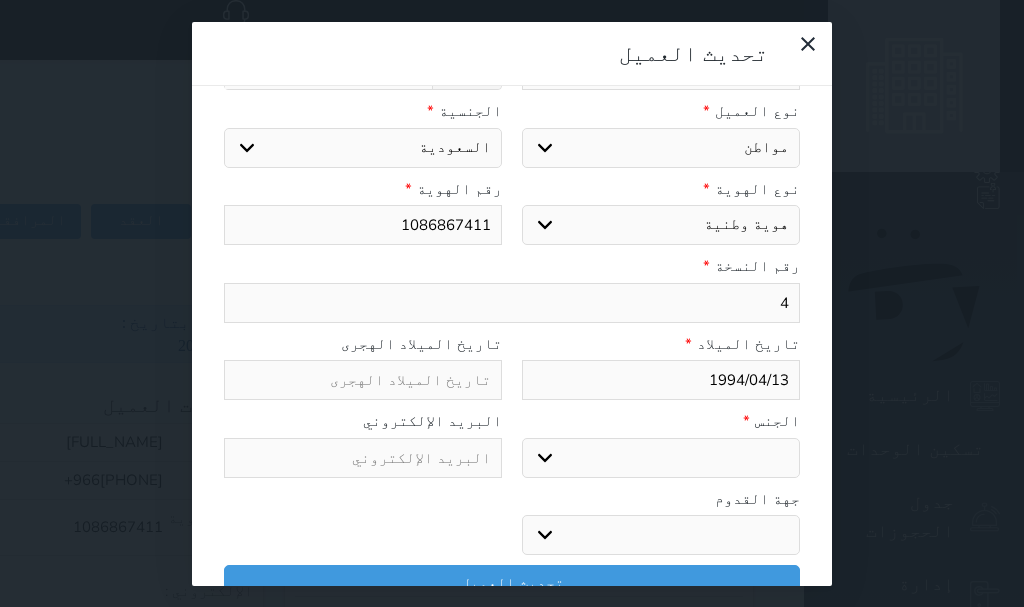 type 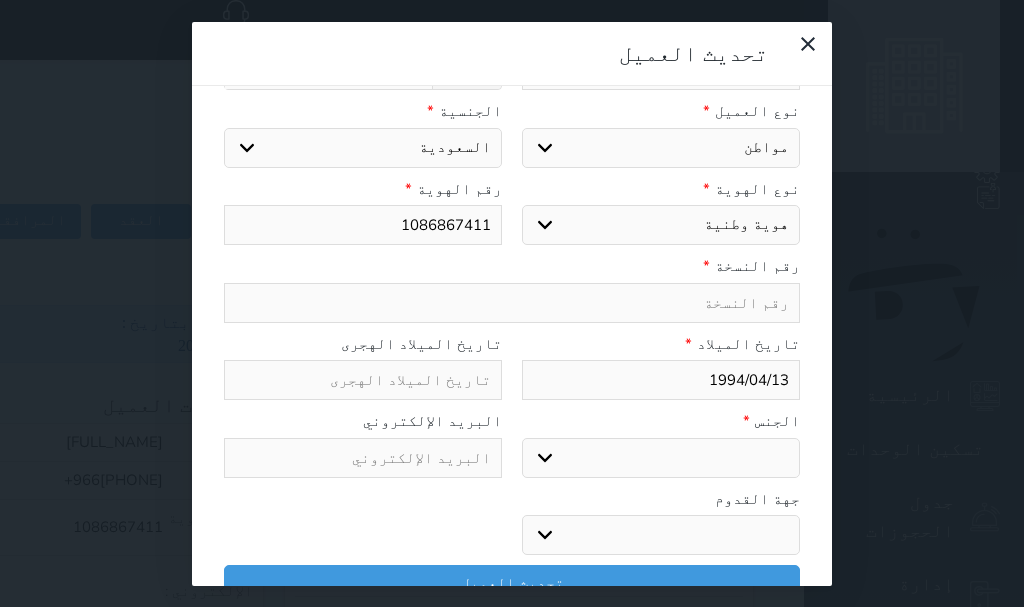 type on "5" 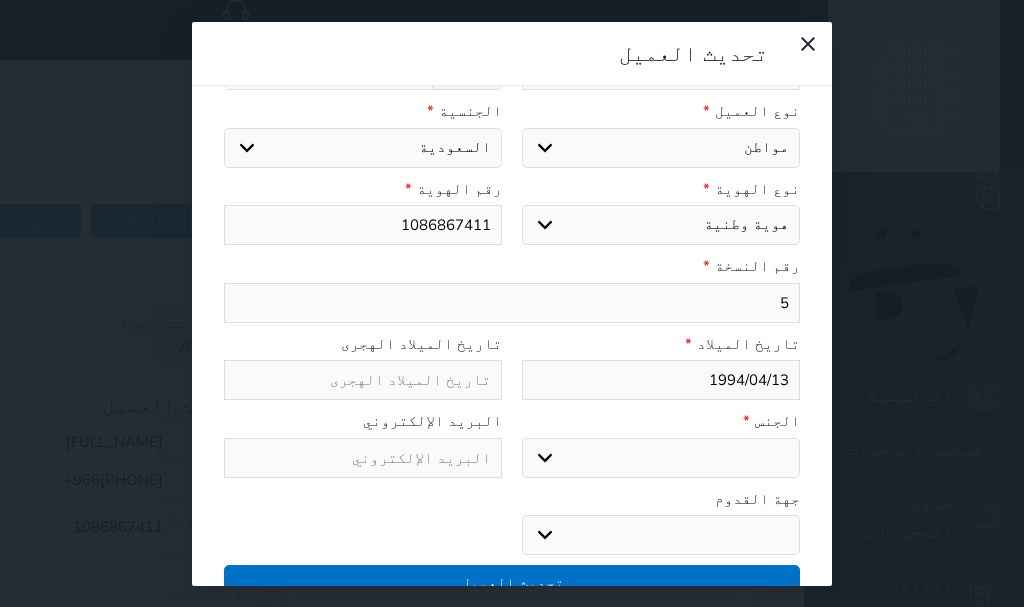 type on "5" 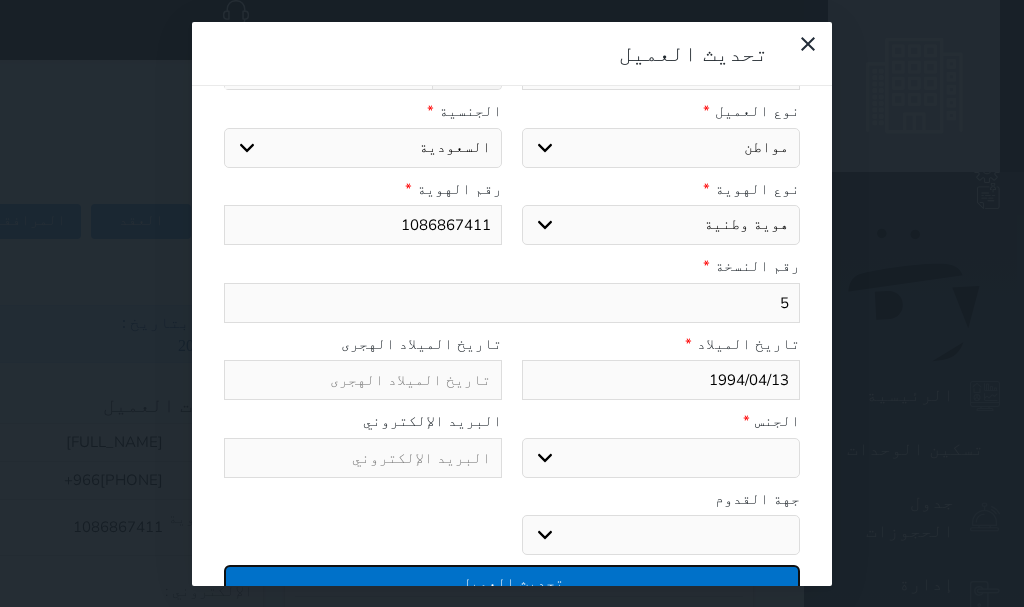 click on "تحديث العميل" at bounding box center (512, 582) 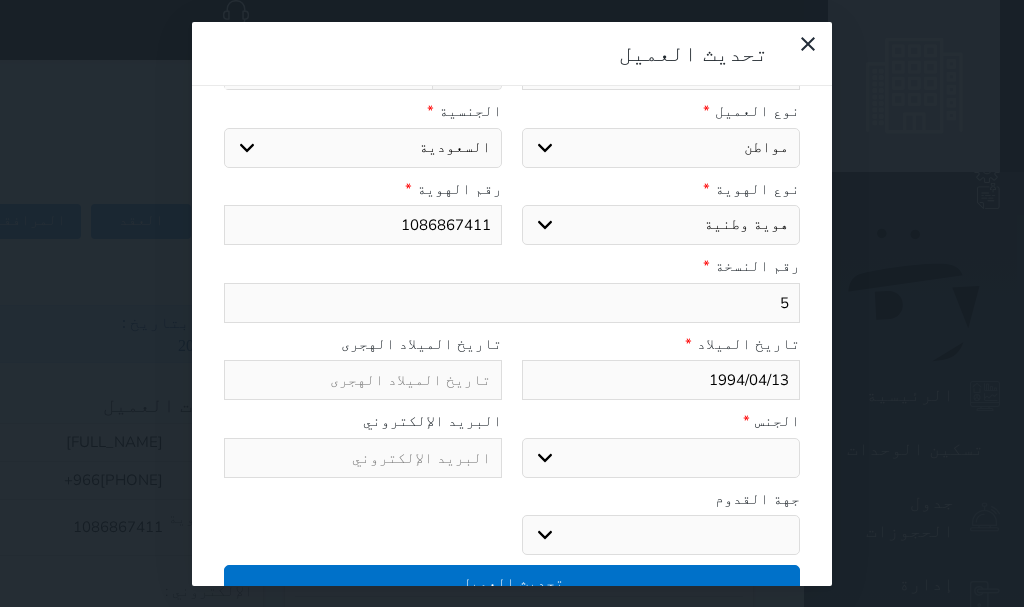 select 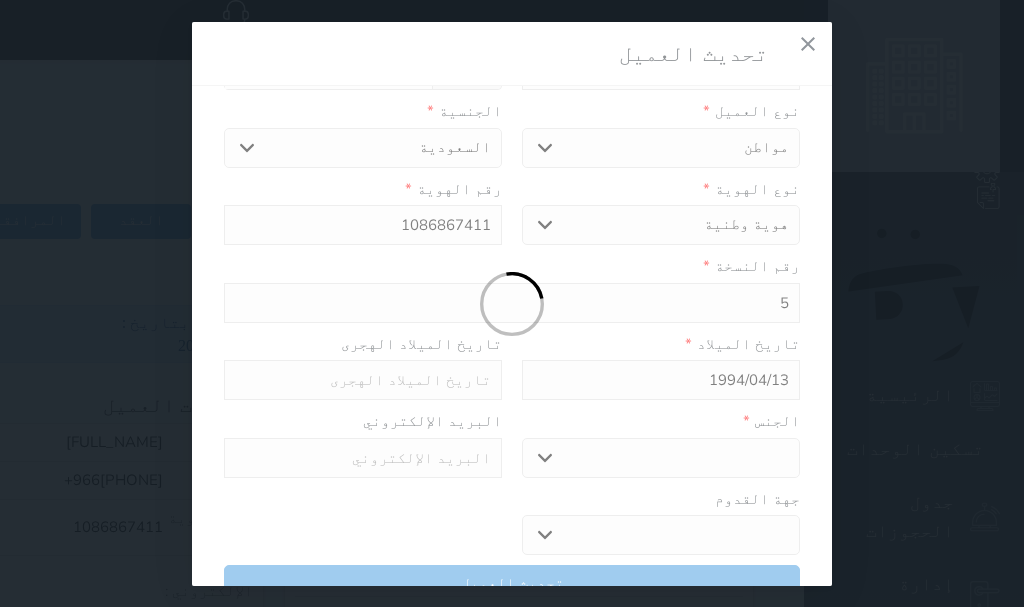 select 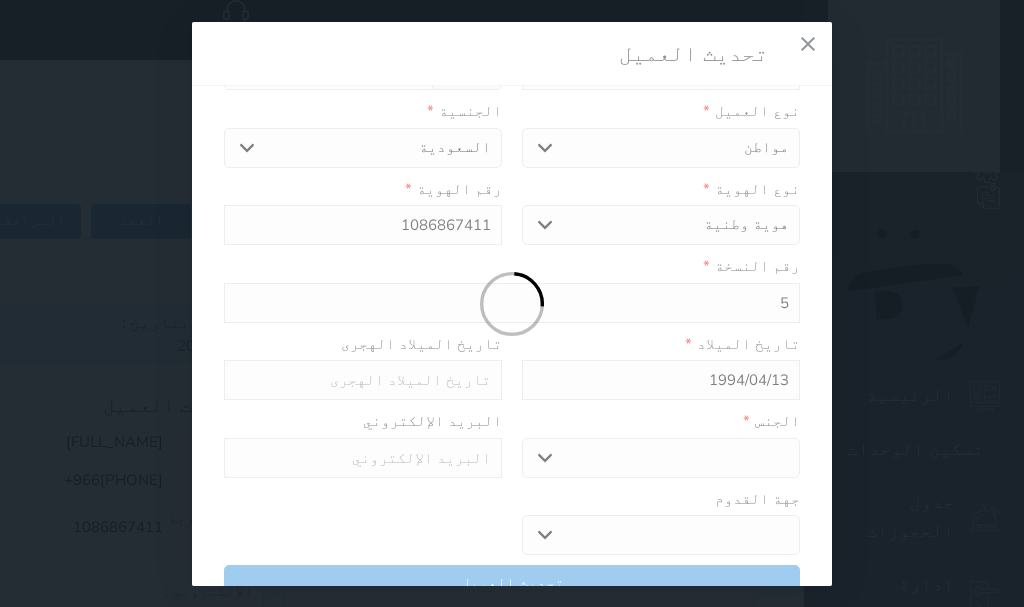 select 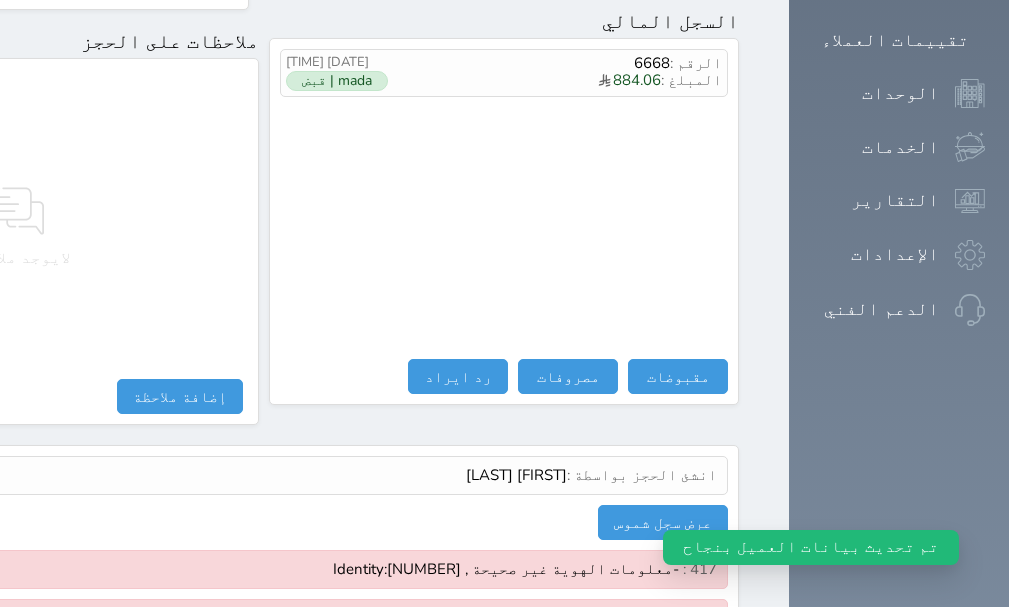 scroll, scrollTop: 1307, scrollLeft: 0, axis: vertical 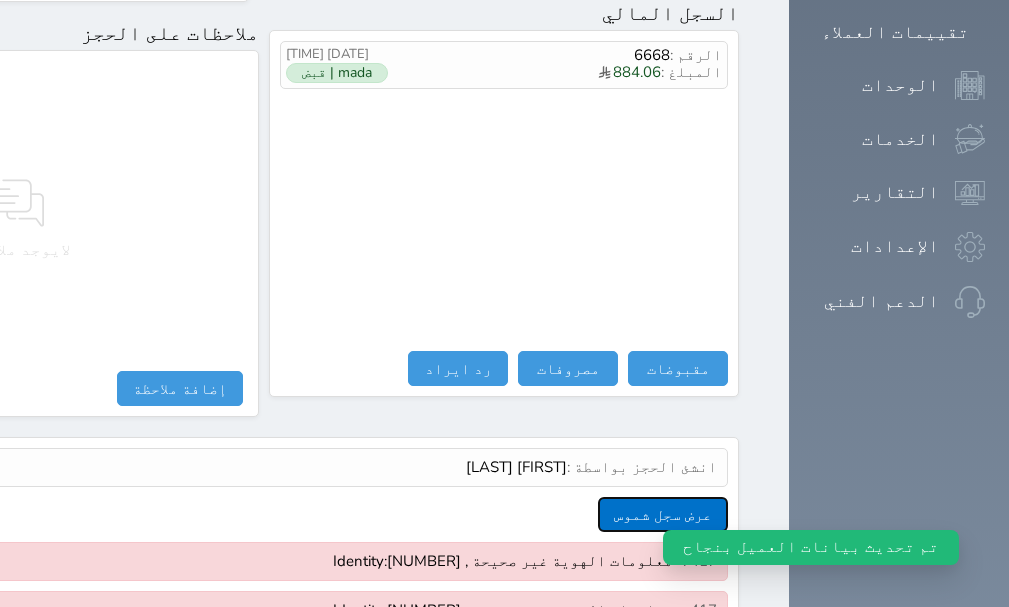 click on "عرض سجل شموس" at bounding box center [663, 514] 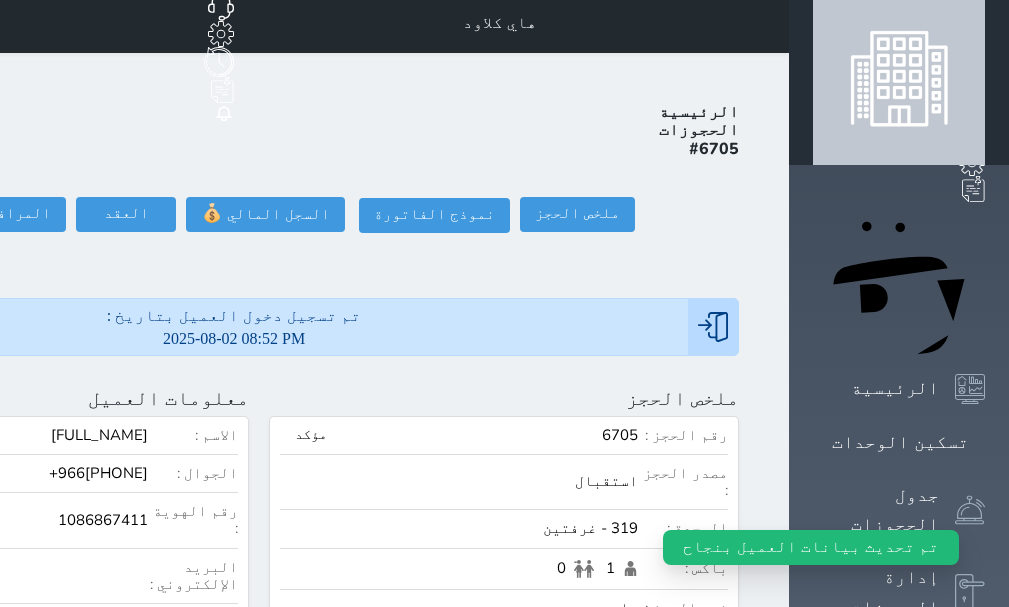 scroll, scrollTop: 0, scrollLeft: 0, axis: both 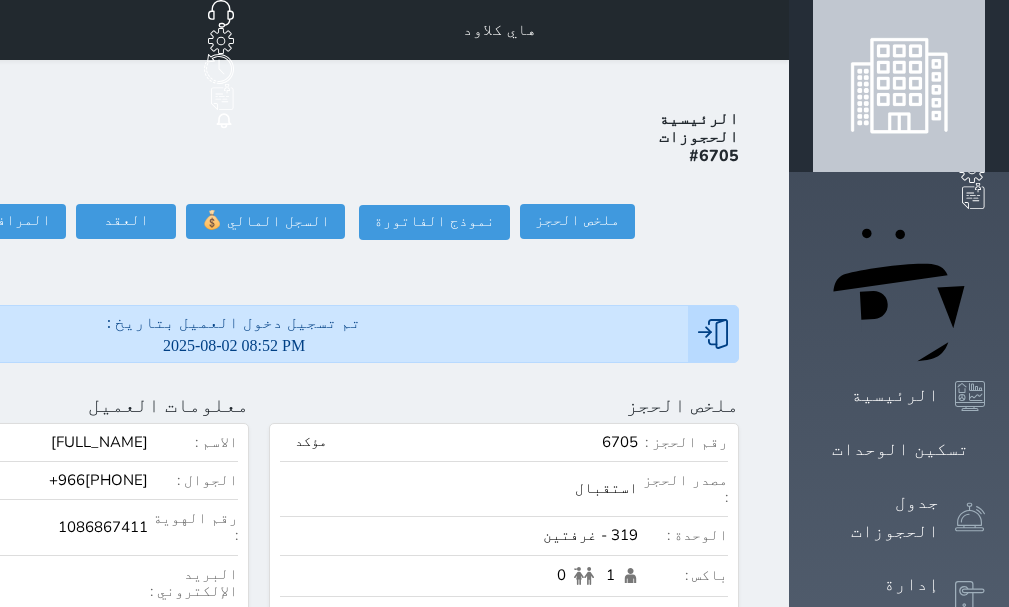 click at bounding box center (-204, 405) 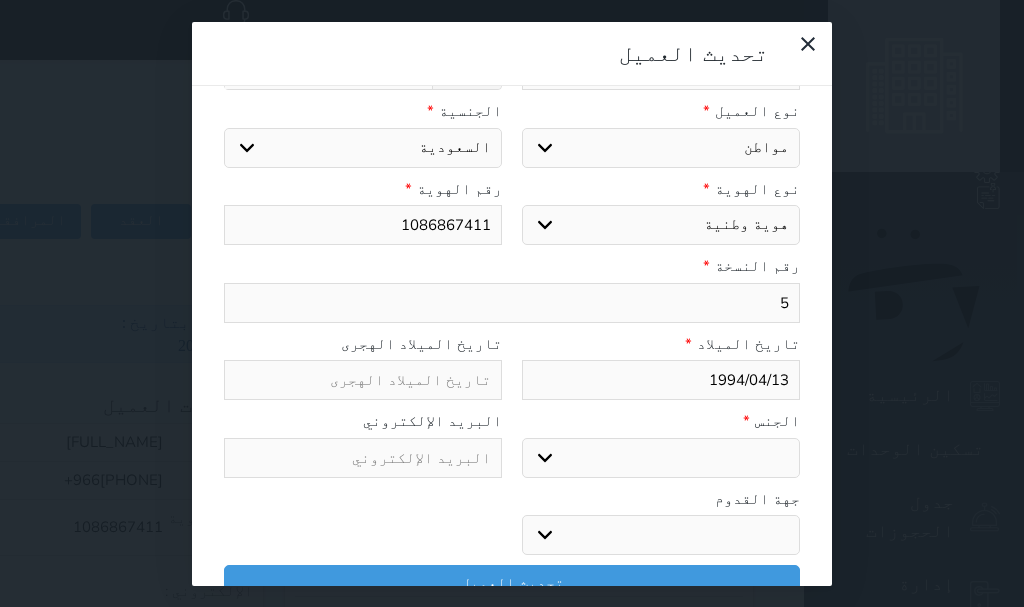 select 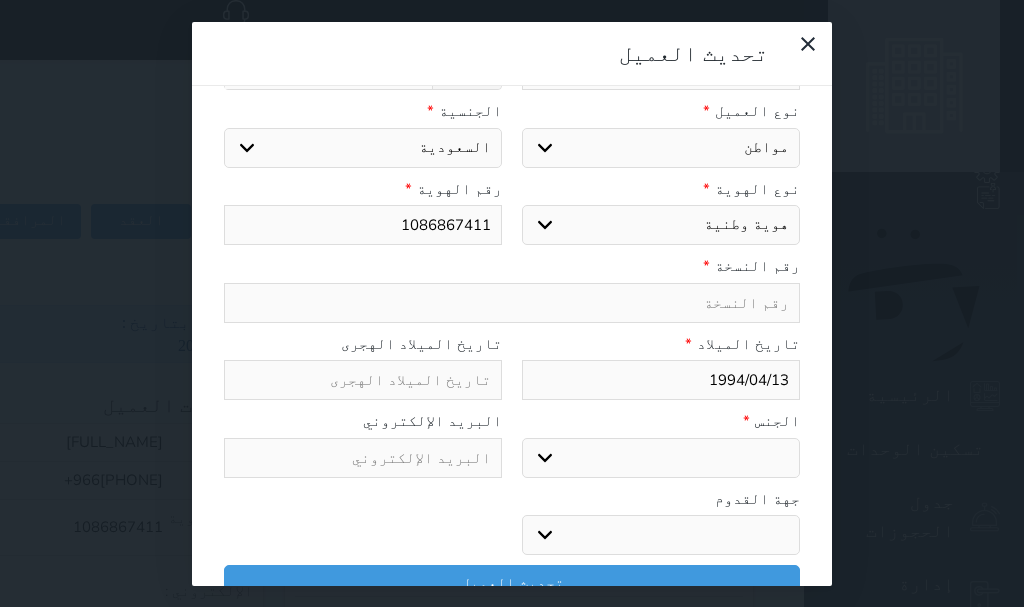 type on "6" 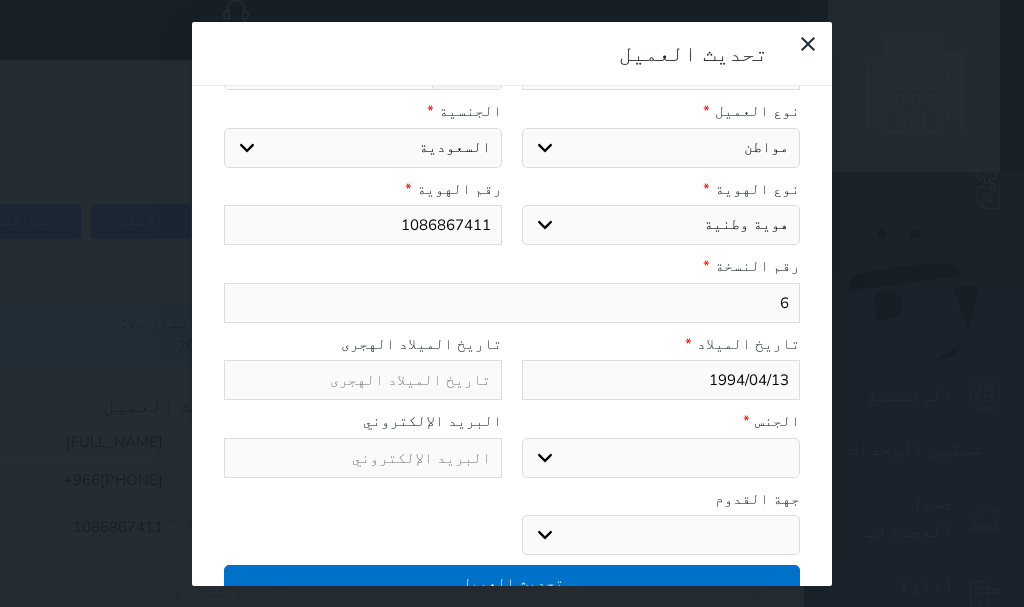 type on "6" 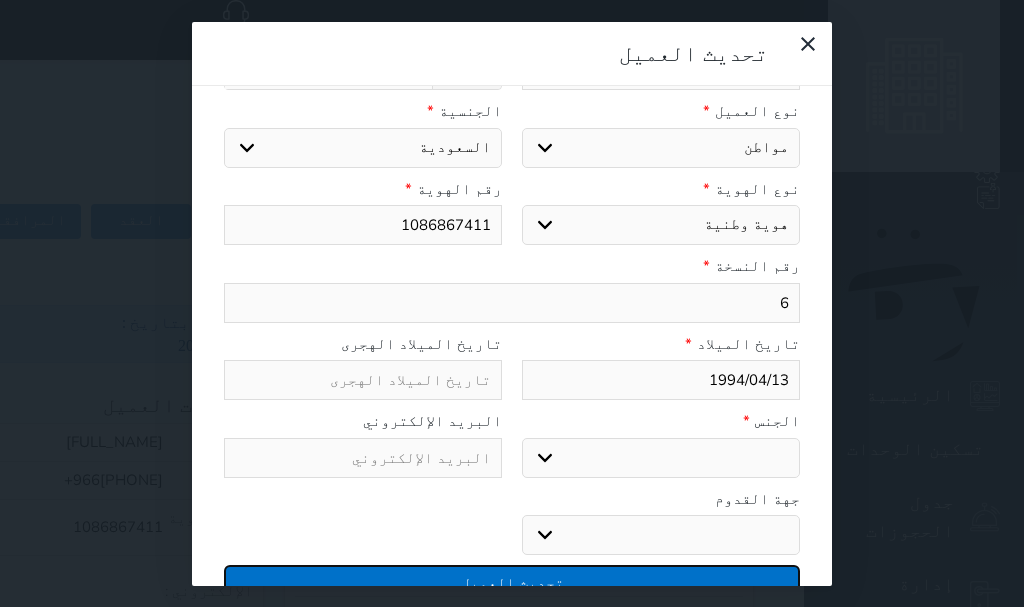 click on "تحديث العميل" at bounding box center [512, 582] 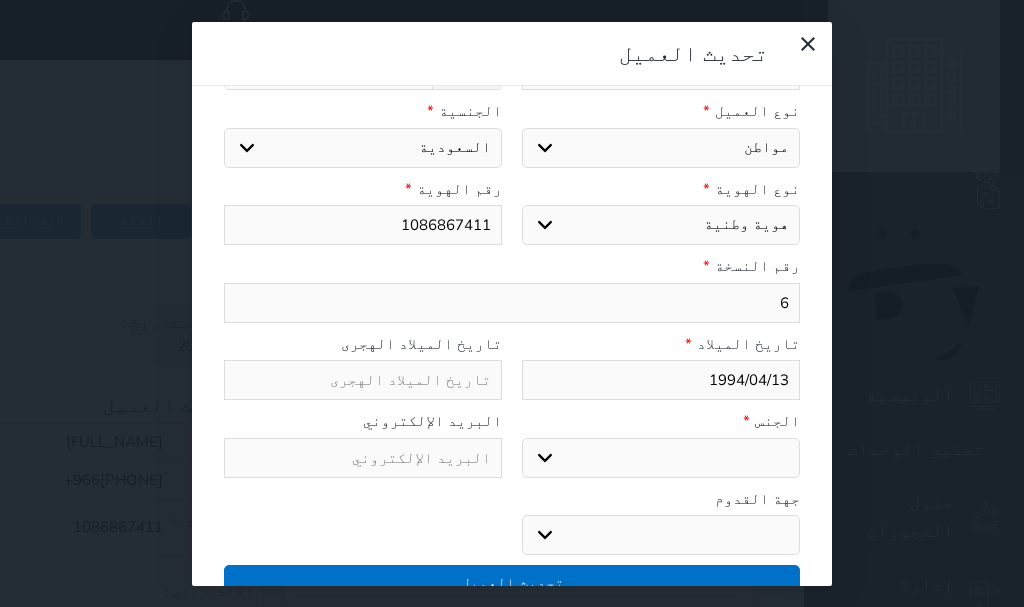 select 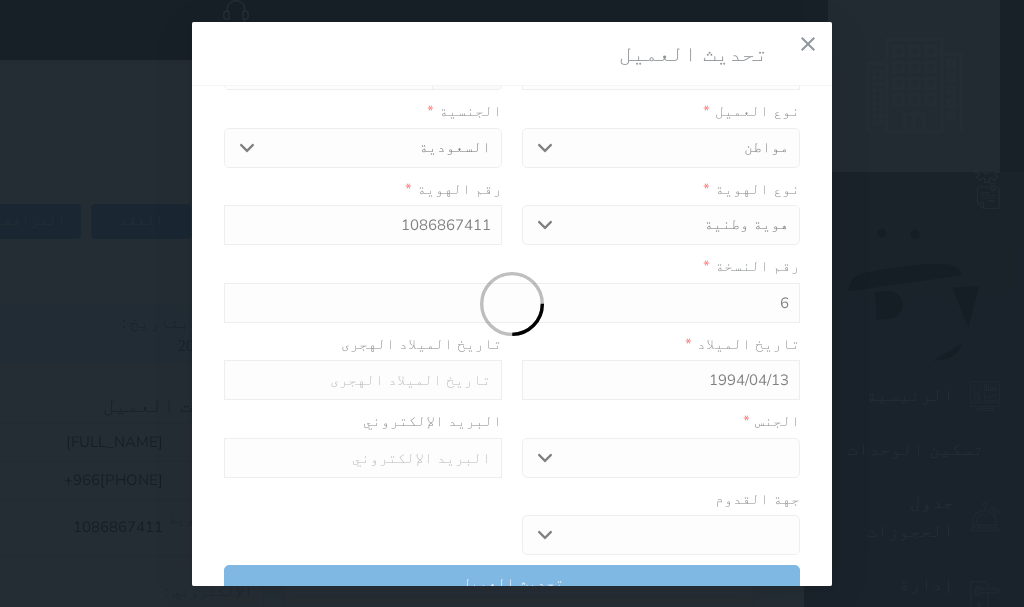 select 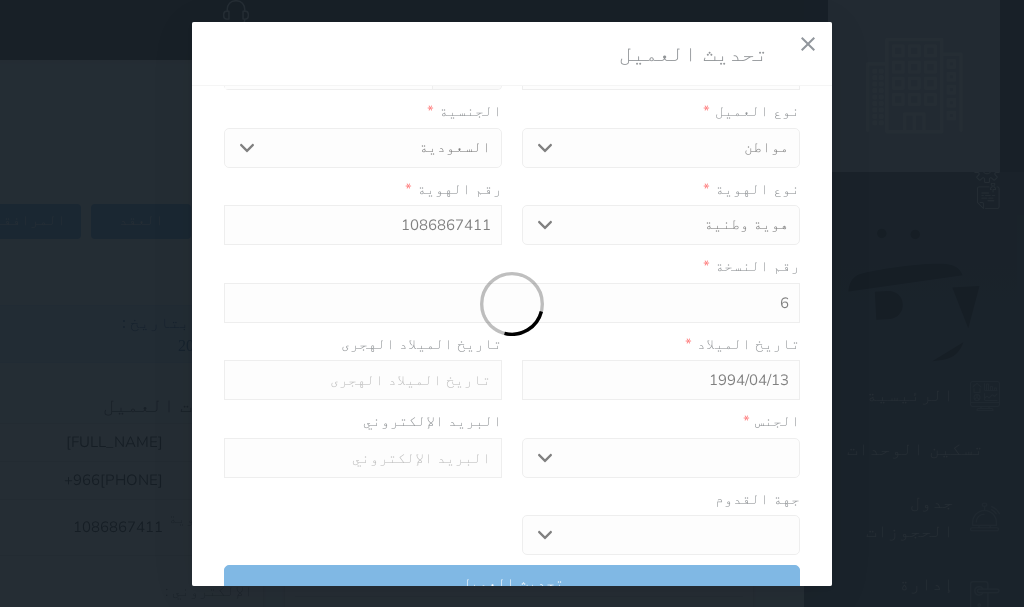 select 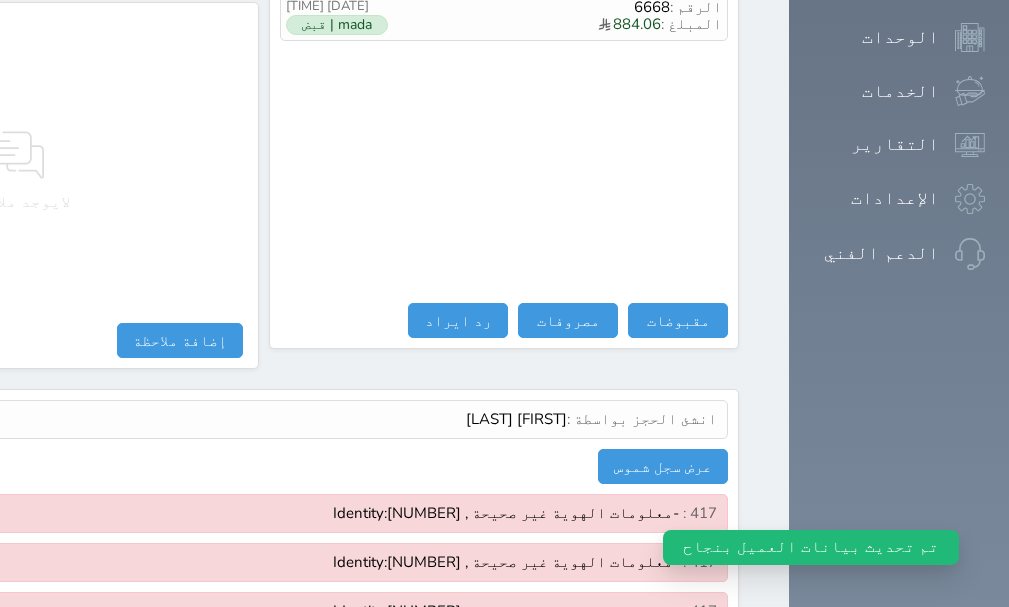 scroll, scrollTop: 1356, scrollLeft: 0, axis: vertical 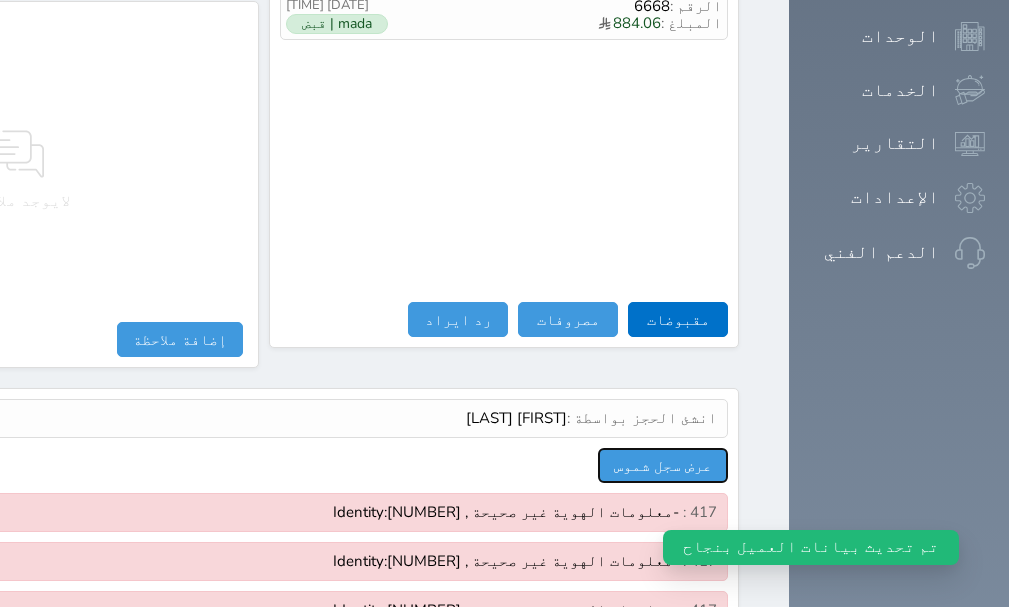 click on "عرض سجل شموس" at bounding box center [663, 465] 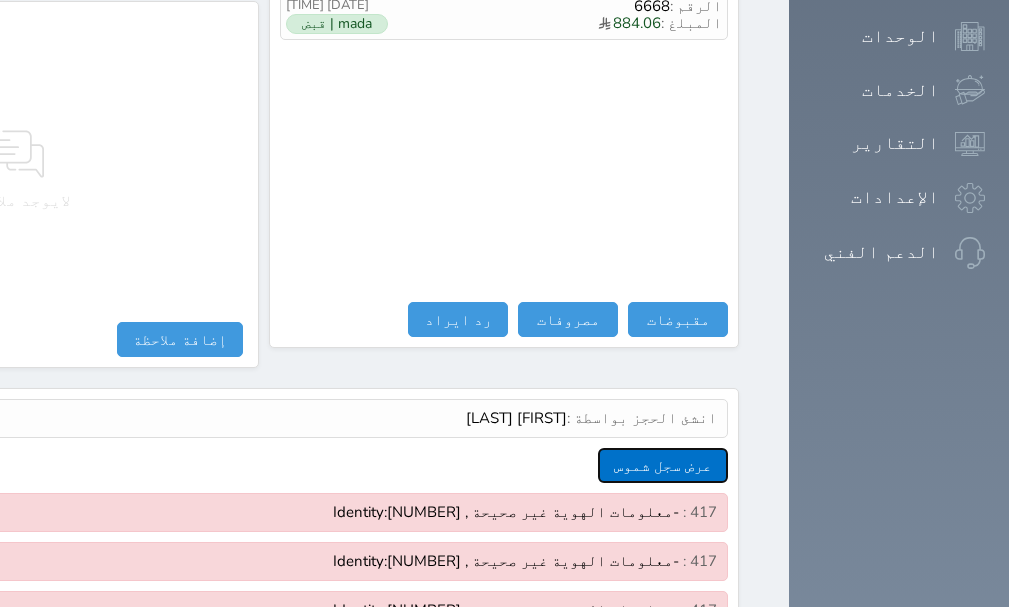 click on "عرض سجل شموس" at bounding box center (663, 465) 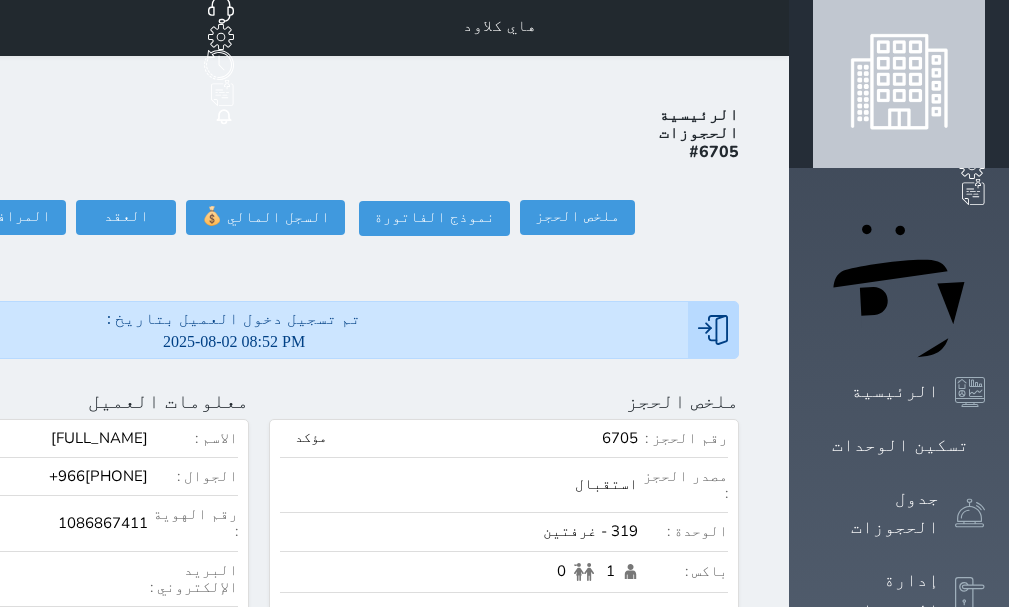 scroll, scrollTop: 0, scrollLeft: 0, axis: both 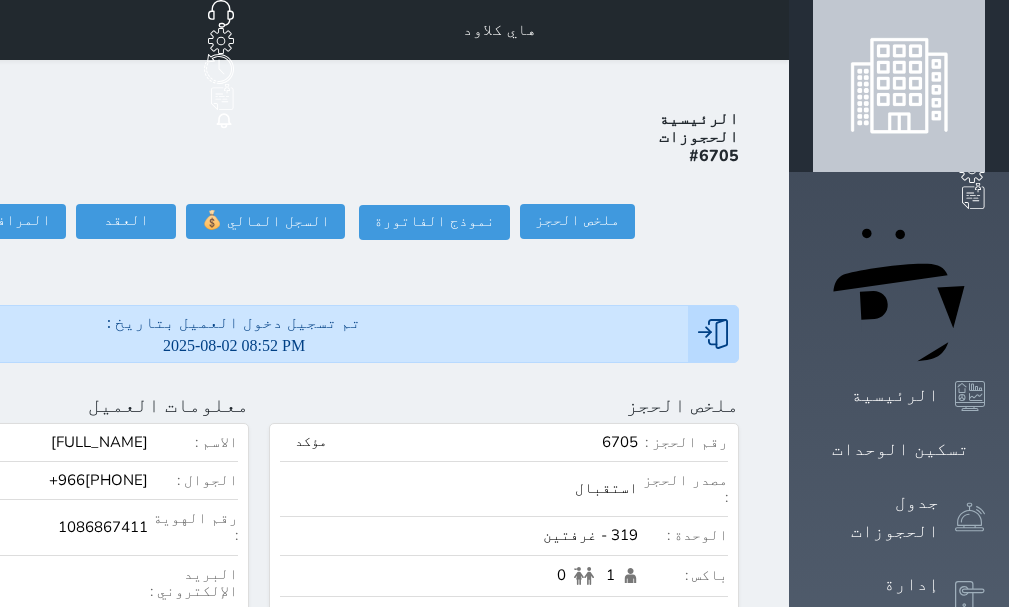 drag, startPoint x: 36, startPoint y: 300, endPoint x: 47, endPoint y: 297, distance: 11.401754 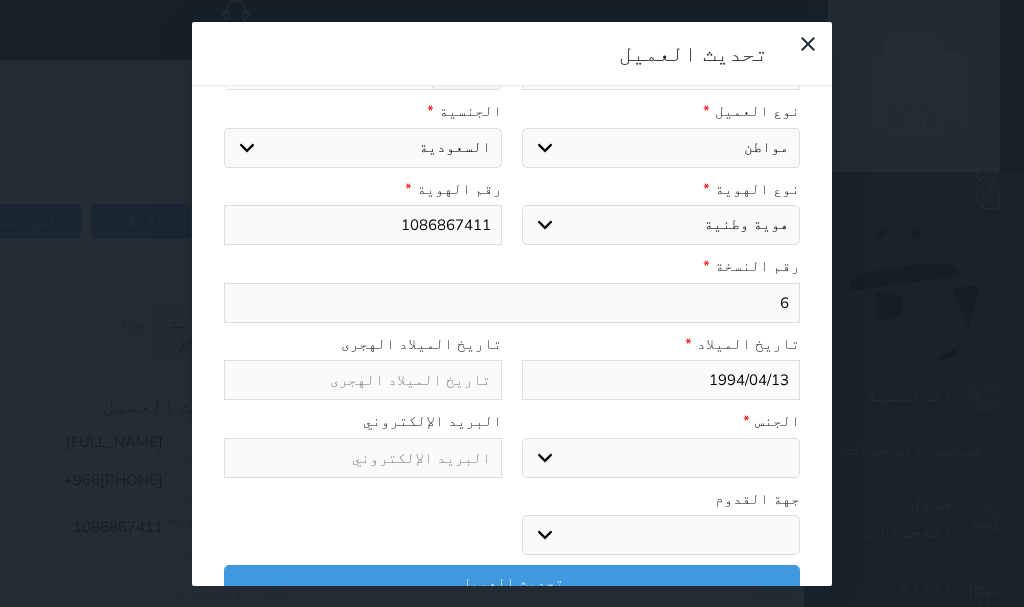 select 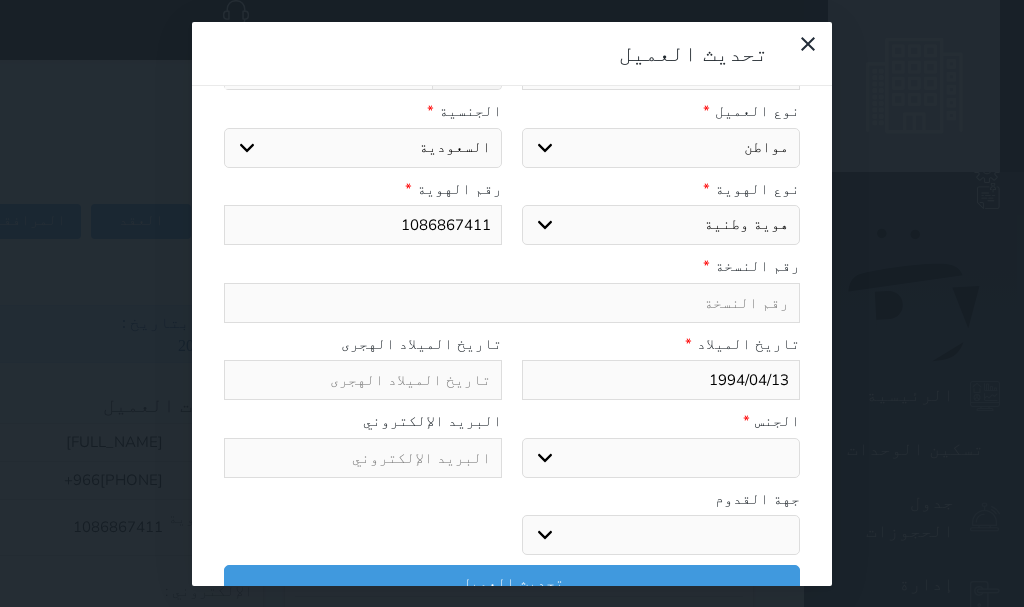 type on "7" 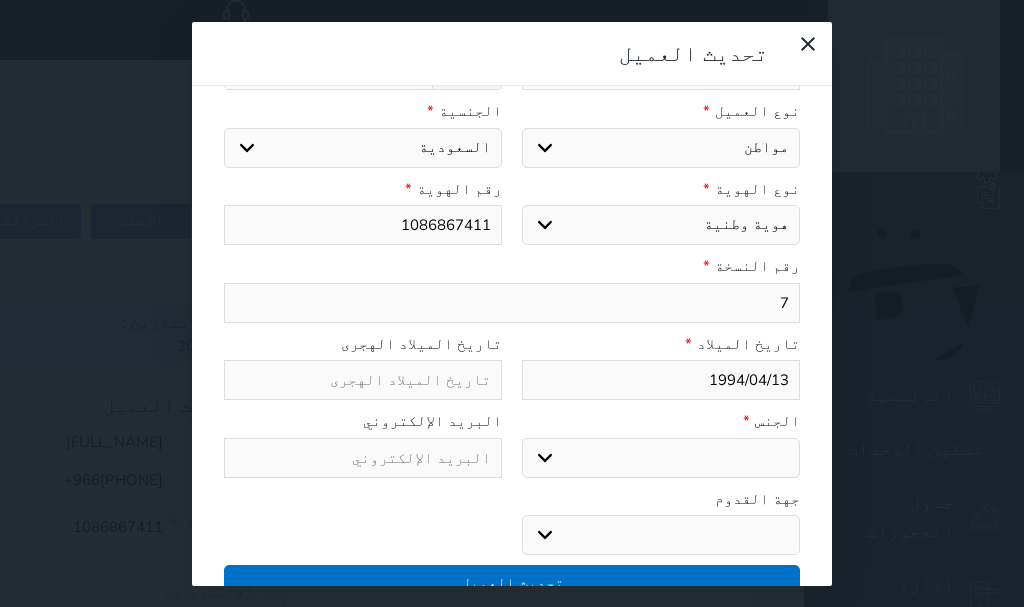 type on "7" 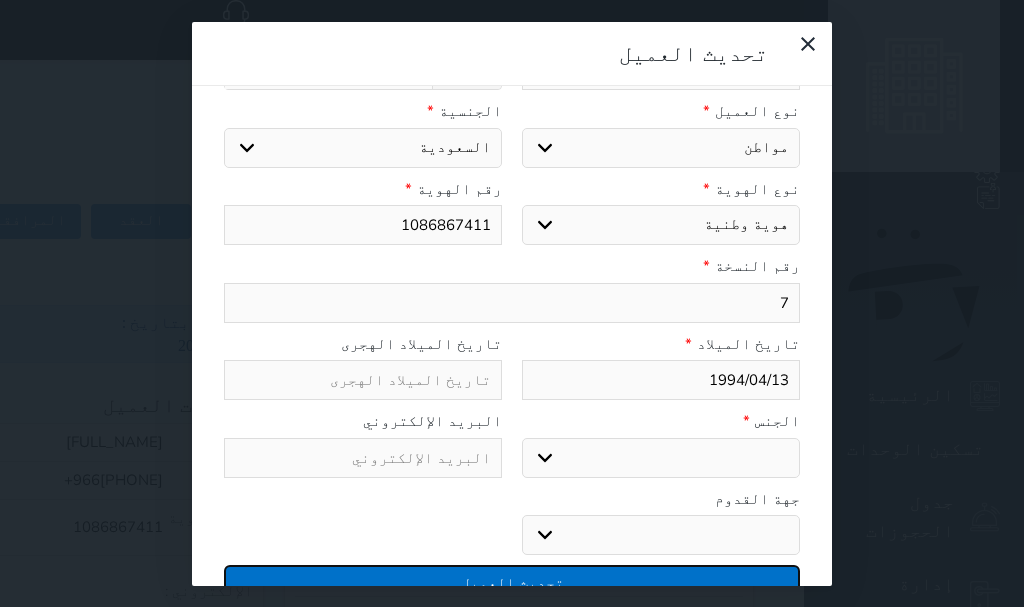 click on "تحديث العميل" at bounding box center (512, 582) 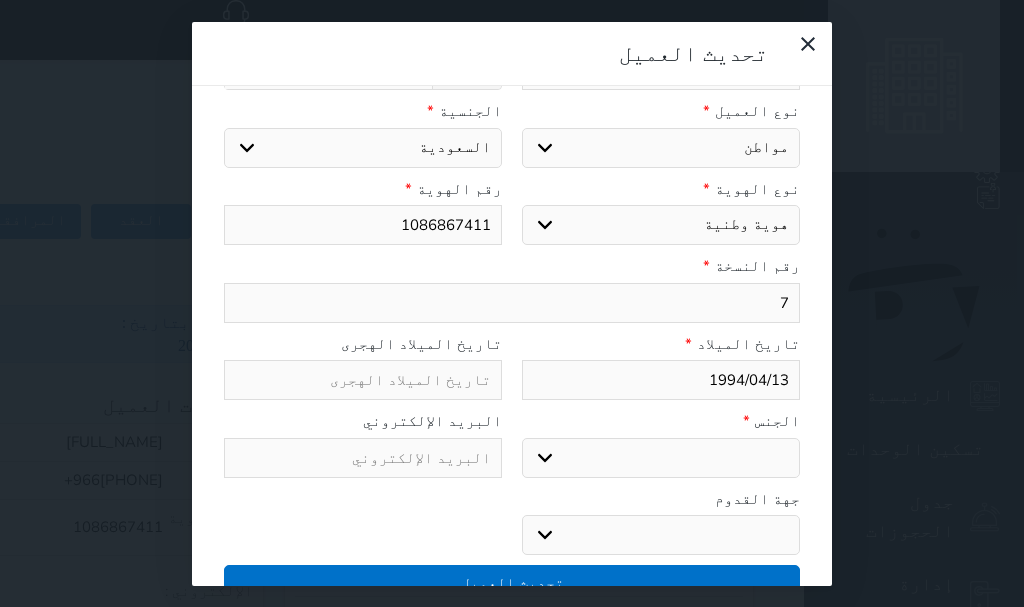 select 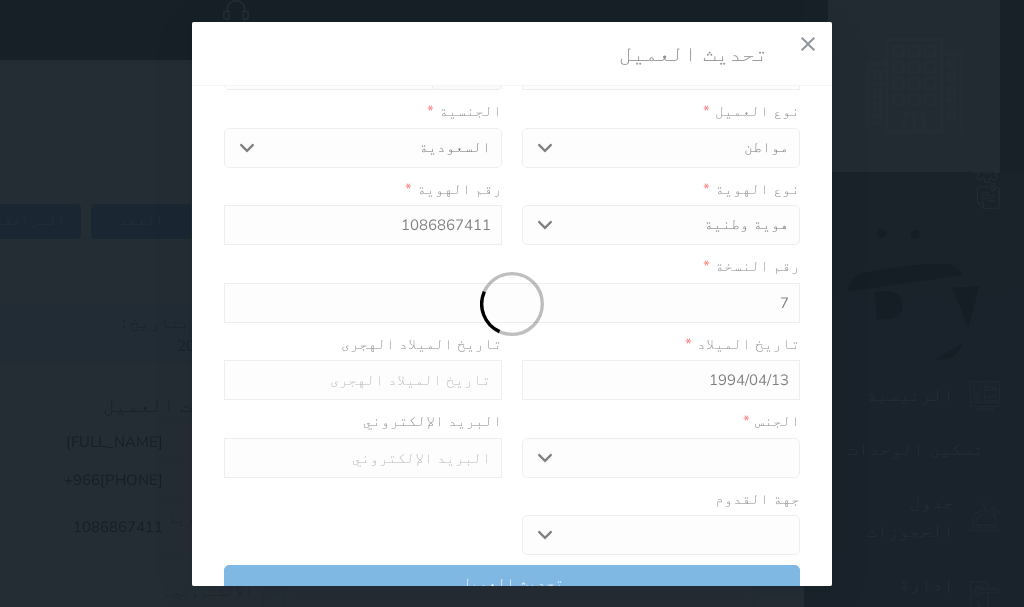 select 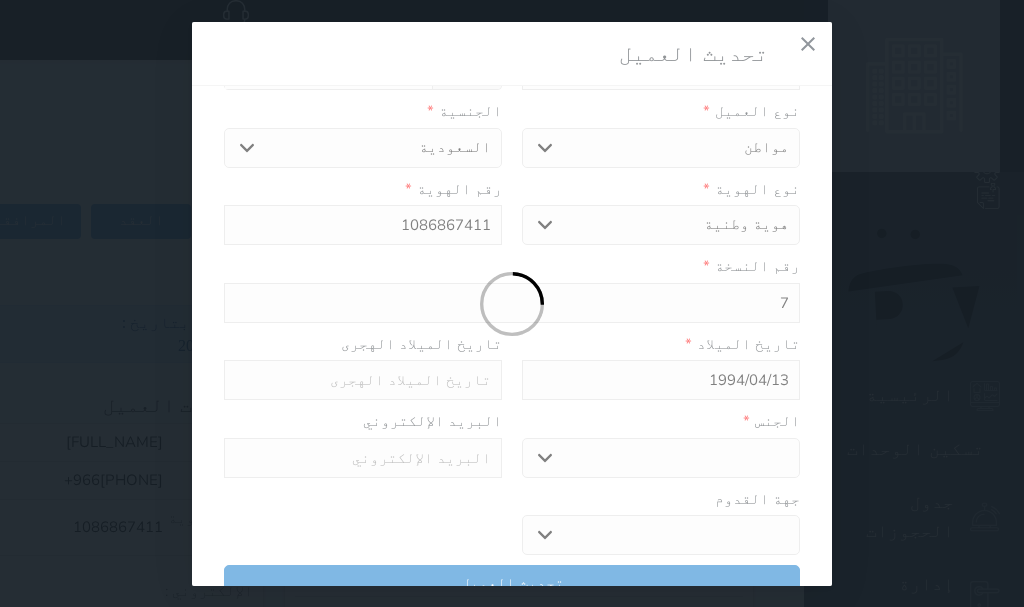 select 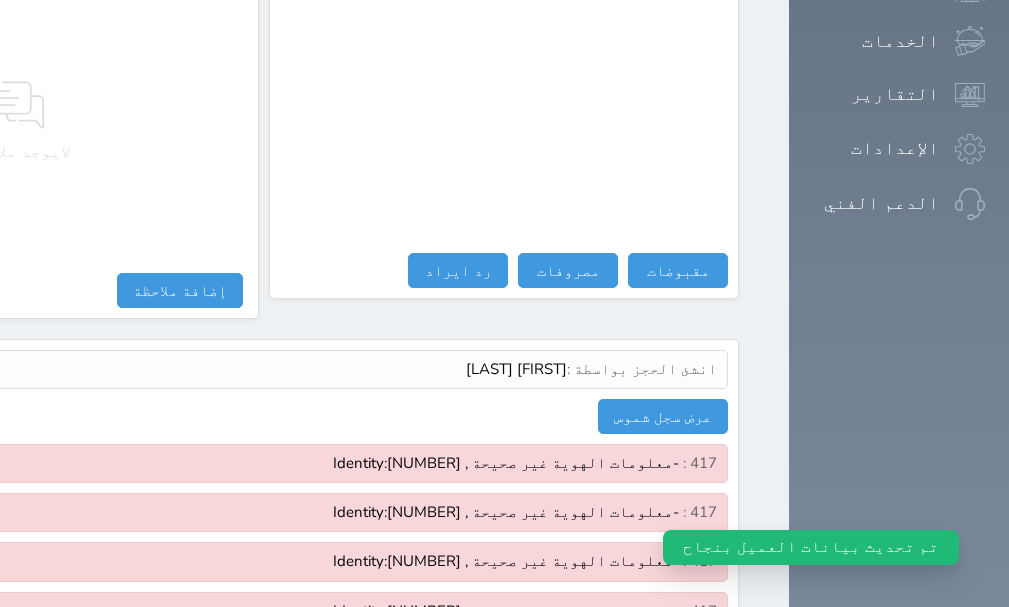 scroll, scrollTop: 1406, scrollLeft: 0, axis: vertical 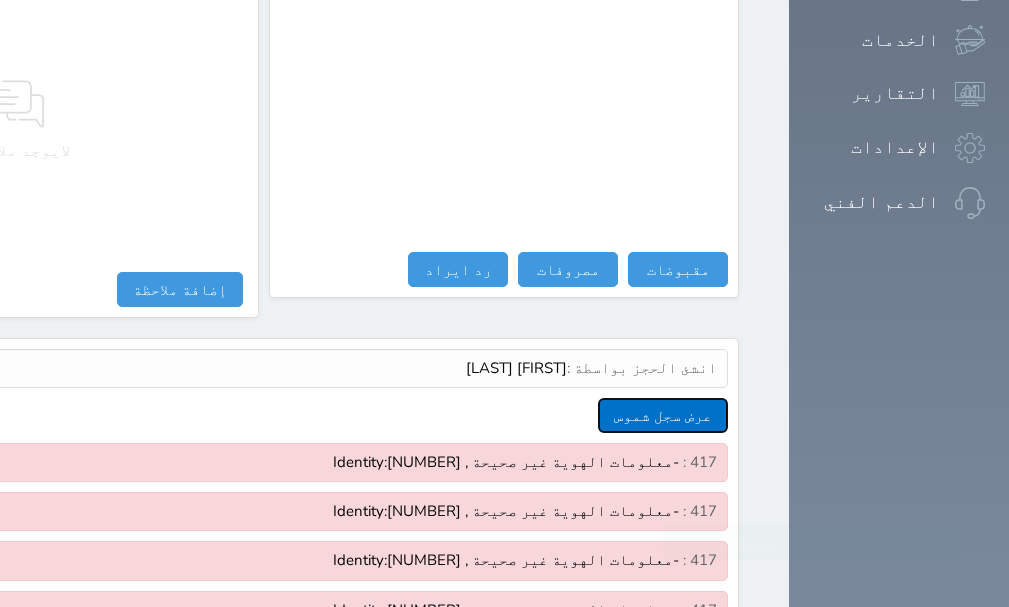 click on "عرض سجل شموس" at bounding box center (663, 415) 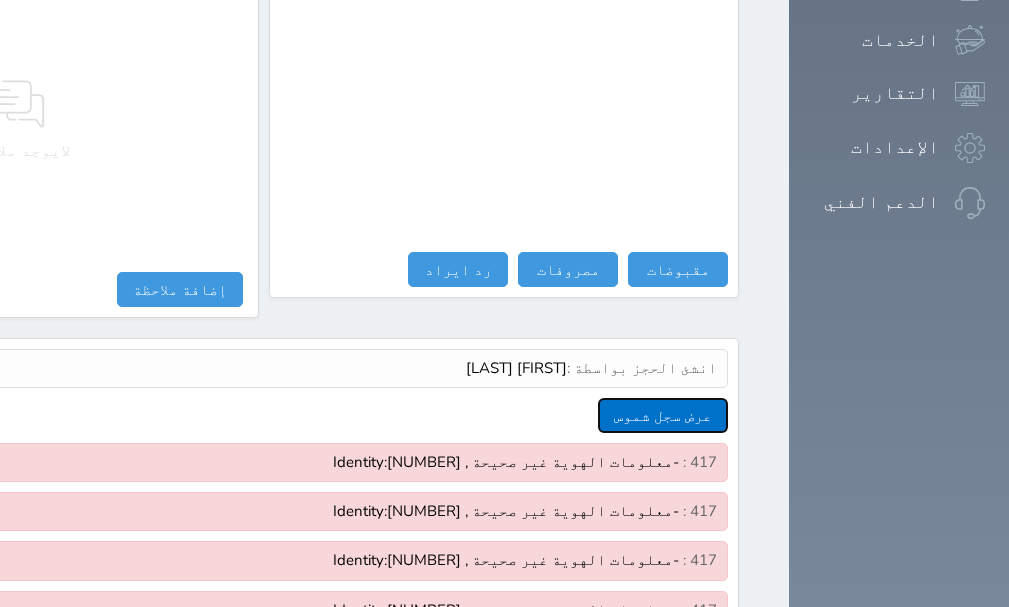 click on "عرض سجل شموس" at bounding box center (663, 415) 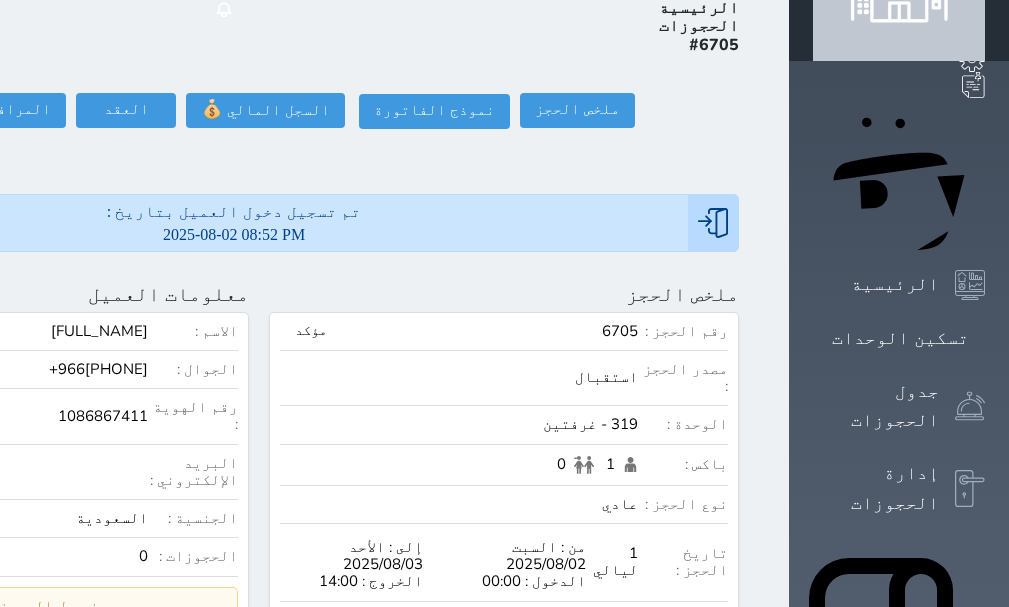 scroll, scrollTop: 0, scrollLeft: 0, axis: both 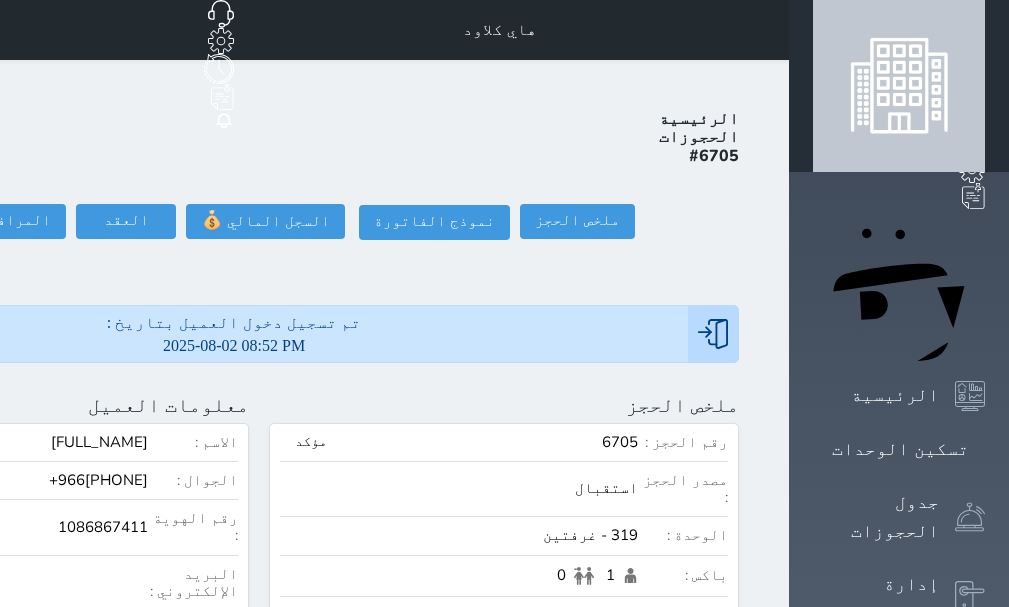 click at bounding box center [-204, 405] 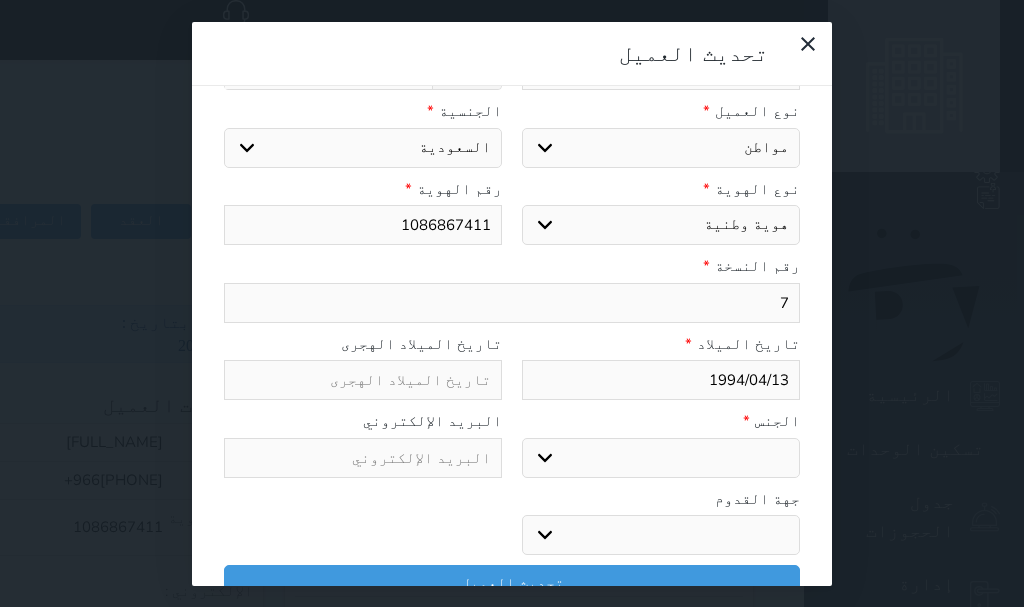 select 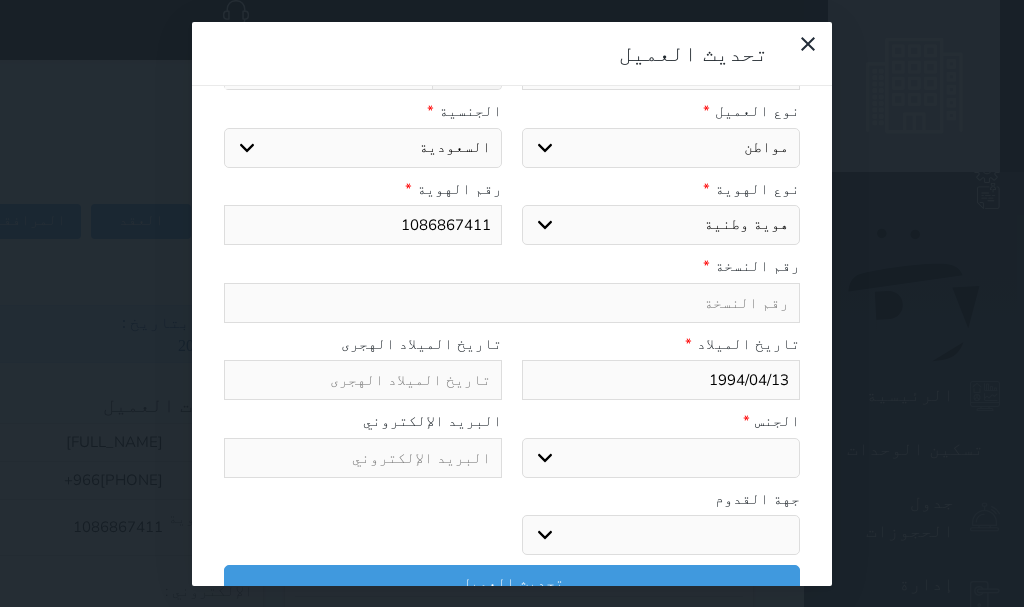 select 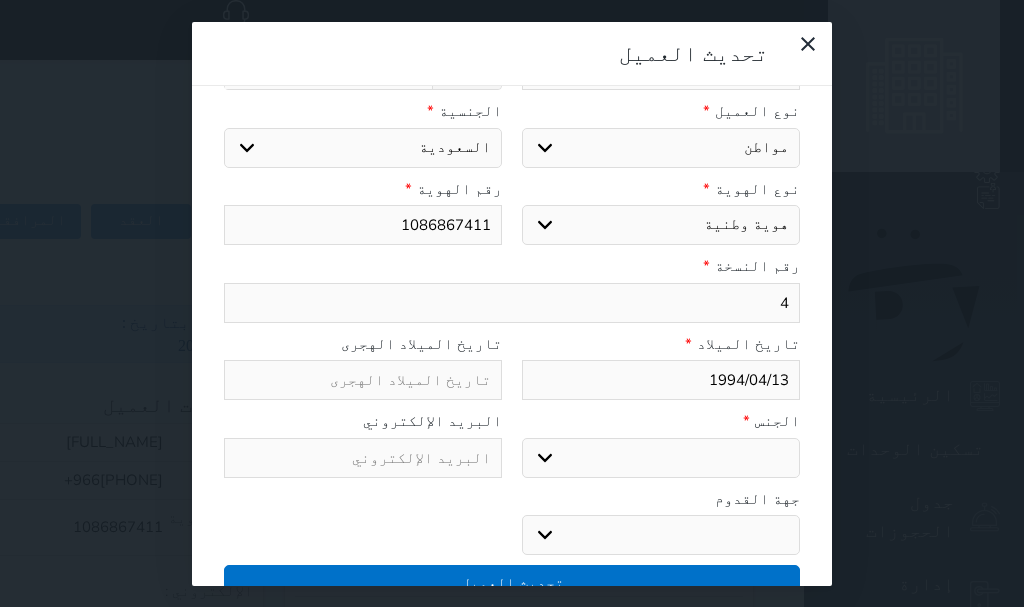 type on "4" 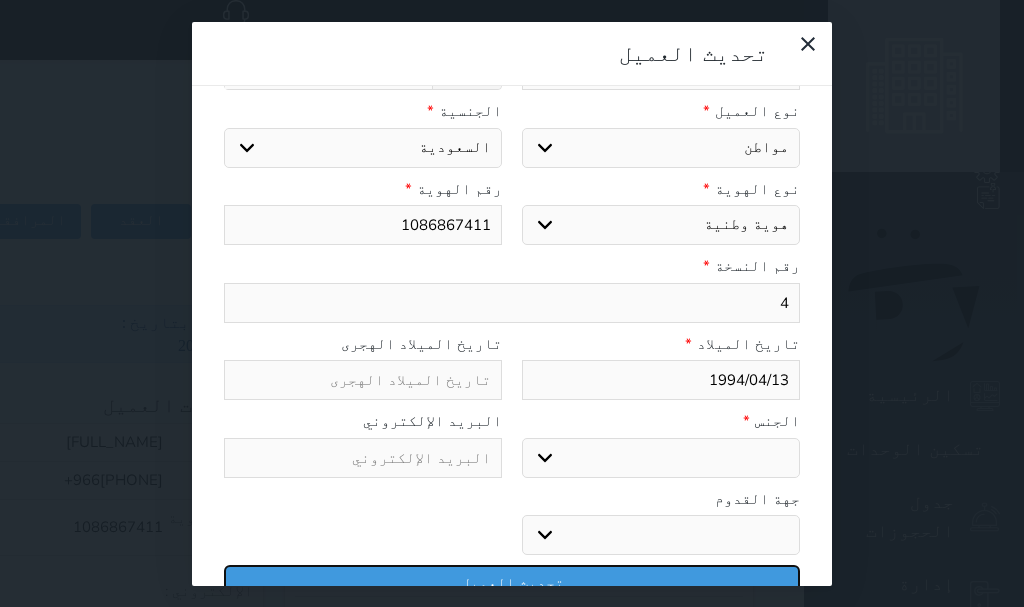click on "تحديث العميل" at bounding box center (512, 582) 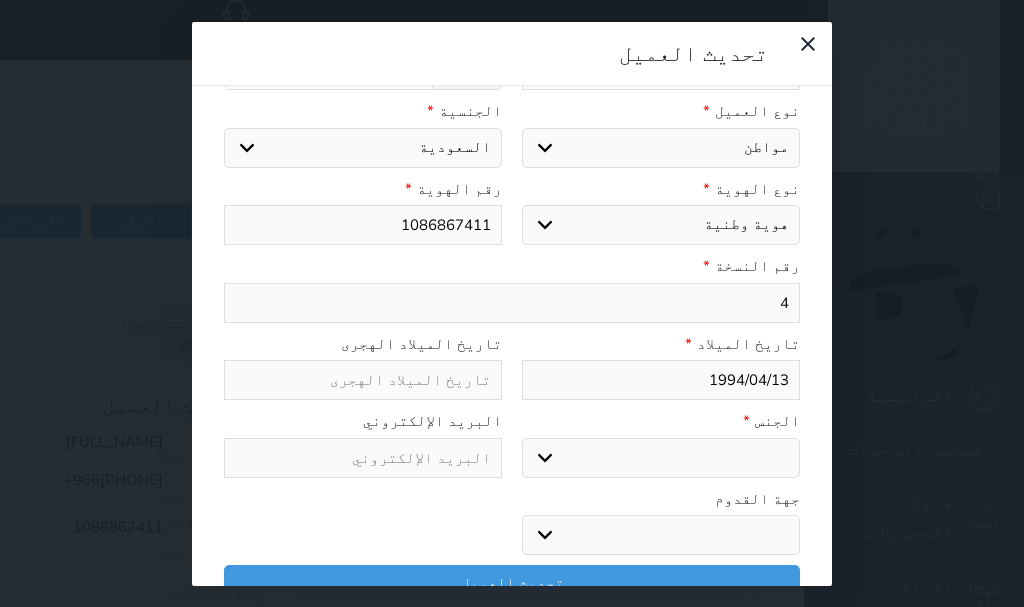 select 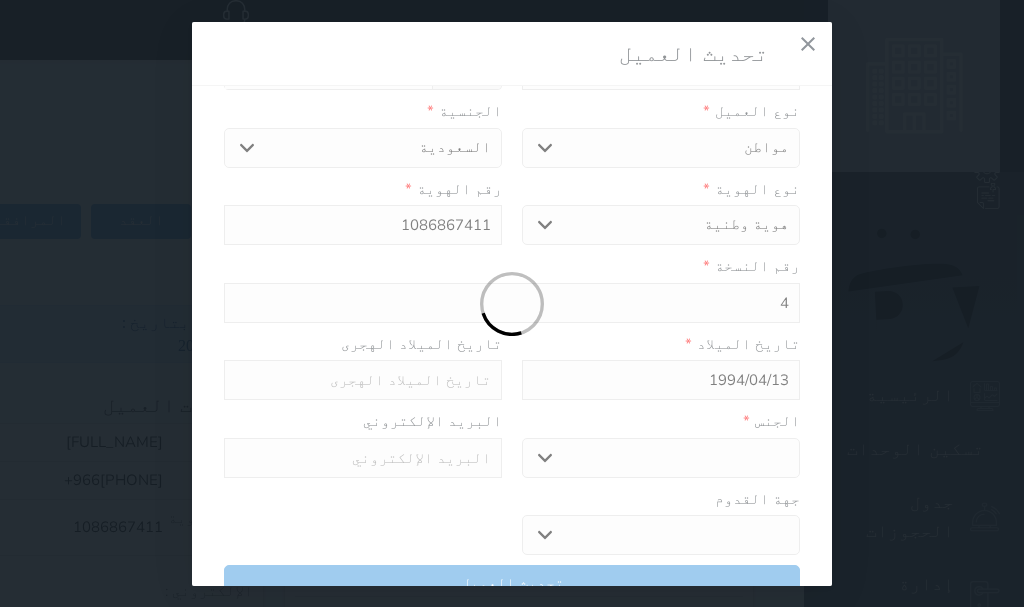 select 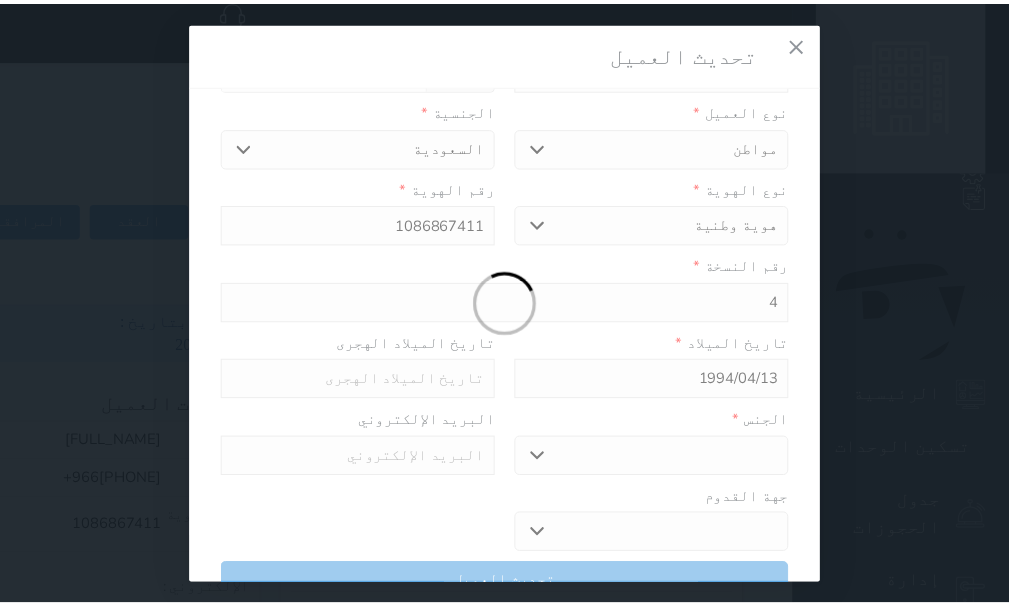 type 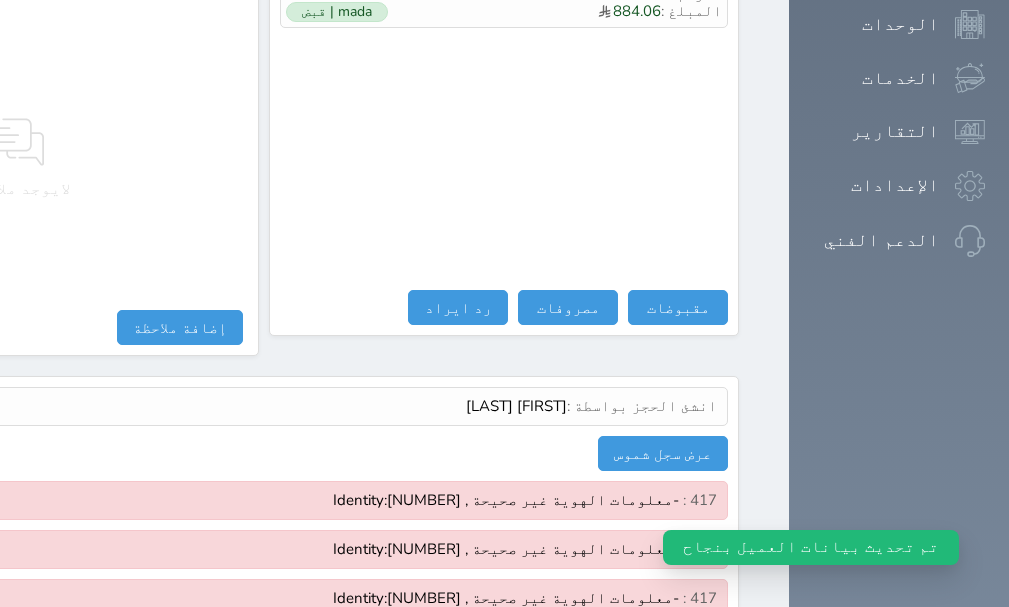 scroll, scrollTop: 1455, scrollLeft: 0, axis: vertical 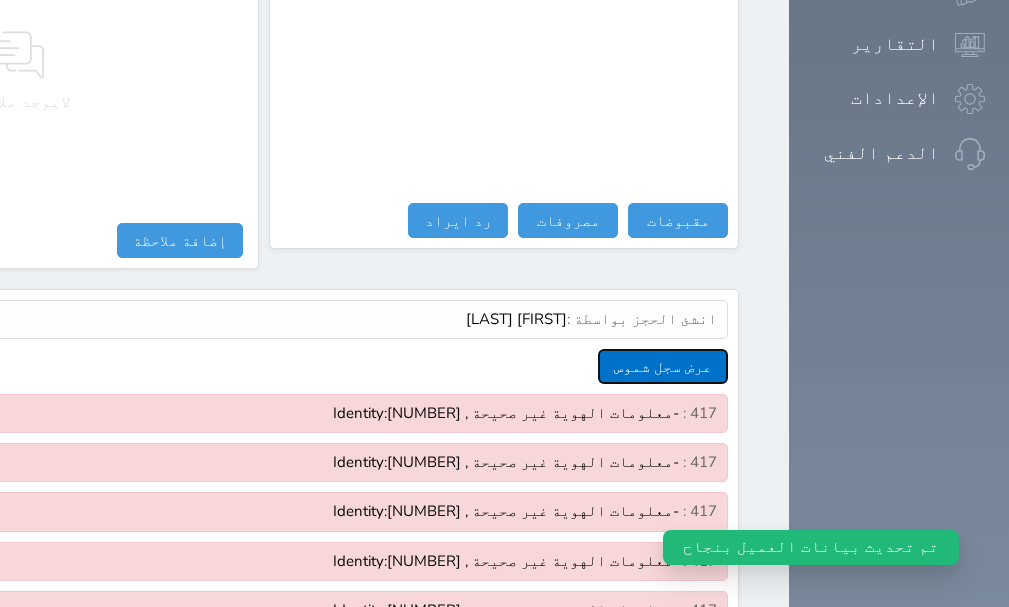 click on "عرض سجل شموس" at bounding box center [663, 366] 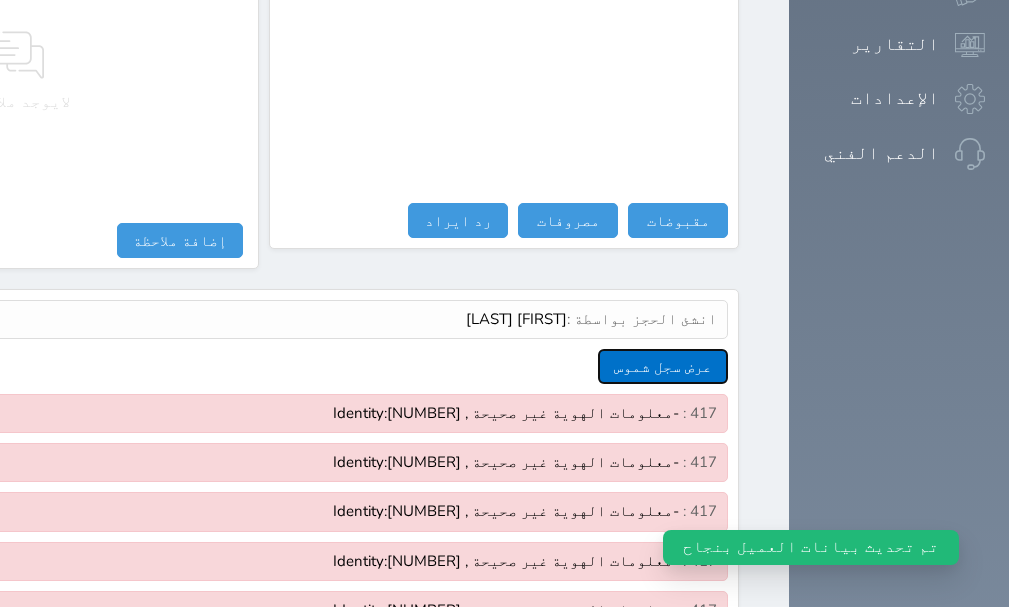 click on "عرض سجل شموس" at bounding box center (663, 366) 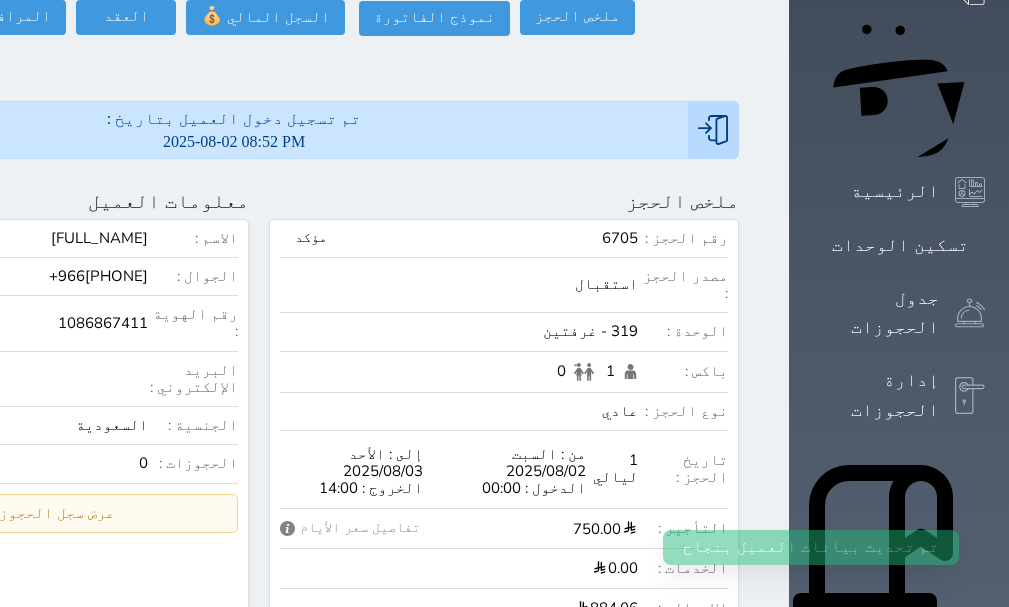 scroll, scrollTop: 0, scrollLeft: 0, axis: both 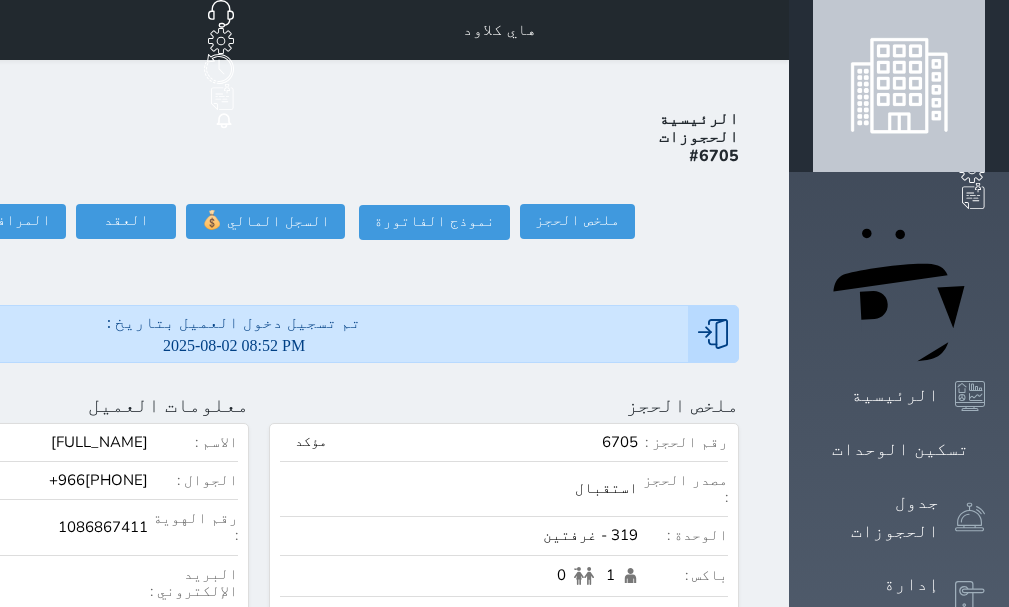 click at bounding box center [-204, 405] 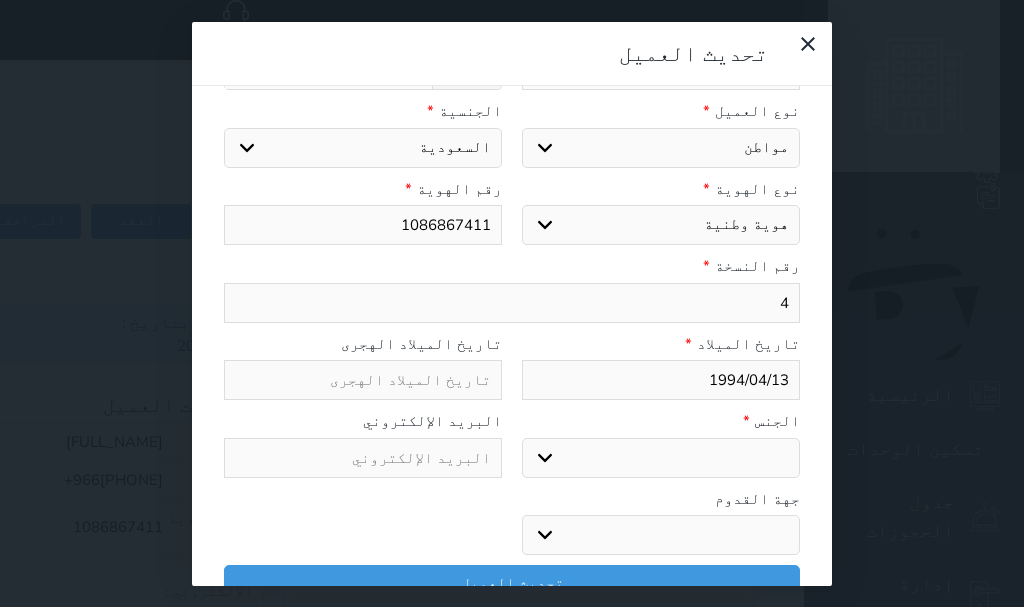 click on "4" at bounding box center [512, 303] 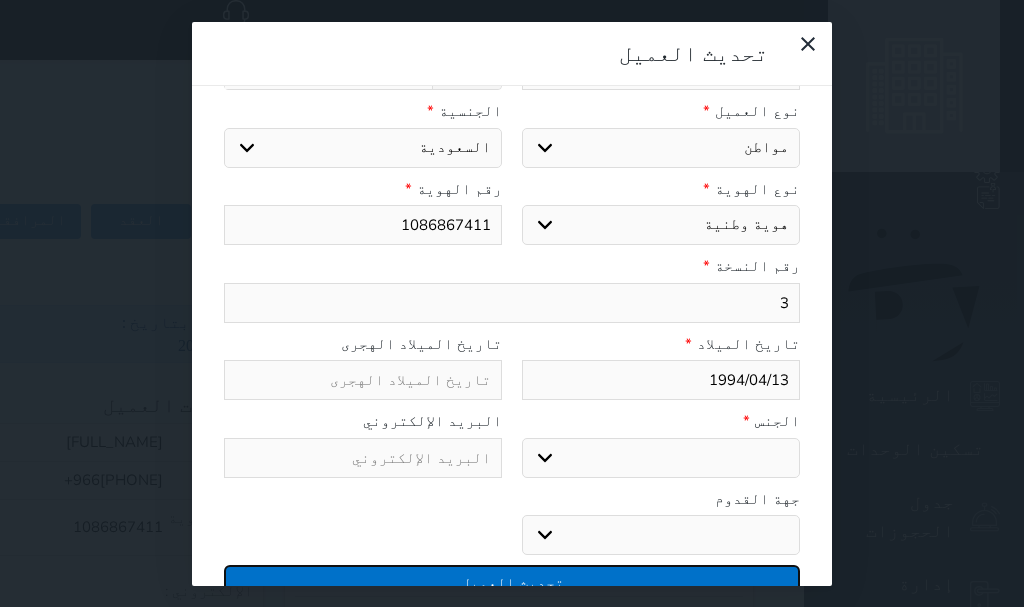 click on "تحديث العميل" at bounding box center (512, 582) 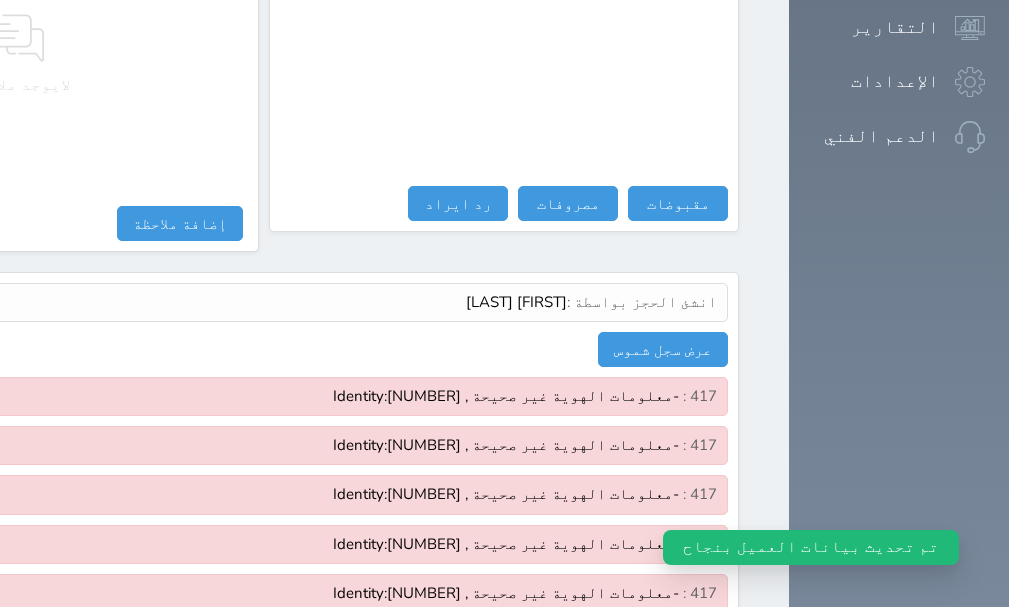 scroll, scrollTop: 1504, scrollLeft: 0, axis: vertical 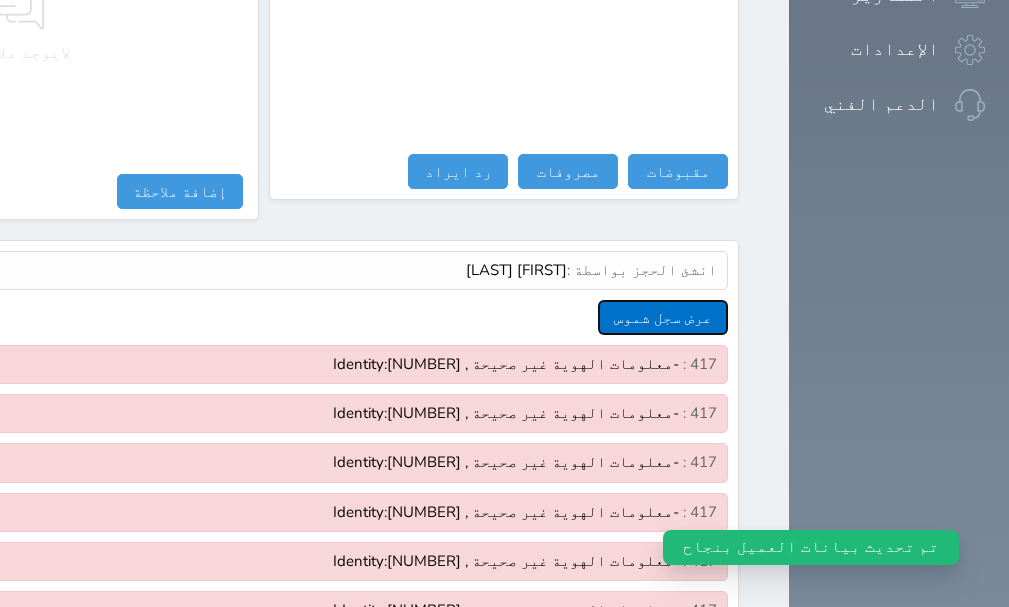 click on "عرض سجل شموس" at bounding box center [663, 317] 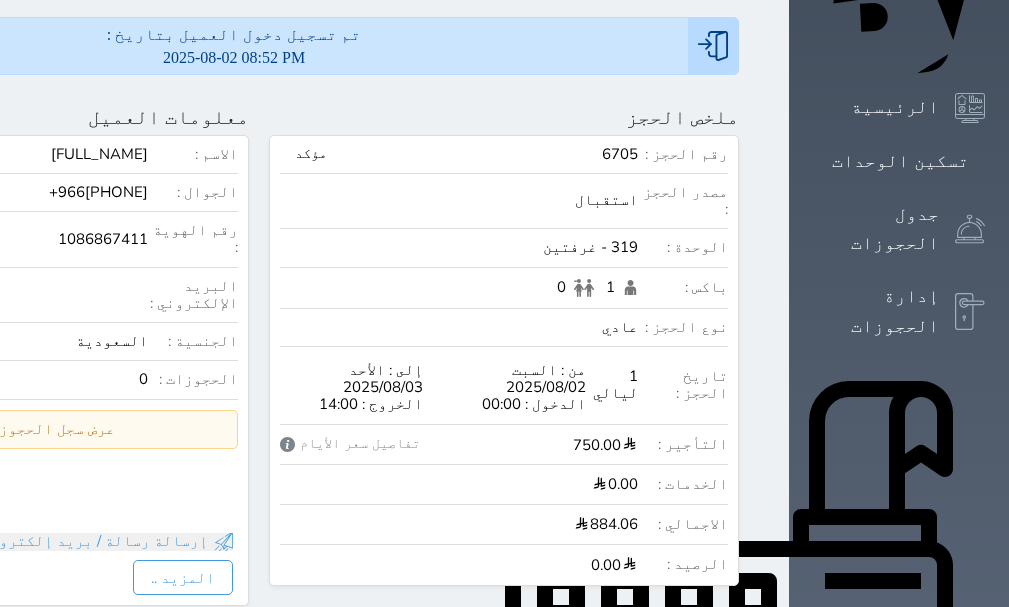 scroll, scrollTop: 0, scrollLeft: 0, axis: both 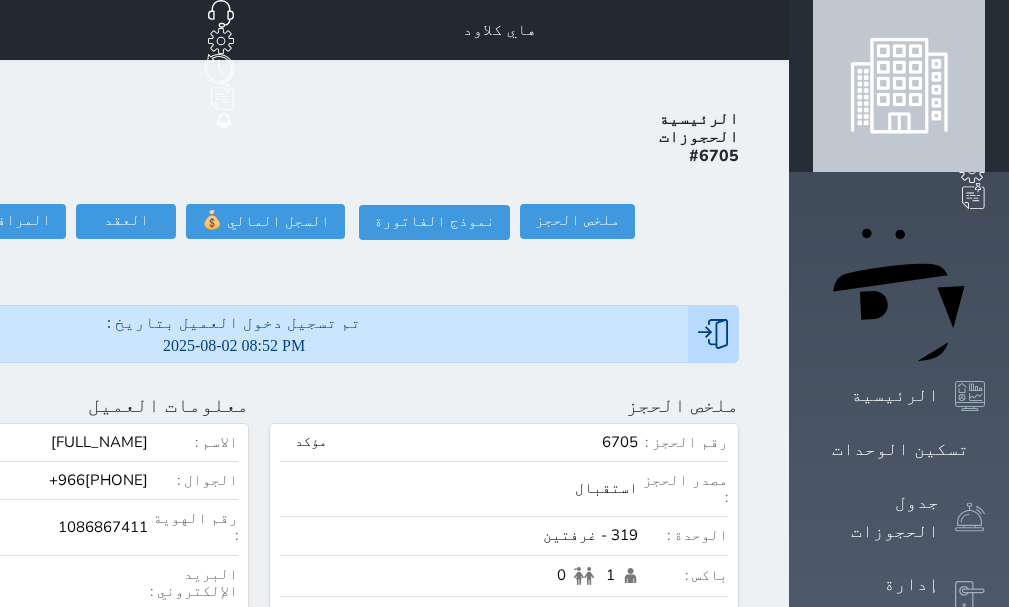 click at bounding box center [-204, 405] 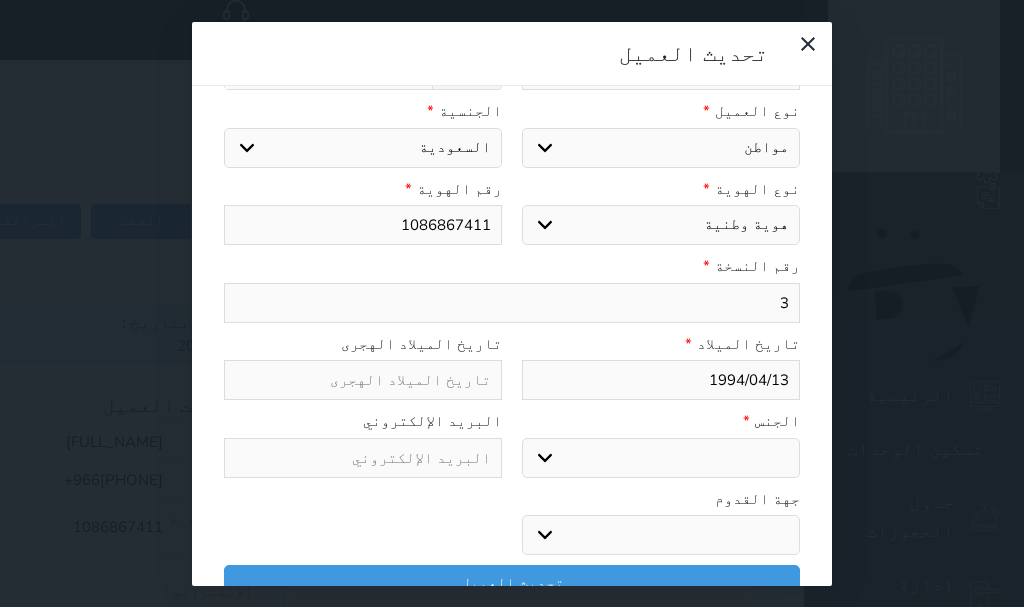 click on "3" at bounding box center [512, 303] 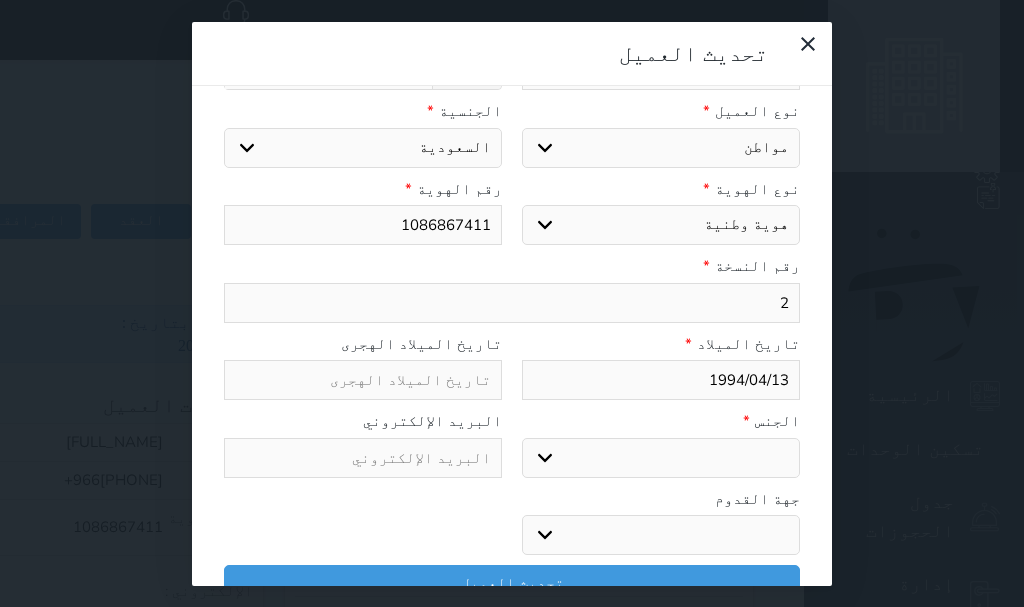click on "ذكر   انثى" at bounding box center [661, 458] 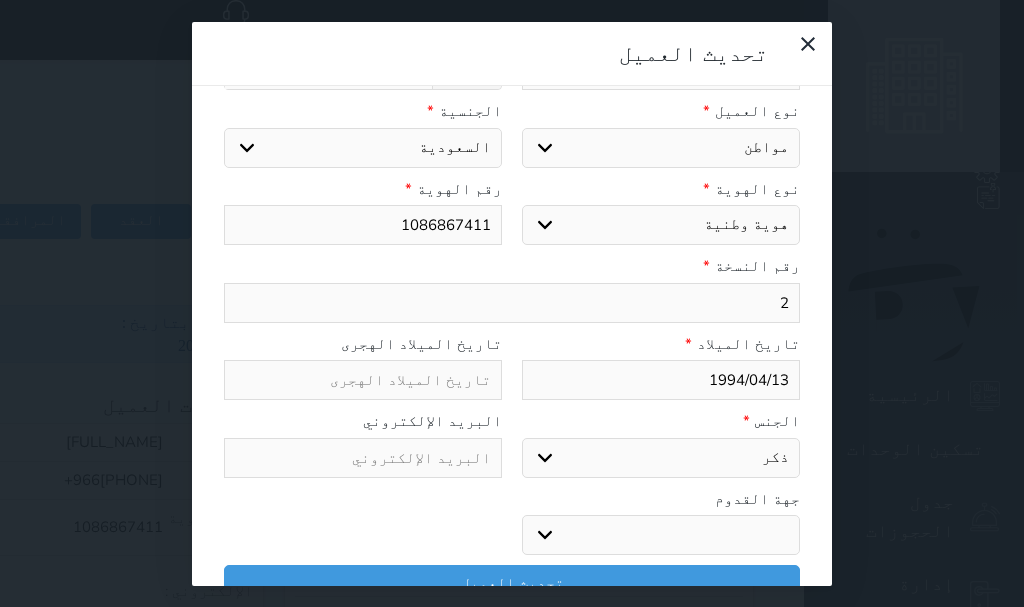 click on "ذكر   انثى" at bounding box center (661, 458) 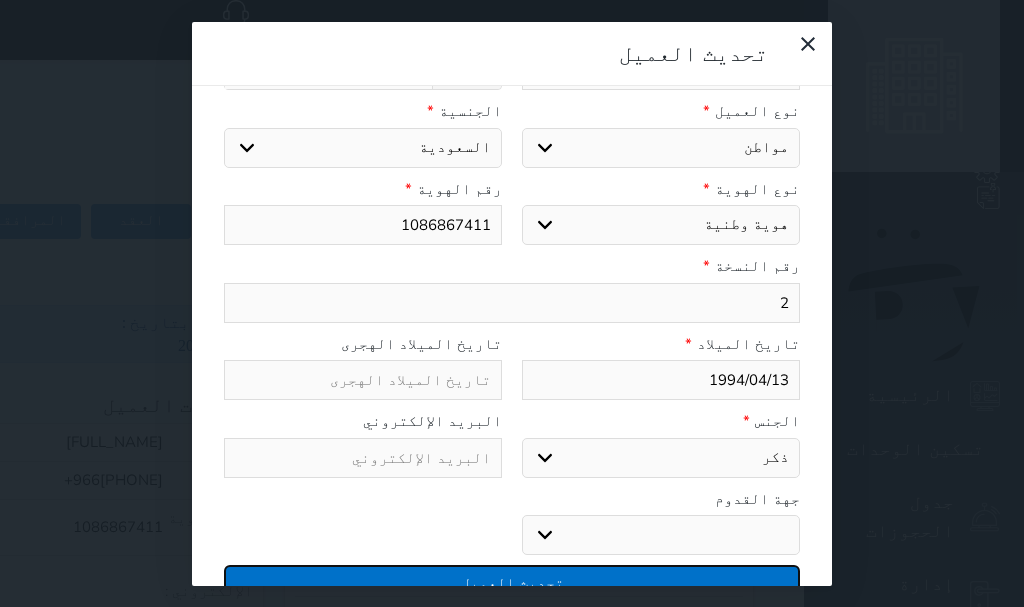 click on "تحديث العميل" at bounding box center (512, 582) 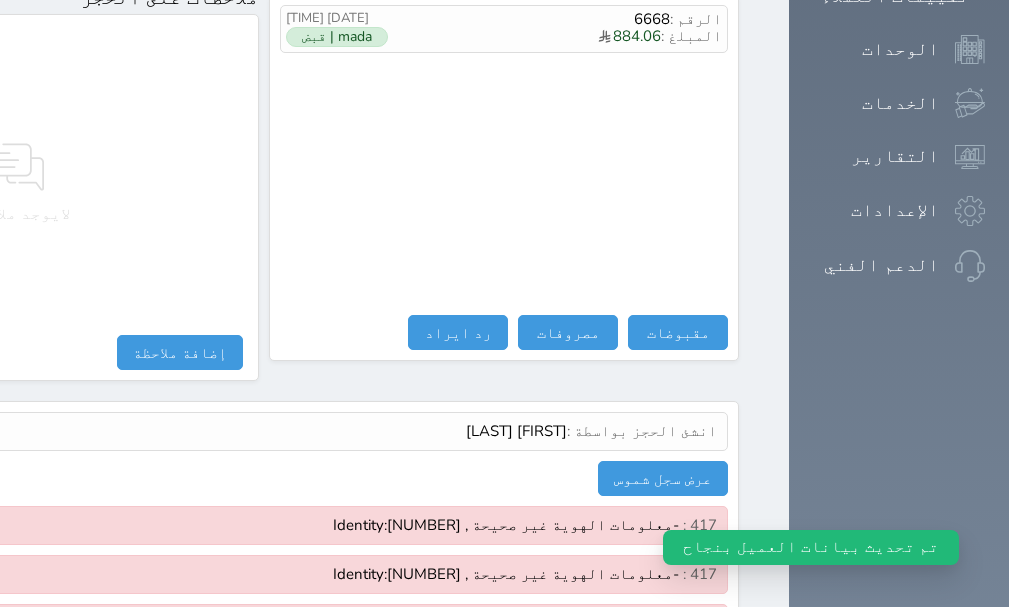 scroll, scrollTop: 1553, scrollLeft: 0, axis: vertical 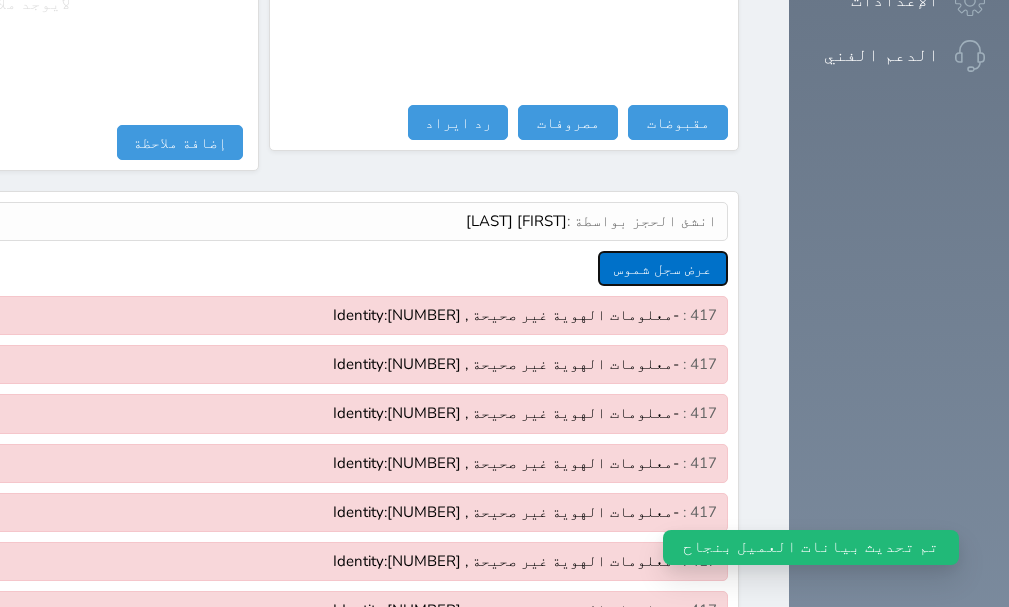 click on "عرض سجل شموس" at bounding box center (663, 268) 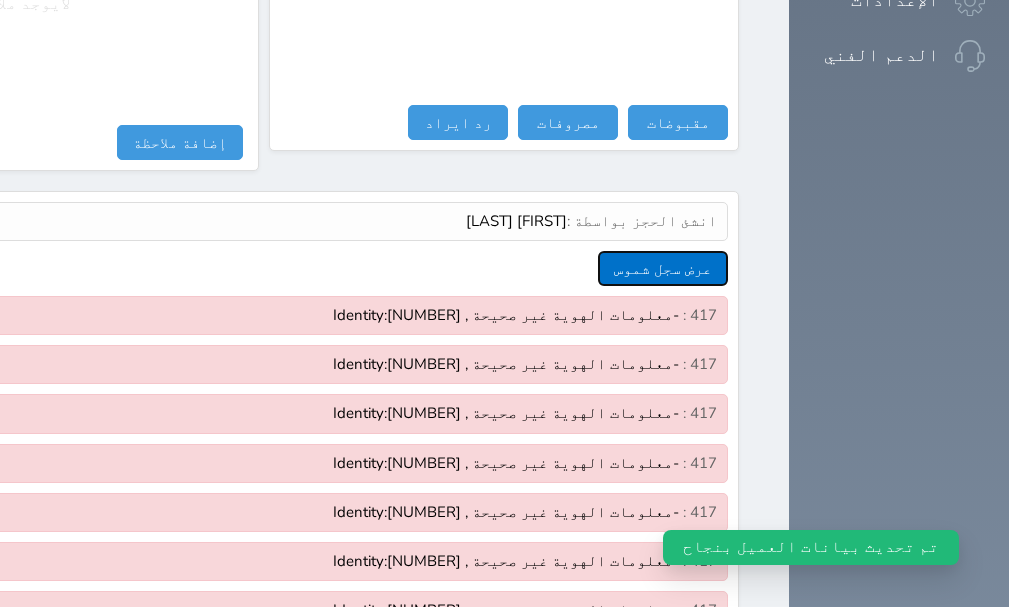 click on "عرض سجل شموس" at bounding box center [663, 268] 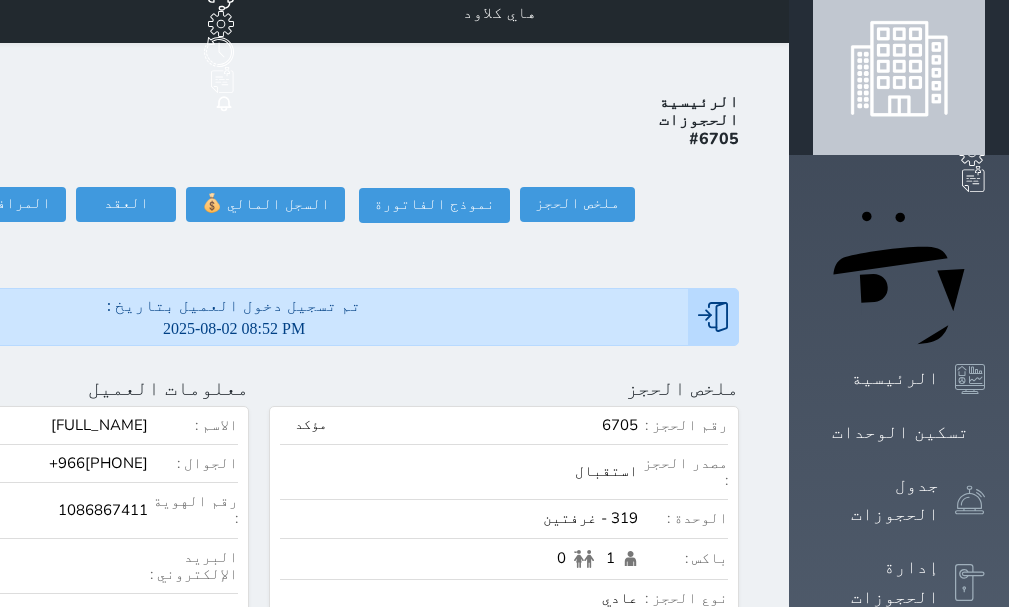 scroll, scrollTop: 0, scrollLeft: 0, axis: both 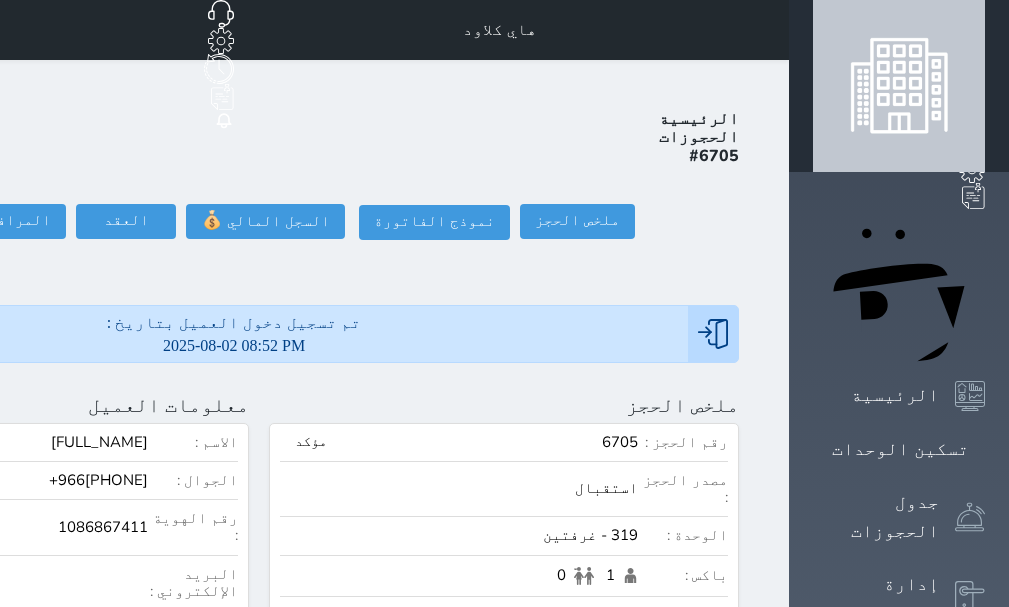 click at bounding box center (-204, 405) 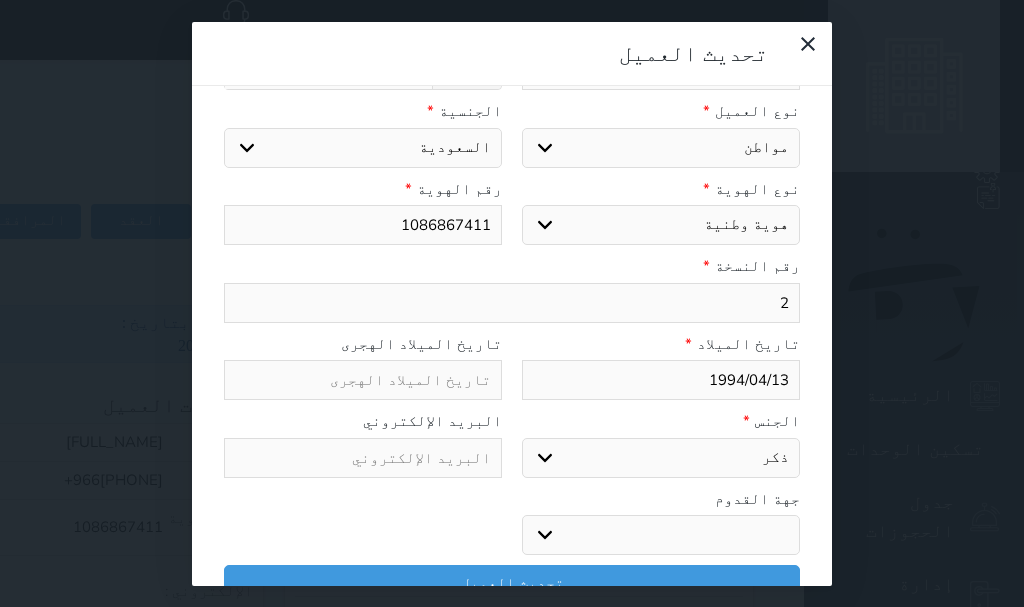 click on "2" at bounding box center (512, 303) 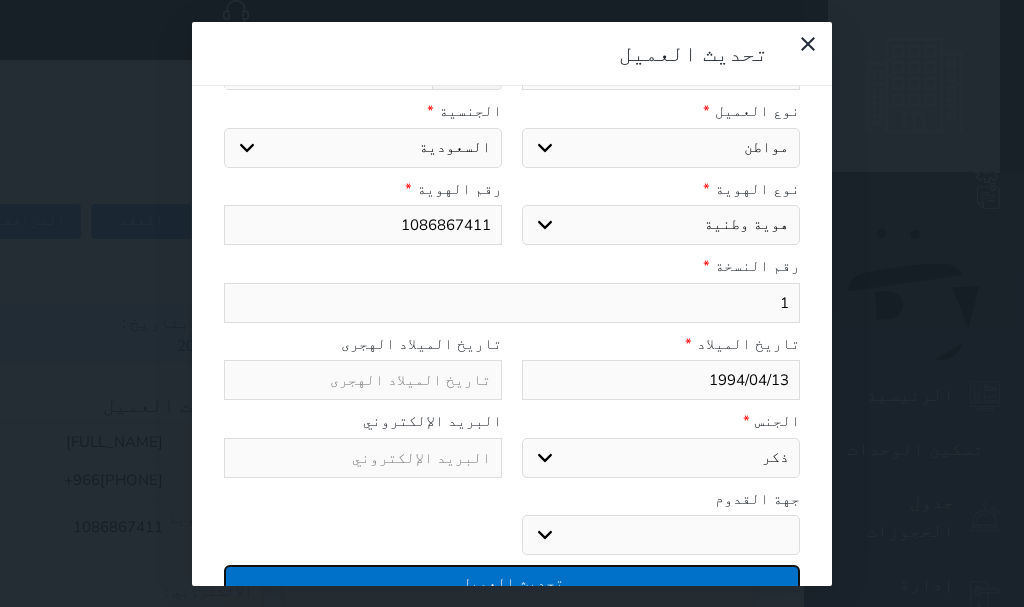 click on "تحديث العميل" at bounding box center [512, 582] 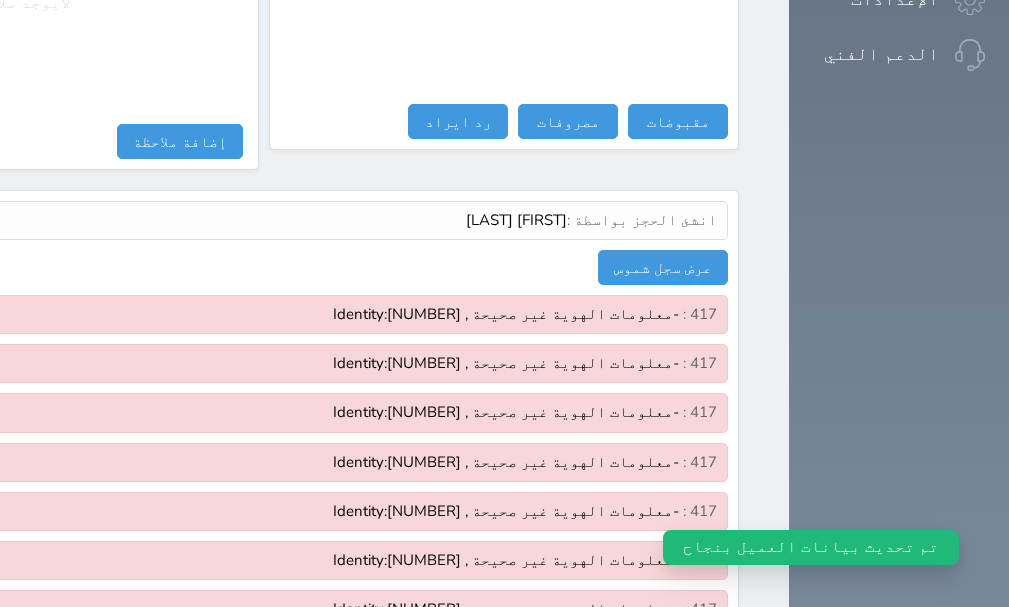 scroll, scrollTop: 1603, scrollLeft: 0, axis: vertical 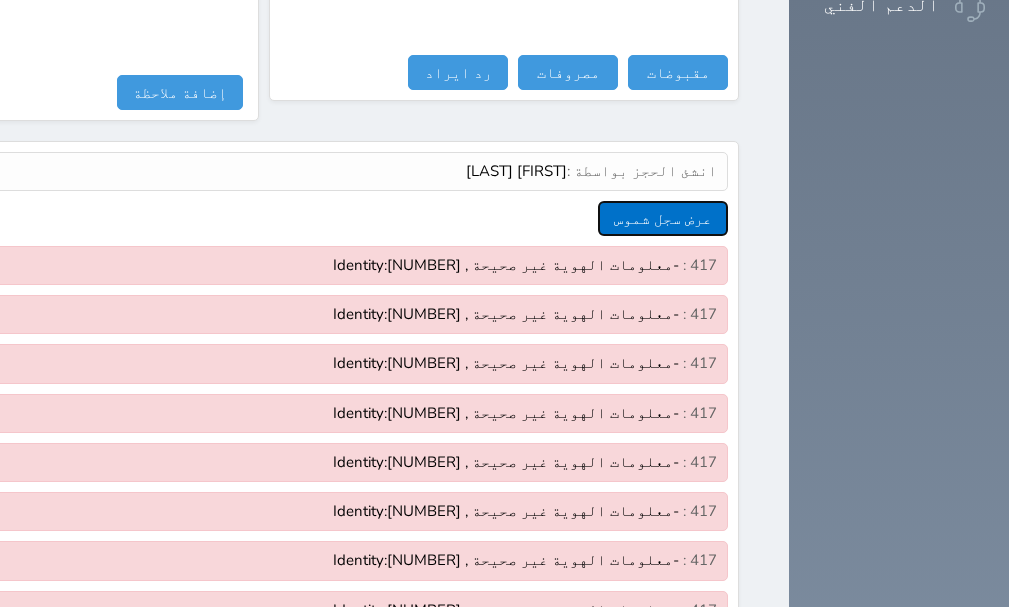 click on "عرض سجل شموس" at bounding box center (663, 218) 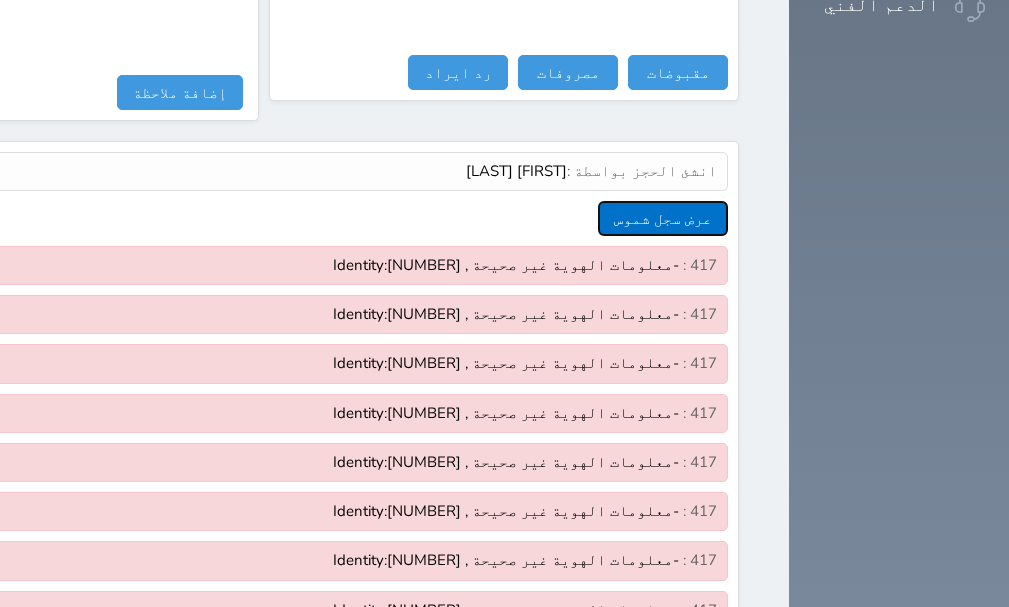 click on "عرض سجل شموس" at bounding box center [663, 218] 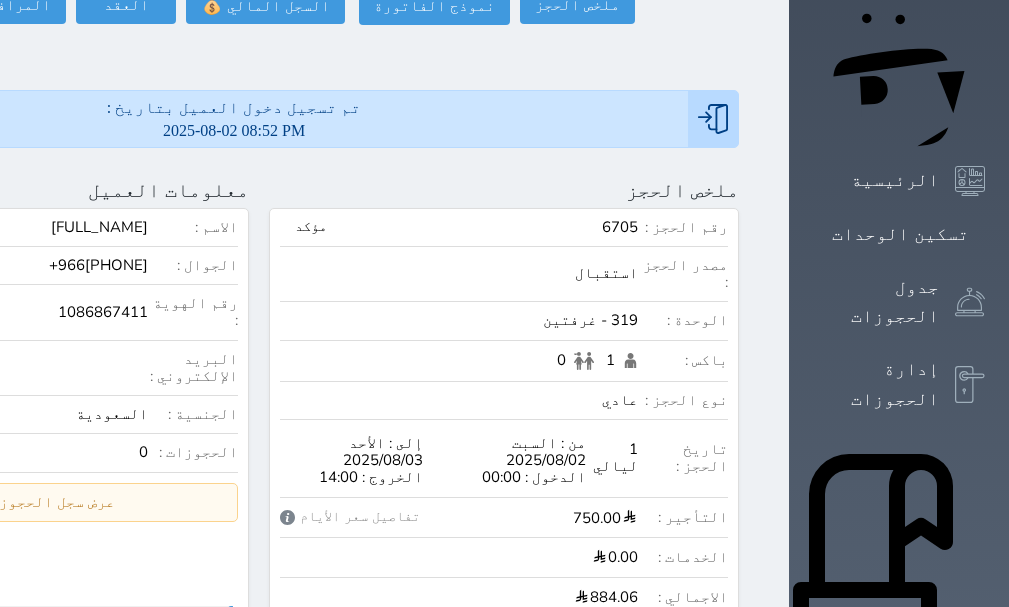 scroll, scrollTop: 0, scrollLeft: 0, axis: both 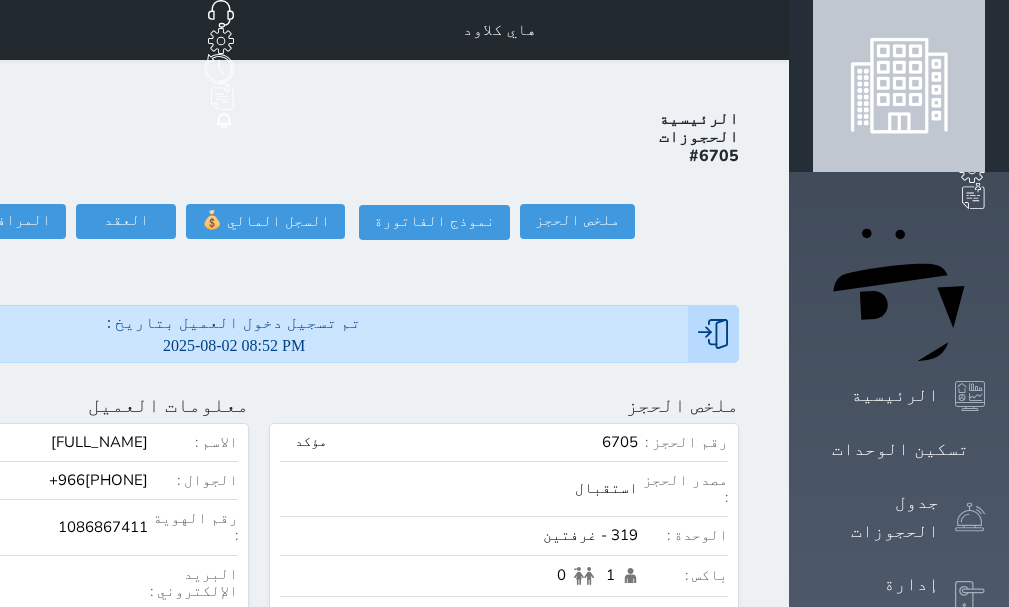 click at bounding box center (-204, 405) 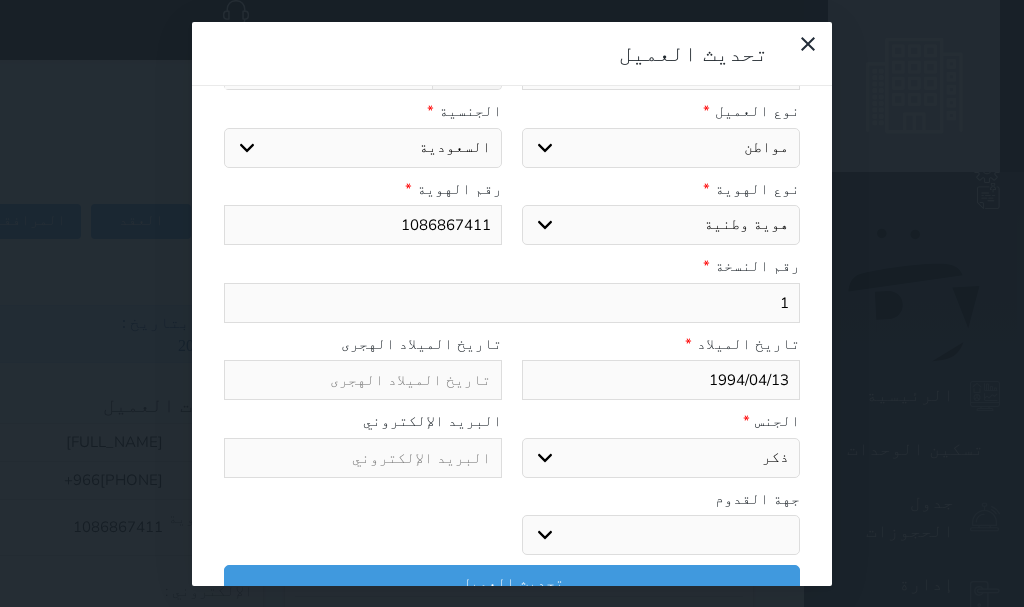 drag, startPoint x: 793, startPoint y: 235, endPoint x: 789, endPoint y: 258, distance: 23.345236 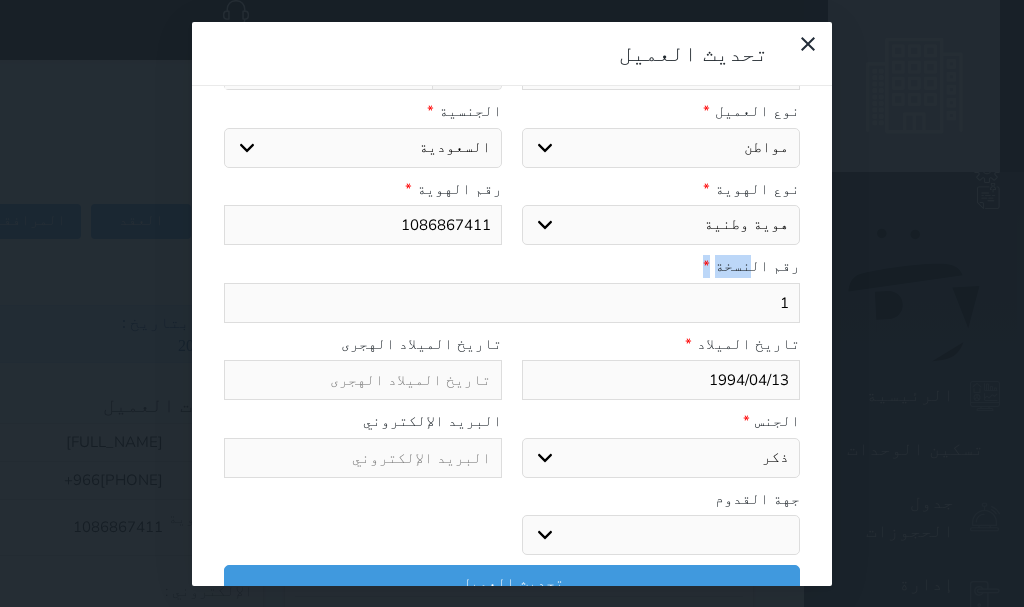 click on "1" at bounding box center (512, 303) 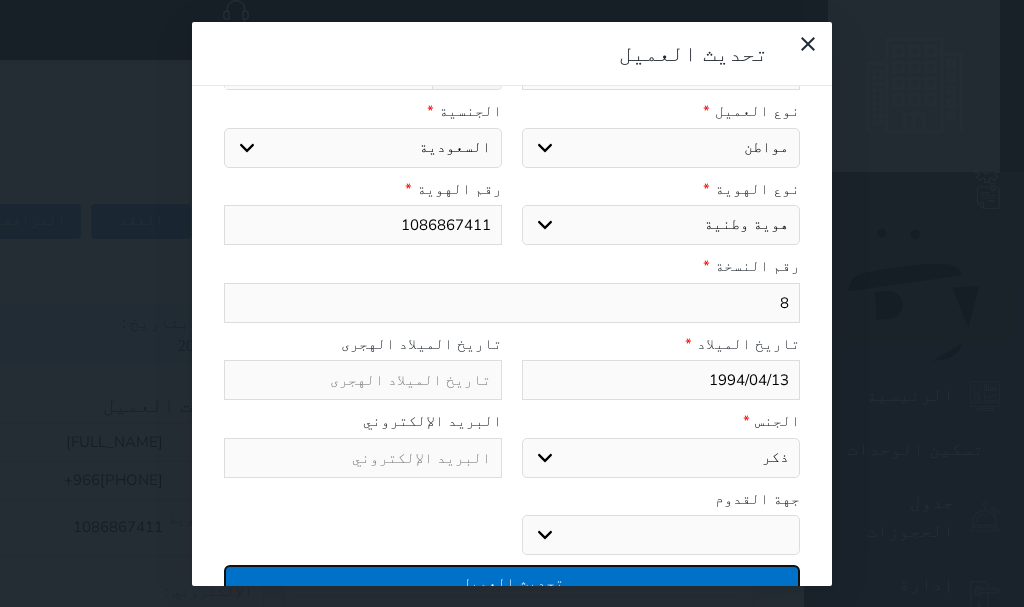 click on "تحديث العميل" at bounding box center (512, 582) 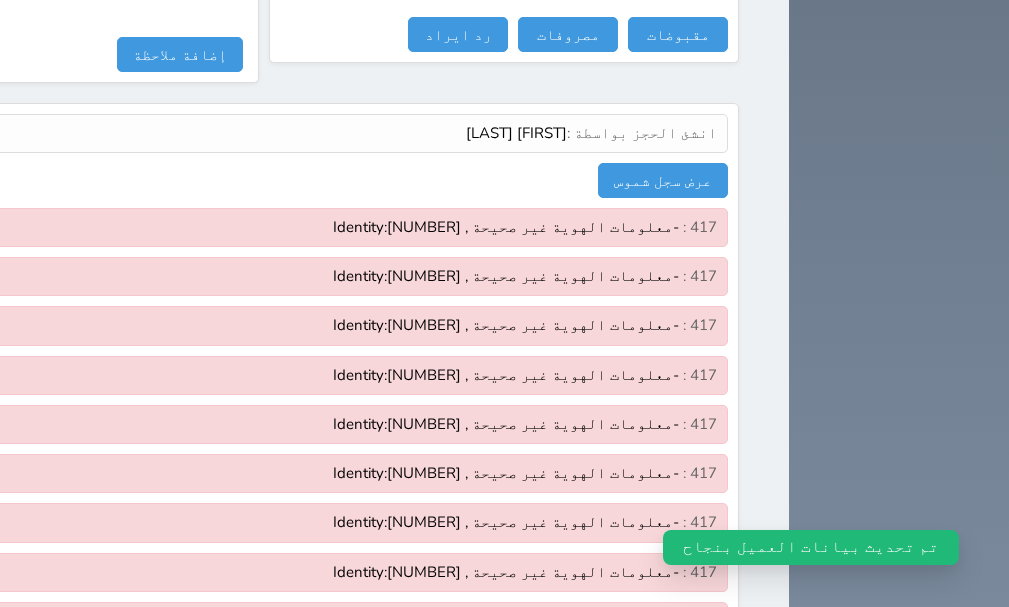 scroll, scrollTop: 1652, scrollLeft: 0, axis: vertical 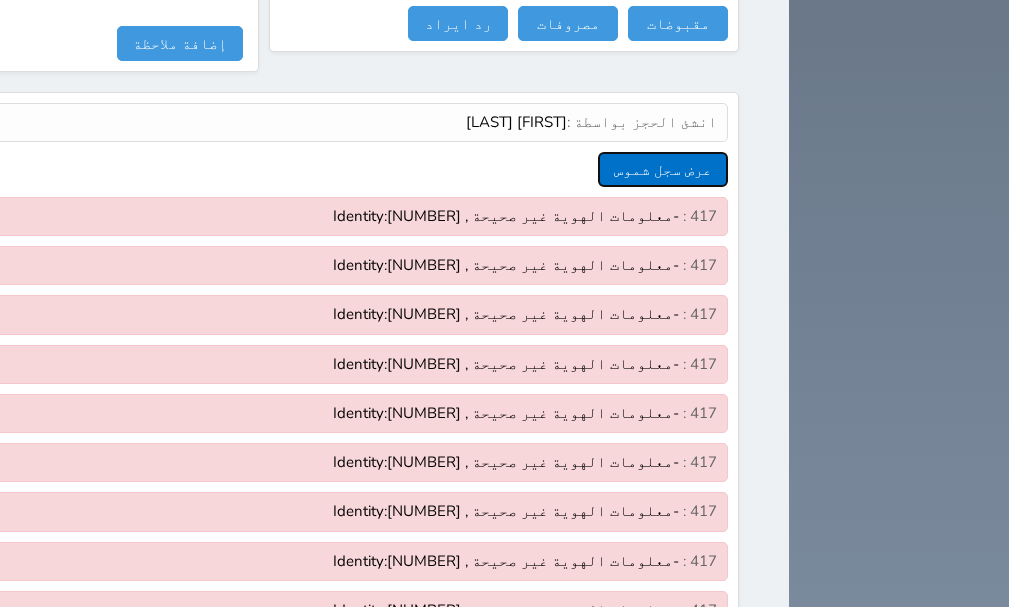 click on "عرض سجل شموس" at bounding box center [663, 169] 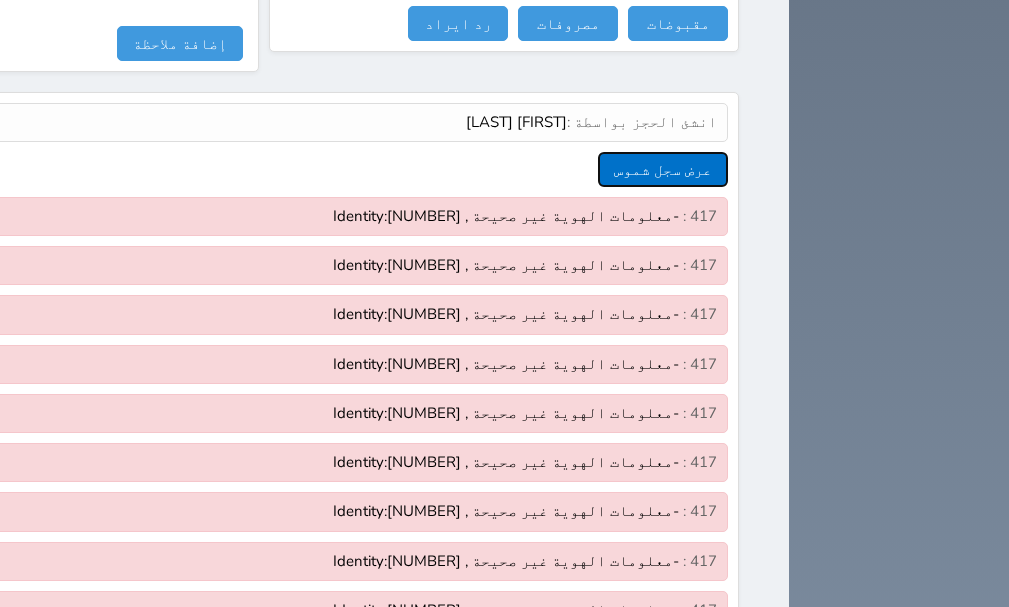 click on "عرض سجل شموس" at bounding box center (663, 169) 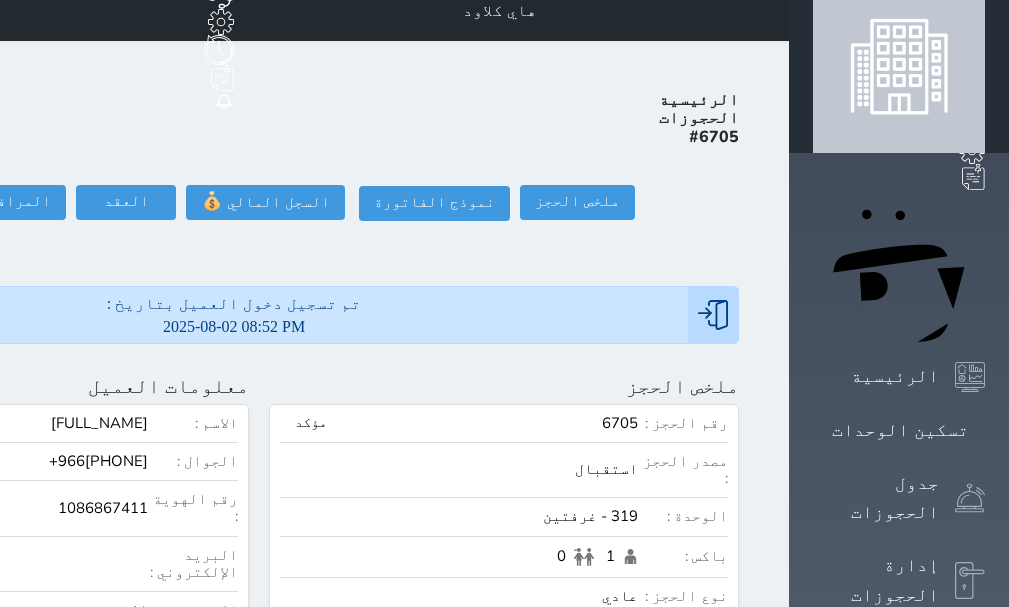 scroll, scrollTop: 0, scrollLeft: 0, axis: both 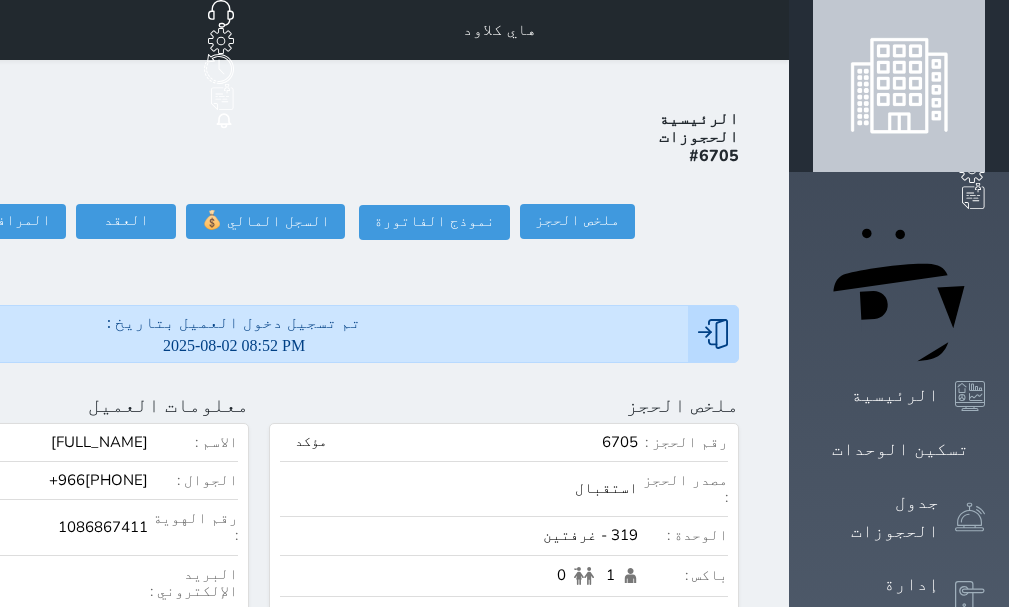 click on "معلومات العميل           تحديث العميل                 البحث عن العملاء :        الاسم       رقم الهوية       البريد الإلكتروني       الجوال       [FIRST] [LAST] +966[PHONE]     تغيير العميل                الاسم *   [FIRST] [LAST]   رقم الجوال *       ▼     Afghanistan (‫افغانستان‬‎)   +93   Albania (Shqipëri)   +355   Algeria (‫الجزائر‬‎)   +213   American Samoa   +1684   Andorra   +376   Angola   +244   Anguilla   +1264   Antigua and Barbuda   +1268   Argentina   +54   Armenia (Հայաստան)   +374   Aruba   +297   Australia   +61   Austria (Österreich)   +43   Azerbaijan ( Azərbaycan)   +994   Bahamas   +1242   Bahrain (‫البحرين‬‎)   +973   Bangladesh (বাংলাদেশ)   +880   Barbados   +1246   Belarus (Беларусь)   +375   Belgium (België)   +32   Belize   +501   Benin (Bénin)   +229   Bermuda   +1441     +975" at bounding box center (14, 1058) 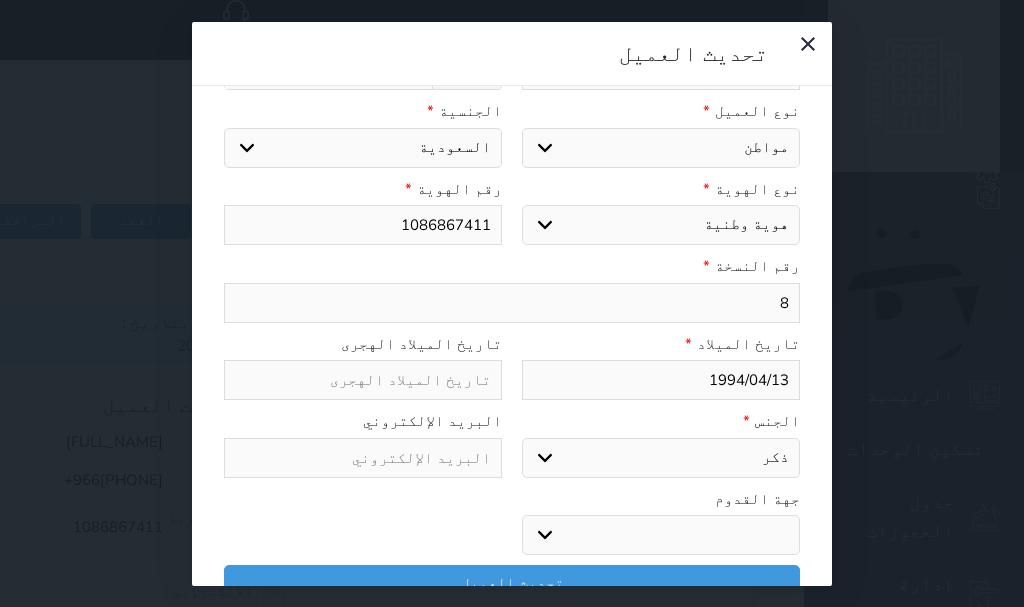 click on "8" at bounding box center [512, 303] 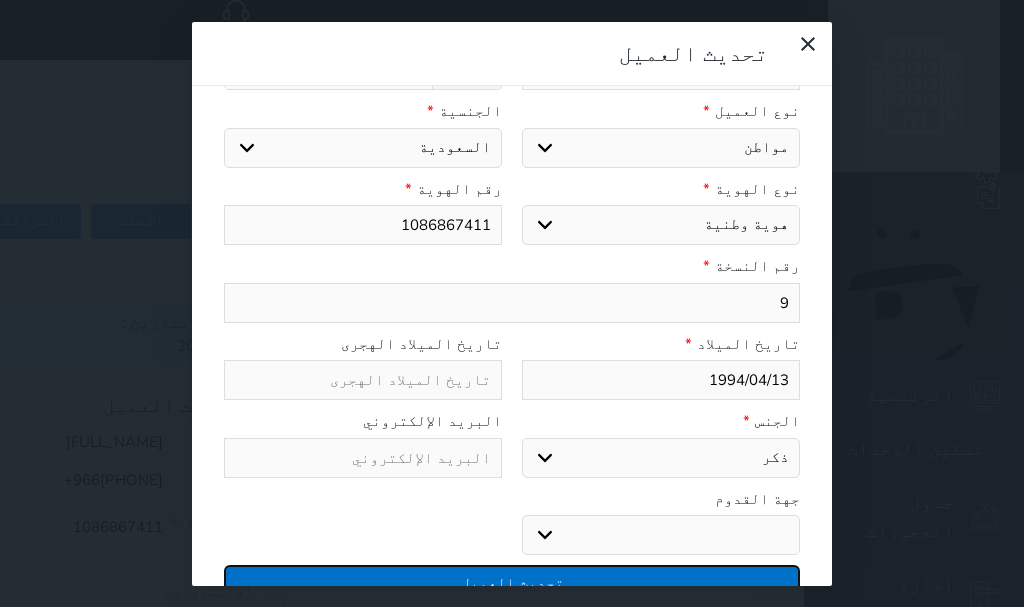 click on "تحديث العميل" at bounding box center (512, 582) 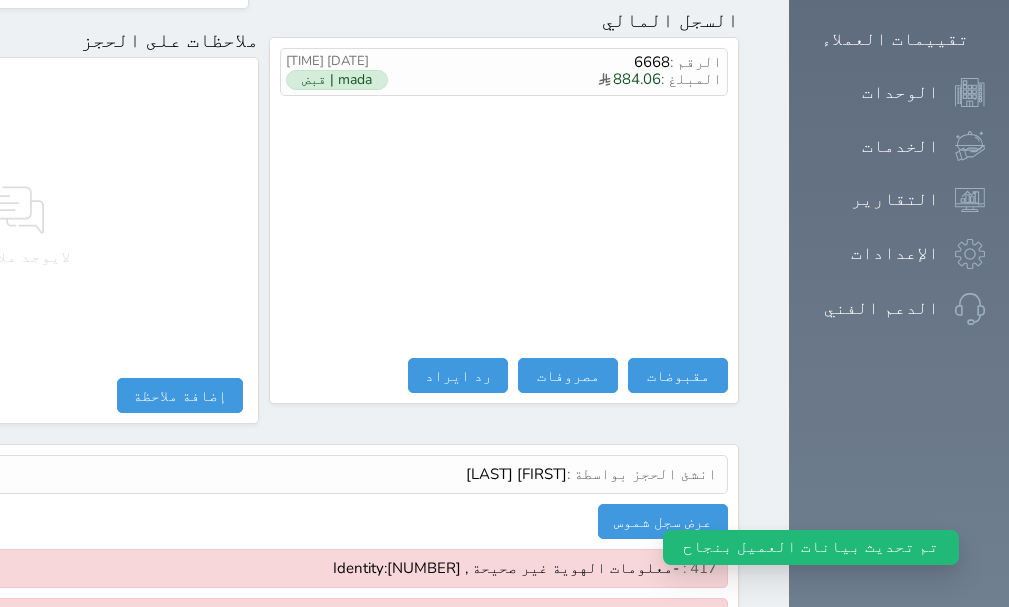 scroll, scrollTop: 1701, scrollLeft: 0, axis: vertical 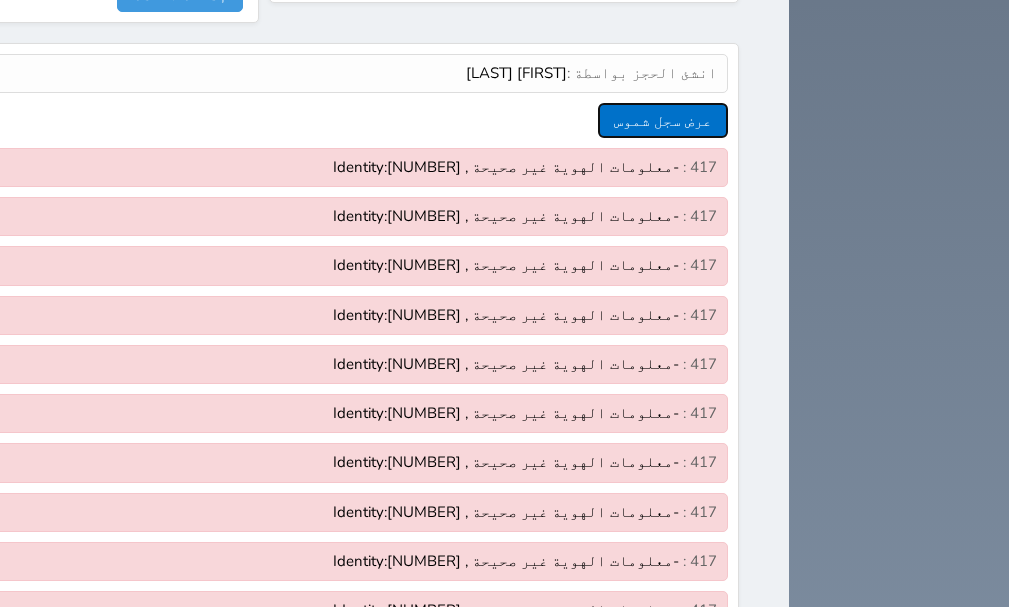 click on "عرض سجل شموس" at bounding box center (663, 120) 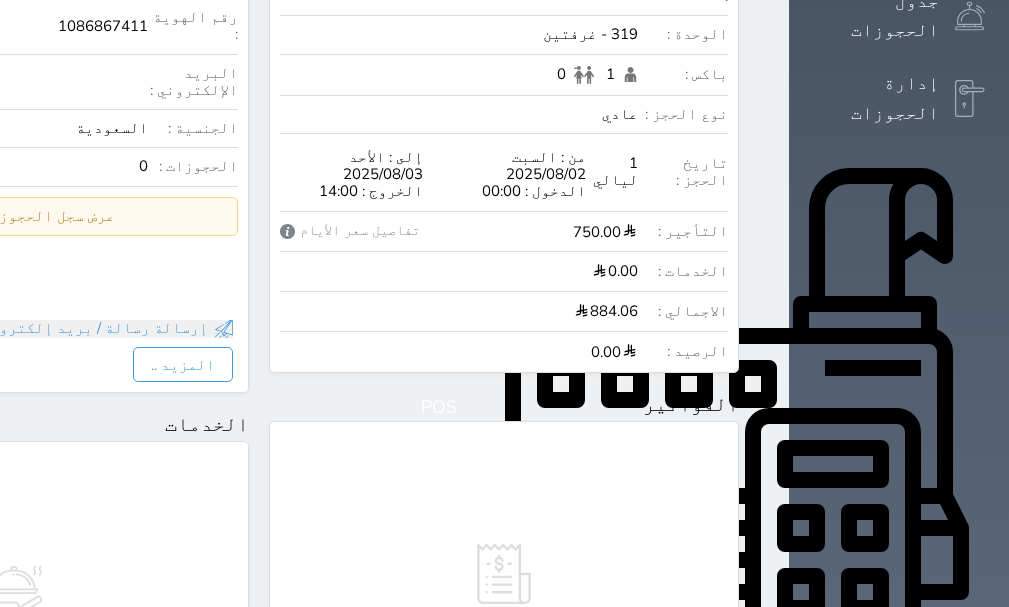 scroll, scrollTop: 0, scrollLeft: 0, axis: both 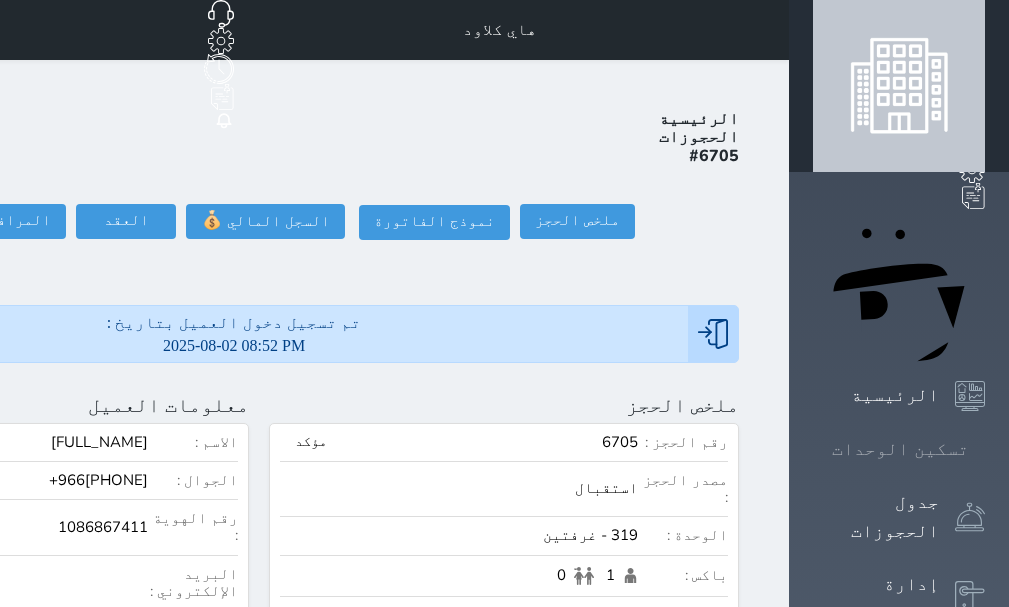 click on "تسكين الوحدات" at bounding box center (900, 449) 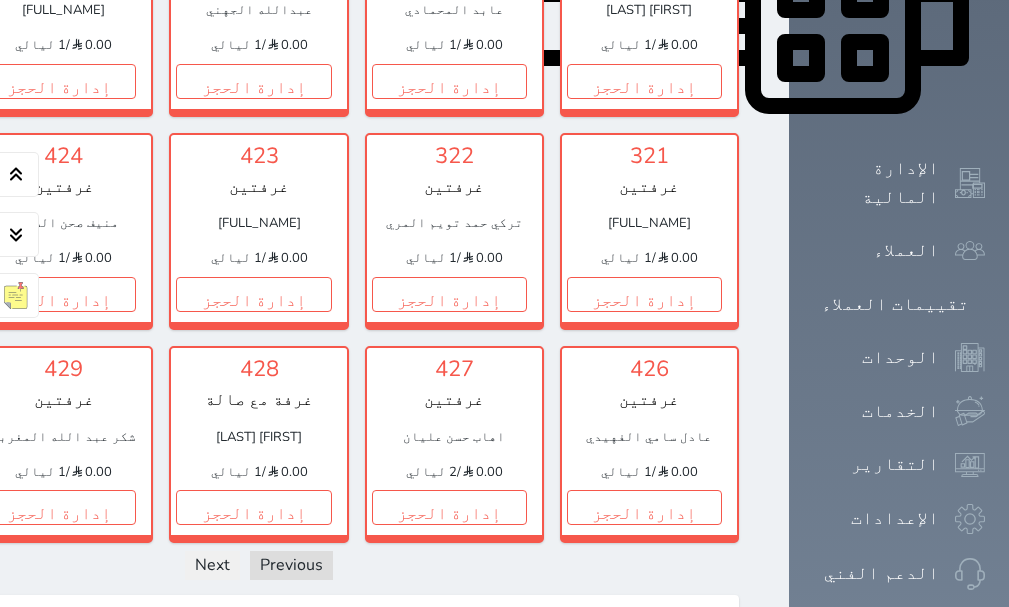 scroll, scrollTop: 1078, scrollLeft: 0, axis: vertical 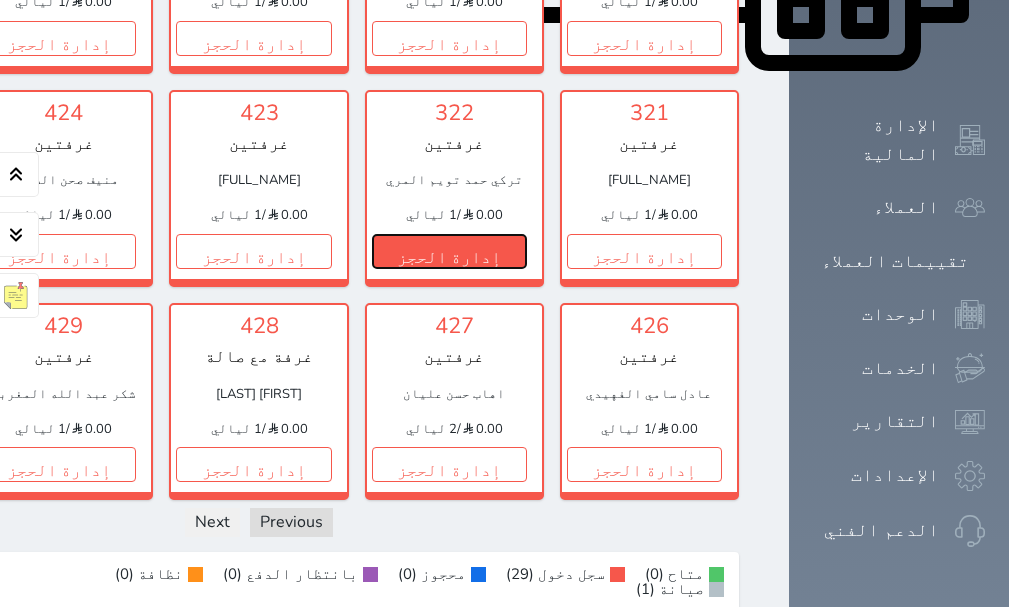 click on "إدارة الحجز" at bounding box center (449, 251) 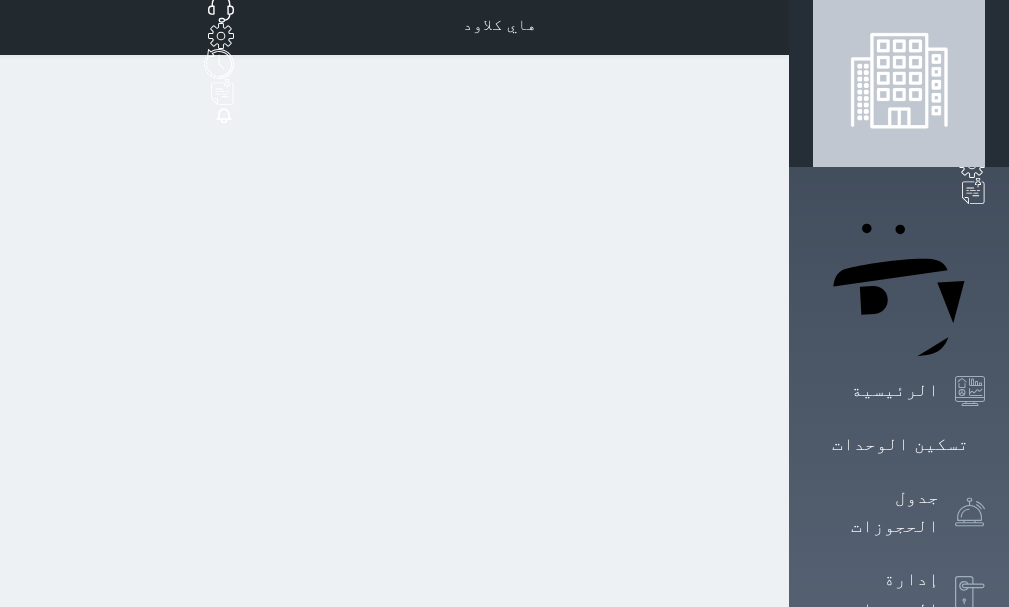 scroll, scrollTop: 0, scrollLeft: 0, axis: both 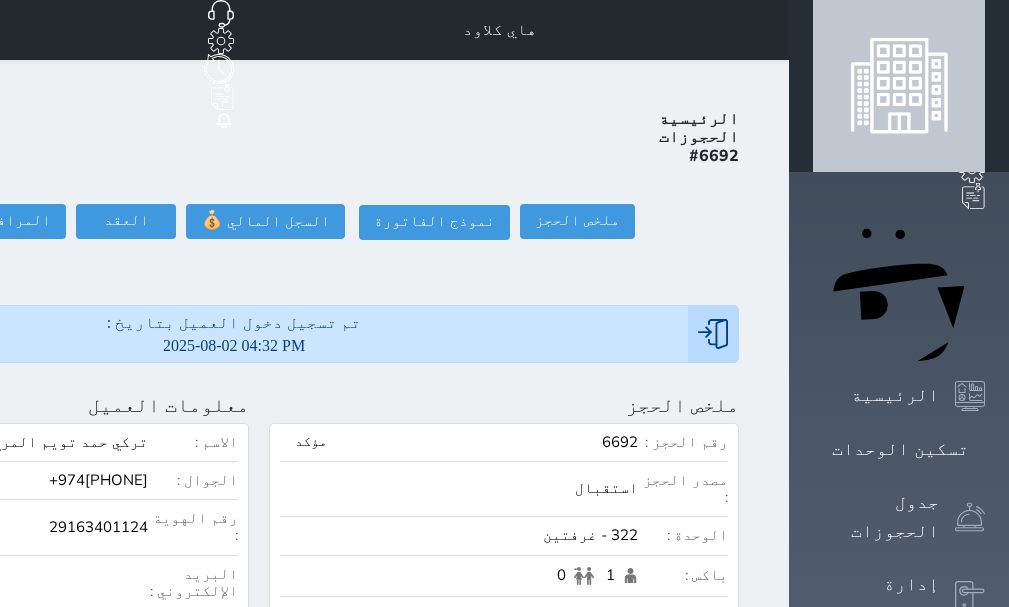 click on "تسجيل مغادرة" at bounding box center (-145, 221) 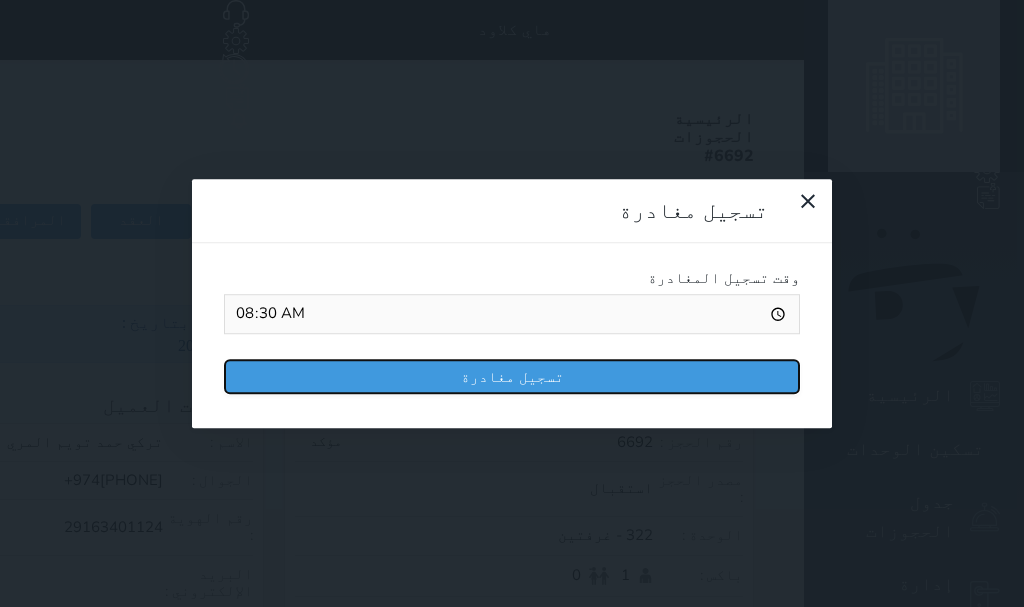 click on "تسجيل مغادرة" at bounding box center [512, 376] 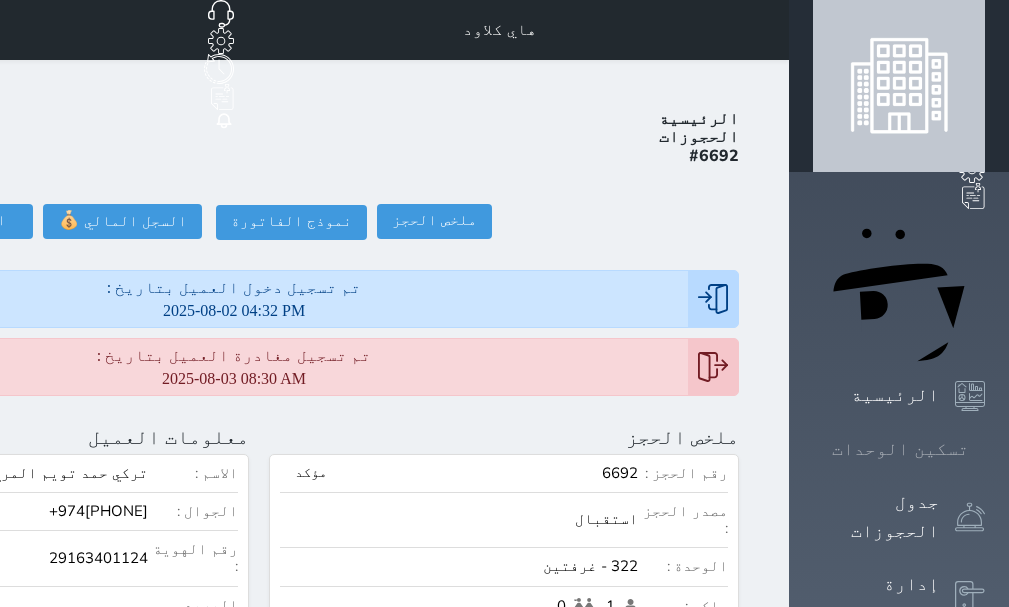 click on "تسكين الوحدات" at bounding box center (900, 449) 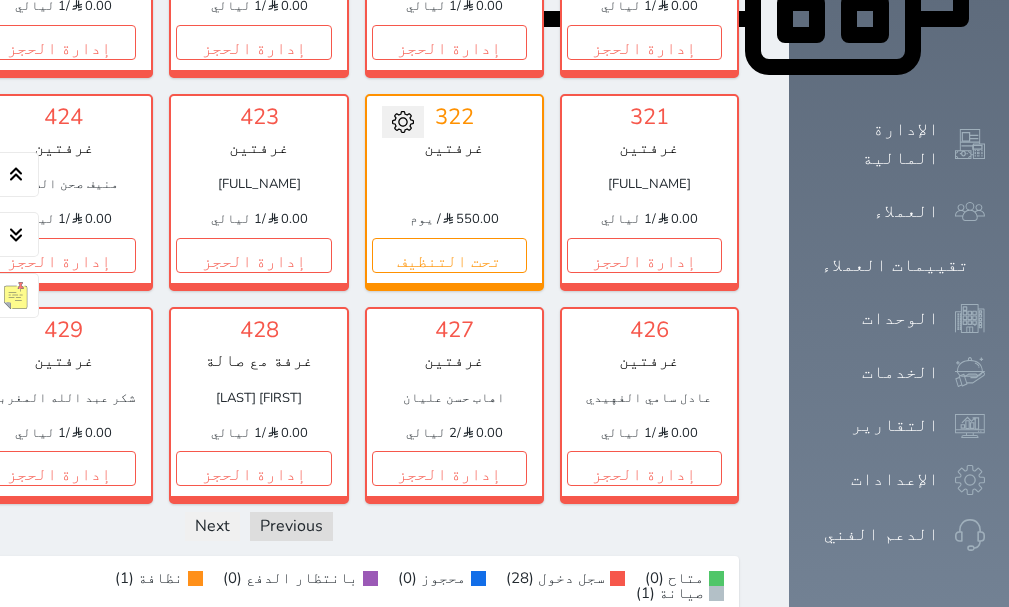 scroll, scrollTop: 1178, scrollLeft: 0, axis: vertical 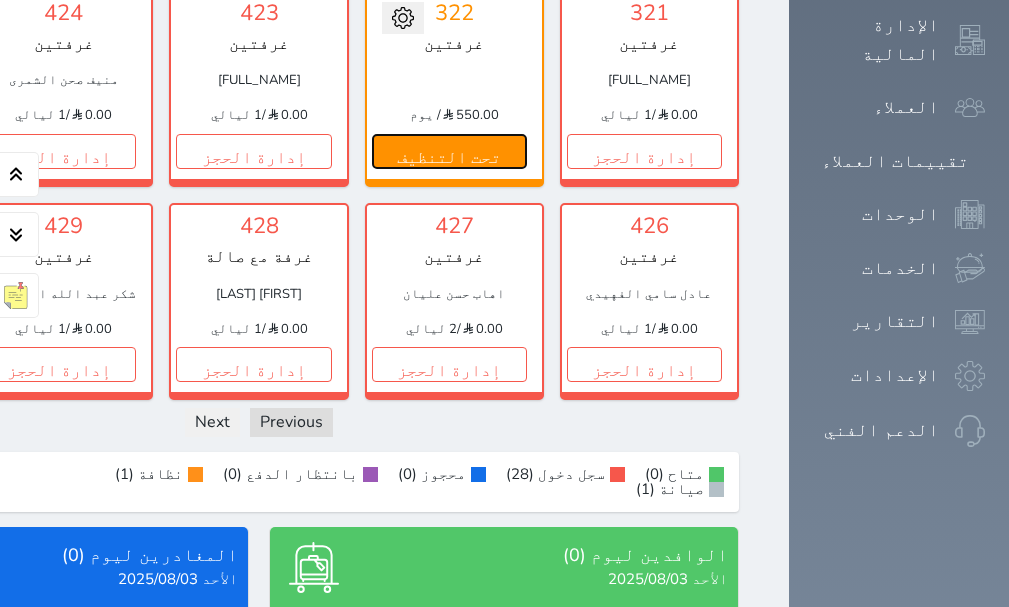 drag, startPoint x: 637, startPoint y: 306, endPoint x: 626, endPoint y: 272, distance: 35.735138 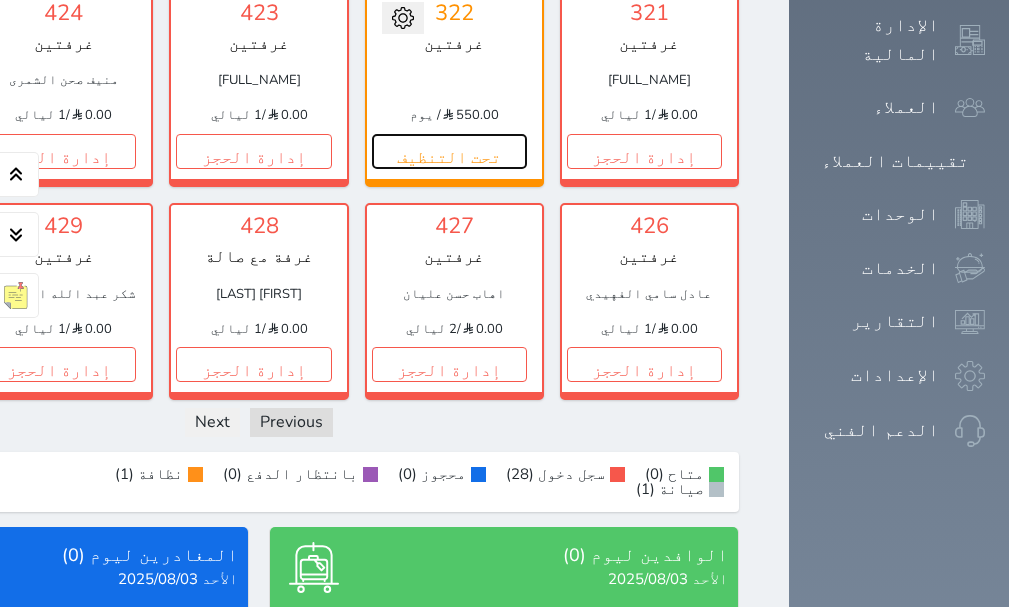 click on "تحت التنظيف" at bounding box center [449, 151] 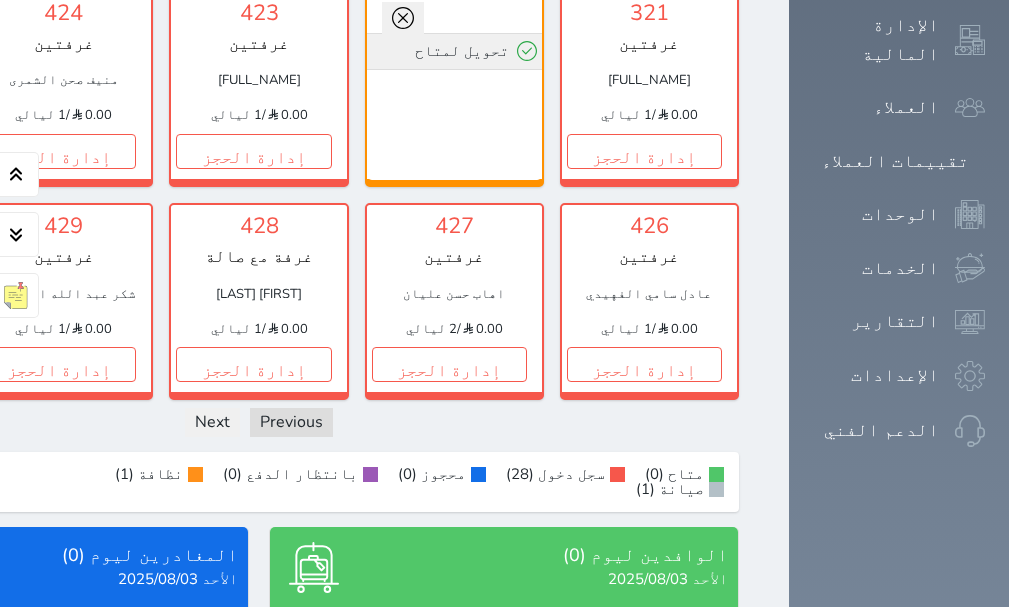 click on "تحويل لمتاح" at bounding box center [454, 51] 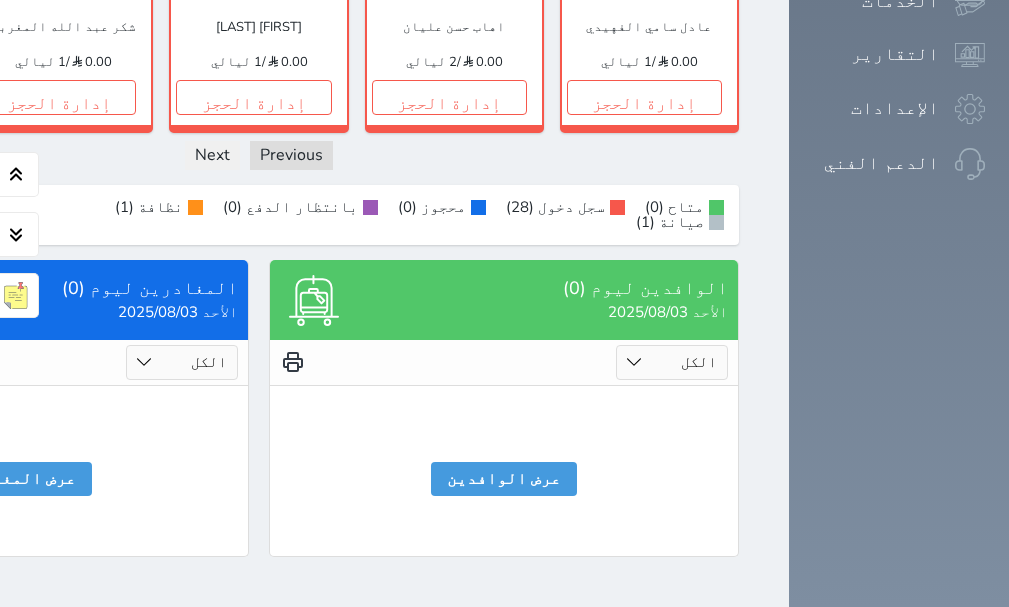 scroll, scrollTop: 1709, scrollLeft: 0, axis: vertical 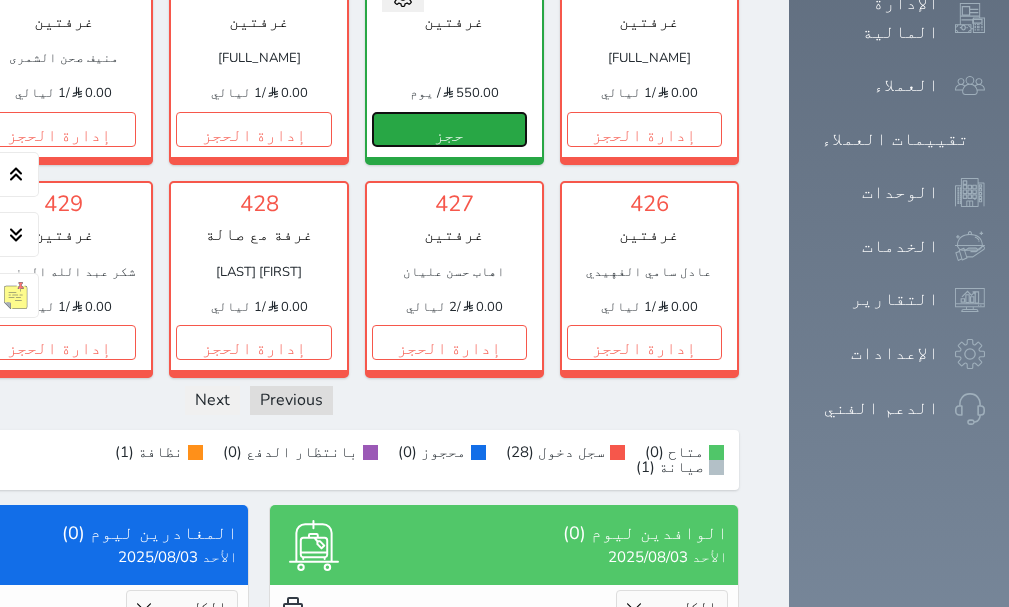 click on "حجز" at bounding box center [449, 129] 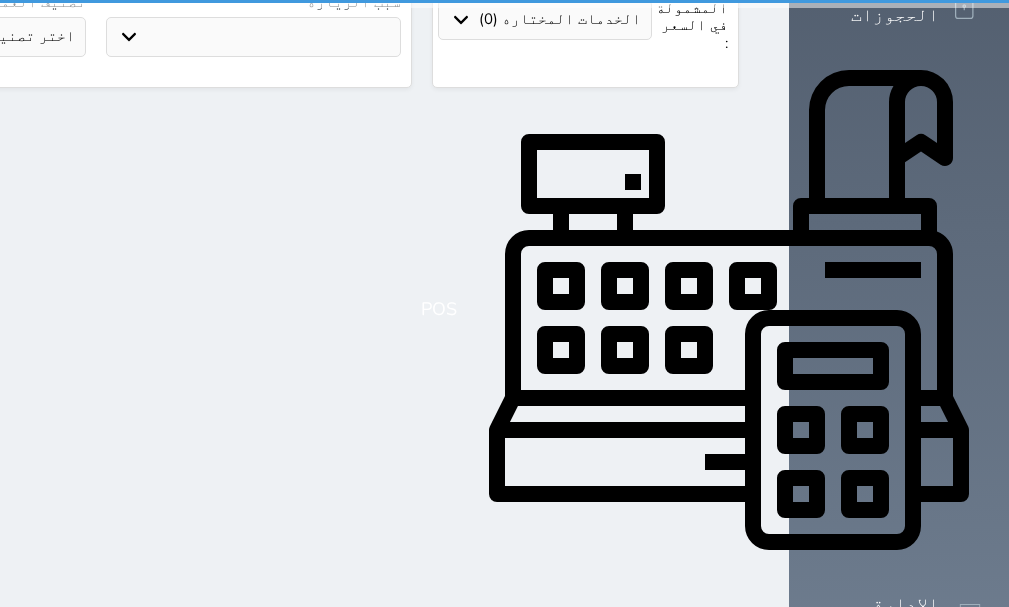 scroll, scrollTop: 0, scrollLeft: 0, axis: both 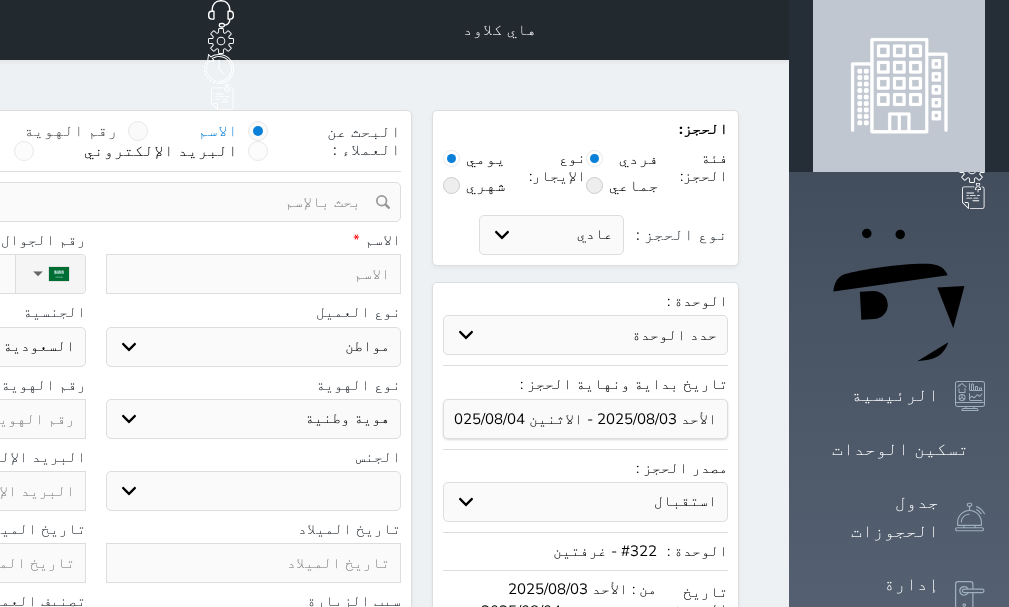 click at bounding box center [138, 131] 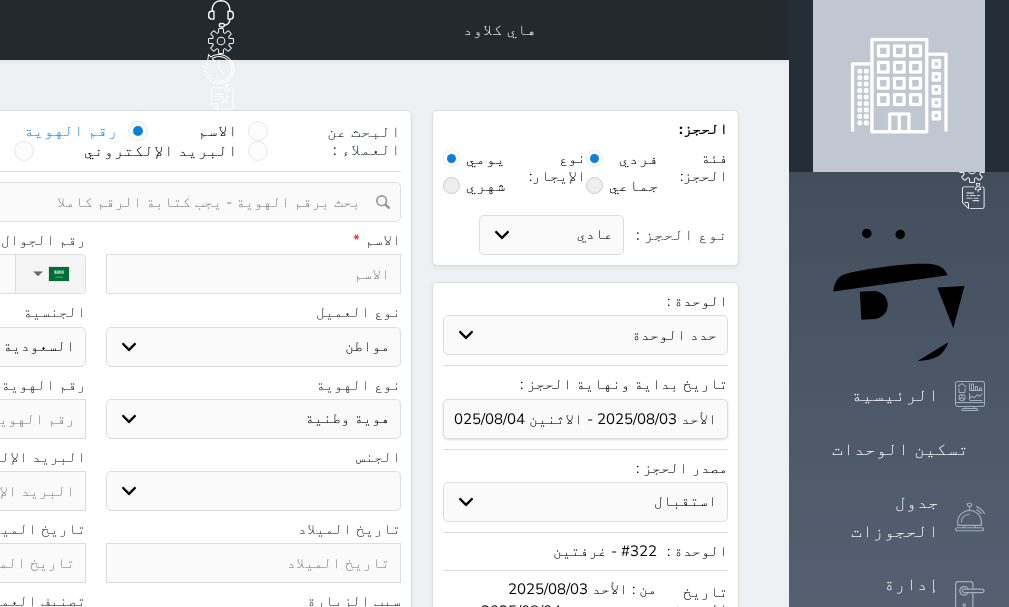 click at bounding box center (88, 202) 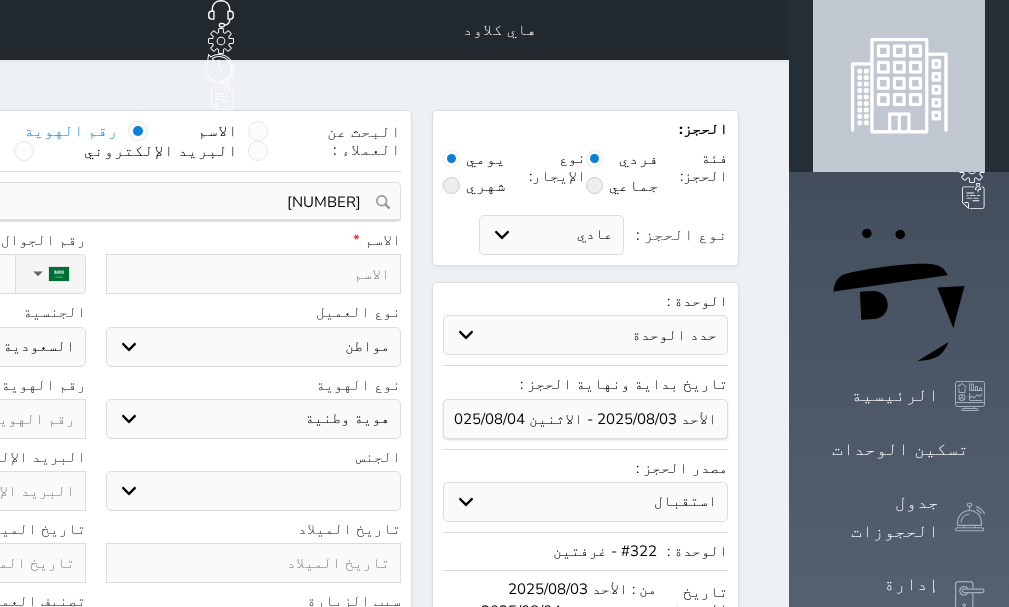 click at bounding box center [254, 274] 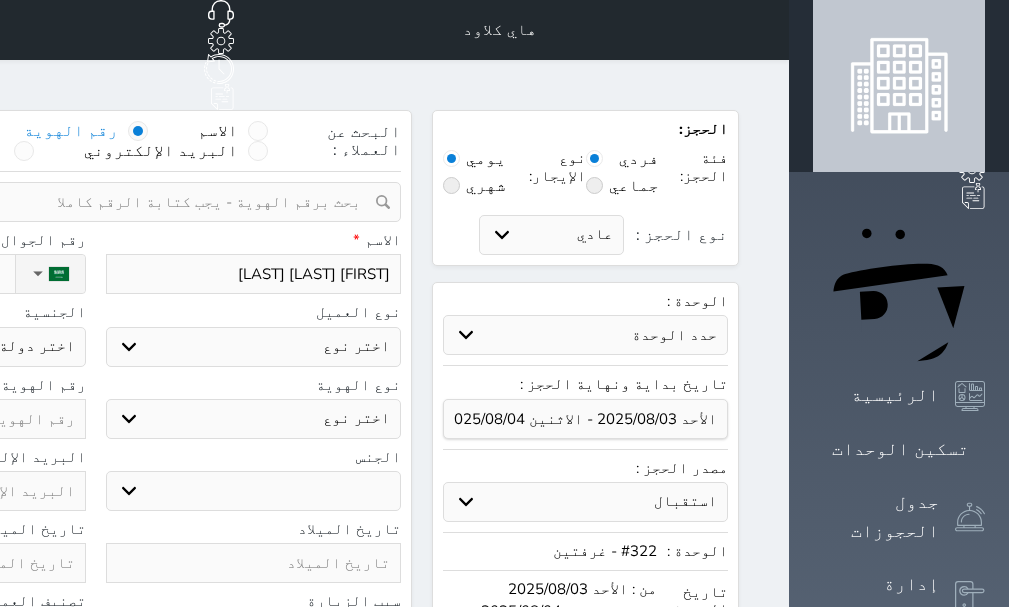 click on "اختر نوع   مواطن مواطن خليجي زائر مقيم" at bounding box center (254, 347) 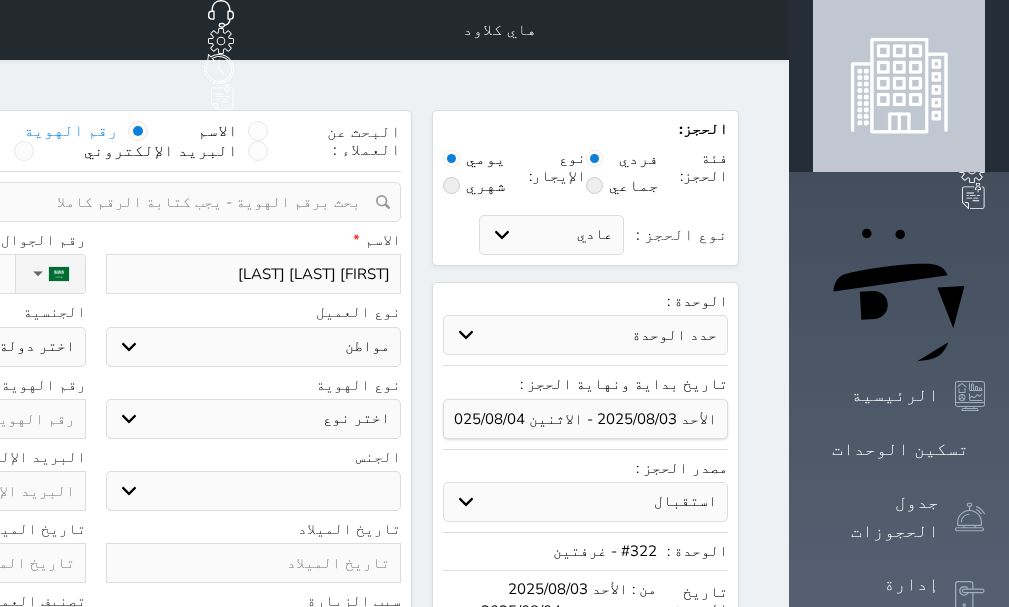 click on "اختر نوع   مواطن مواطن خليجي زائر مقيم" at bounding box center (254, 347) 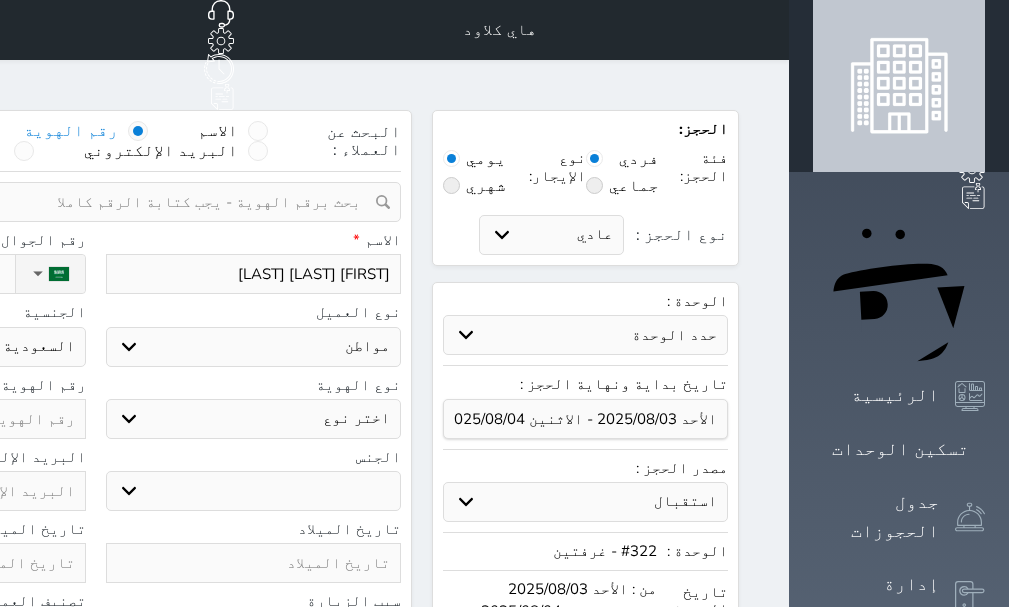 click on "اختر نوع   هوية وطنية هوية عائلية جواز السفر" at bounding box center [254, 419] 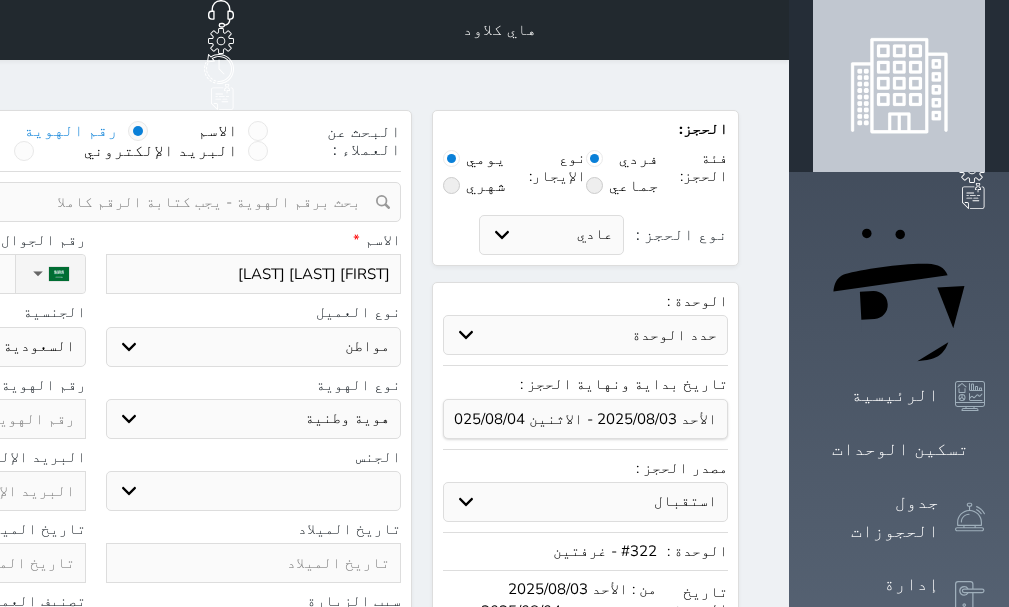 click on "اختر نوع   هوية وطنية هوية عائلية جواز السفر" at bounding box center (254, 419) 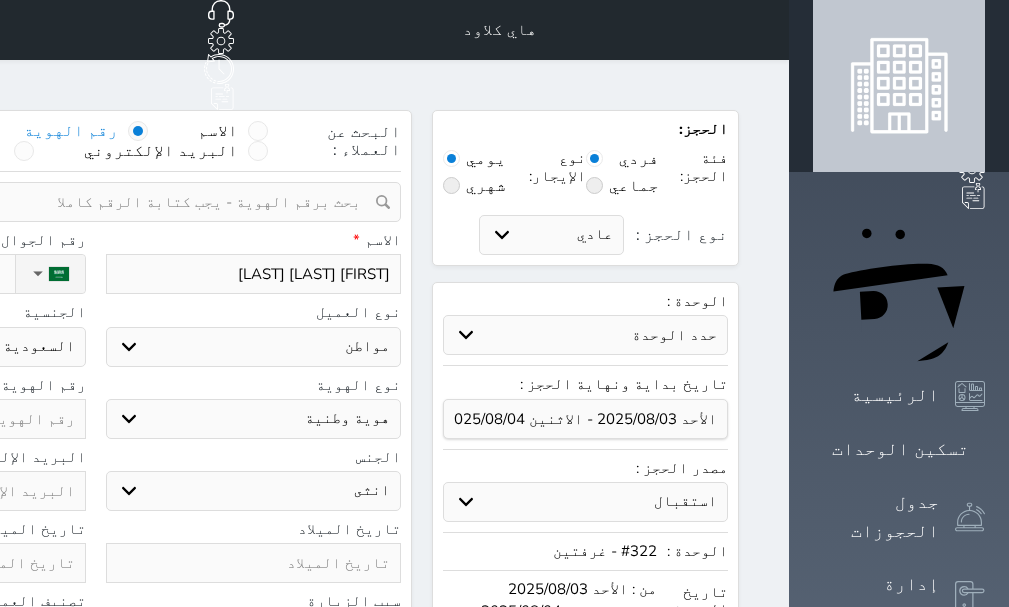 click on "ذكر   انثى" at bounding box center [254, 491] 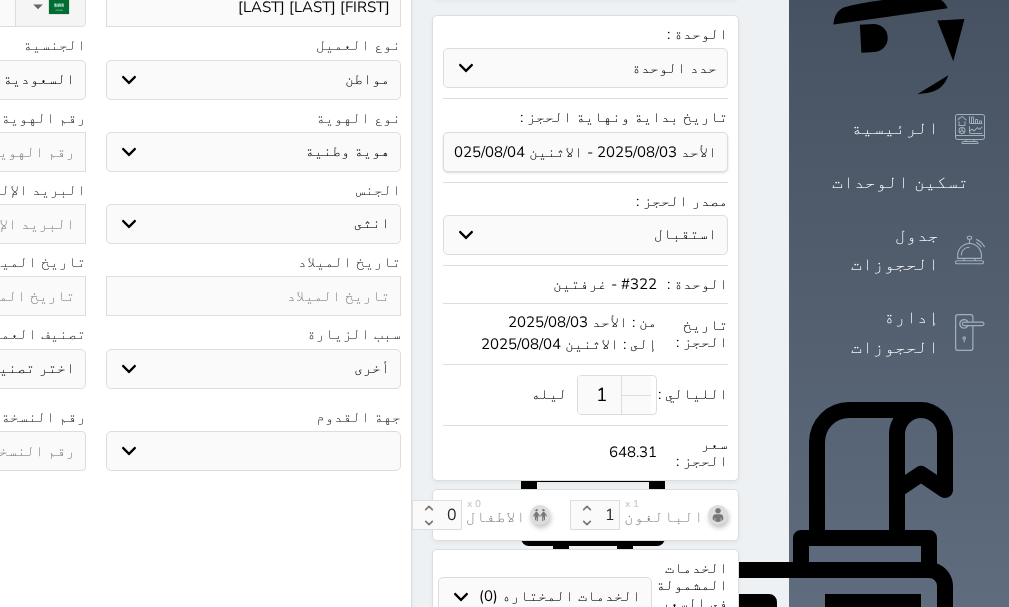 scroll, scrollTop: 200, scrollLeft: 0, axis: vertical 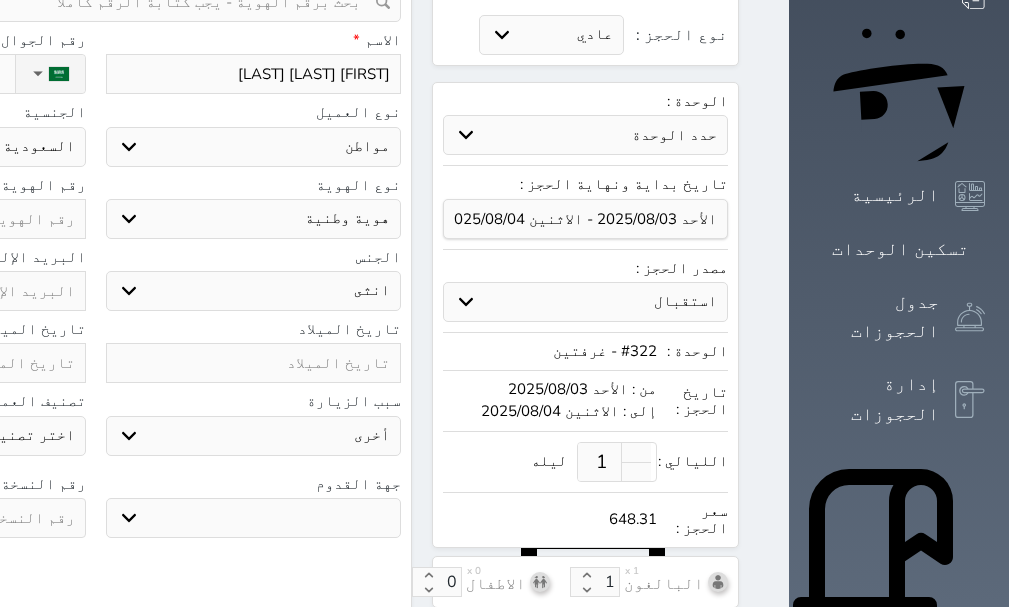 click at bounding box center (-62, 363) 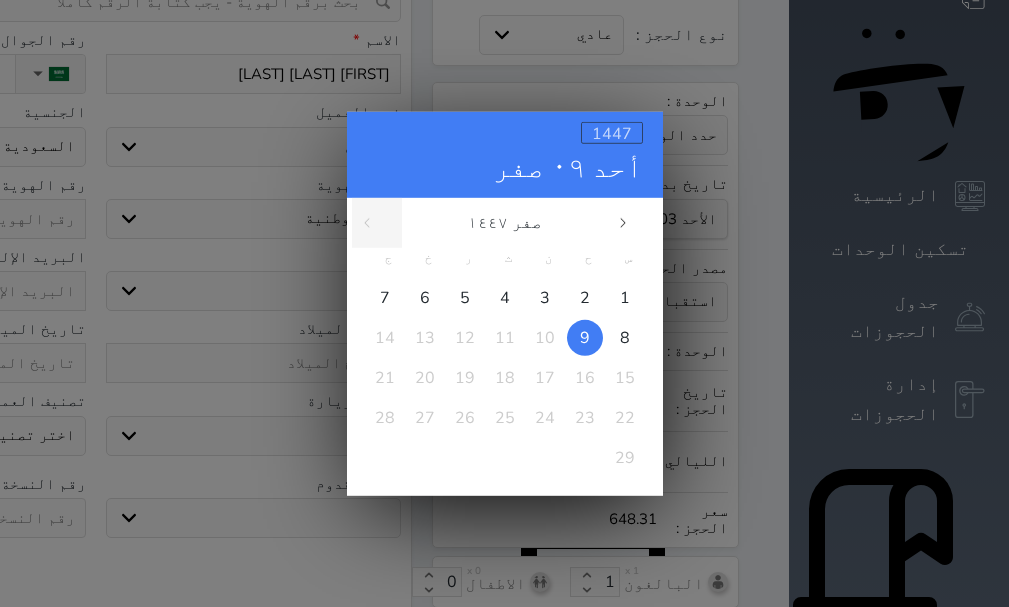 click on "1447" at bounding box center [612, 133] 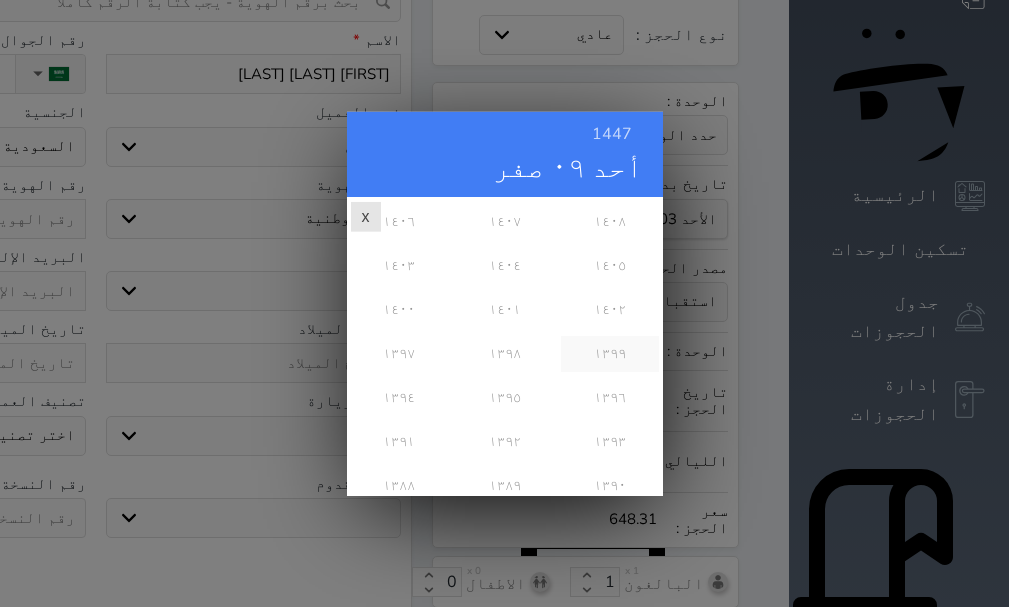 scroll, scrollTop: 700, scrollLeft: 0, axis: vertical 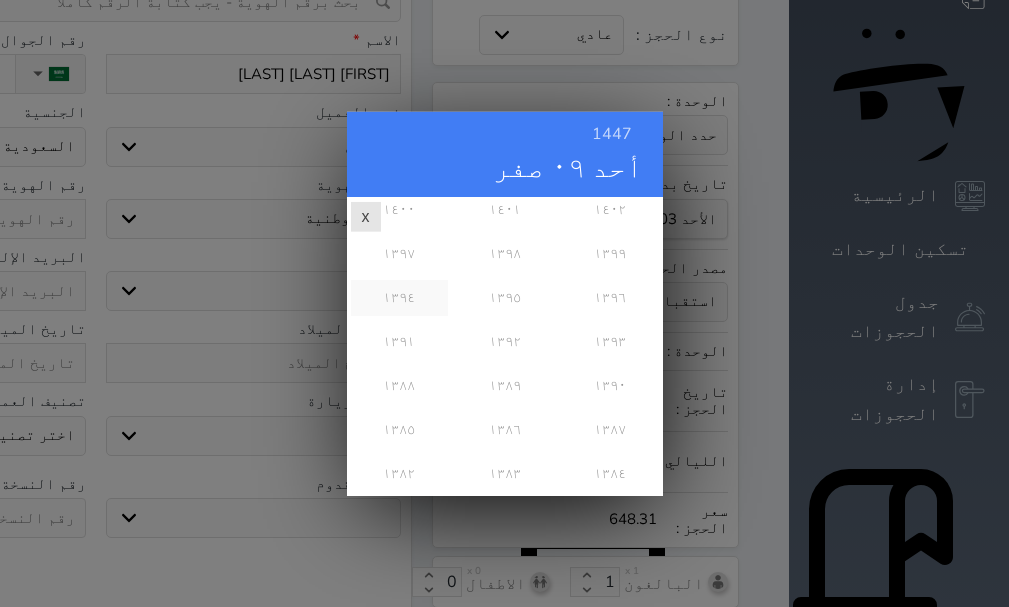 click on "١٣٩٤" at bounding box center (399, 297) 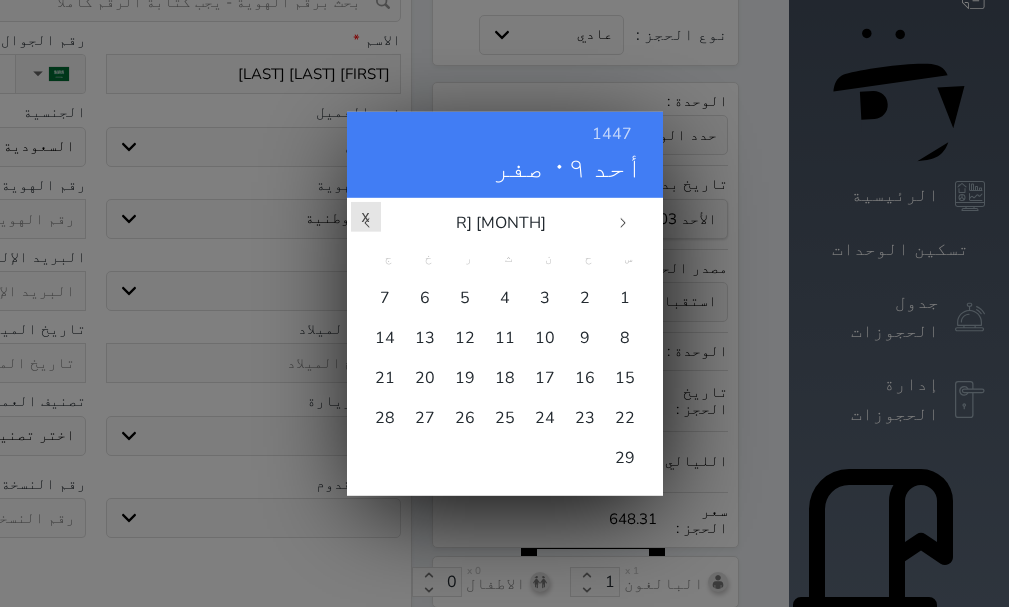 scroll, scrollTop: 0, scrollLeft: 0, axis: both 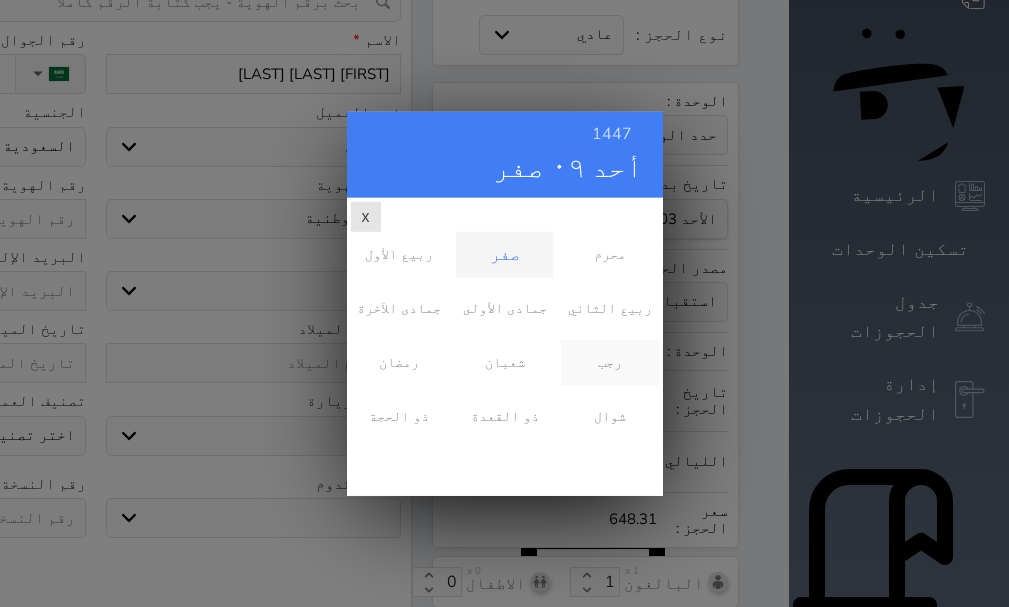 click on "رجب" at bounding box center [609, 362] 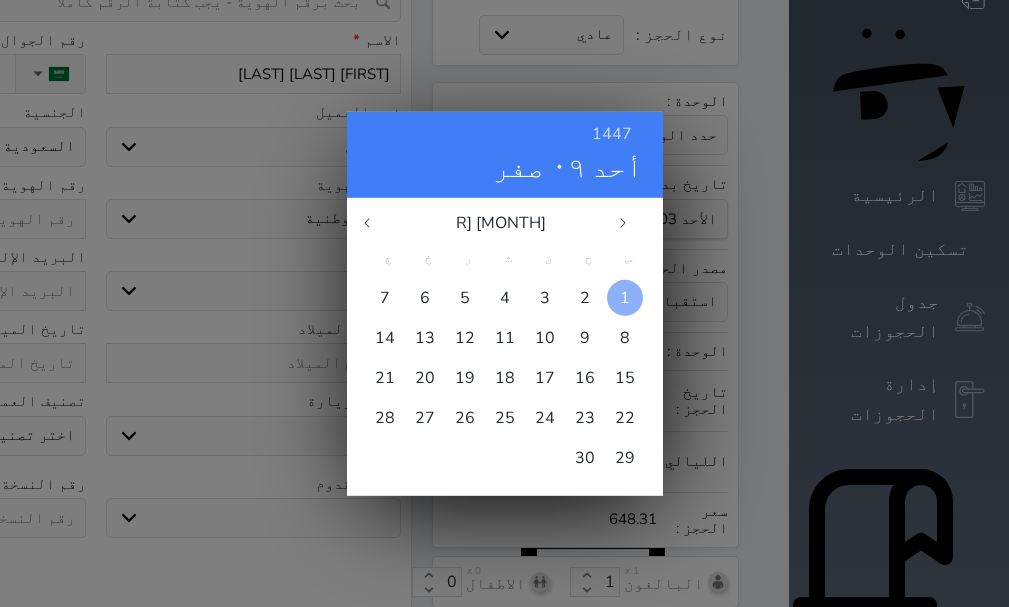 click on "1" at bounding box center [625, 297] 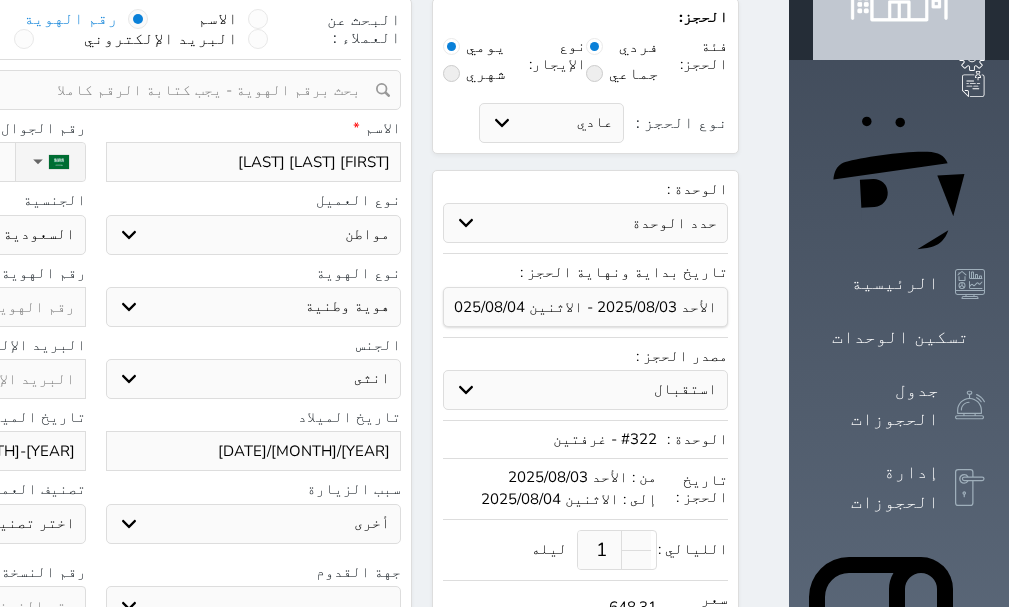 scroll, scrollTop: 0, scrollLeft: 0, axis: both 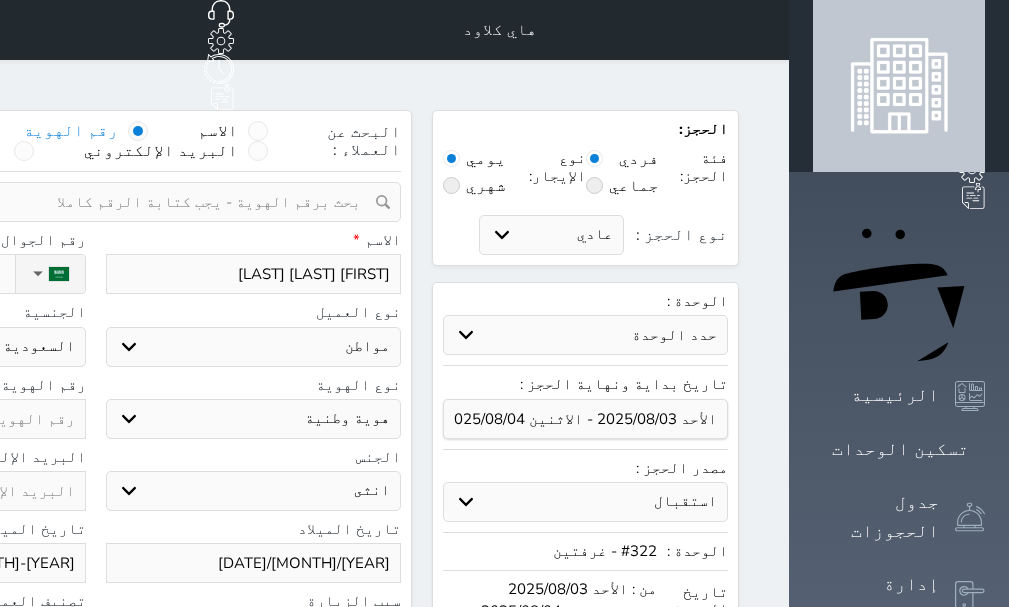 click at bounding box center [-62, 419] 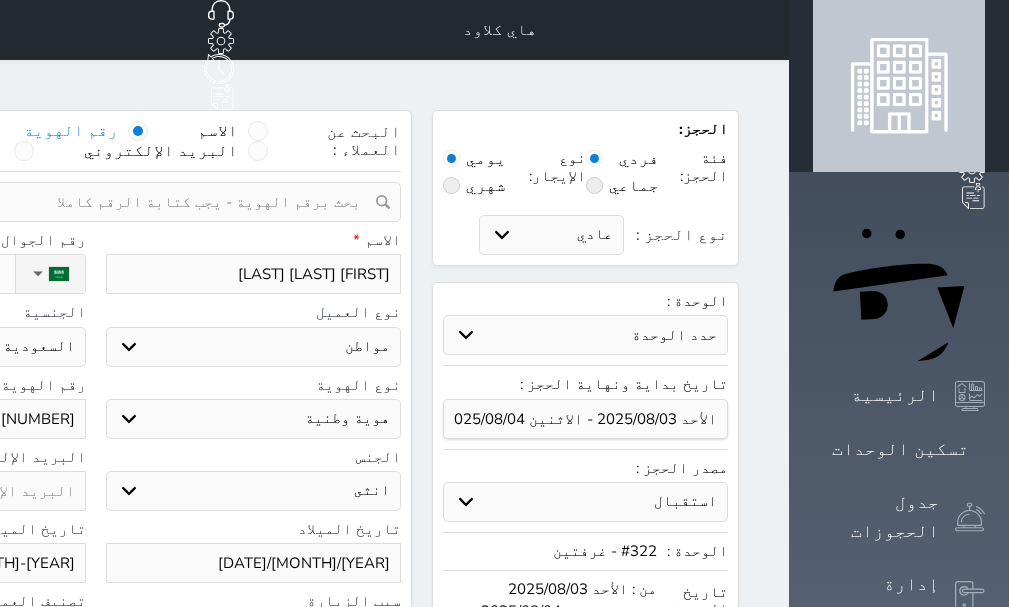 click on "نوع الحجز :" at bounding box center [-98, 274] 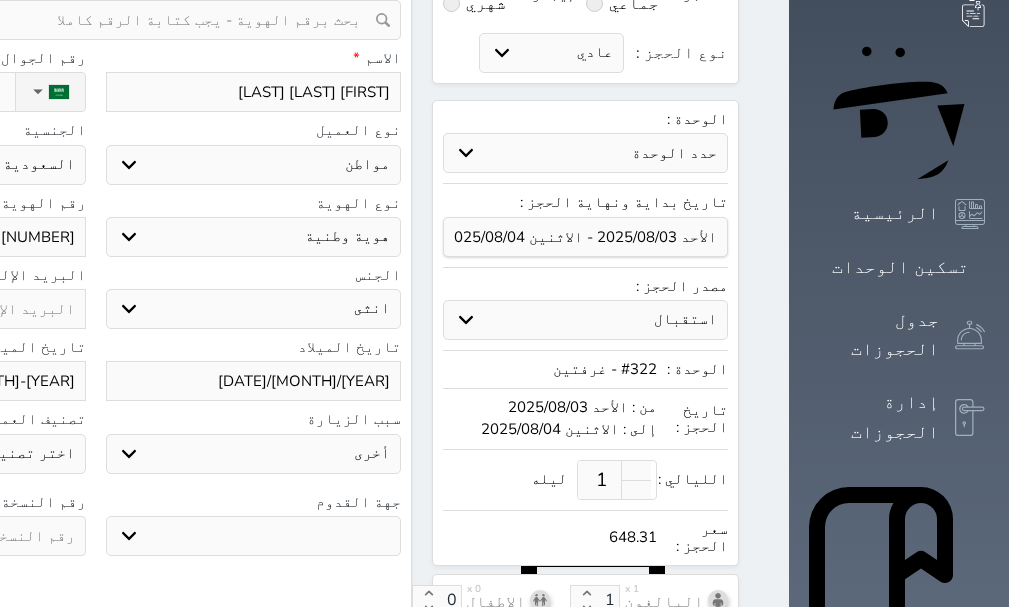 scroll, scrollTop: 200, scrollLeft: 0, axis: vertical 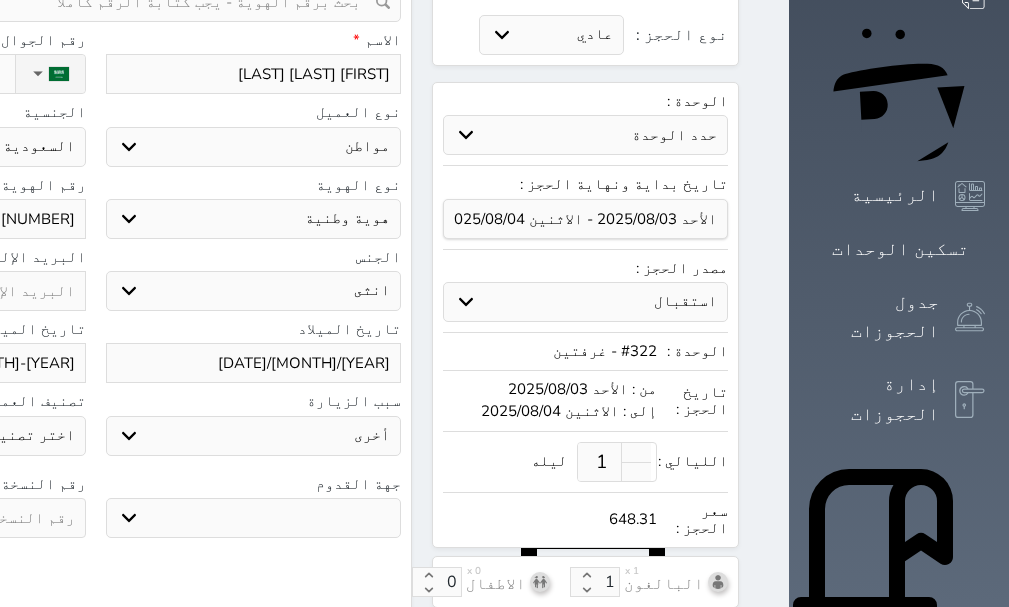 click at bounding box center [-62, 518] 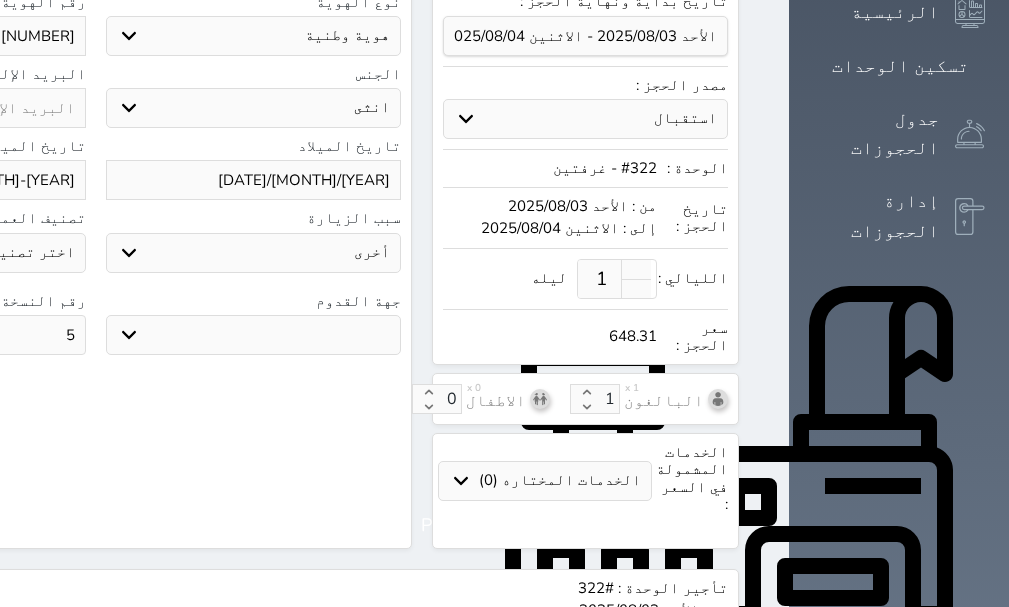 scroll, scrollTop: 600, scrollLeft: 0, axis: vertical 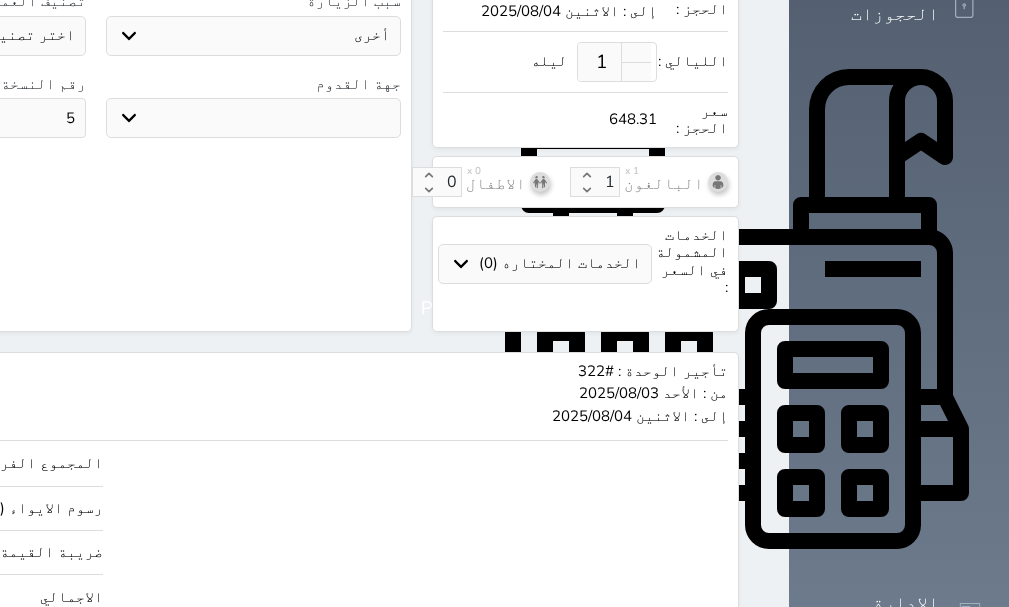 click on "550" at bounding box center [-145, 463] 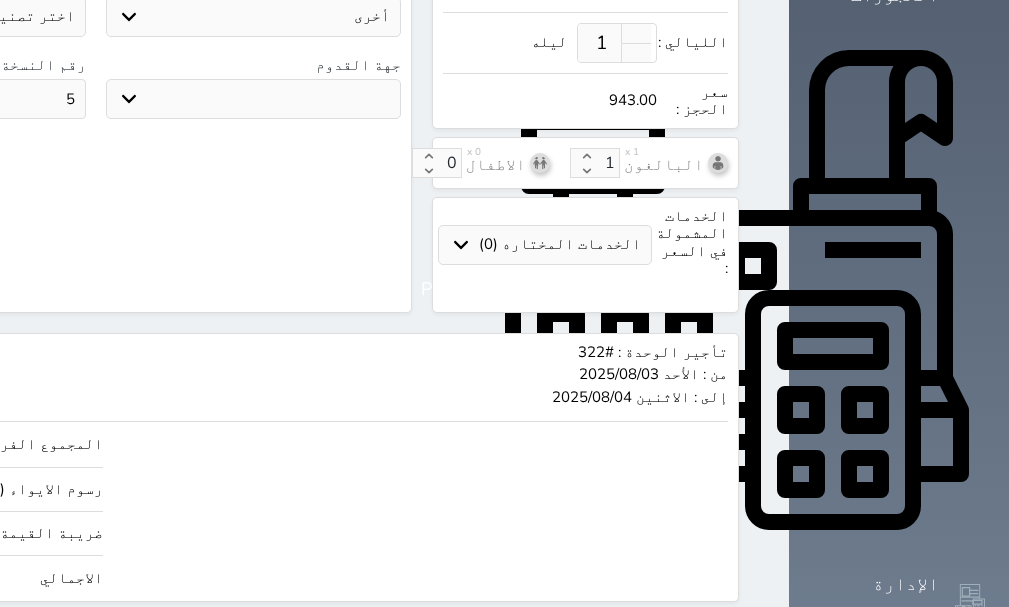 scroll, scrollTop: 652, scrollLeft: 0, axis: vertical 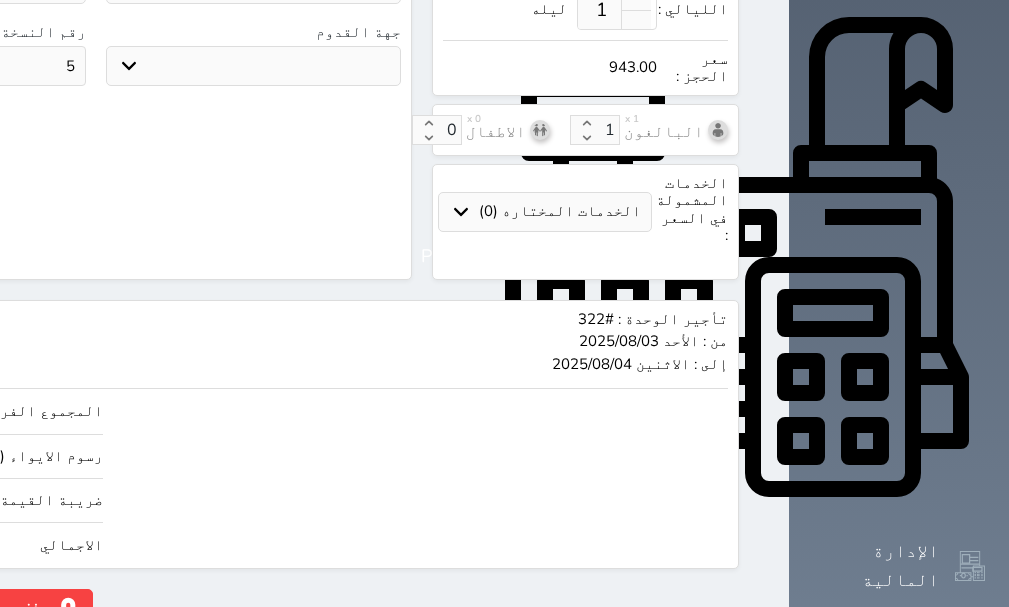 click on "حجز" at bounding box center [-128, 606] 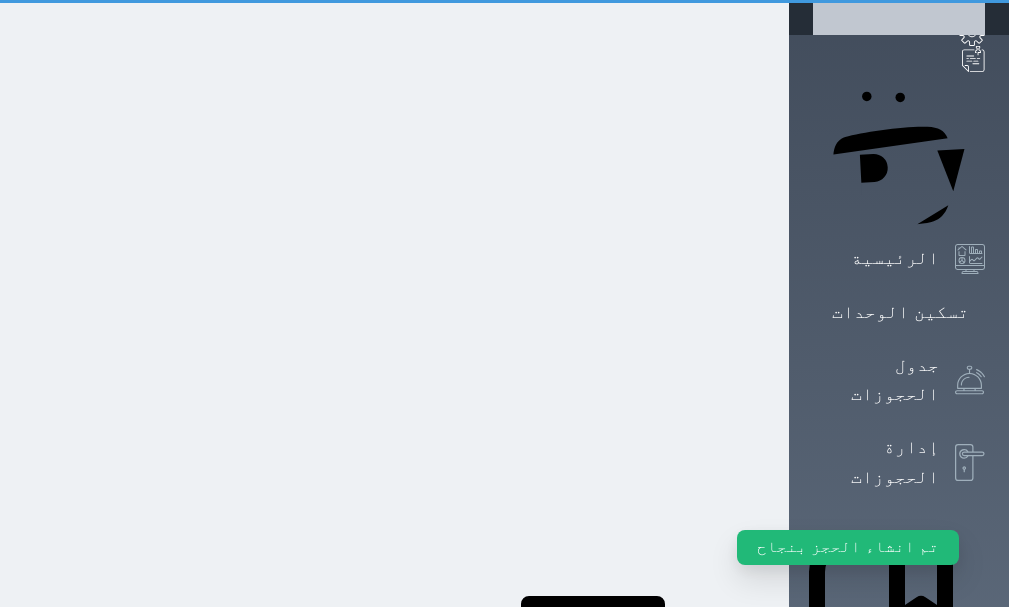 scroll, scrollTop: 0, scrollLeft: 0, axis: both 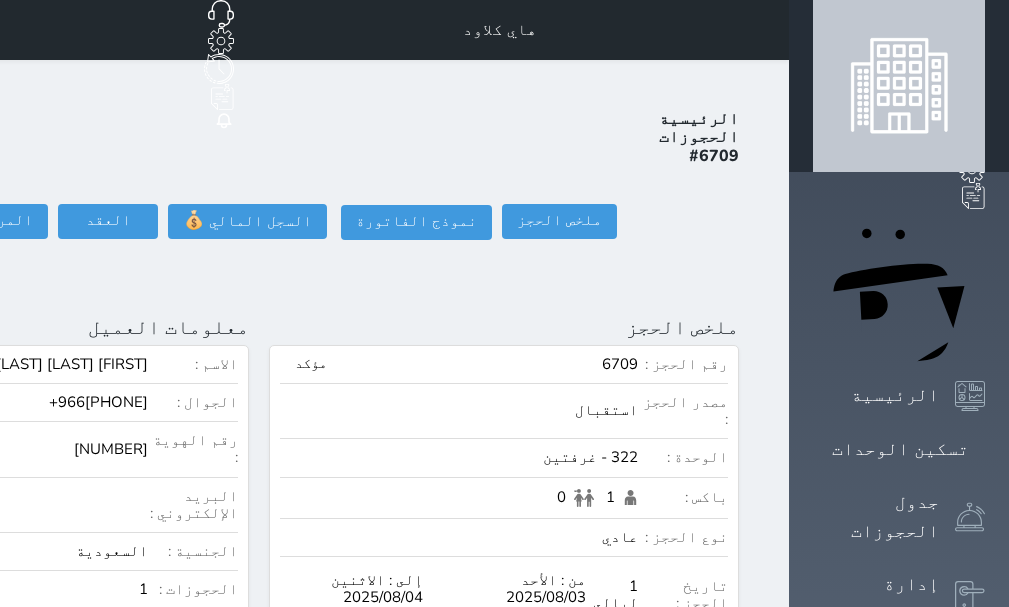 click on "تسجيل دخول" at bounding box center (-154, 221) 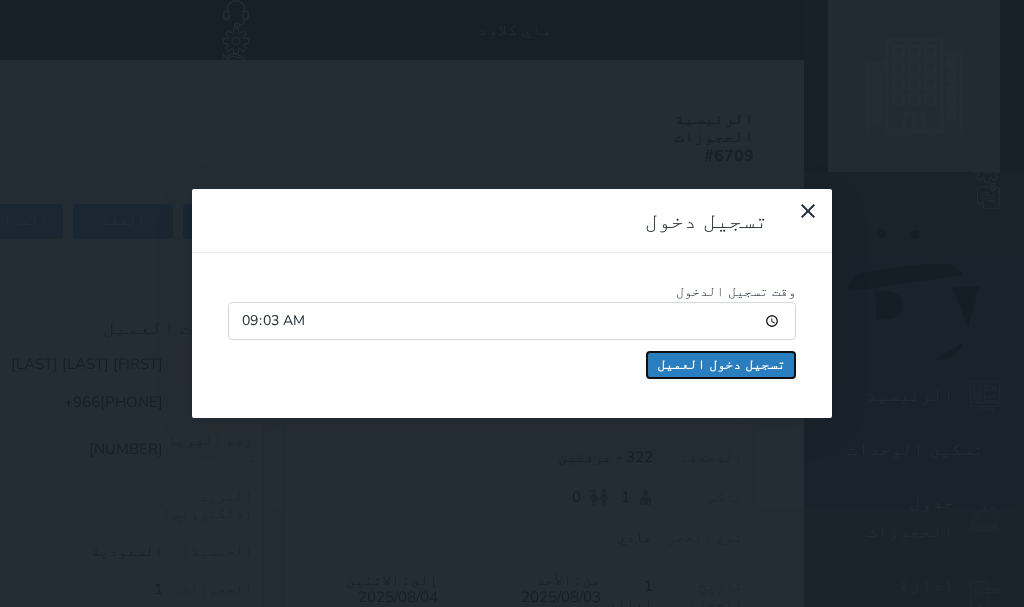 click on "تسجيل دخول العميل" at bounding box center (721, 365) 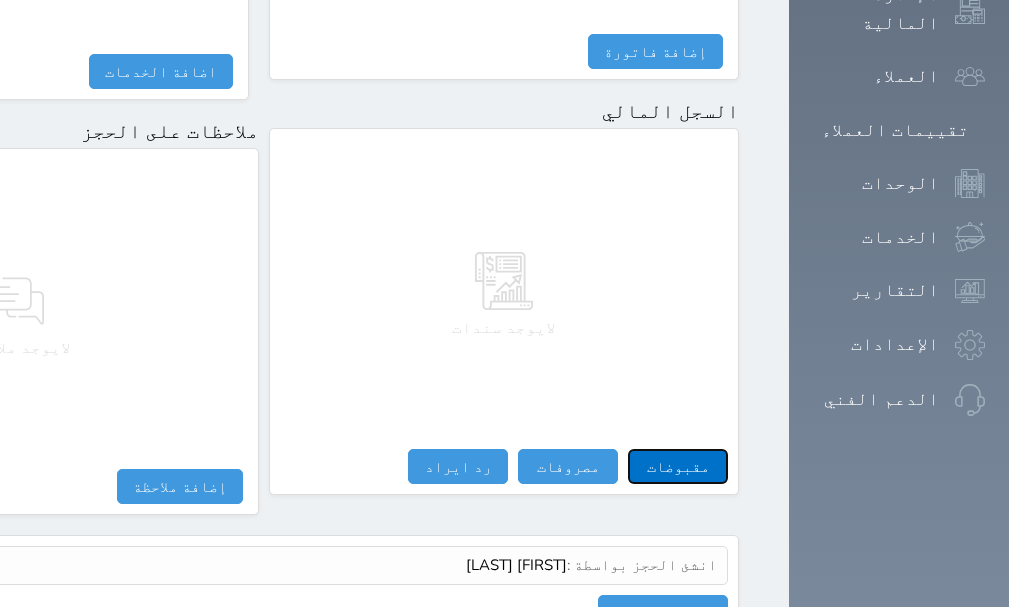 click on "مقبوضات" at bounding box center [678, 466] 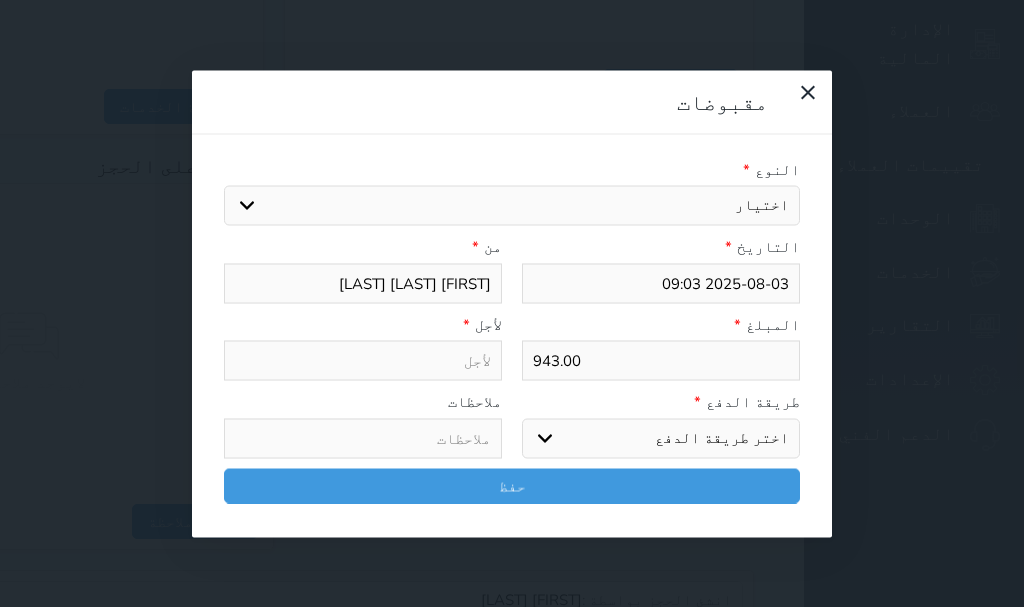 click on "اختيار   مقبوضات عامة قيمة إيجار فواتير تامين عربون لا ينطبق آخر مغسلة واي فاي - الإنترنت مواقف السيارات طعام الأغذية والمشروبات مشروبات المشروبات الباردة المشروبات الساخنة الإفطار غداء عشاء مخبز و كعك حمام سباحة الصالة الرياضية سبا و خدمات الجمال اختيار وإسقاط (خدمات النقل) ميني بار كابل - تلفزيون سرير إضافي تصفيف الشعر التسوق خدمات الجولات السياحية المنظمة خدمات الدليل السياحي" at bounding box center [512, 206] 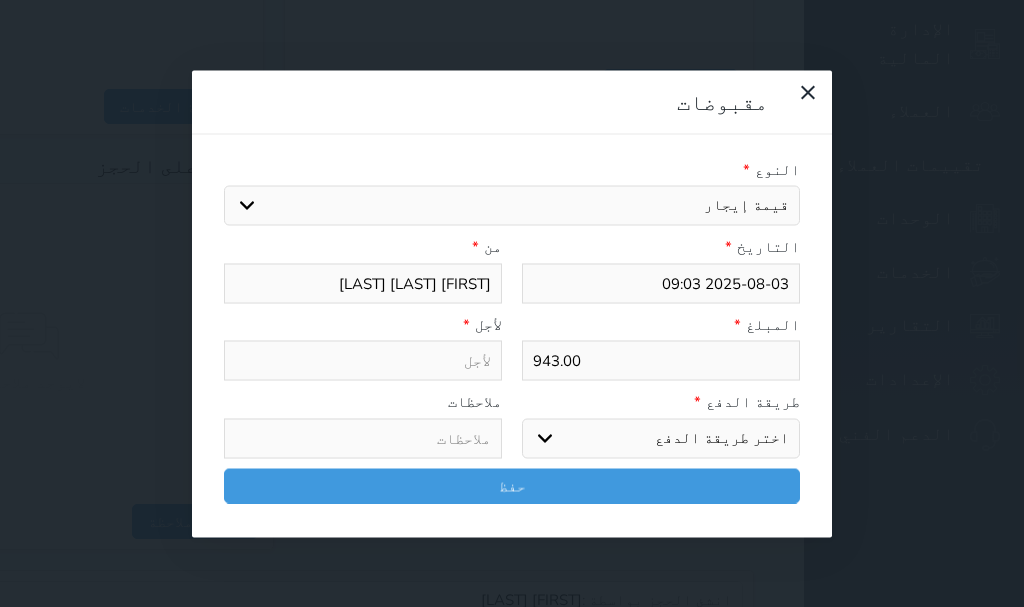 click on "اختيار   مقبوضات عامة قيمة إيجار فواتير تامين عربون لا ينطبق آخر مغسلة واي فاي - الإنترنت مواقف السيارات طعام الأغذية والمشروبات مشروبات المشروبات الباردة المشروبات الساخنة الإفطار غداء عشاء مخبز و كعك حمام سباحة الصالة الرياضية سبا و خدمات الجمال اختيار وإسقاط (خدمات النقل) ميني بار كابل - تلفزيون سرير إضافي تصفيف الشعر التسوق خدمات الجولات السياحية المنظمة خدمات الدليل السياحي" at bounding box center (512, 206) 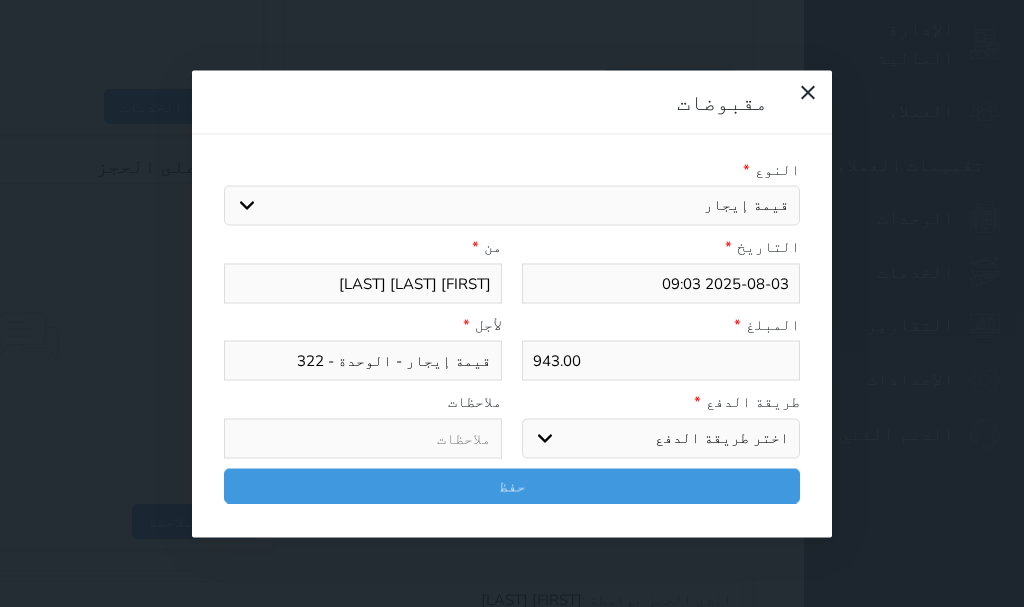drag, startPoint x: 794, startPoint y: 365, endPoint x: 789, endPoint y: 379, distance: 14.866069 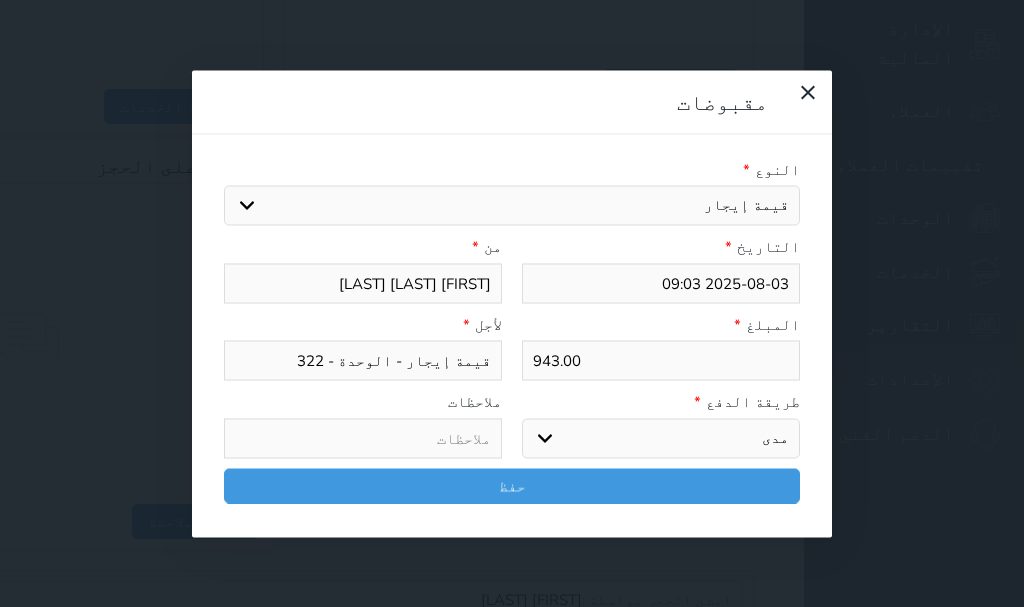 click on "اختر طريقة الدفع   دفع نقدى   تحويل بنكى   مدى   بطاقة ائتمان   آجل" at bounding box center [661, 438] 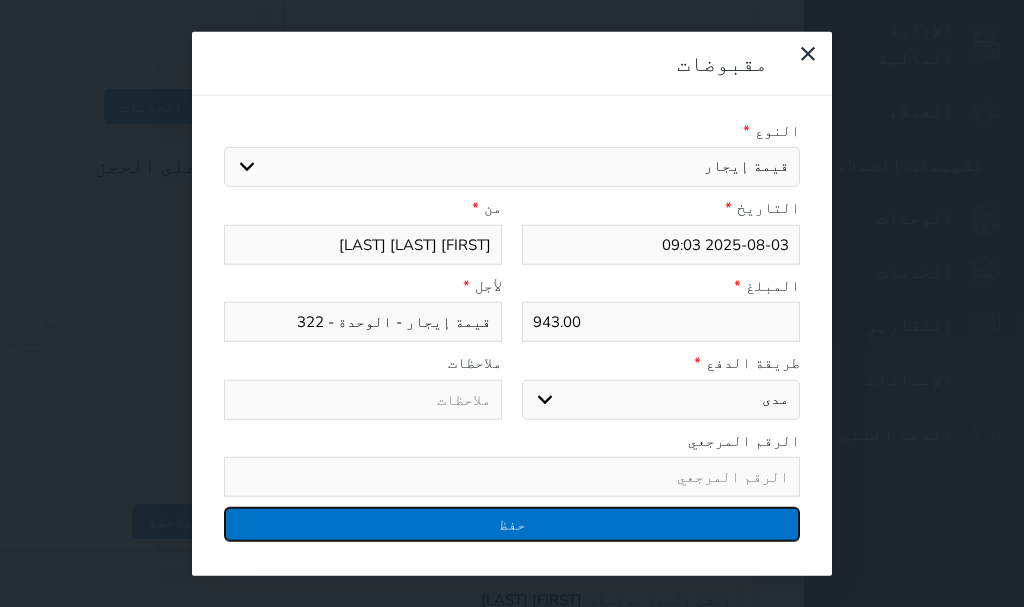 click on "حفظ" at bounding box center [512, 524] 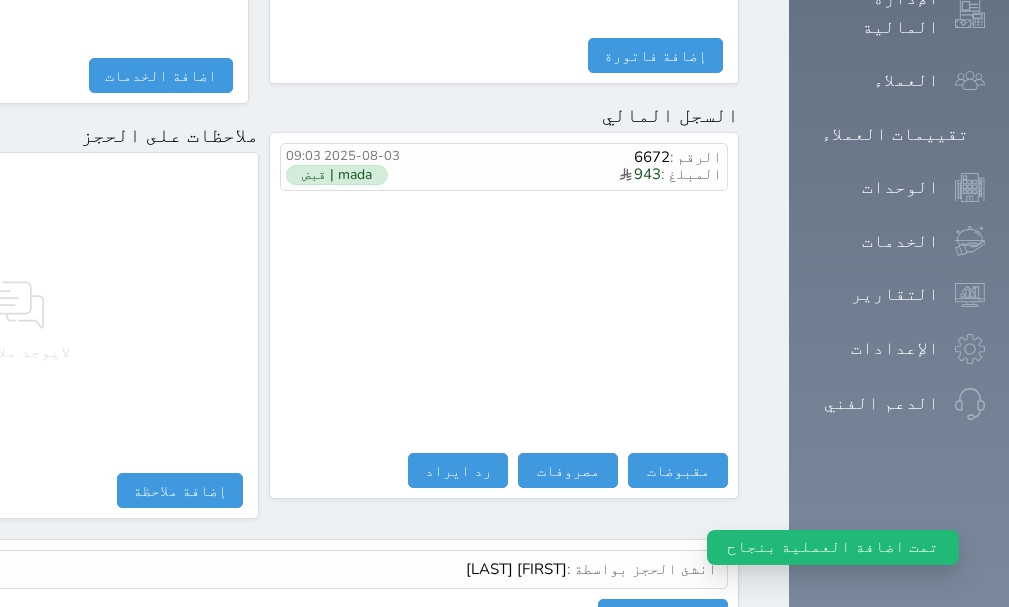 scroll, scrollTop: 1209, scrollLeft: 0, axis: vertical 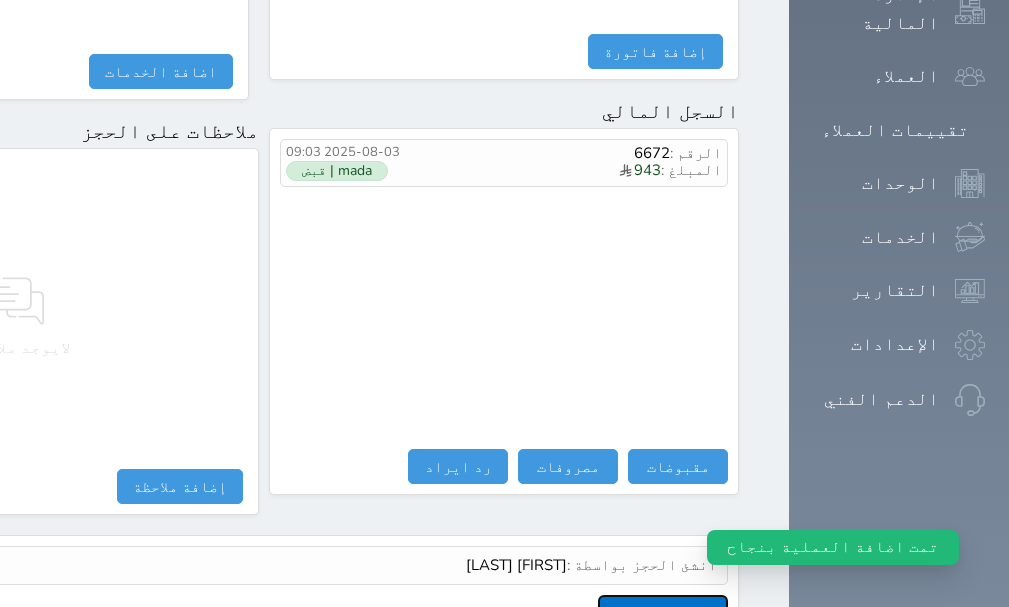 click on "عرض سجل شموس" at bounding box center [663, 612] 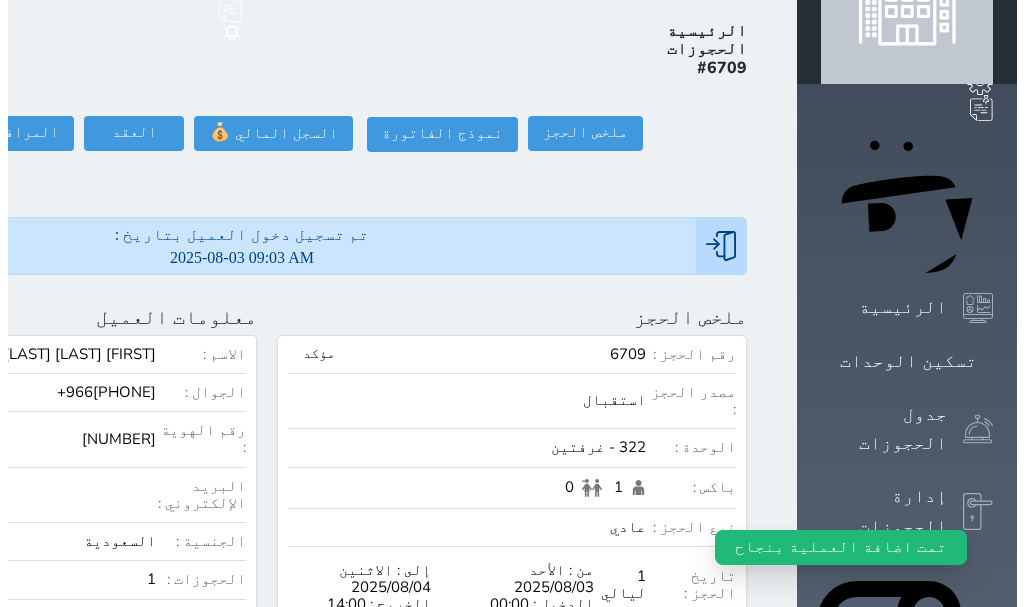 scroll, scrollTop: 0, scrollLeft: 0, axis: both 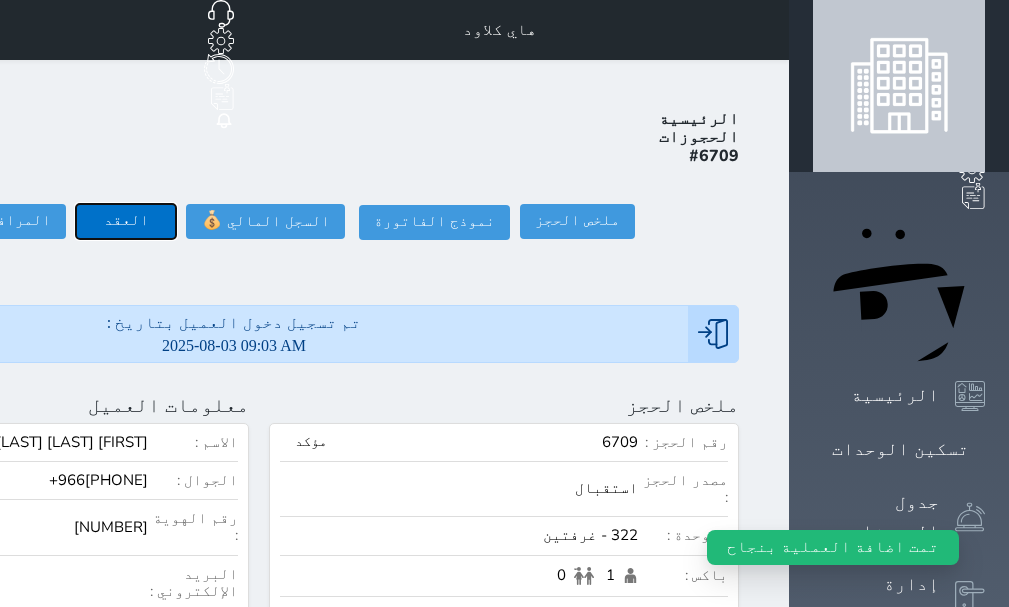 click on "العقد" at bounding box center (126, 221) 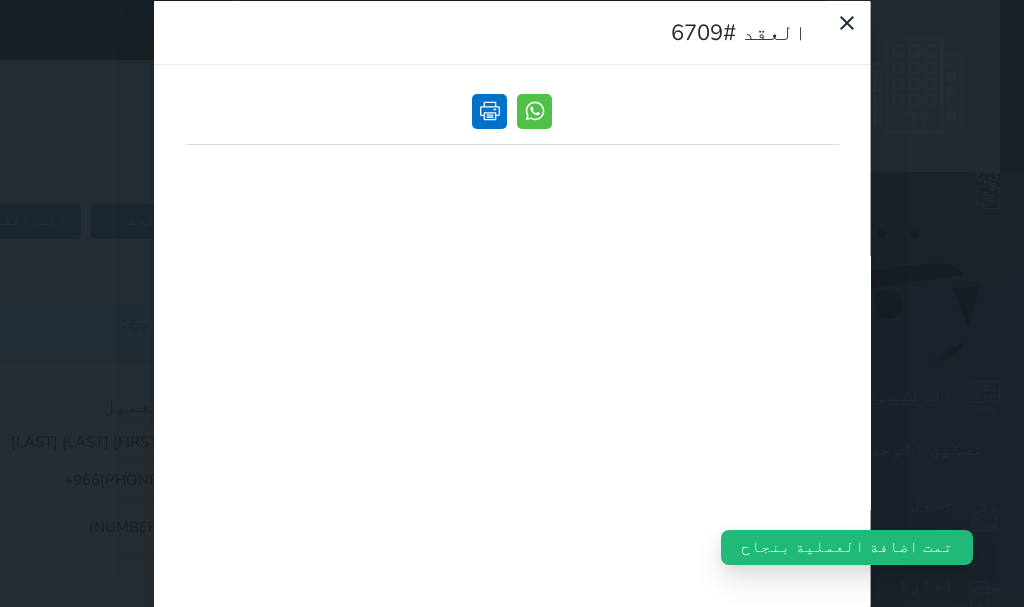 click at bounding box center (489, 110) 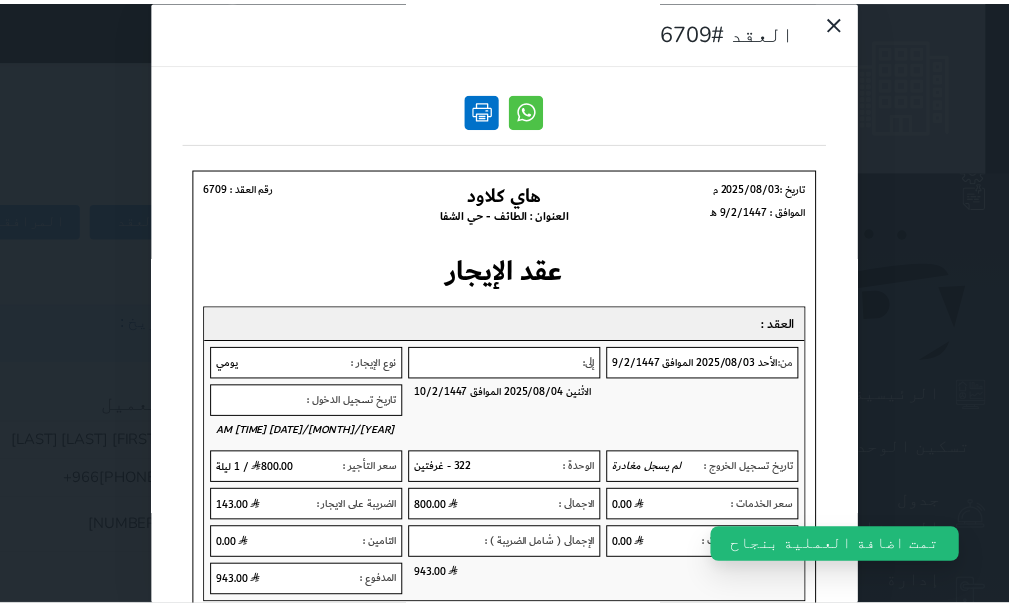 scroll, scrollTop: 0, scrollLeft: 0, axis: both 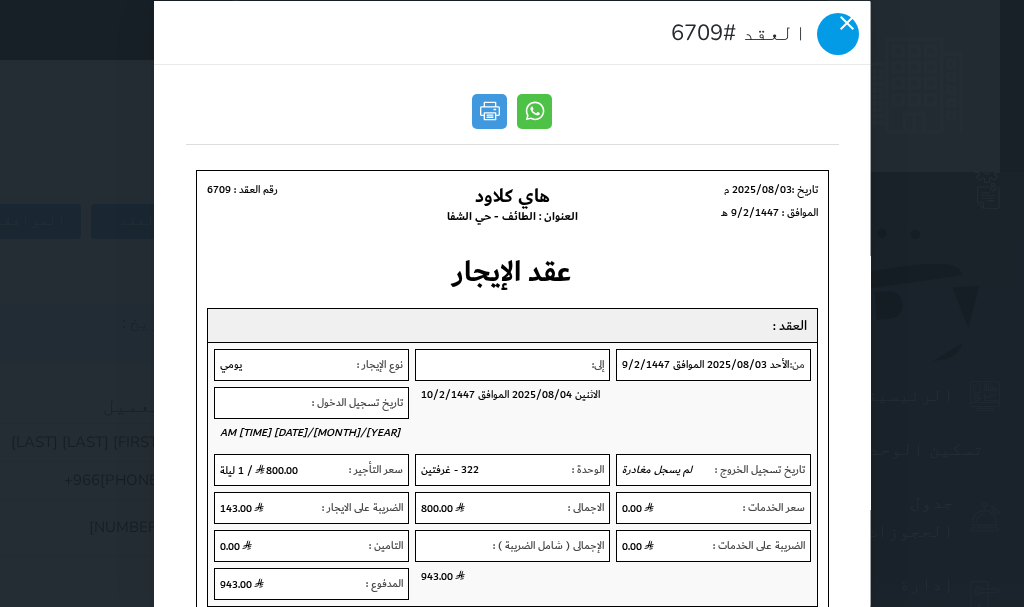 click 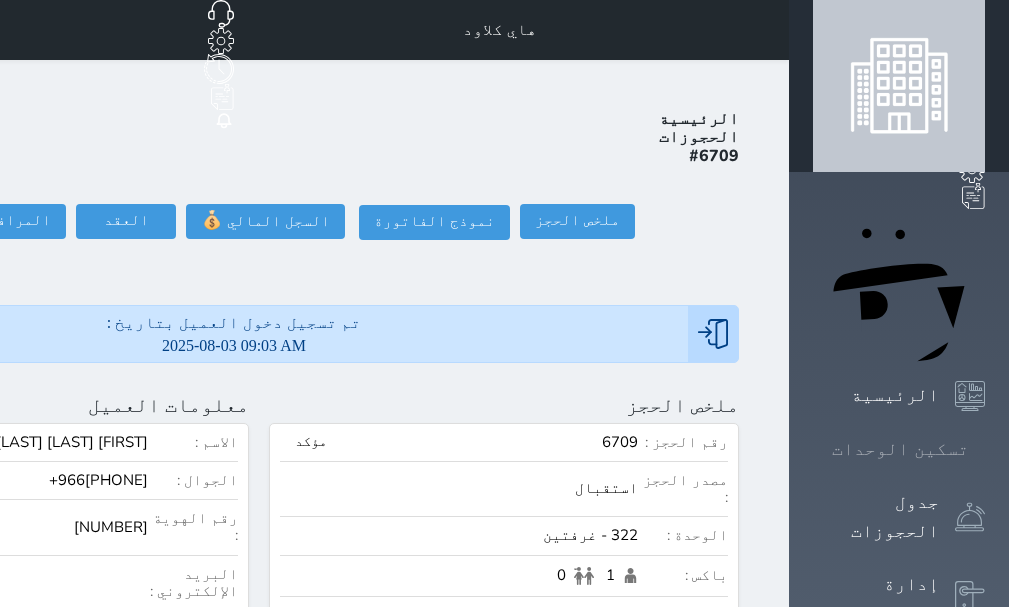 click on "تسكين الوحدات" at bounding box center [900, 449] 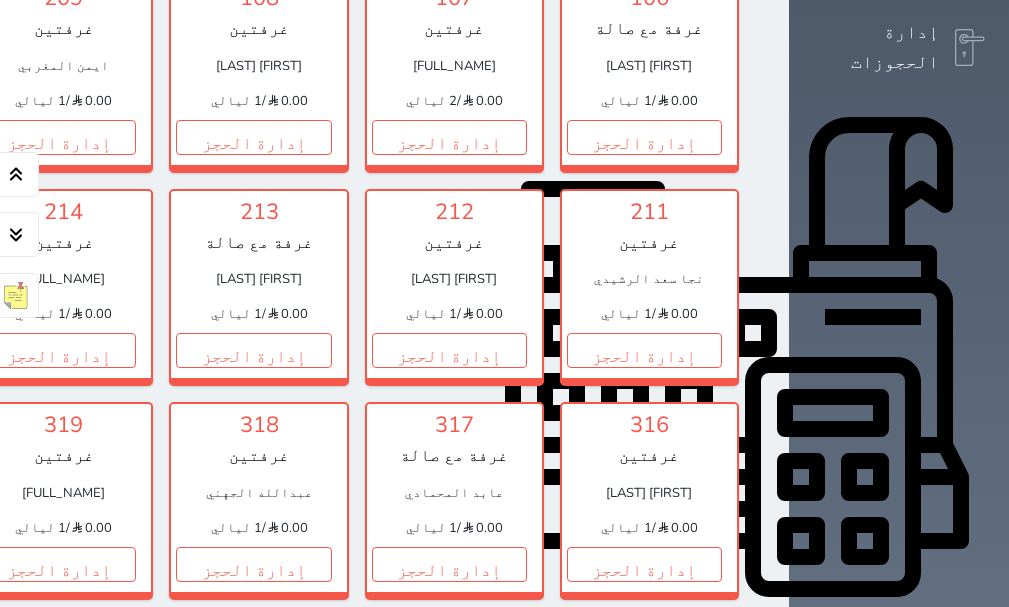 scroll, scrollTop: 978, scrollLeft: 0, axis: vertical 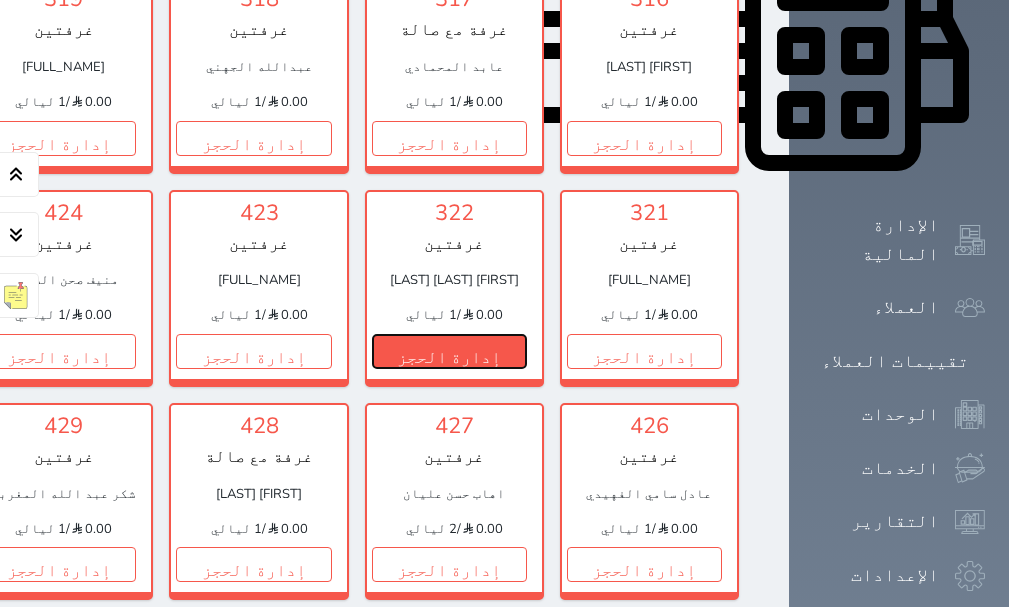 click on "إدارة الحجز" at bounding box center (449, 351) 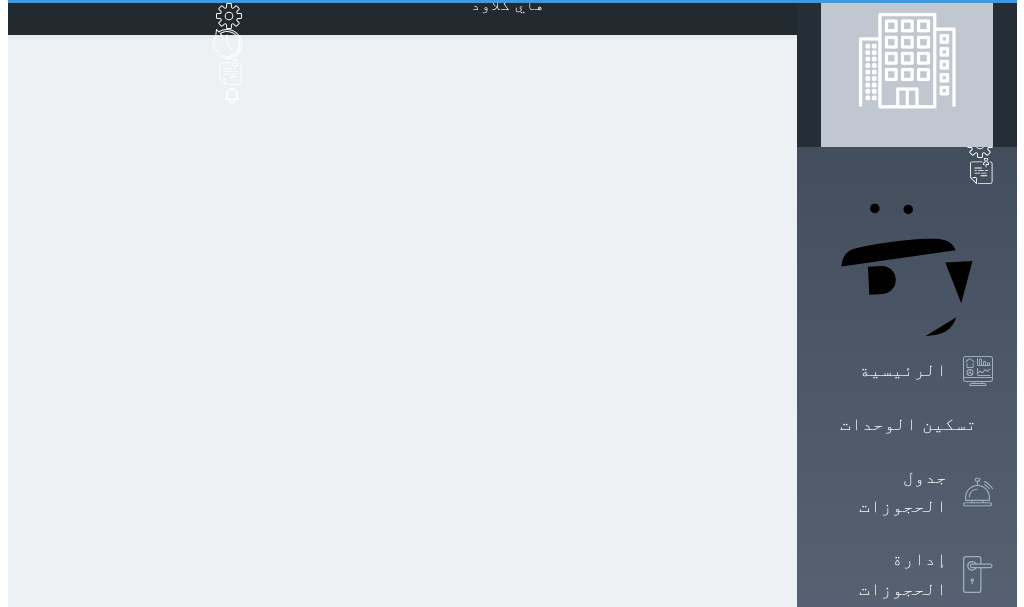 scroll, scrollTop: 0, scrollLeft: 0, axis: both 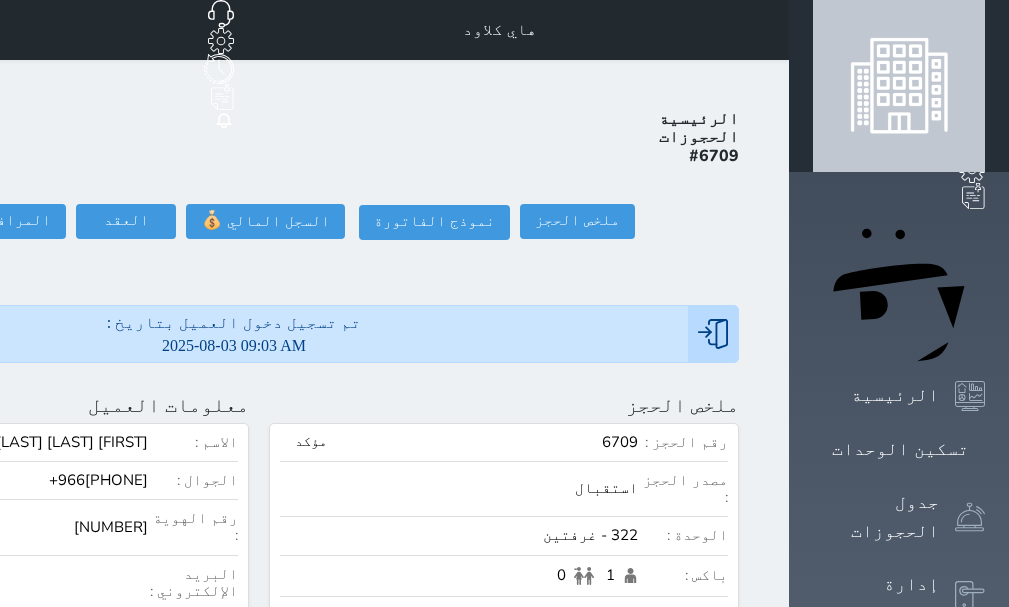 click at bounding box center (-204, 405) 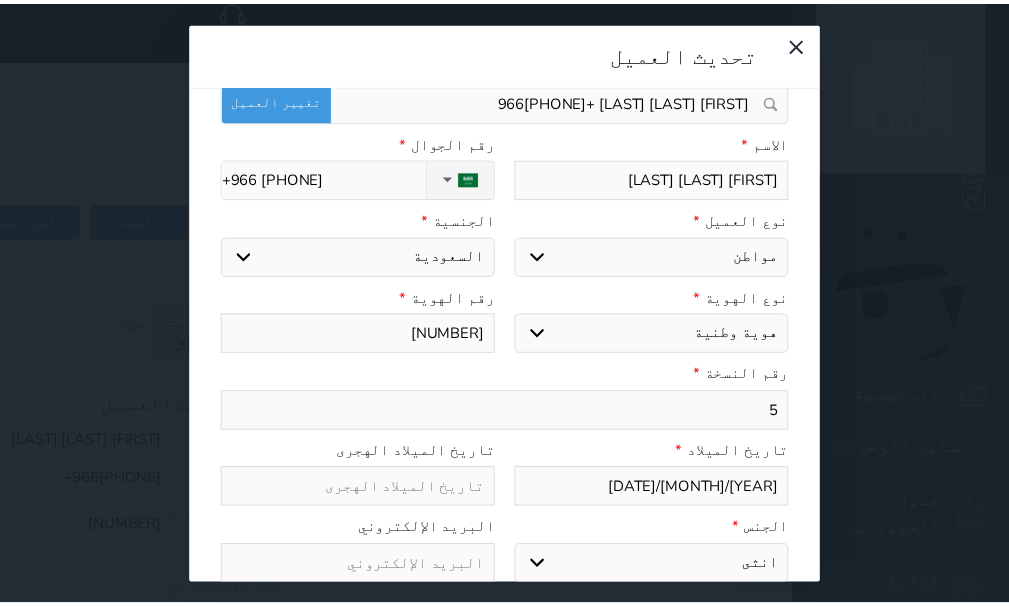 scroll, scrollTop: 200, scrollLeft: 0, axis: vertical 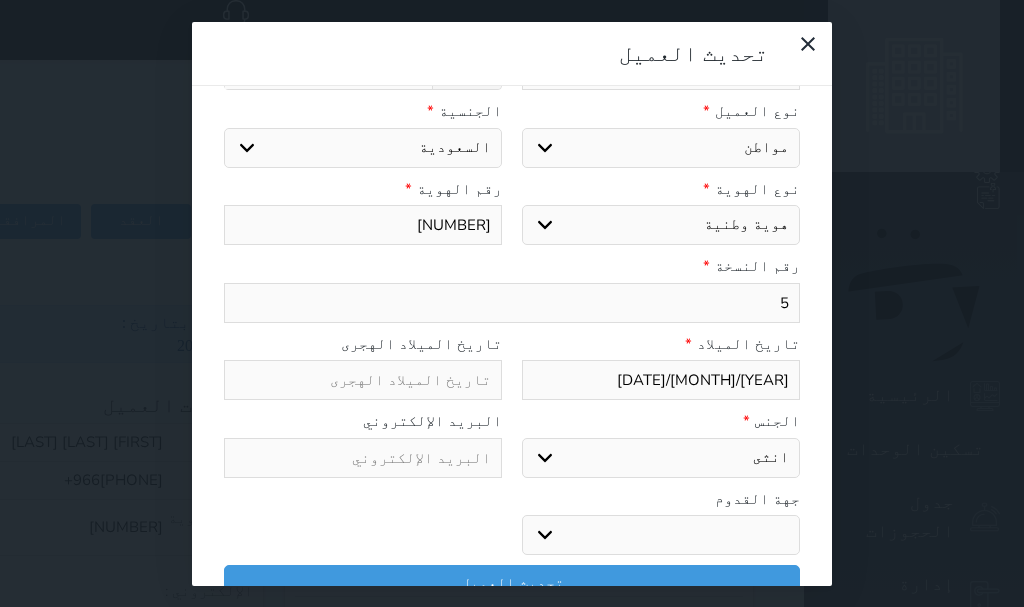 click on "5" at bounding box center (512, 303) 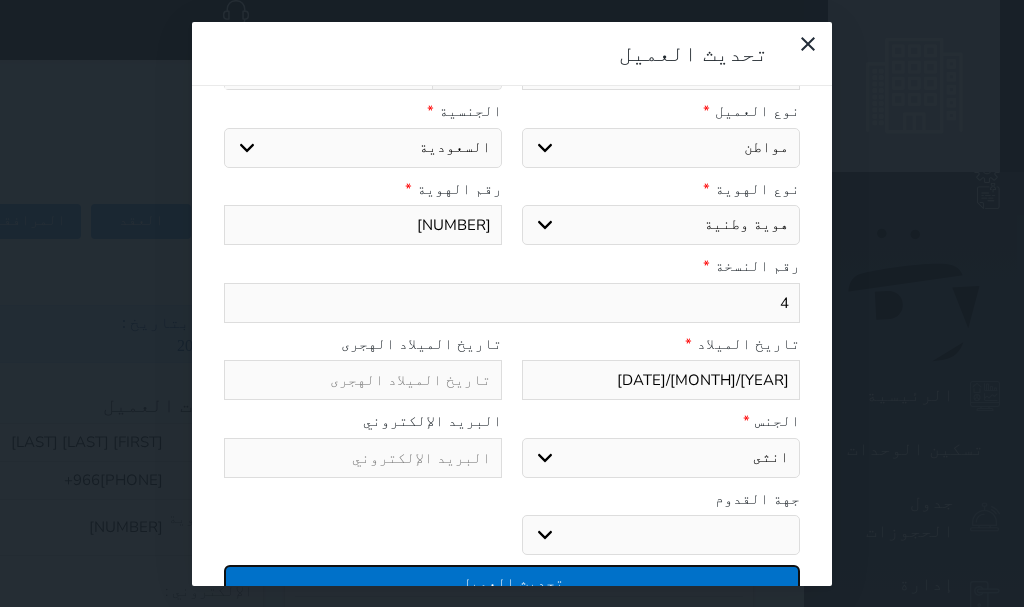 click on "تحديث العميل" at bounding box center [512, 582] 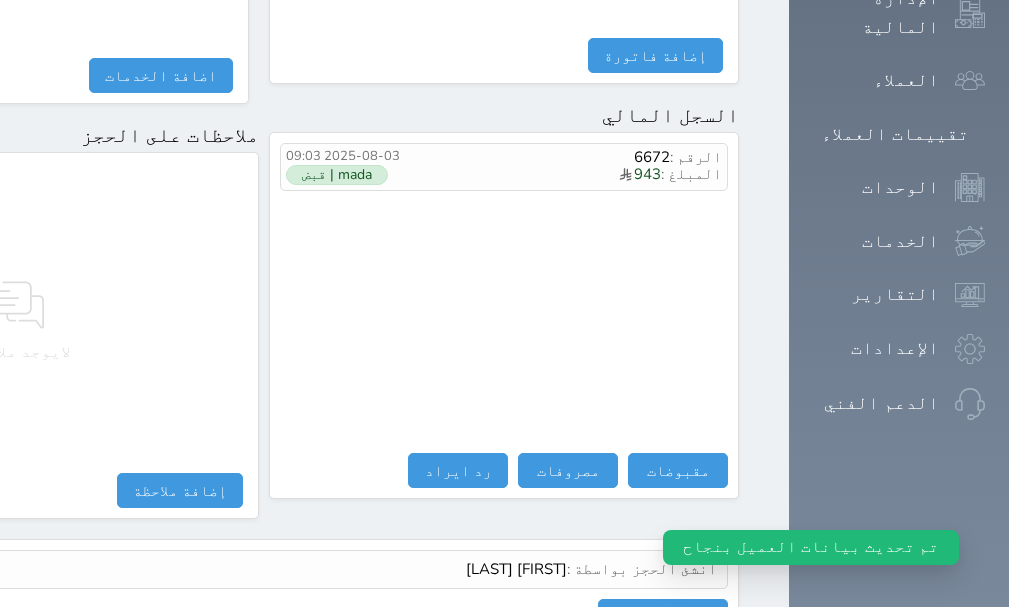 scroll, scrollTop: 1209, scrollLeft: 0, axis: vertical 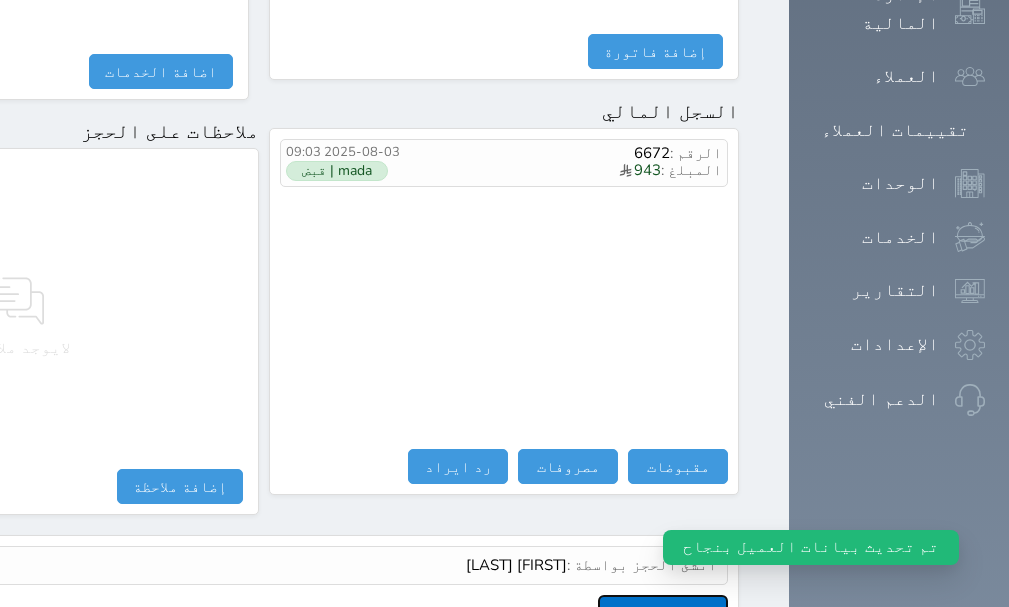 click on "عرض سجل شموس" at bounding box center (663, 612) 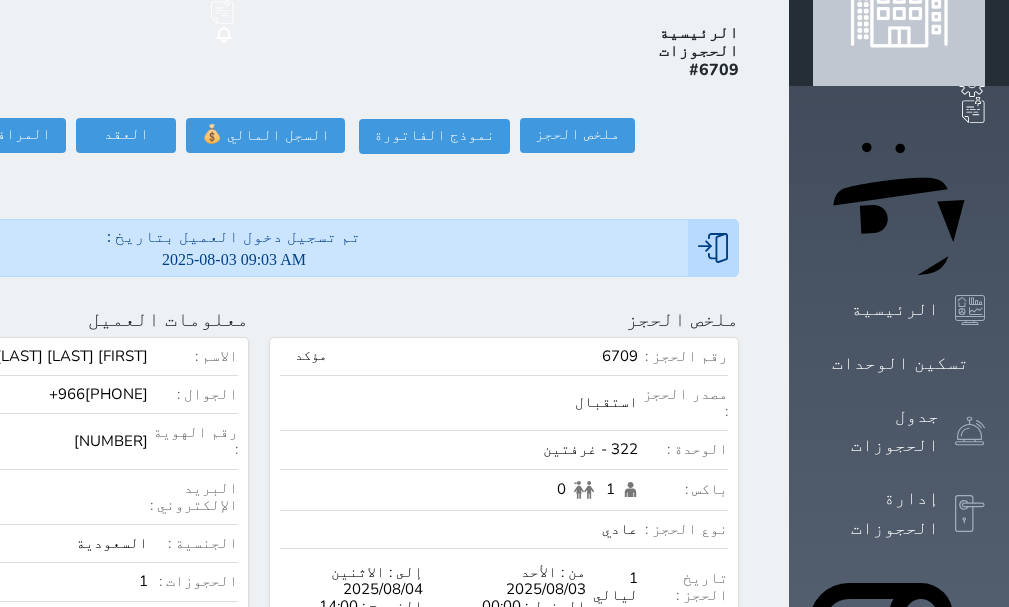 scroll, scrollTop: 0, scrollLeft: 0, axis: both 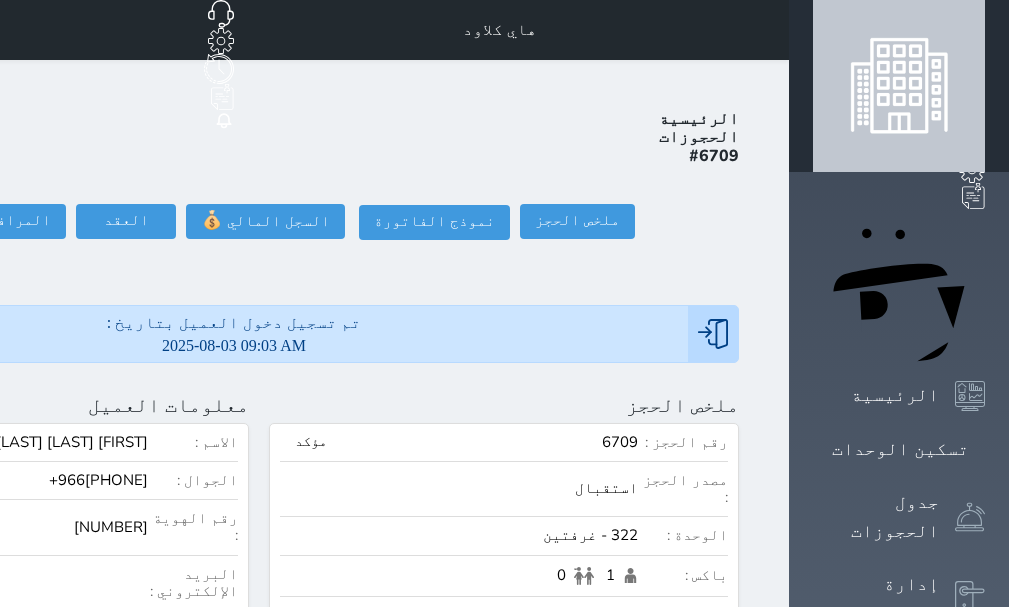 click at bounding box center [-204, 405] 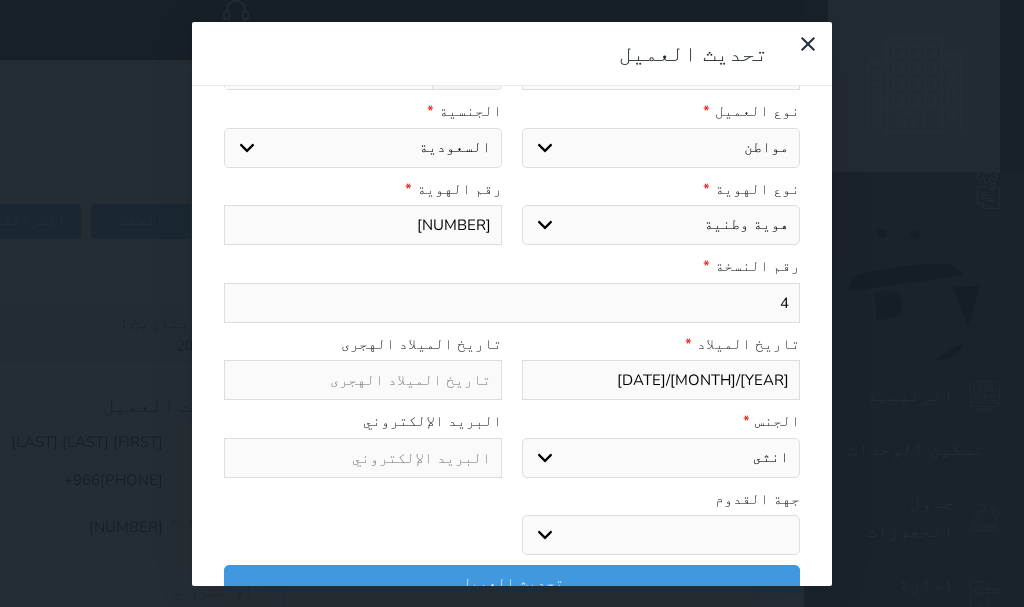 click on "4" at bounding box center (512, 303) 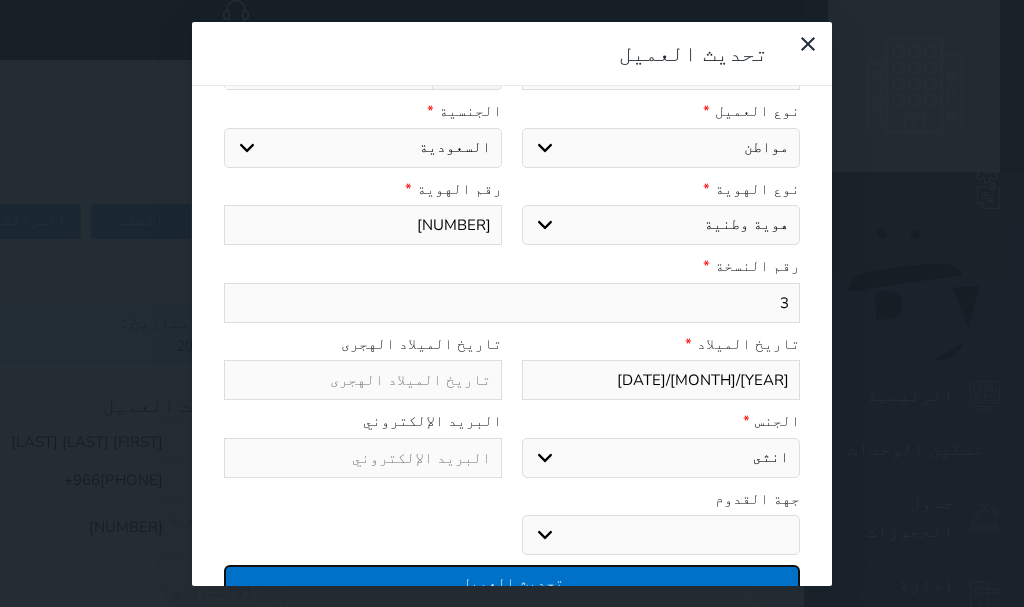 click on "تحديث العميل" at bounding box center [512, 582] 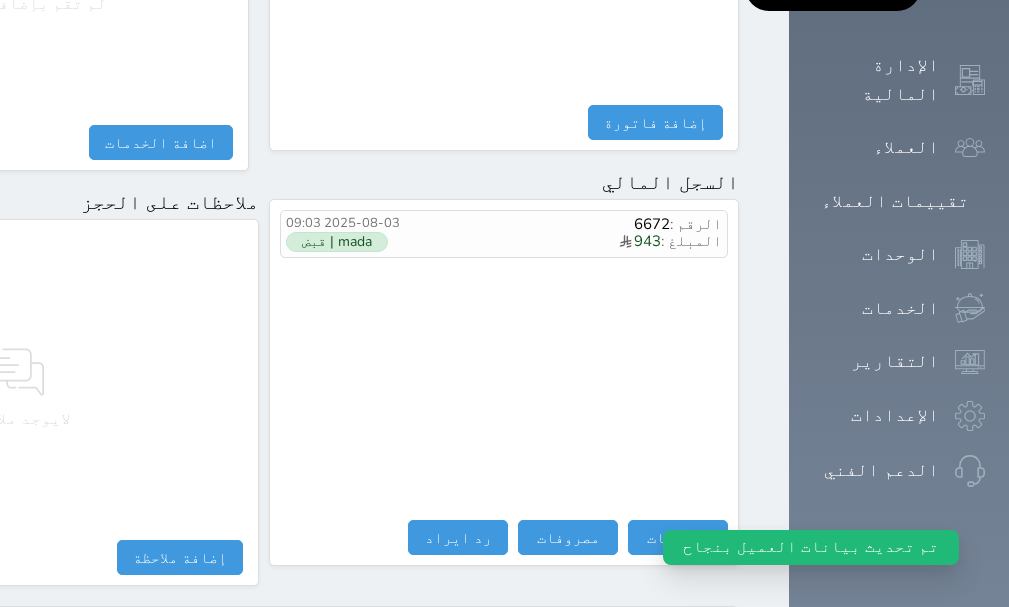 scroll, scrollTop: 1307, scrollLeft: 0, axis: vertical 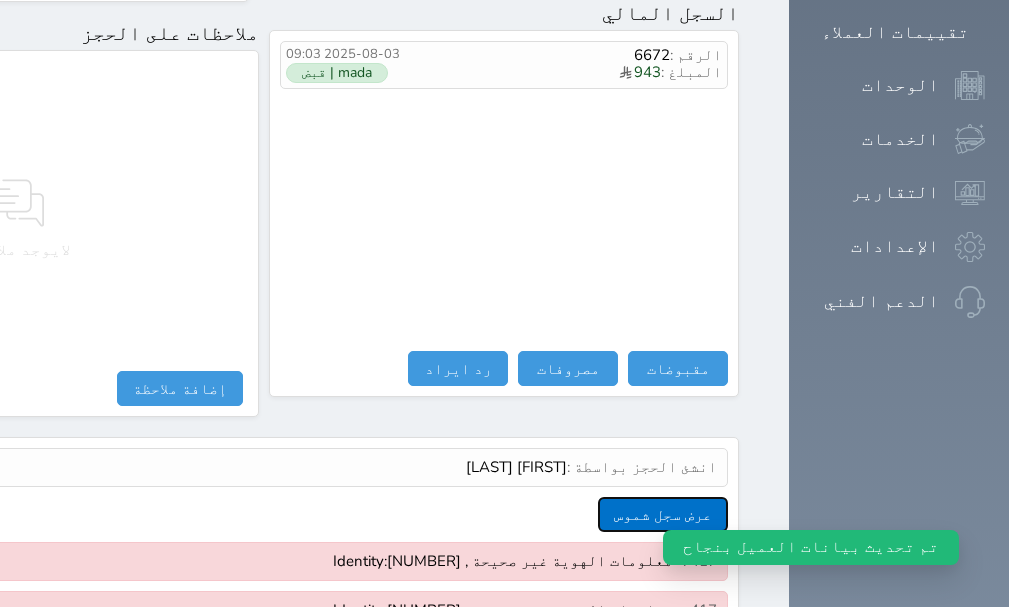 click on "عرض سجل شموس" at bounding box center [663, 514] 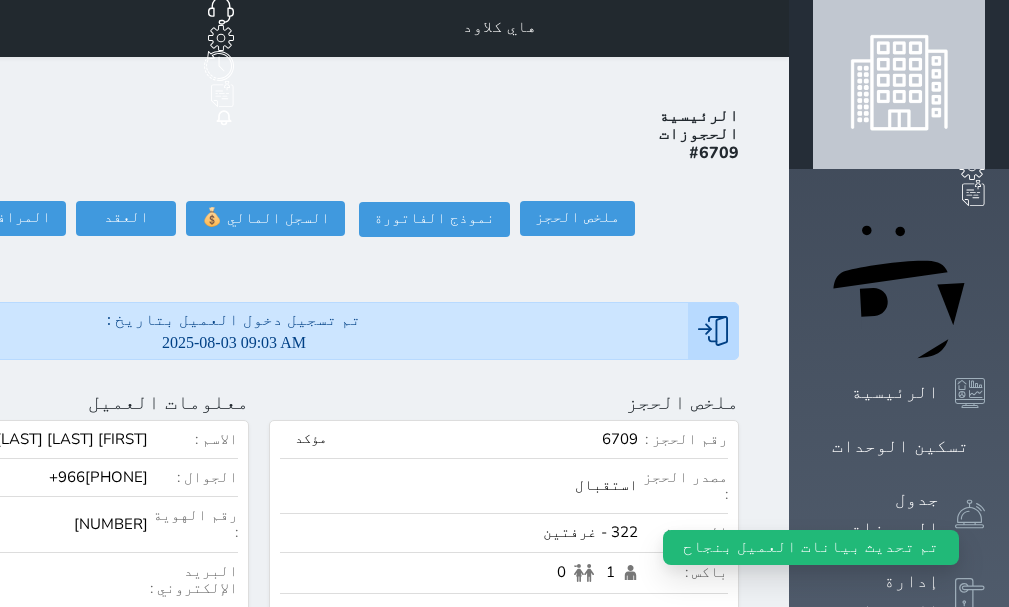 scroll, scrollTop: 0, scrollLeft: 0, axis: both 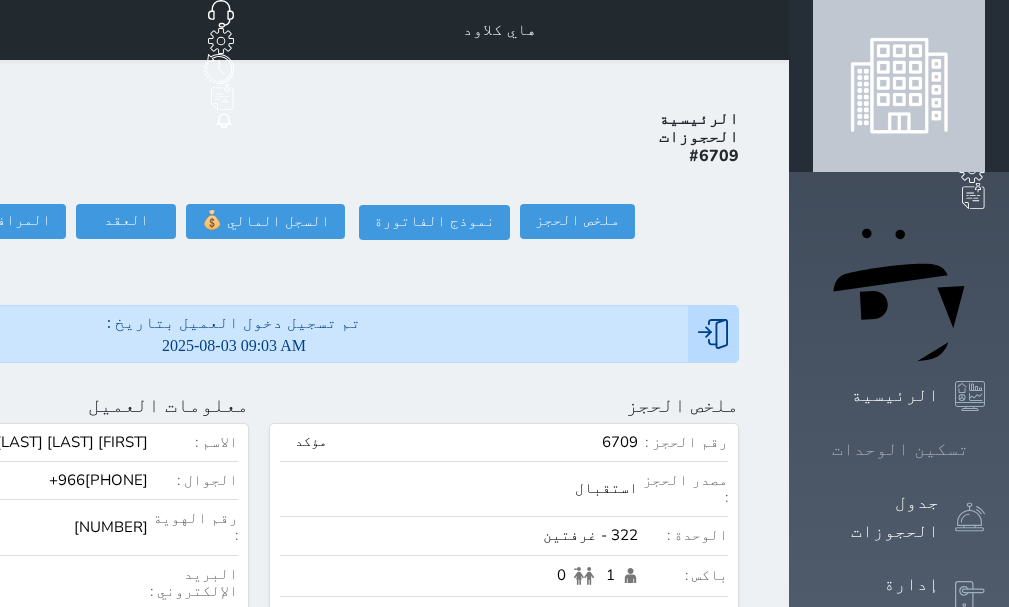 click on "تسكين الوحدات" at bounding box center (900, 449) 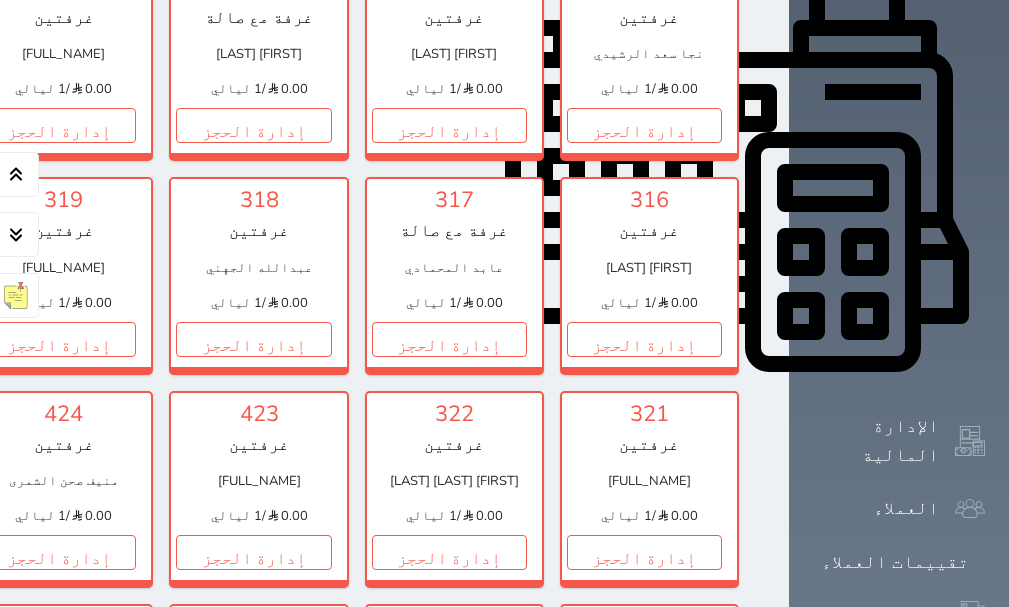 scroll, scrollTop: 778, scrollLeft: 0, axis: vertical 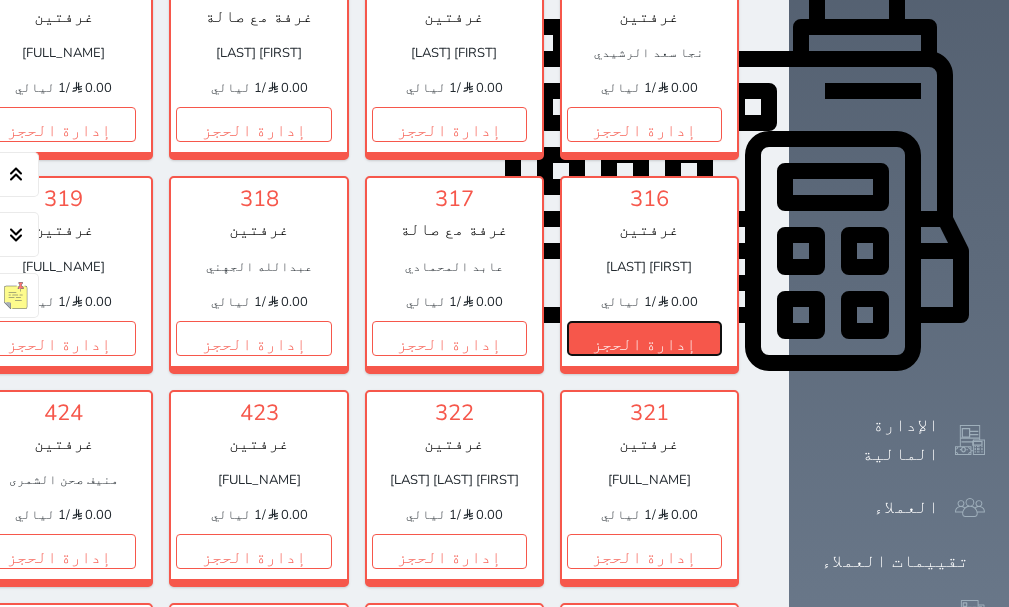 click on "إدارة الحجز" at bounding box center [644, 338] 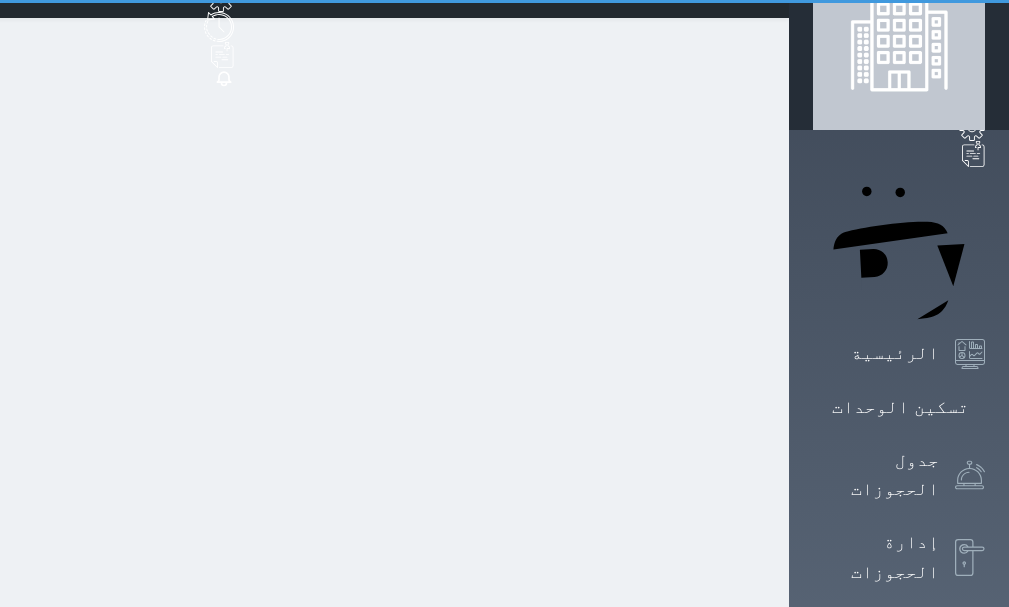 scroll, scrollTop: 0, scrollLeft: 0, axis: both 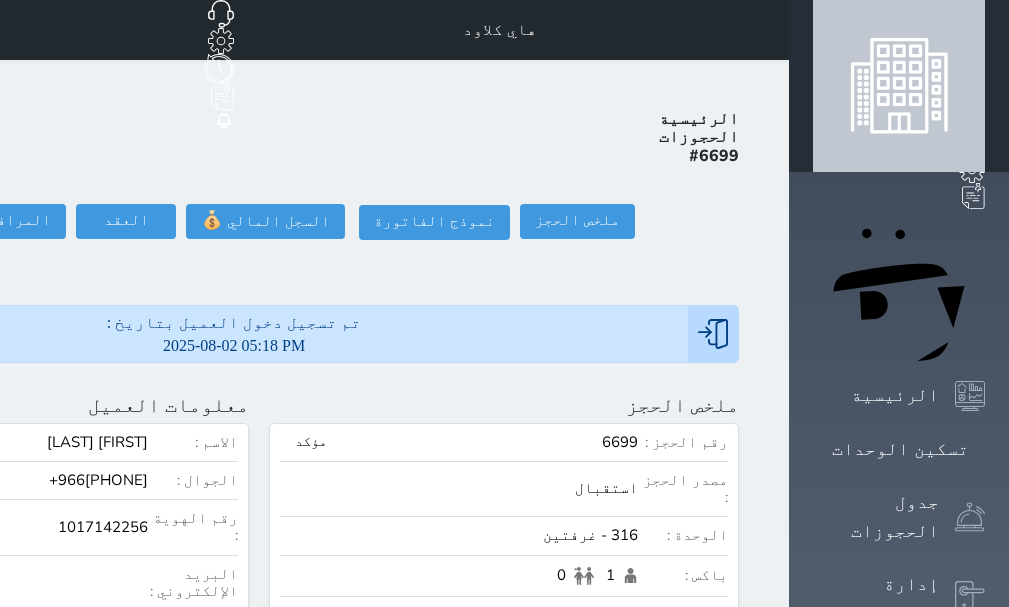 click on "تسجيل مغادرة" at bounding box center [-145, 221] 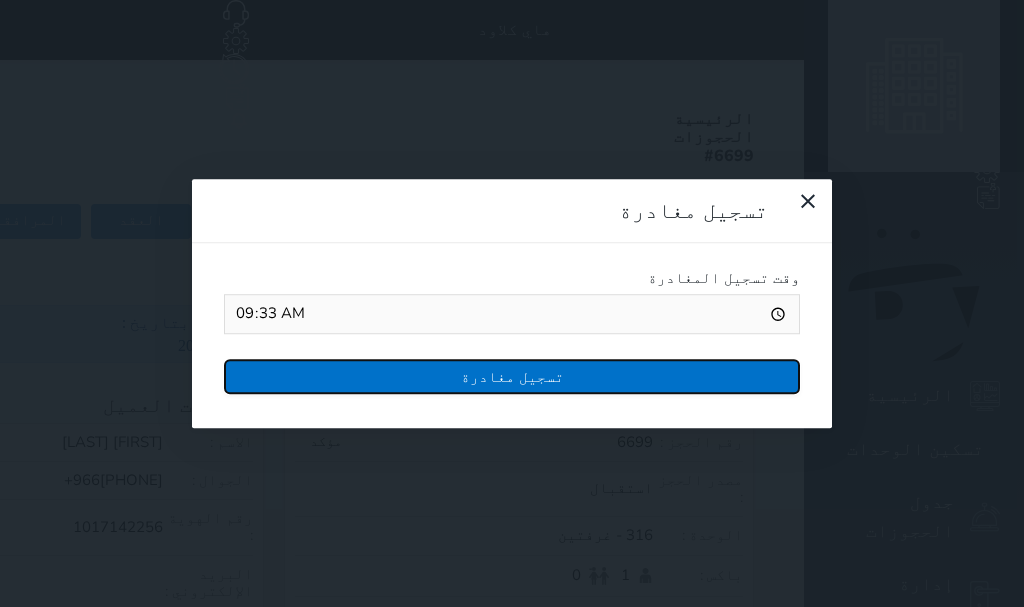 click on "تسجيل مغادرة" at bounding box center (512, 376) 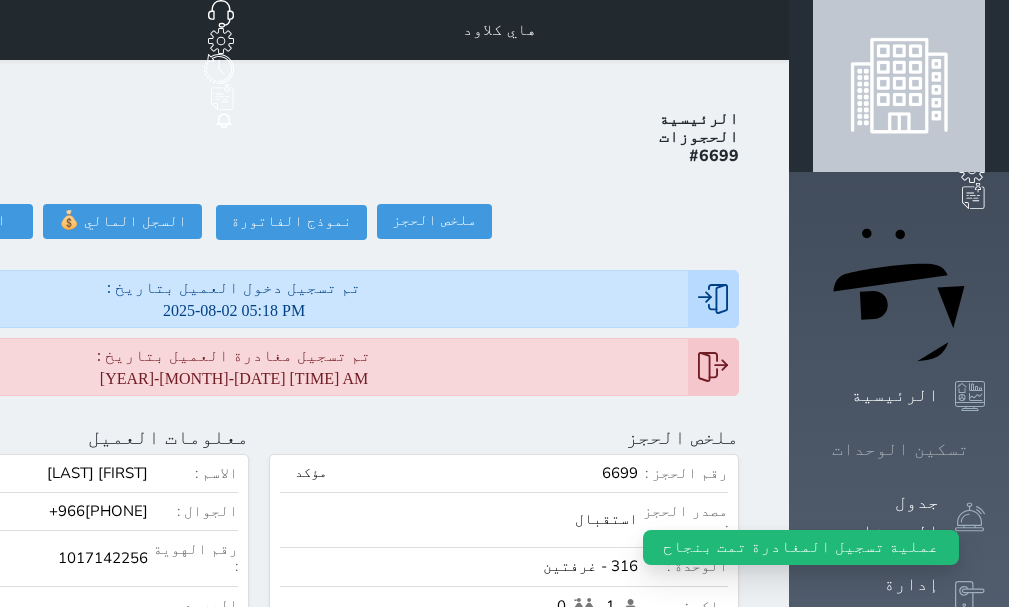 click on "تسكين الوحدات" at bounding box center (900, 449) 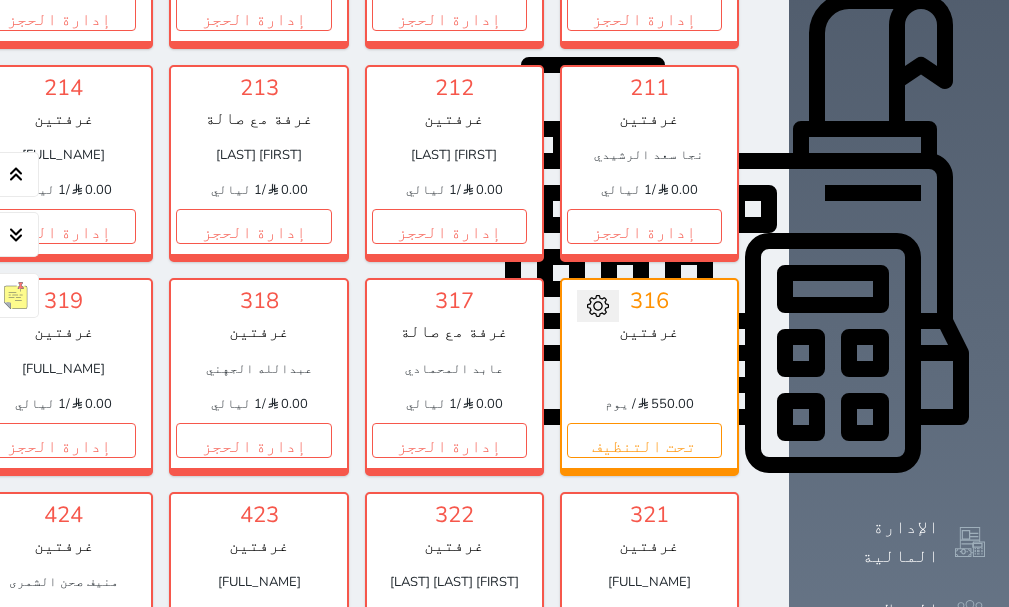 scroll, scrollTop: 678, scrollLeft: 0, axis: vertical 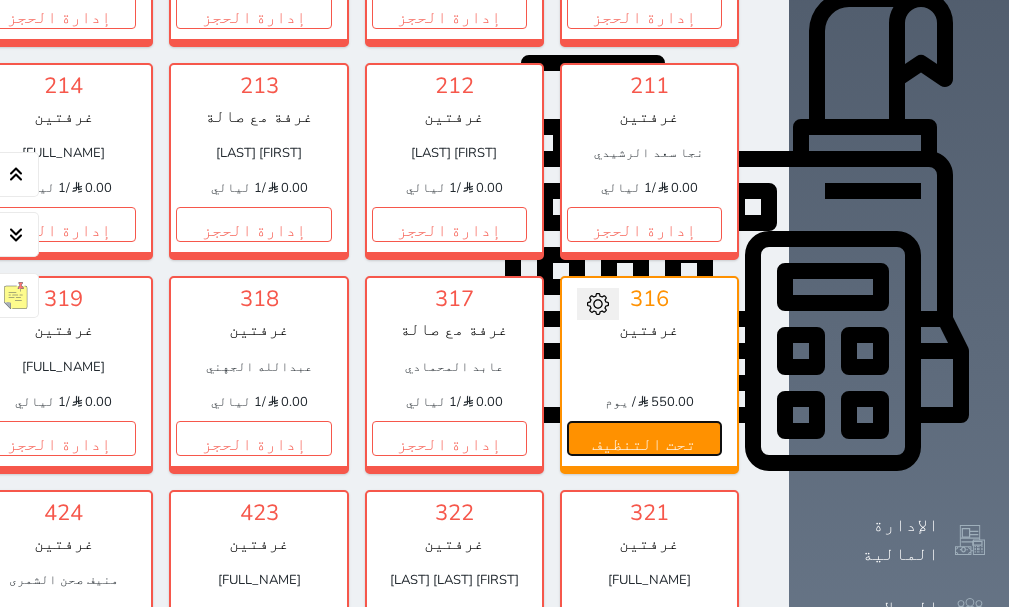 click on "تحت التنظيف" at bounding box center (644, 438) 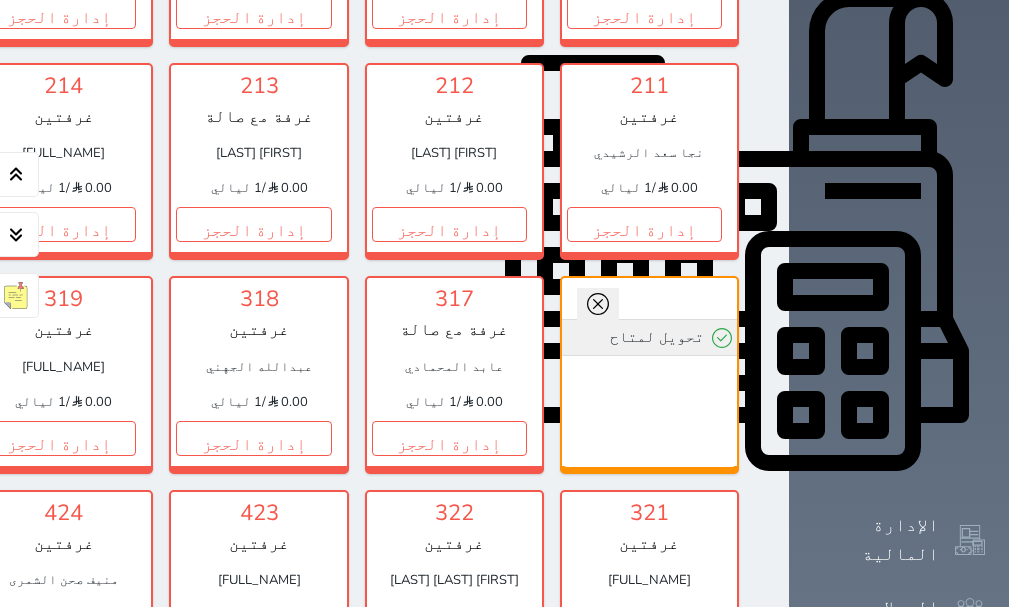 click on "تحويل لمتاح" at bounding box center (649, 337) 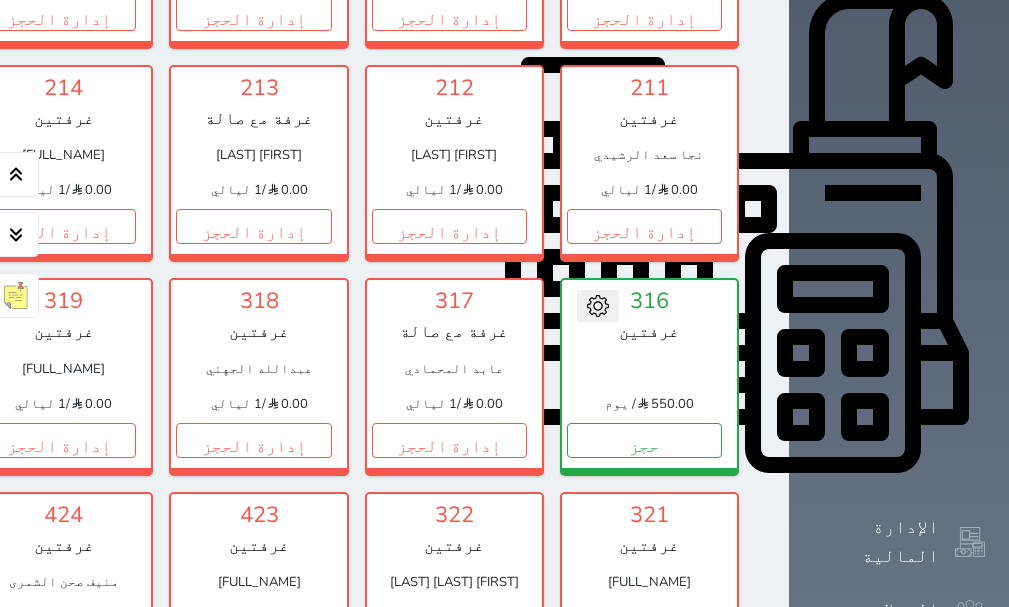 scroll, scrollTop: 700, scrollLeft: 0, axis: vertical 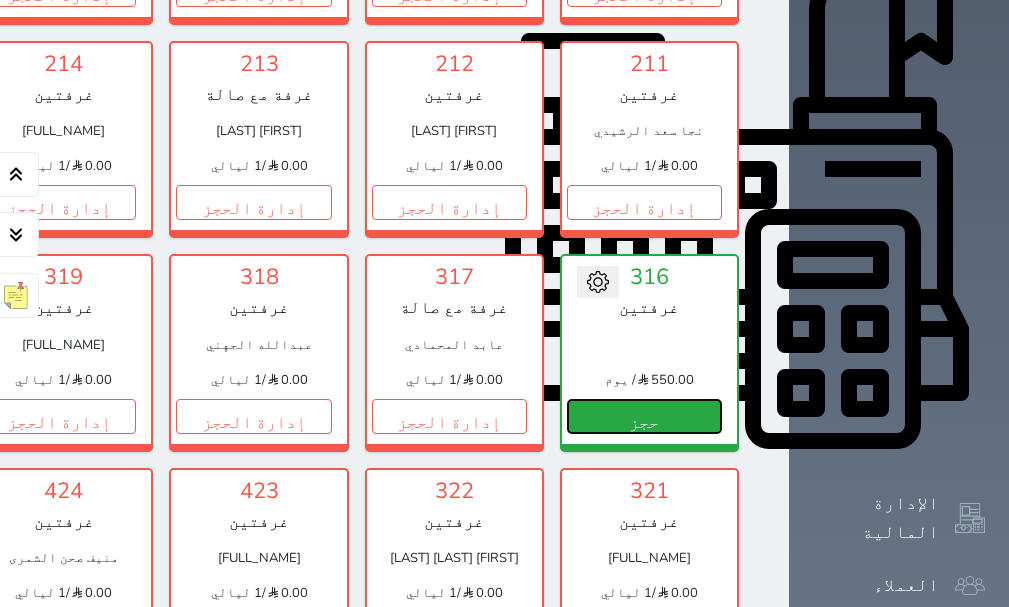 click on "حجز" at bounding box center (644, 416) 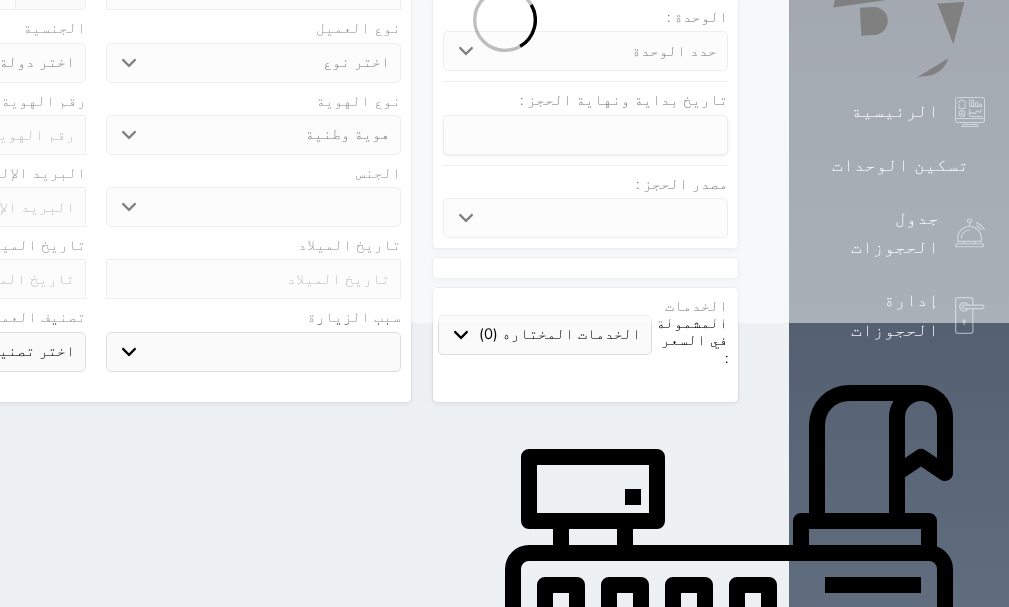 scroll, scrollTop: 0, scrollLeft: 0, axis: both 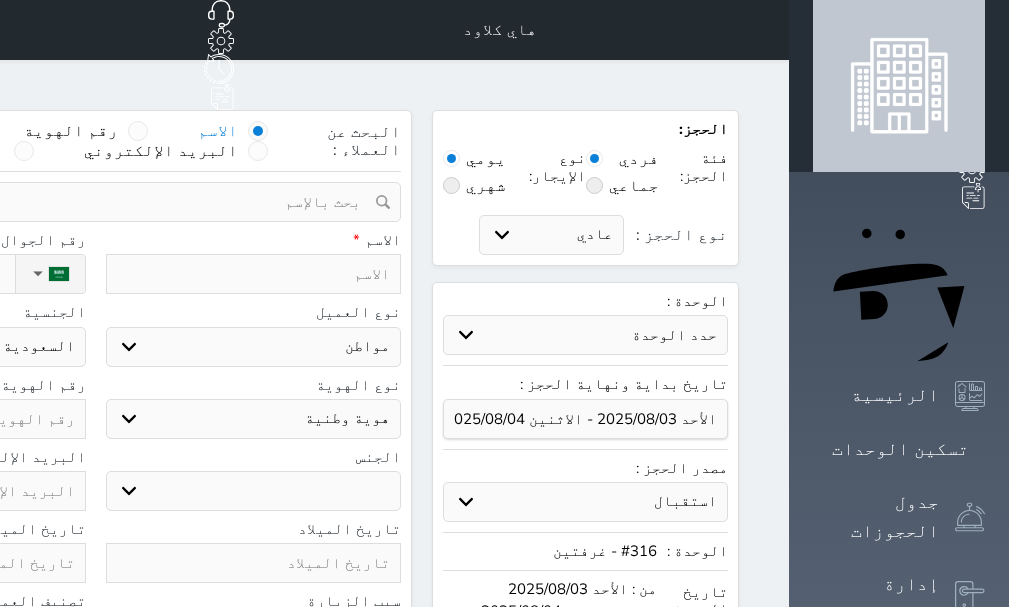 click at bounding box center (138, 131) 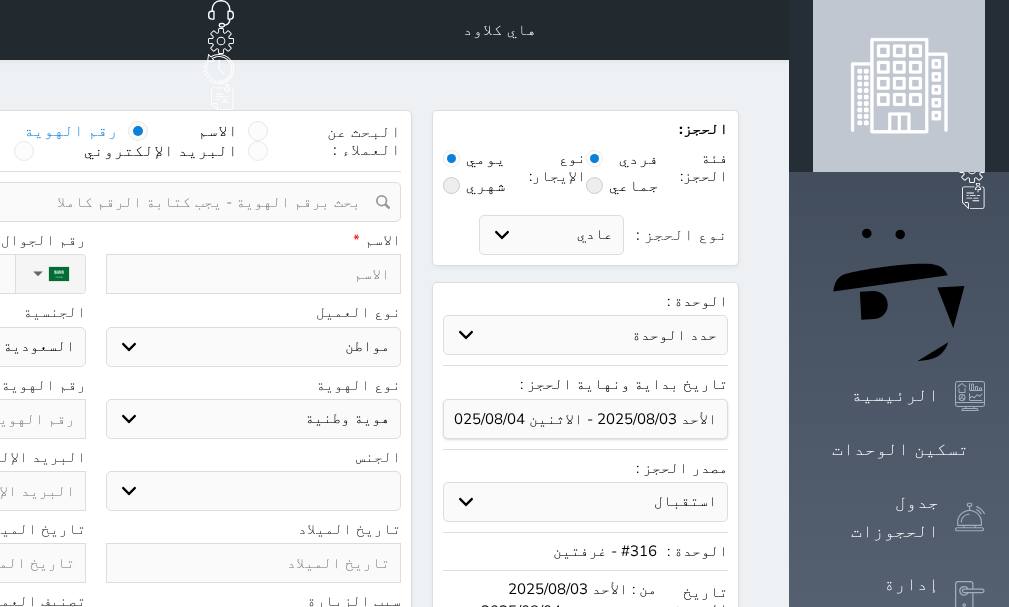 click at bounding box center [88, 202] 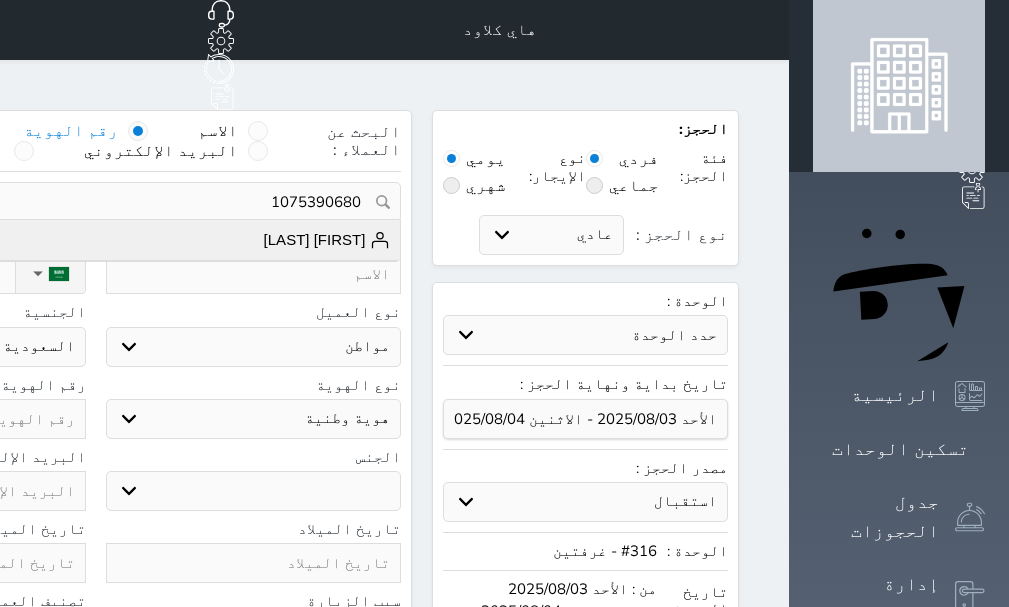 click on "[FIRST] [LAST]" at bounding box center [327, 240] 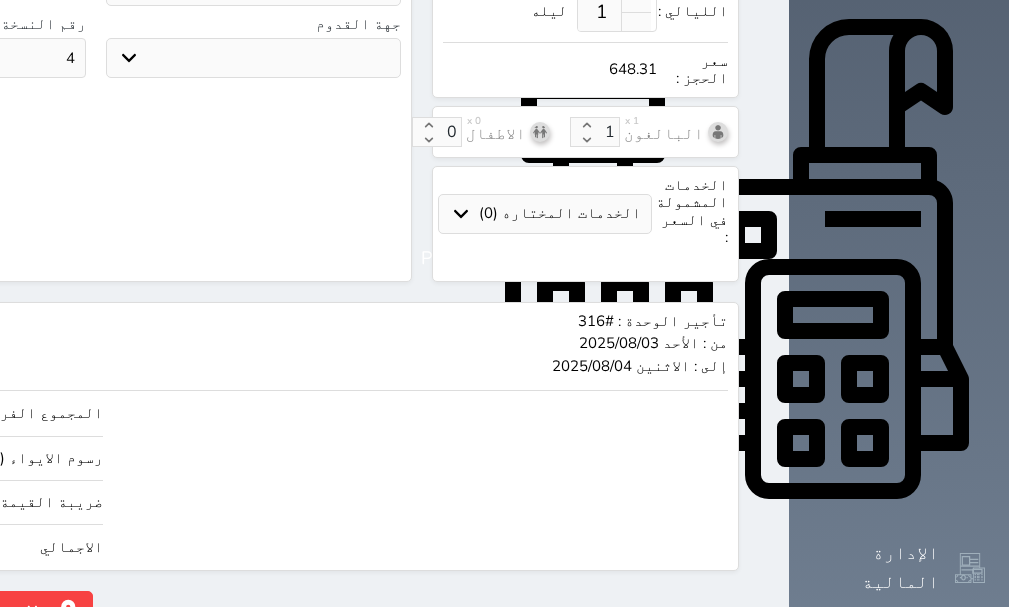 scroll, scrollTop: 652, scrollLeft: 0, axis: vertical 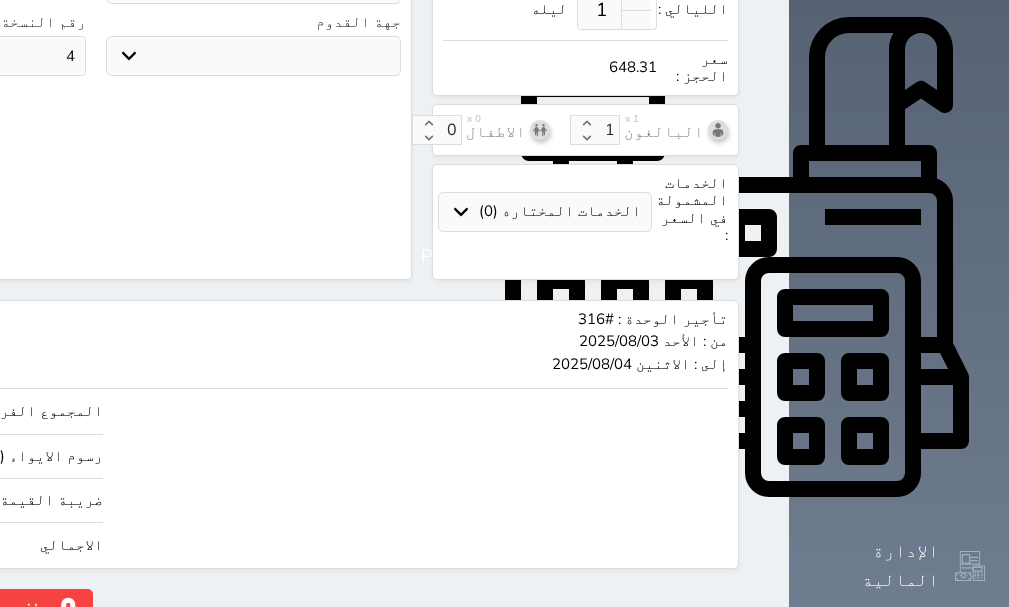 click on "550" at bounding box center [-145, 411] 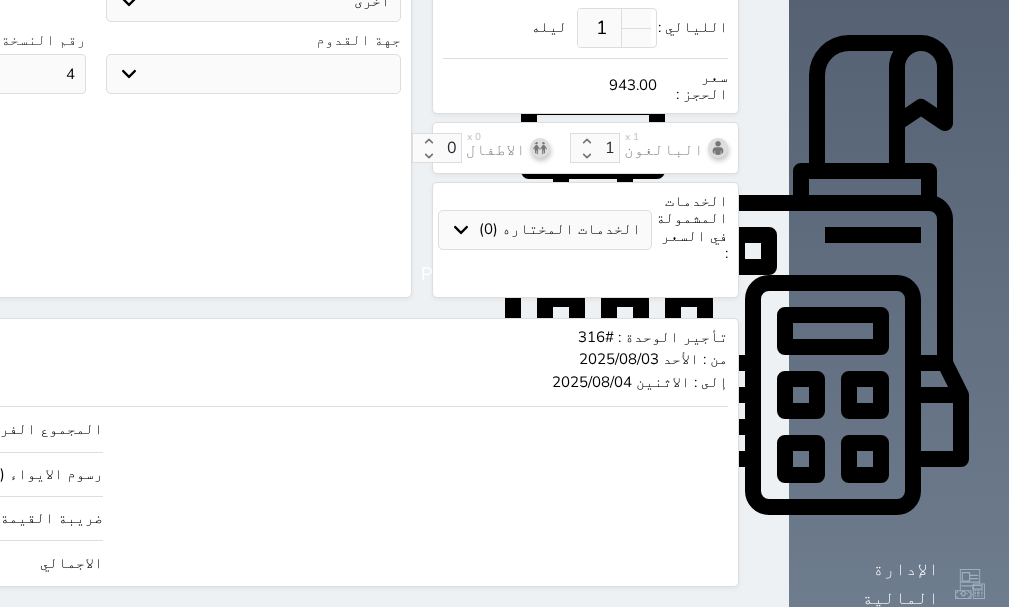 scroll, scrollTop: 652, scrollLeft: 0, axis: vertical 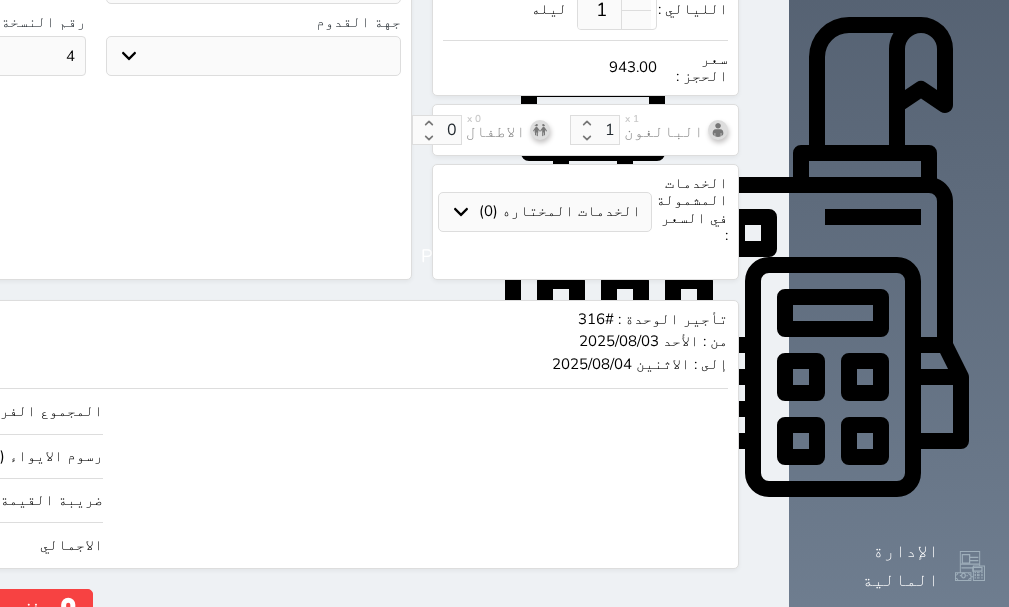 click on "حجز" at bounding box center [-128, 606] 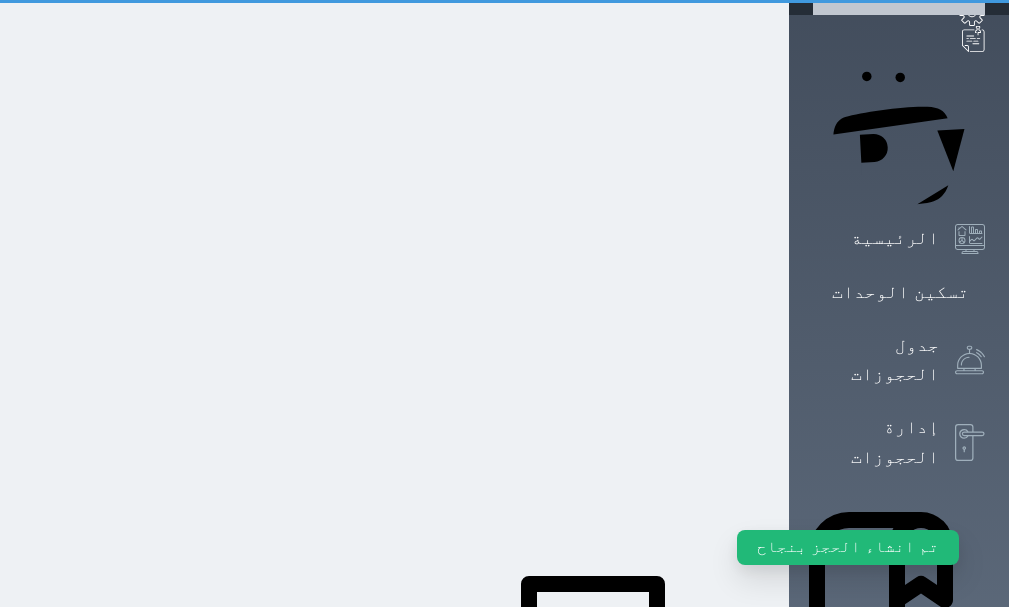 scroll, scrollTop: 0, scrollLeft: 0, axis: both 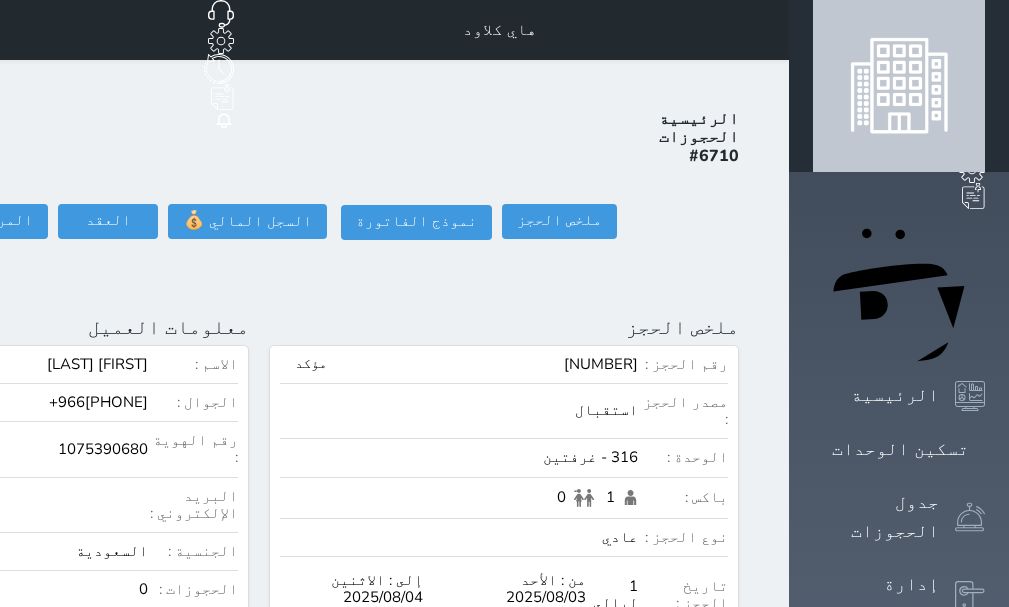 click on "تسجيل دخول" at bounding box center (-154, 221) 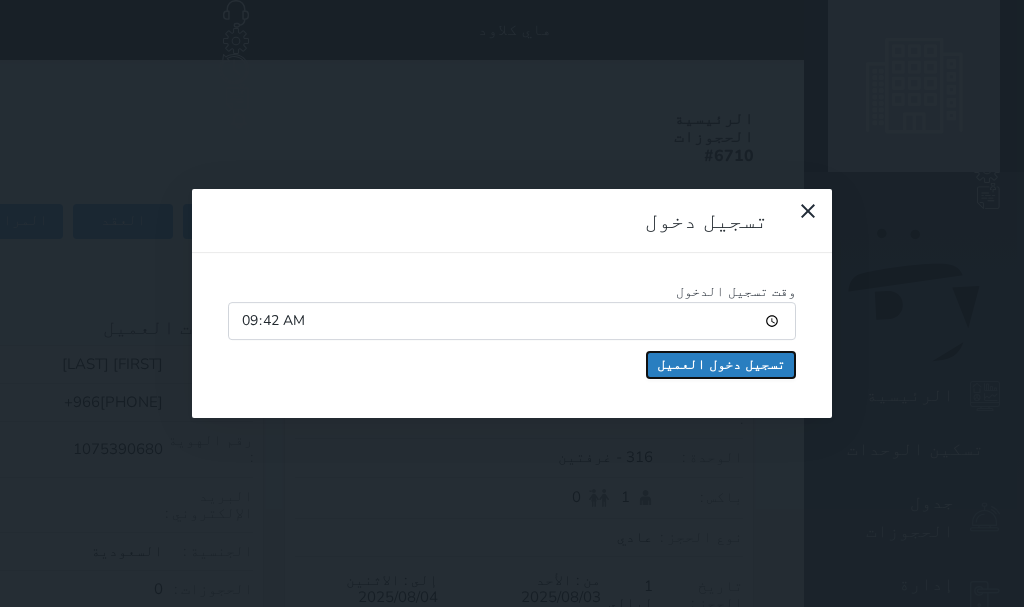 click on "تسجيل دخول العميل" at bounding box center (721, 365) 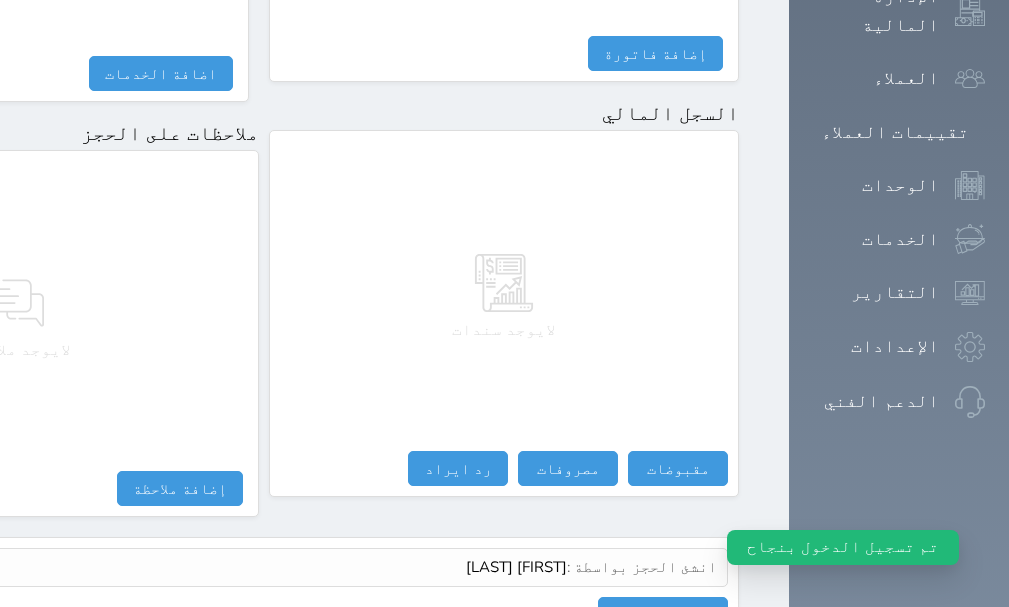 scroll, scrollTop: 1209, scrollLeft: 0, axis: vertical 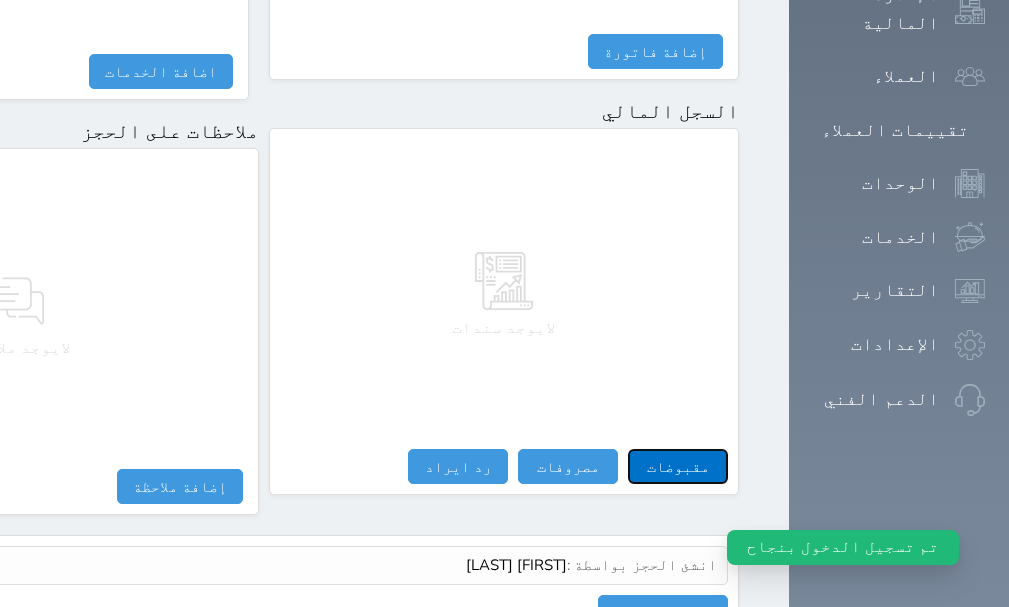 click on "مقبوضات" at bounding box center [678, 466] 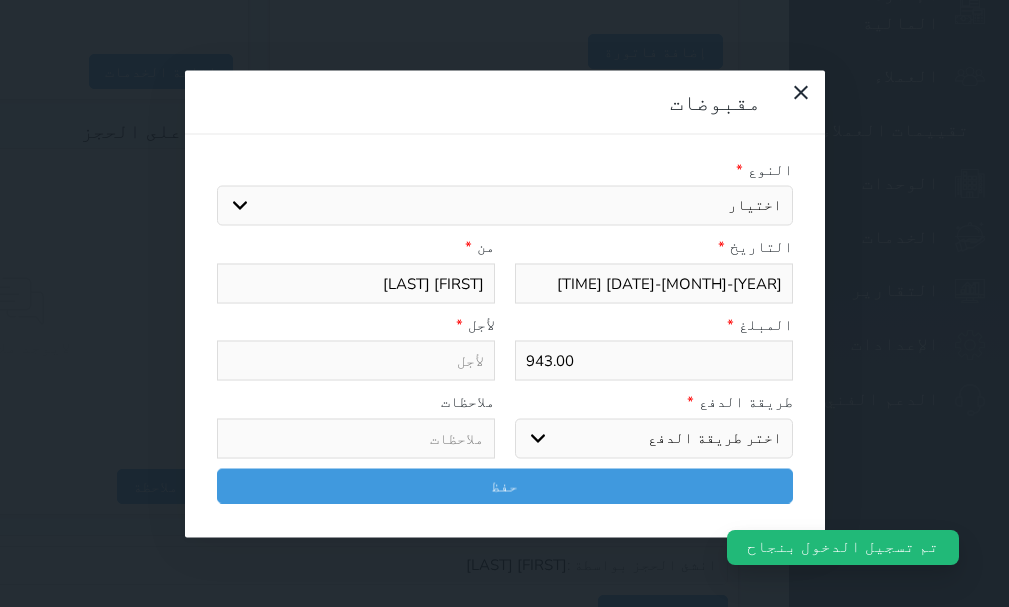 scroll, scrollTop: 1174, scrollLeft: 0, axis: vertical 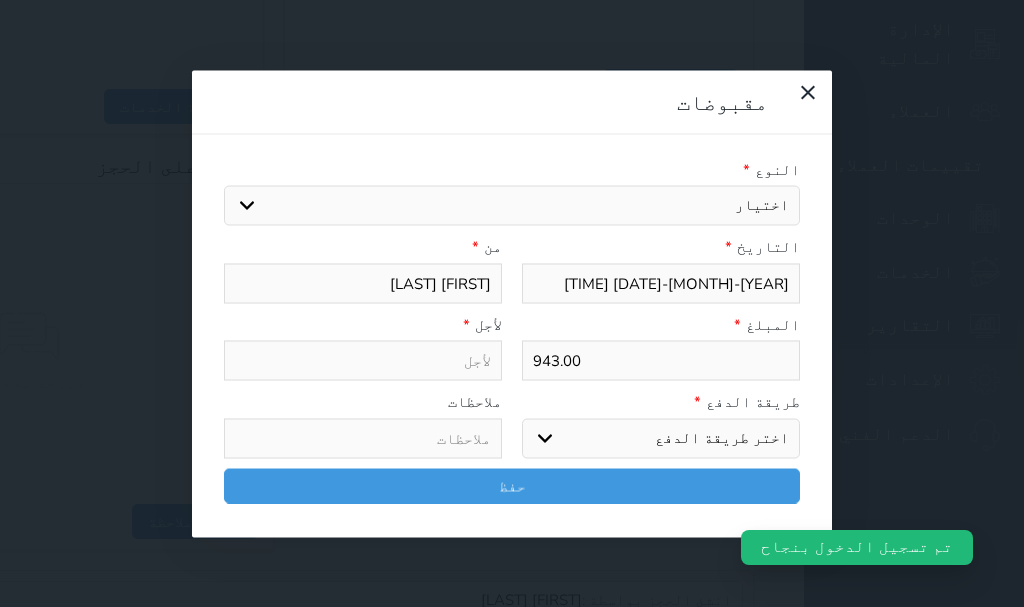 click on "اختيار   مقبوضات عامة قيمة إيجار فواتير تامين عربون لا ينطبق آخر مغسلة واي فاي - الإنترنت مواقف السيارات طعام الأغذية والمشروبات مشروبات المشروبات الباردة المشروبات الساخنة الإفطار غداء عشاء مخبز و كعك حمام سباحة الصالة الرياضية سبا و خدمات الجمال اختيار وإسقاط (خدمات النقل) ميني بار كابل - تلفزيون سرير إضافي تصفيف الشعر التسوق خدمات الجولات السياحية المنظمة خدمات الدليل السياحي" at bounding box center (512, 206) 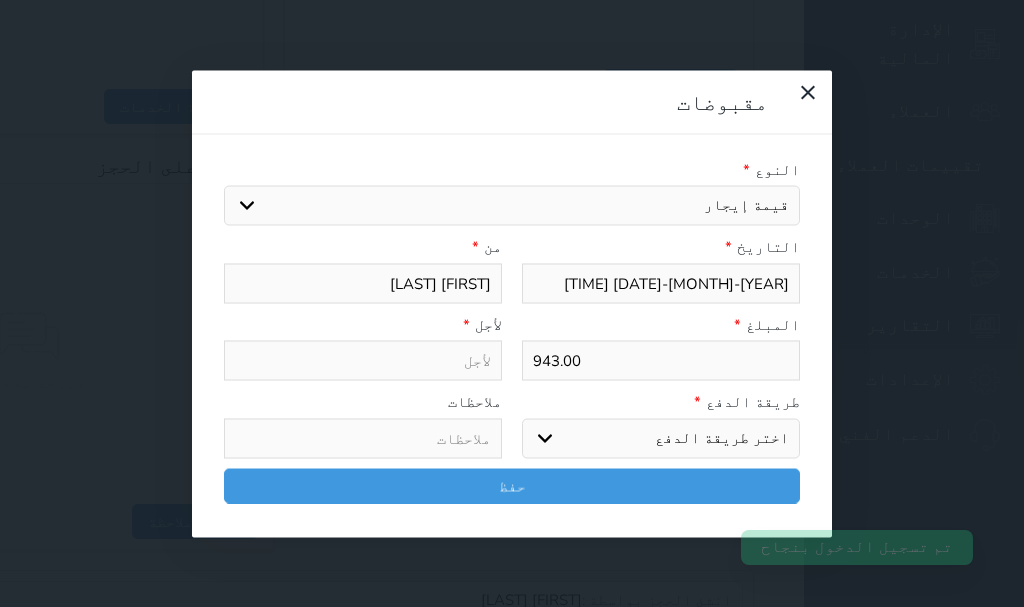 click on "اختيار   مقبوضات عامة قيمة إيجار فواتير تامين عربون لا ينطبق آخر مغسلة واي فاي - الإنترنت مواقف السيارات طعام الأغذية والمشروبات مشروبات المشروبات الباردة المشروبات الساخنة الإفطار غداء عشاء مخبز و كعك حمام سباحة الصالة الرياضية سبا و خدمات الجمال اختيار وإسقاط (خدمات النقل) ميني بار كابل - تلفزيون سرير إضافي تصفيف الشعر التسوق خدمات الجولات السياحية المنظمة خدمات الدليل السياحي" at bounding box center [512, 206] 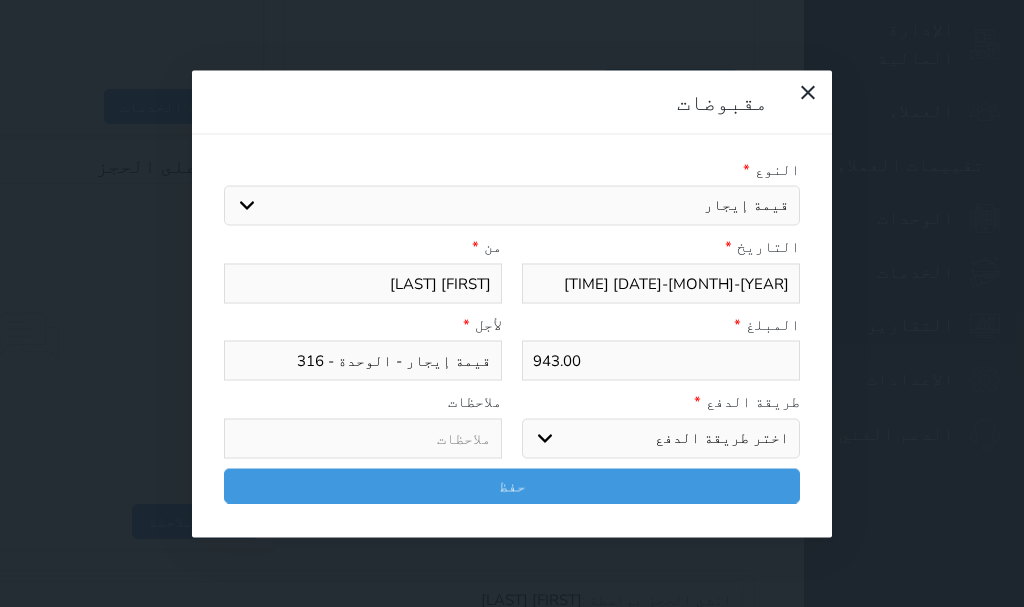 click on "اختر طريقة الدفع   دفع نقدى   تحويل بنكى   مدى   بطاقة ائتمان   آجل" at bounding box center [661, 438] 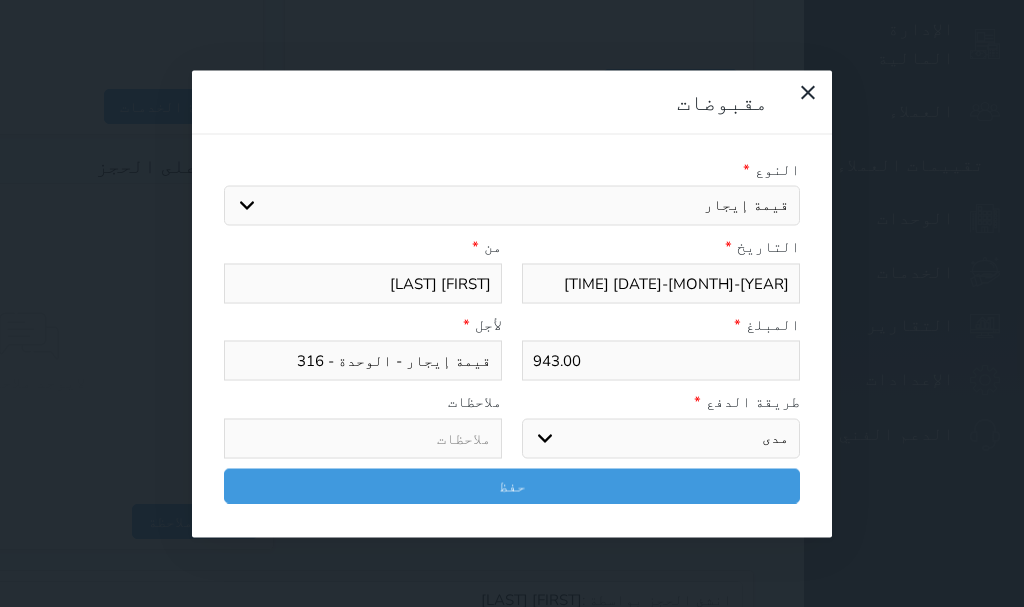 click on "اختر طريقة الدفع   دفع نقدى   تحويل بنكى   مدى   بطاقة ائتمان   آجل" at bounding box center (661, 438) 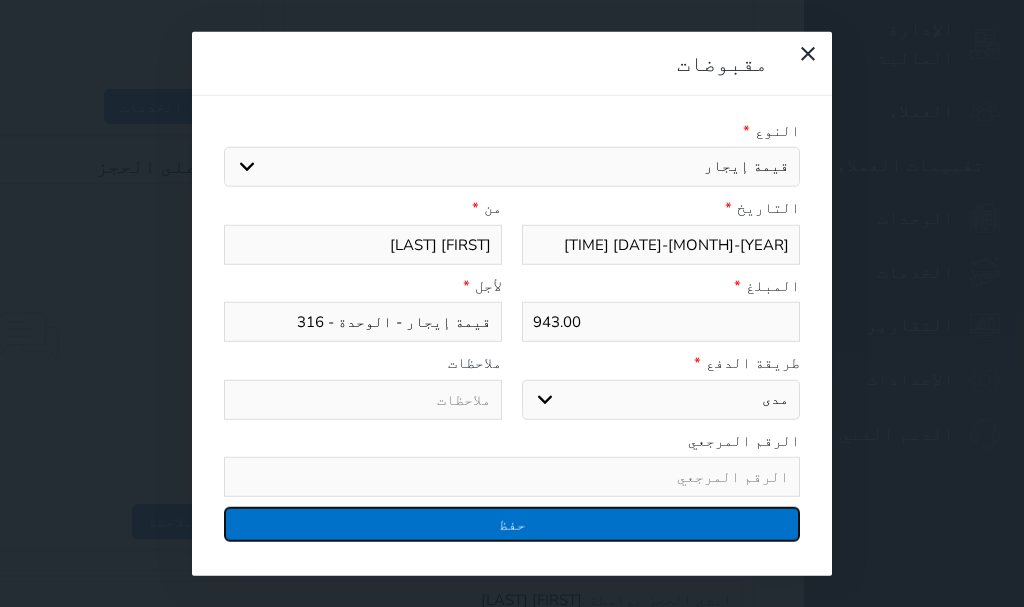 click on "حفظ" at bounding box center (512, 524) 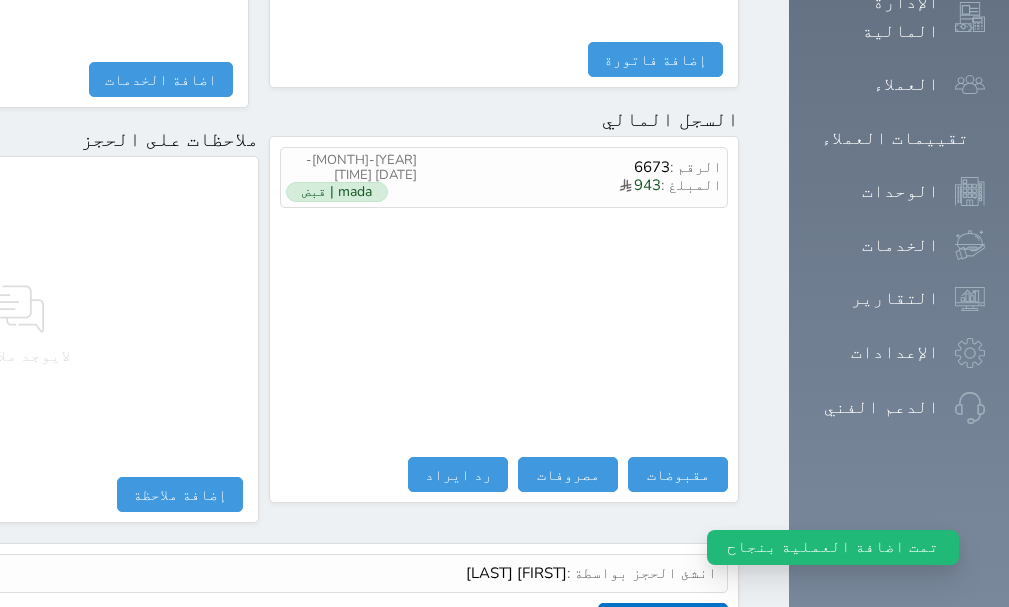 scroll, scrollTop: 1209, scrollLeft: 0, axis: vertical 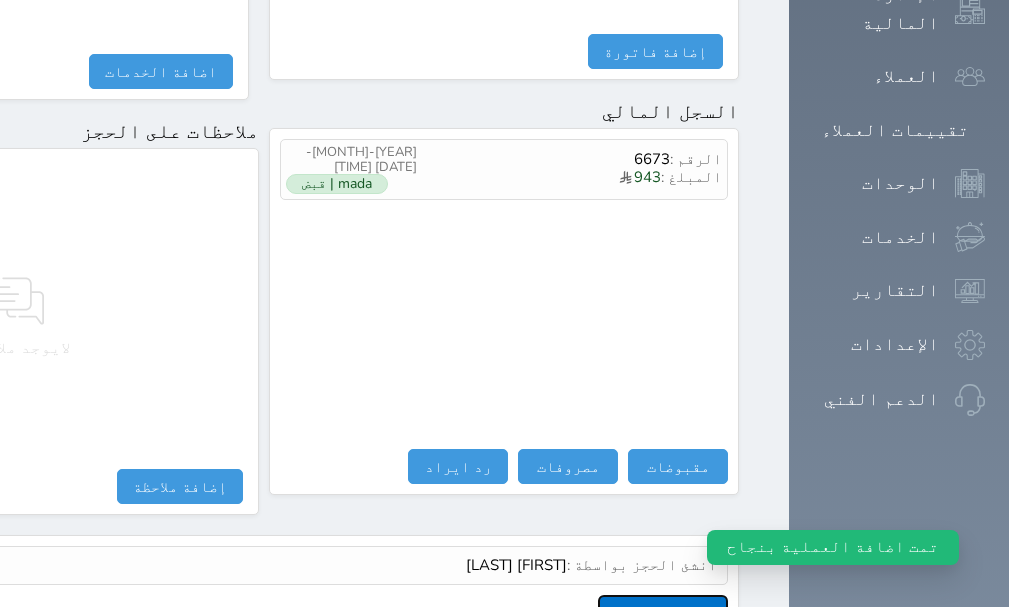 click on "عرض سجل شموس" at bounding box center (663, 612) 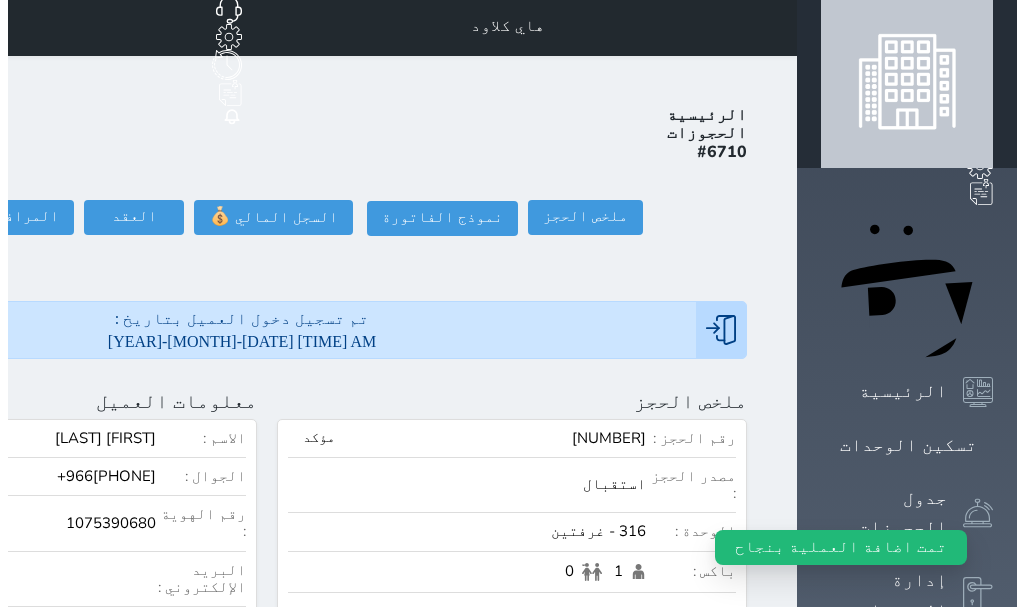 scroll, scrollTop: 0, scrollLeft: 0, axis: both 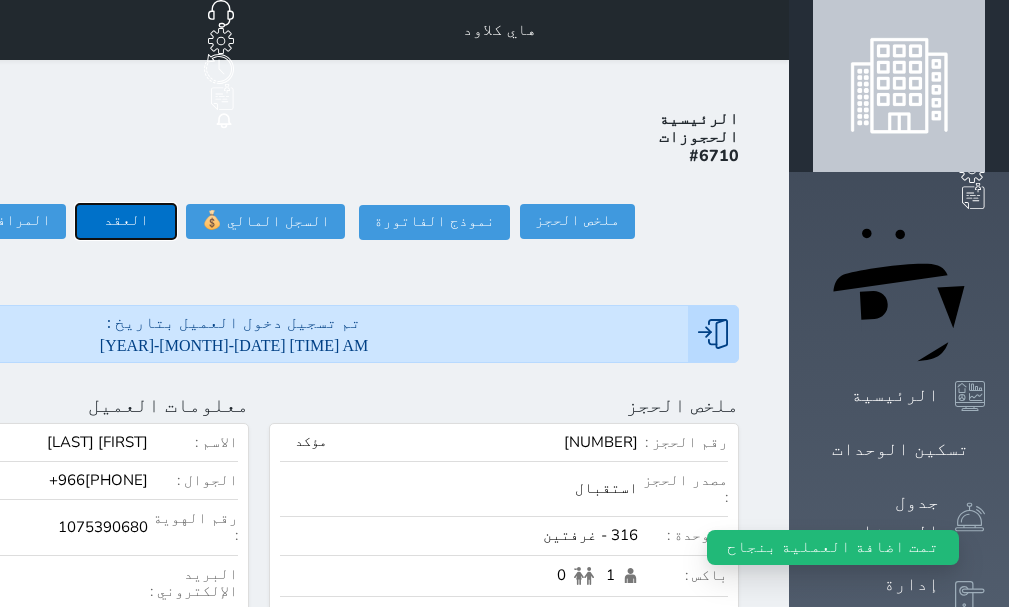 click on "العقد" at bounding box center [126, 221] 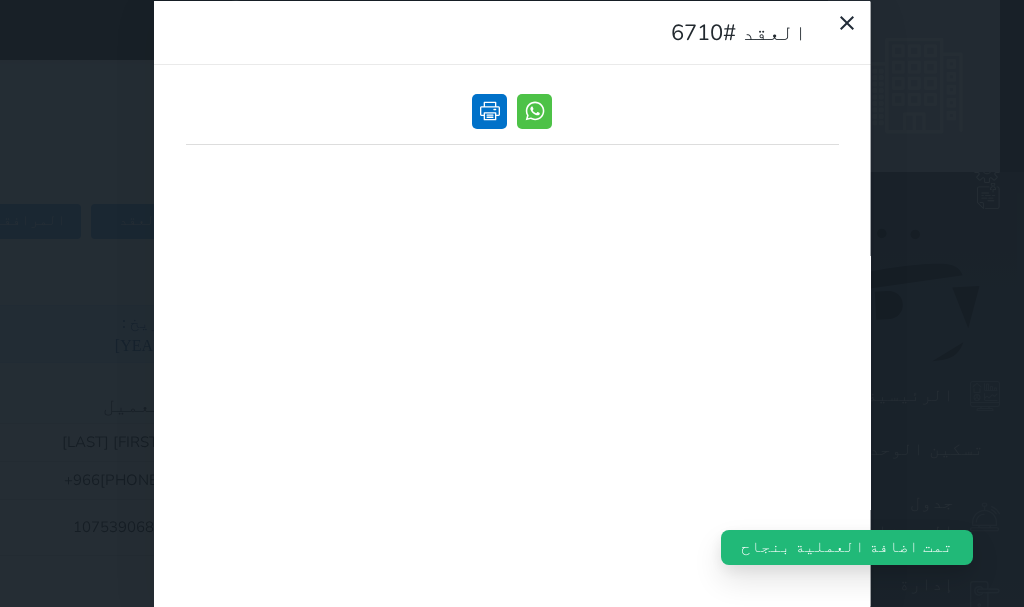 click at bounding box center [489, 110] 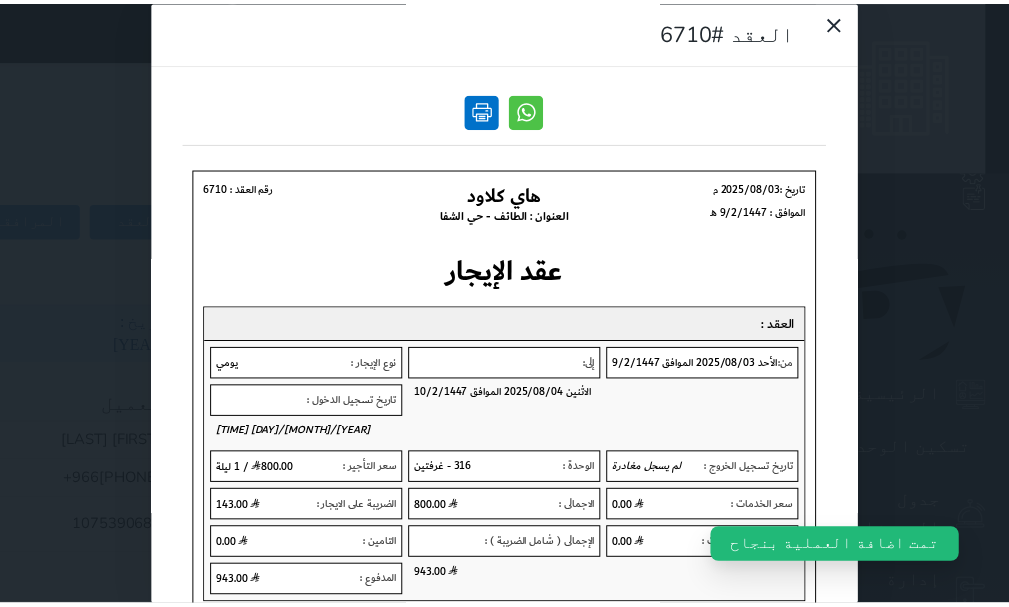 scroll, scrollTop: 0, scrollLeft: 0, axis: both 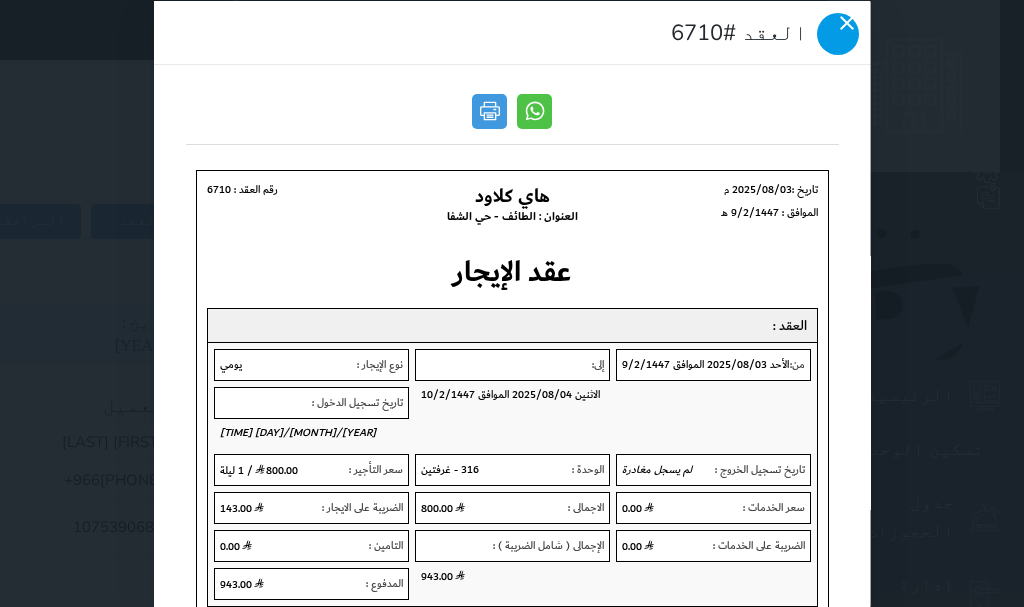 click 